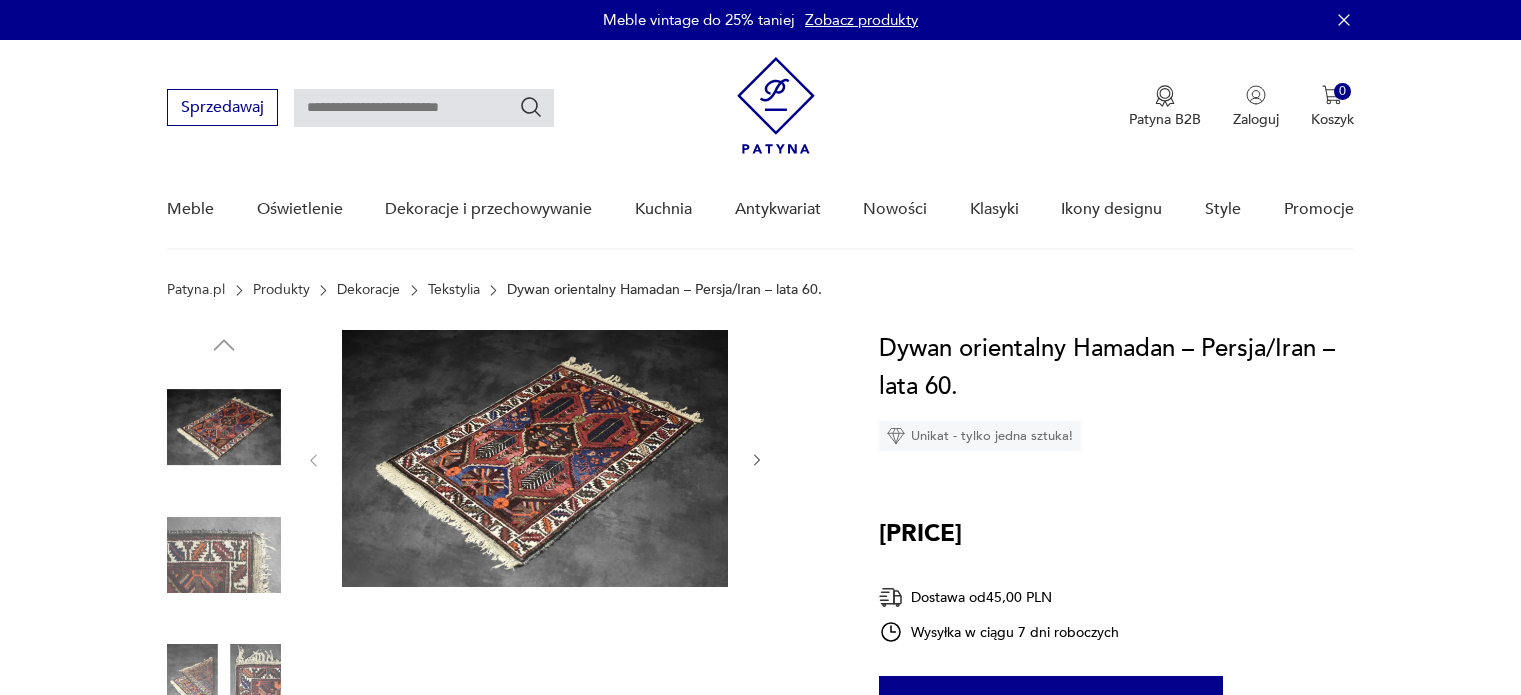 scroll, scrollTop: 0, scrollLeft: 0, axis: both 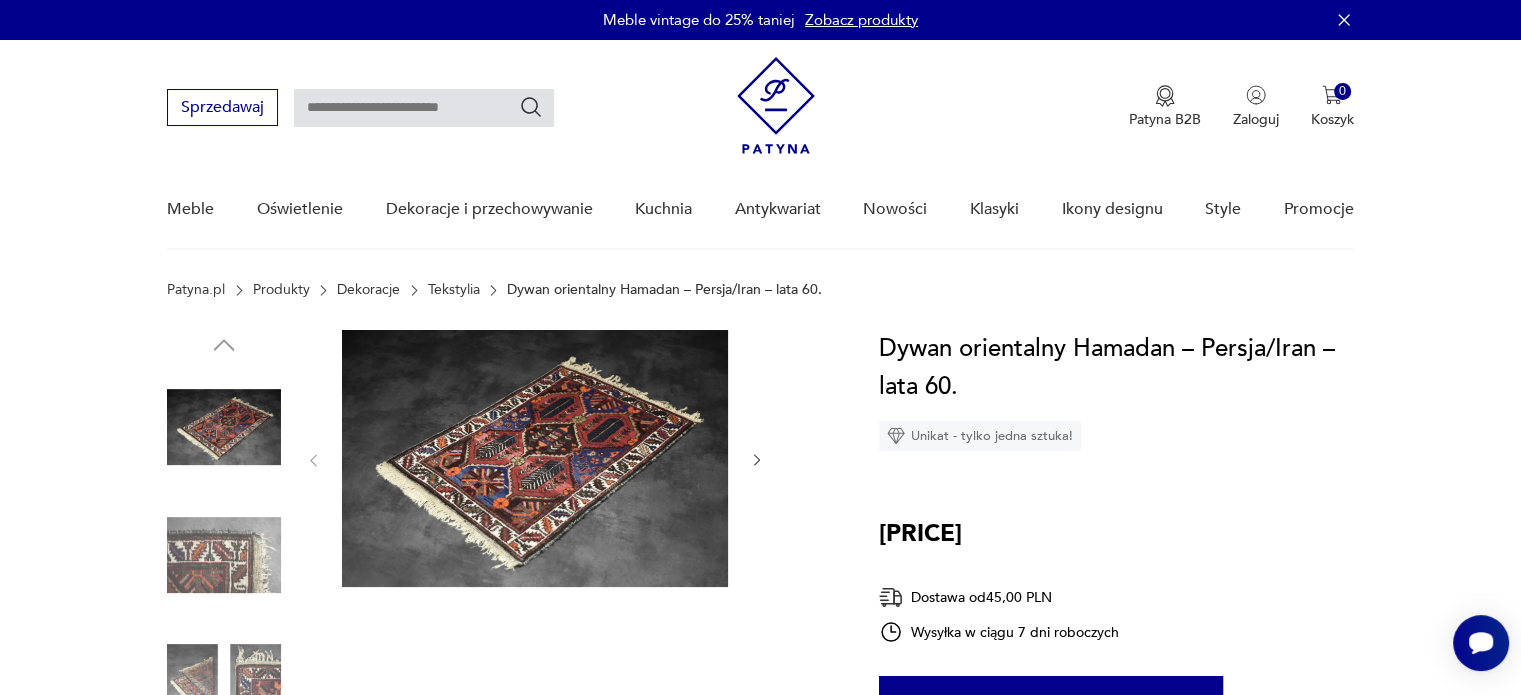 click at bounding box center (224, 555) 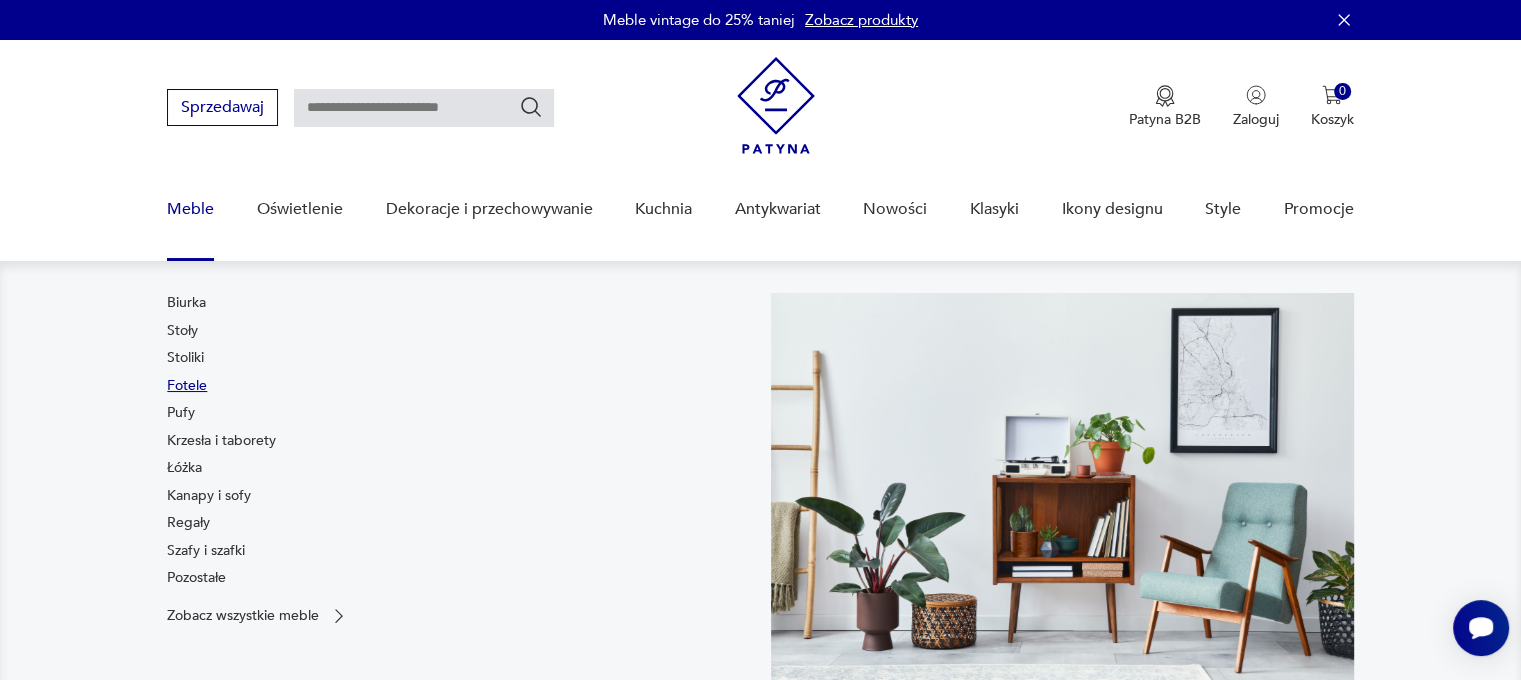 click on "Fotele" at bounding box center (187, 386) 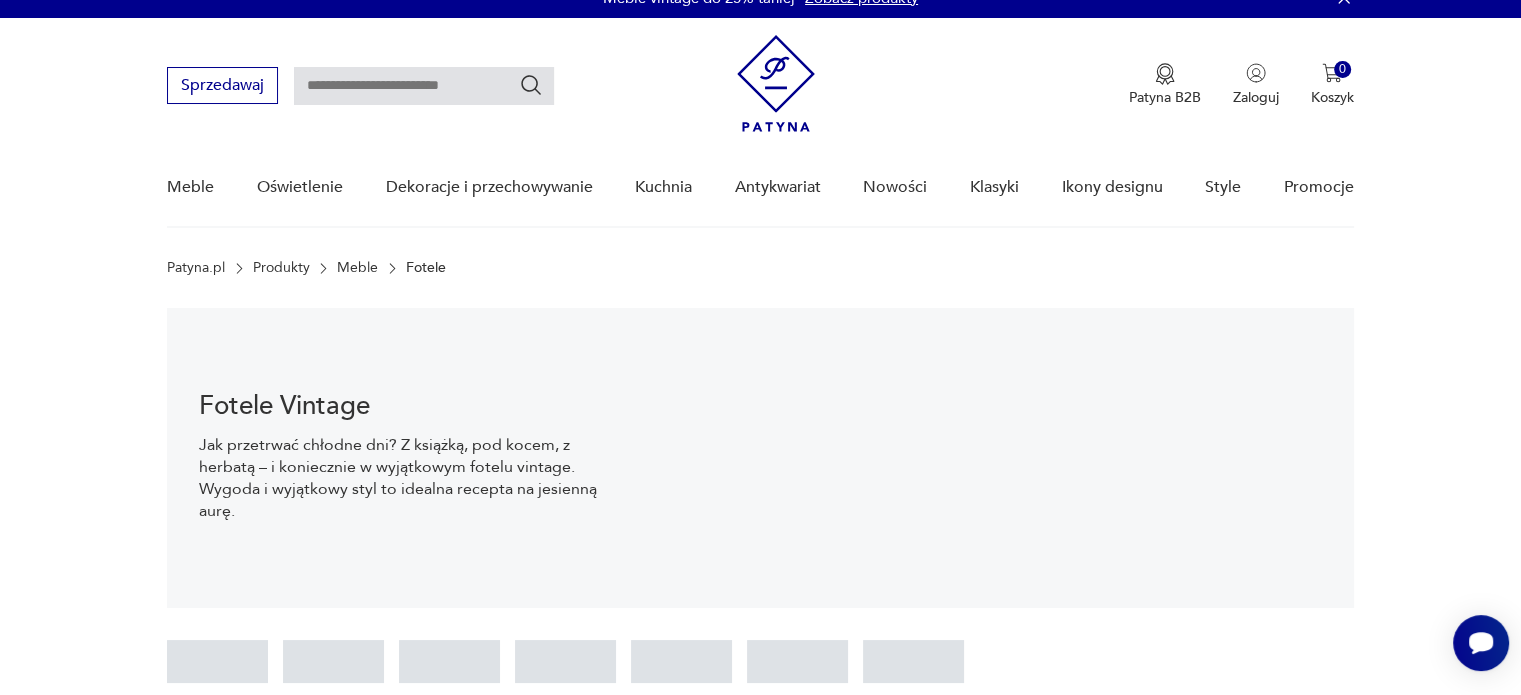 scroll, scrollTop: 29, scrollLeft: 0, axis: vertical 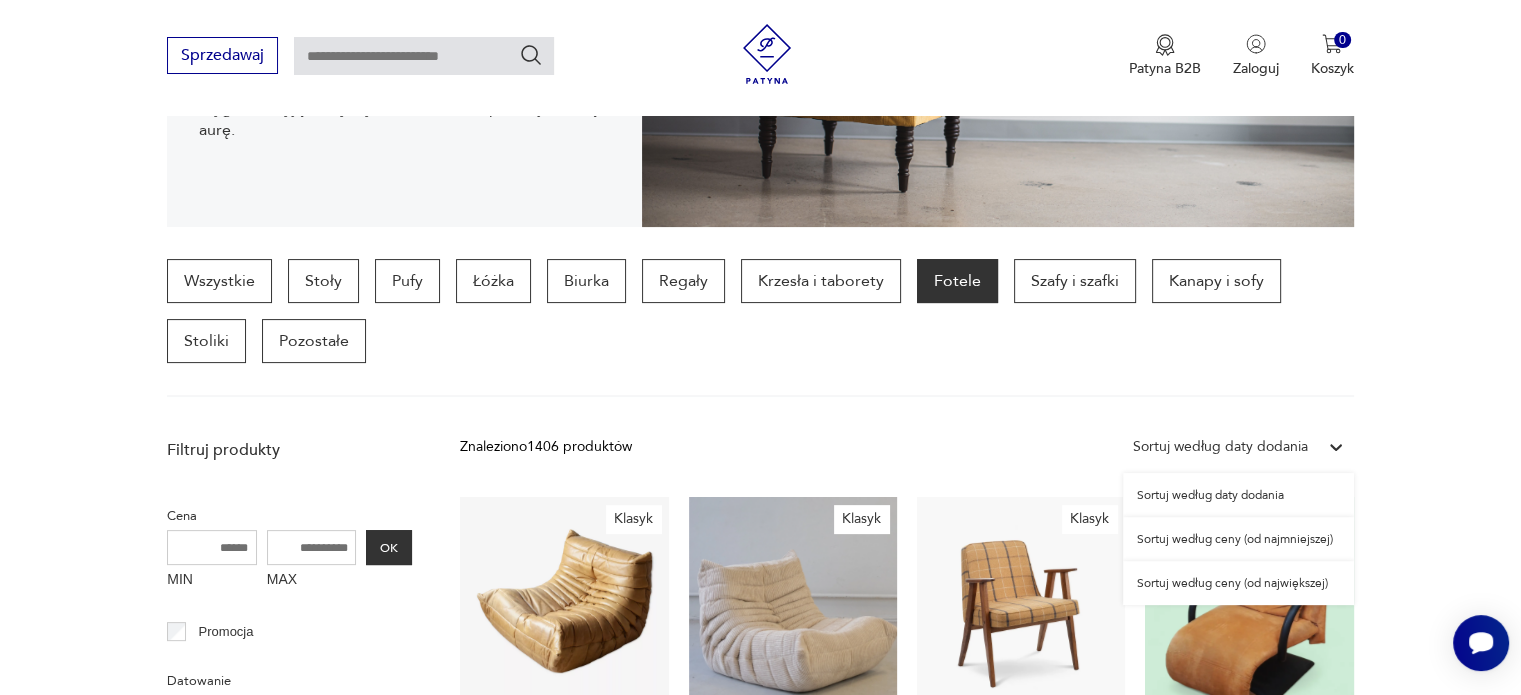 click on "Sortuj według daty dodania" at bounding box center (1220, 447) 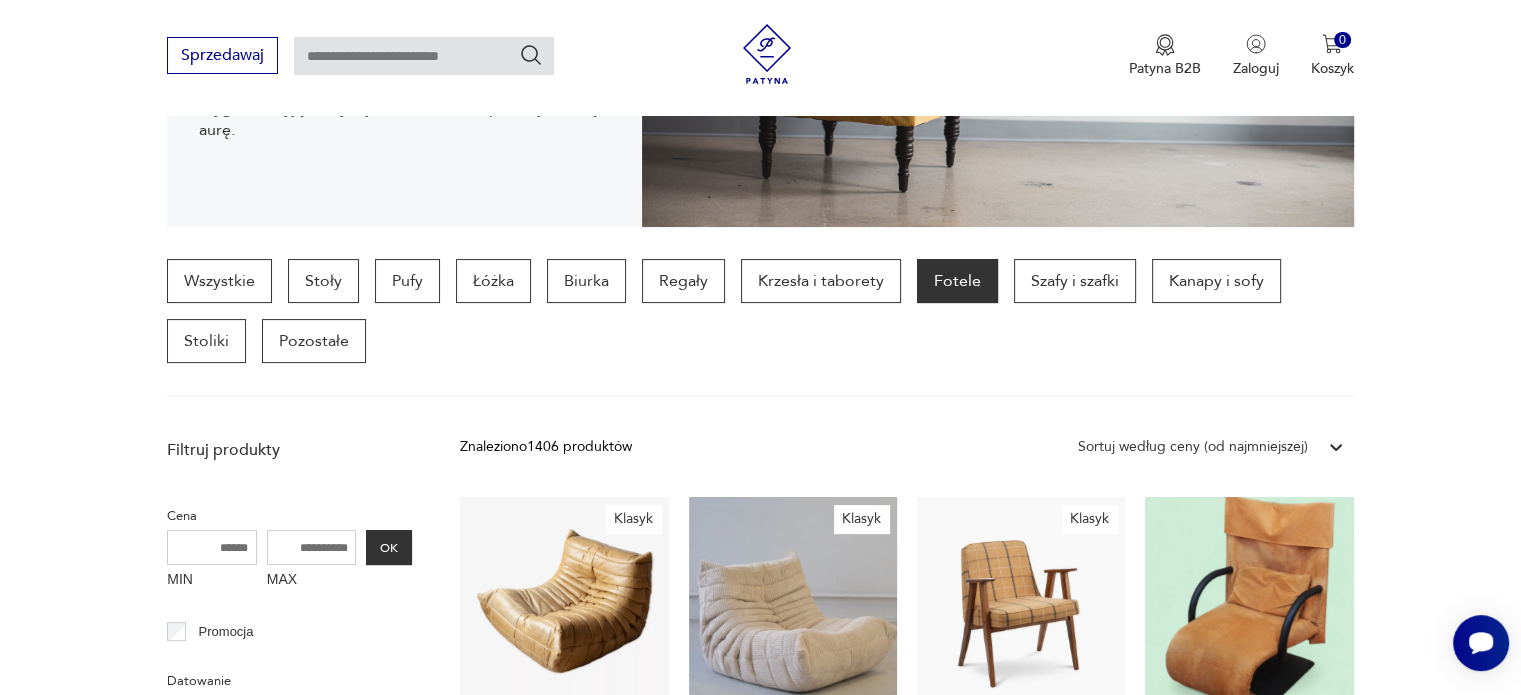 scroll, scrollTop: 530, scrollLeft: 0, axis: vertical 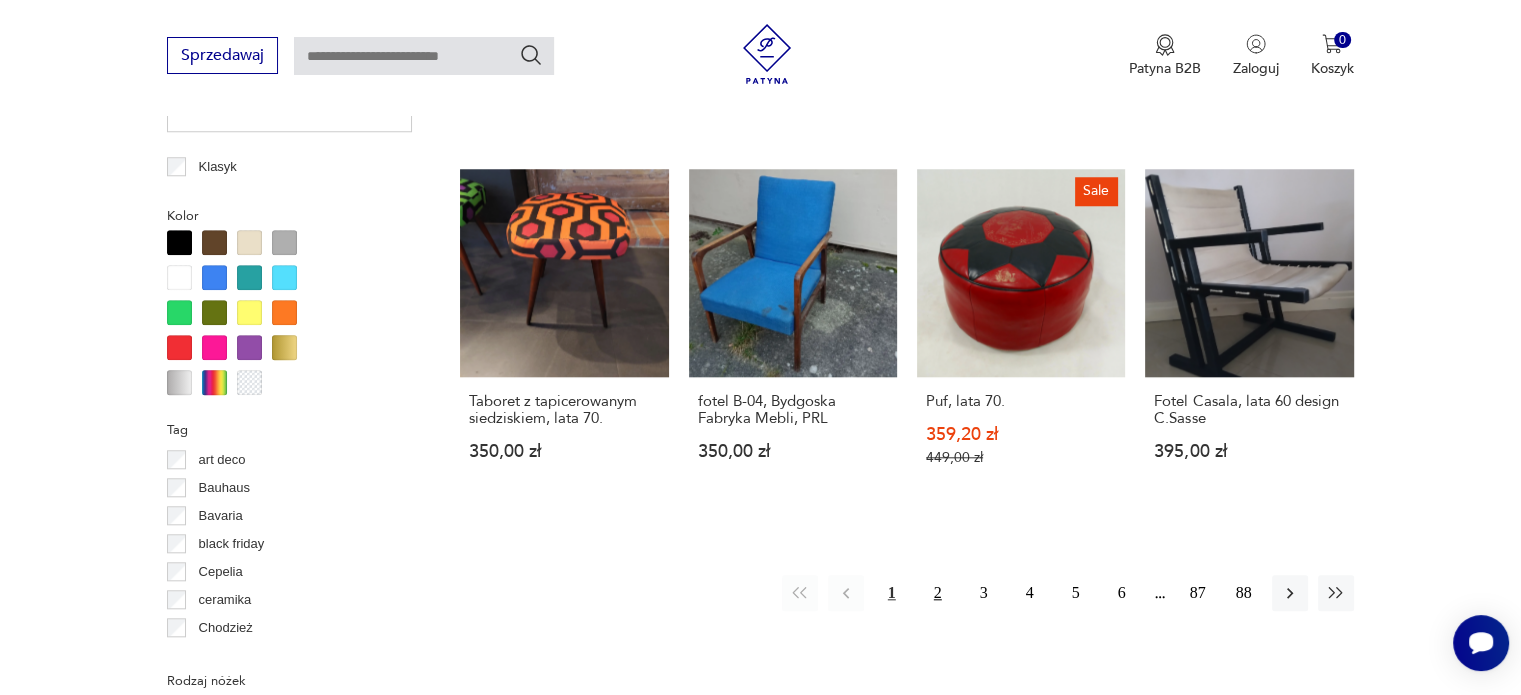click on "2" at bounding box center (938, 593) 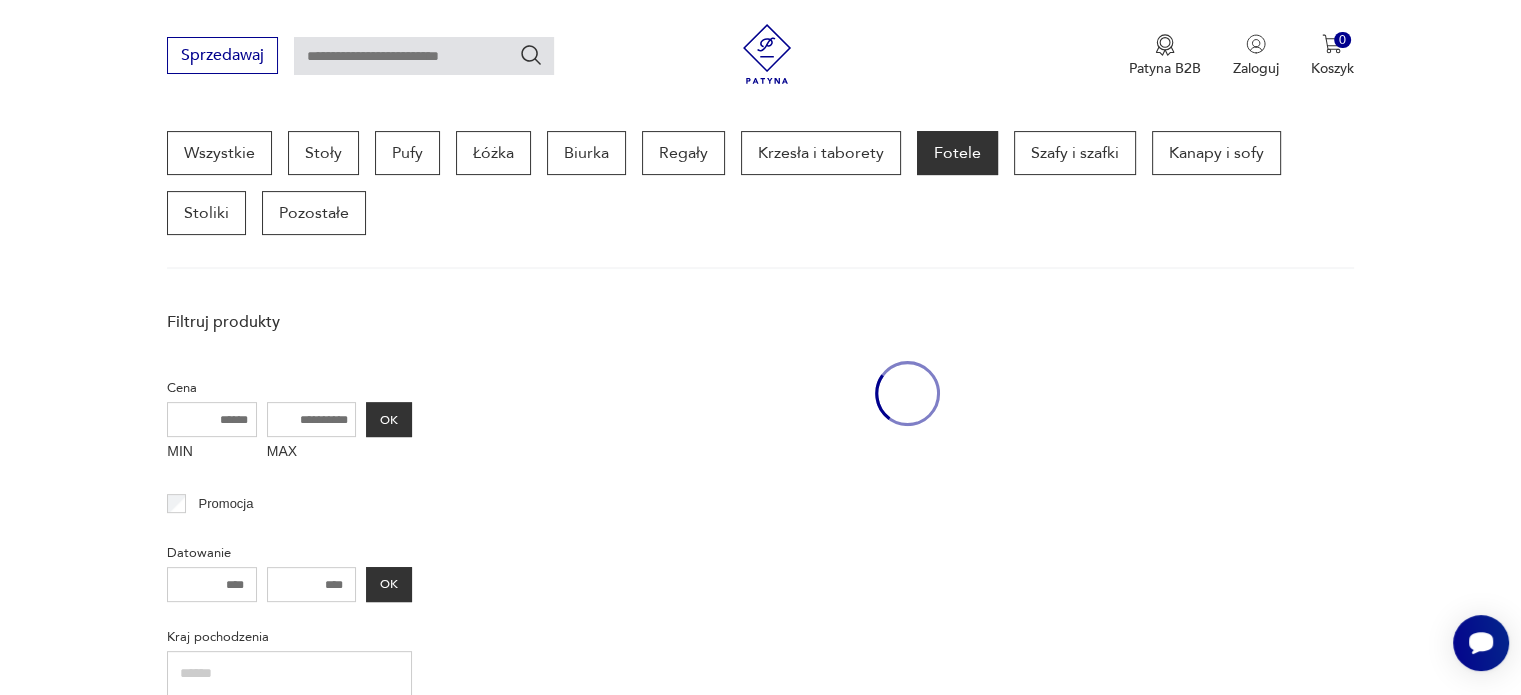 scroll, scrollTop: 530, scrollLeft: 0, axis: vertical 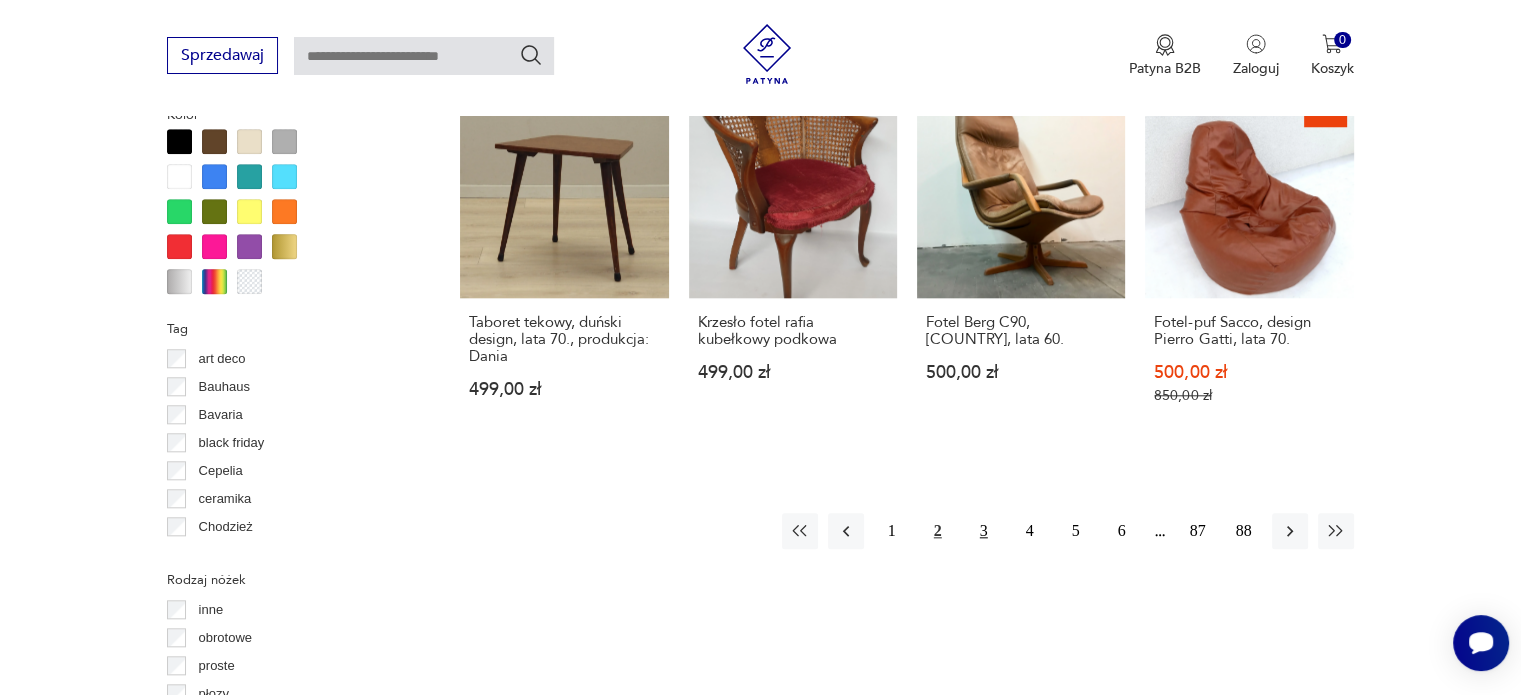 click on "3" at bounding box center (984, 531) 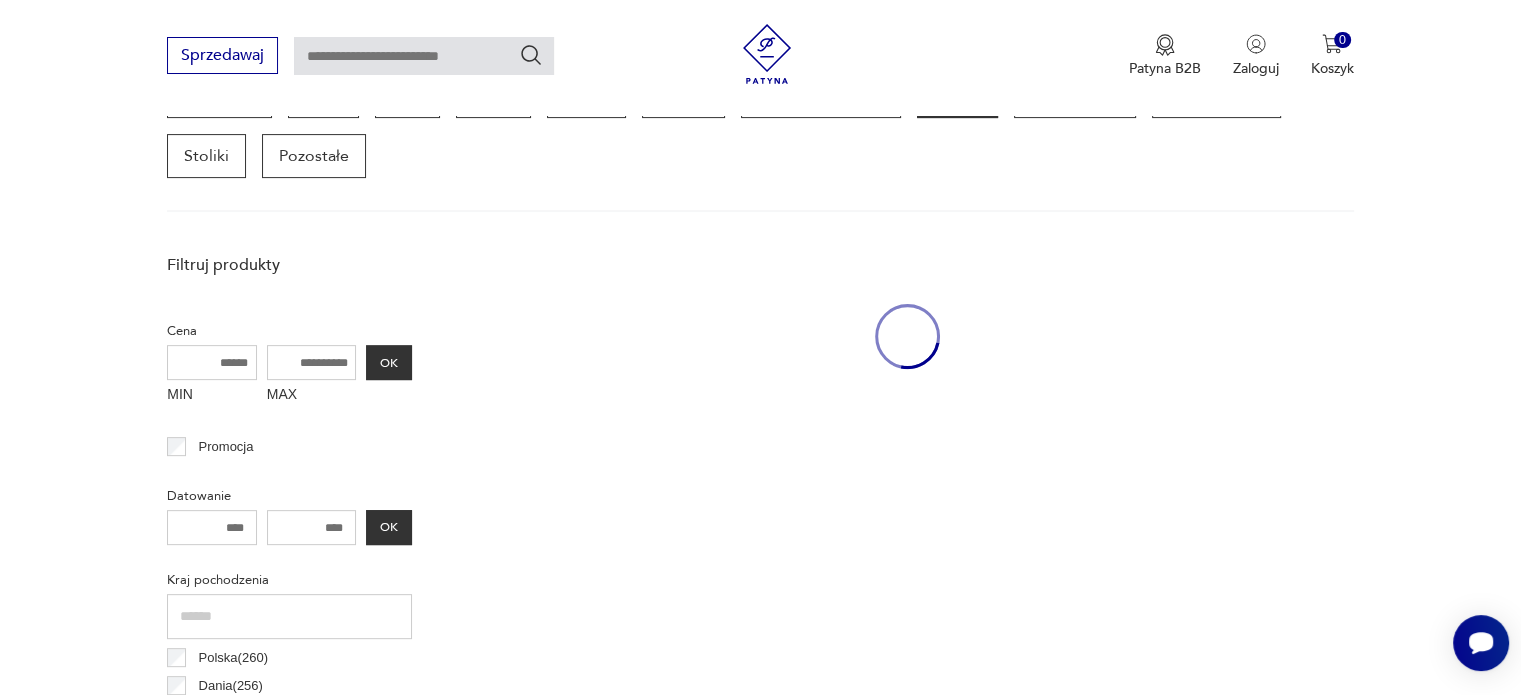 scroll, scrollTop: 530, scrollLeft: 0, axis: vertical 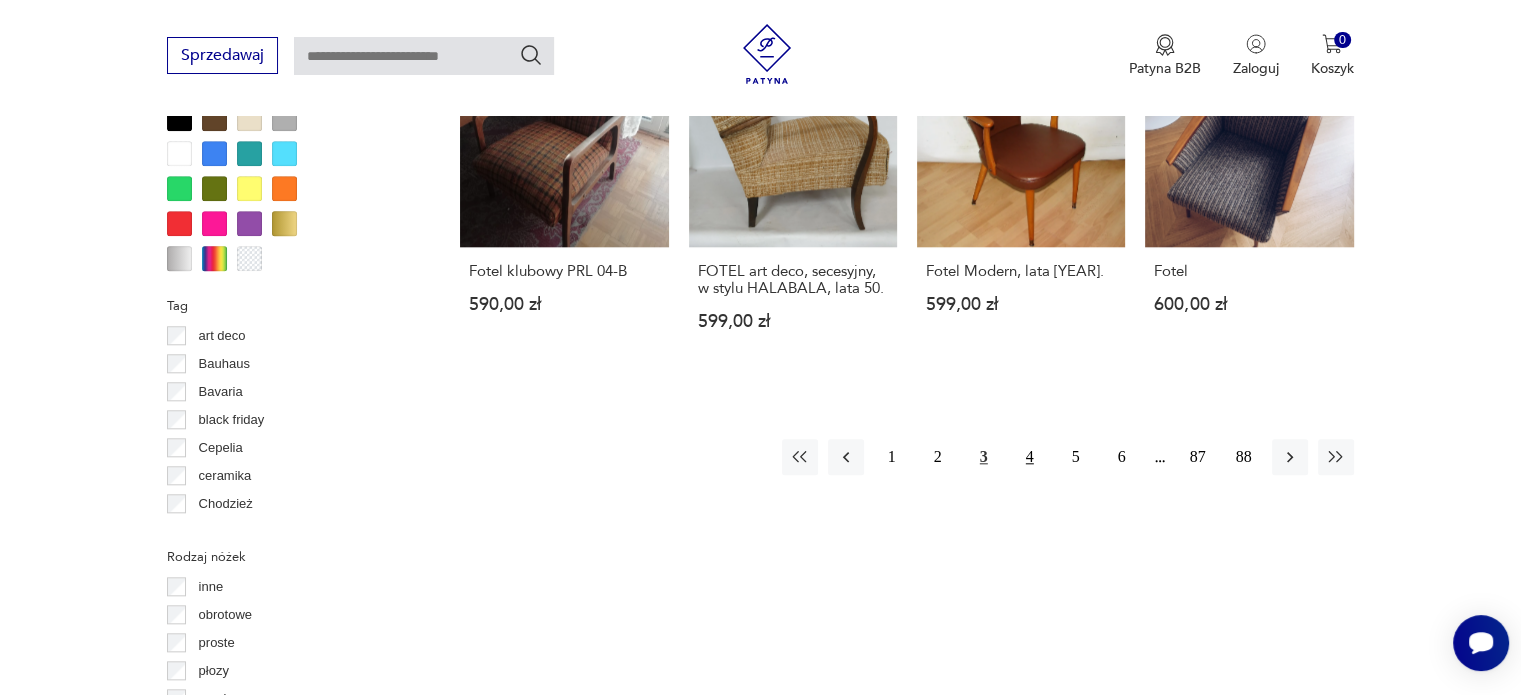 click on "4" at bounding box center [1030, 457] 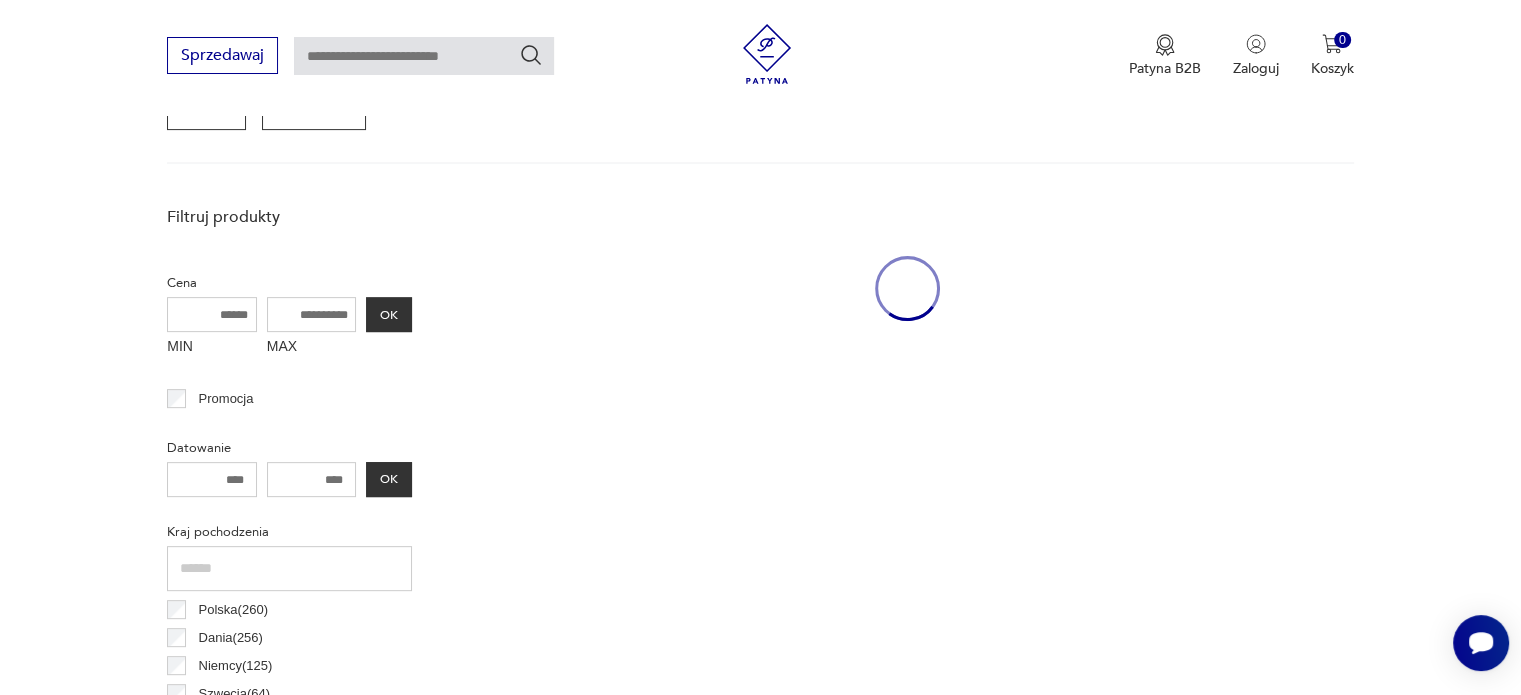 scroll, scrollTop: 530, scrollLeft: 0, axis: vertical 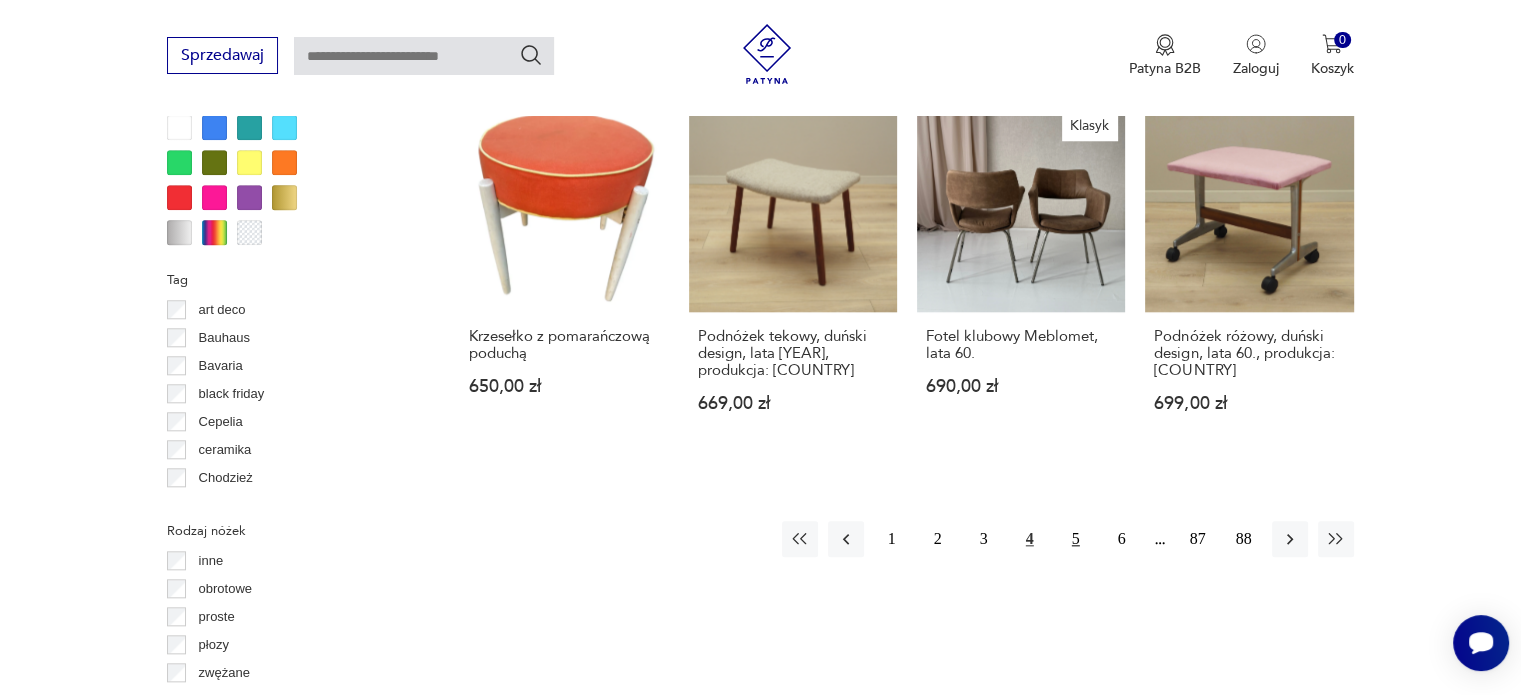 click on "5" at bounding box center [1076, 539] 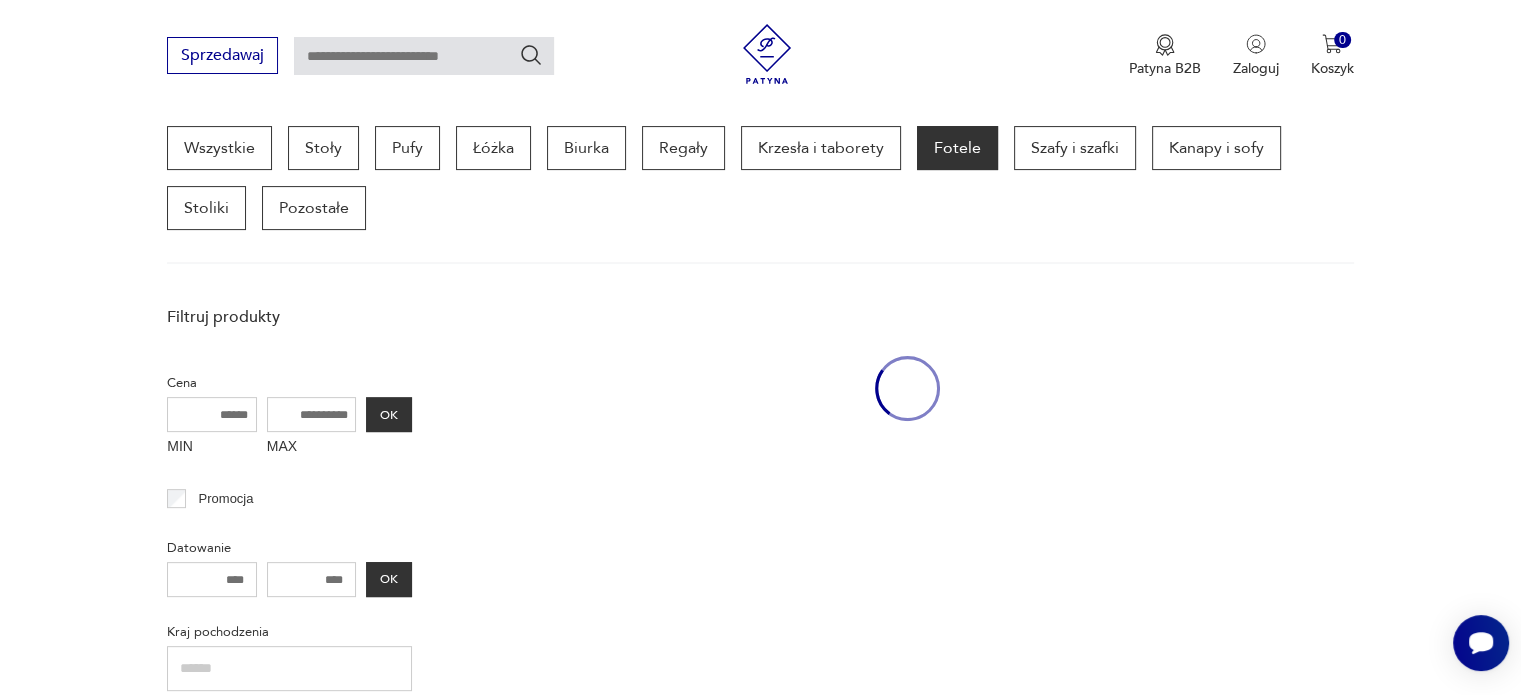 scroll, scrollTop: 530, scrollLeft: 0, axis: vertical 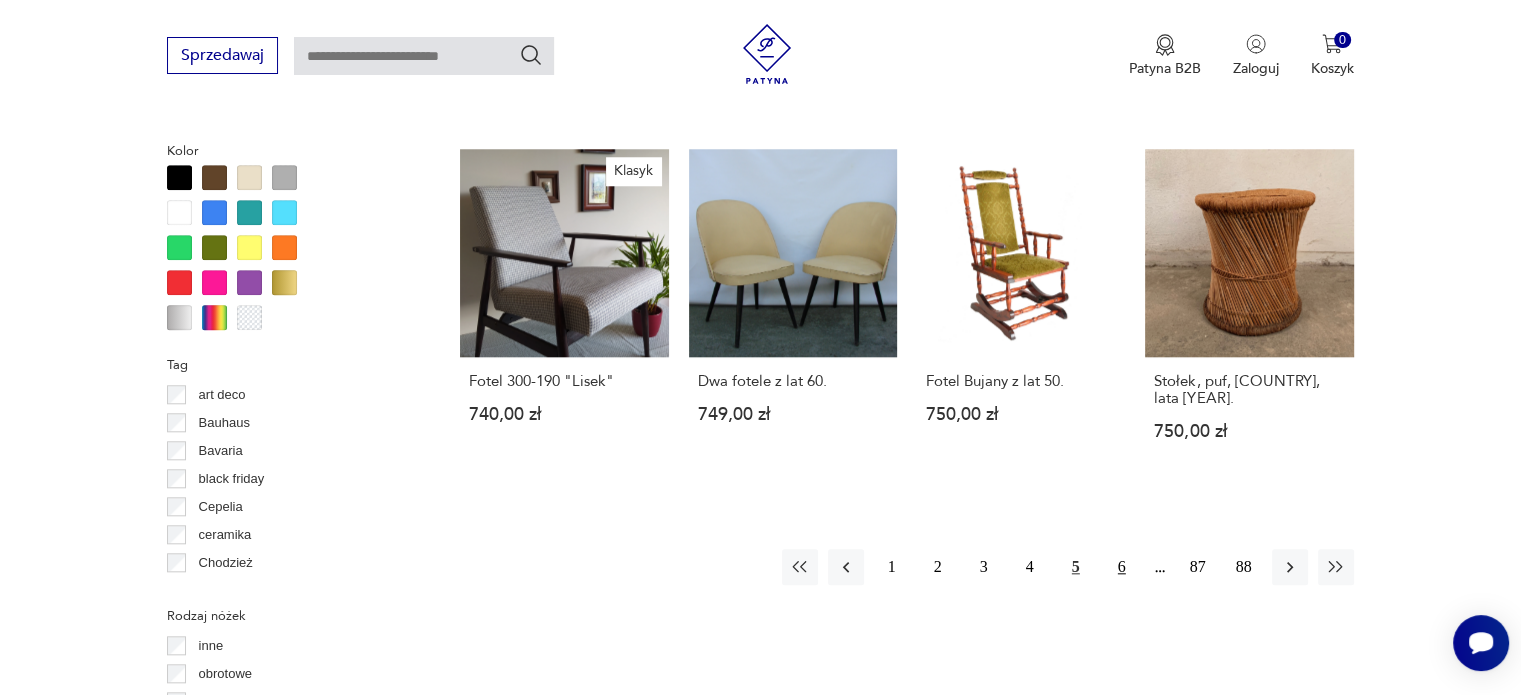 click on "6" at bounding box center (1122, 567) 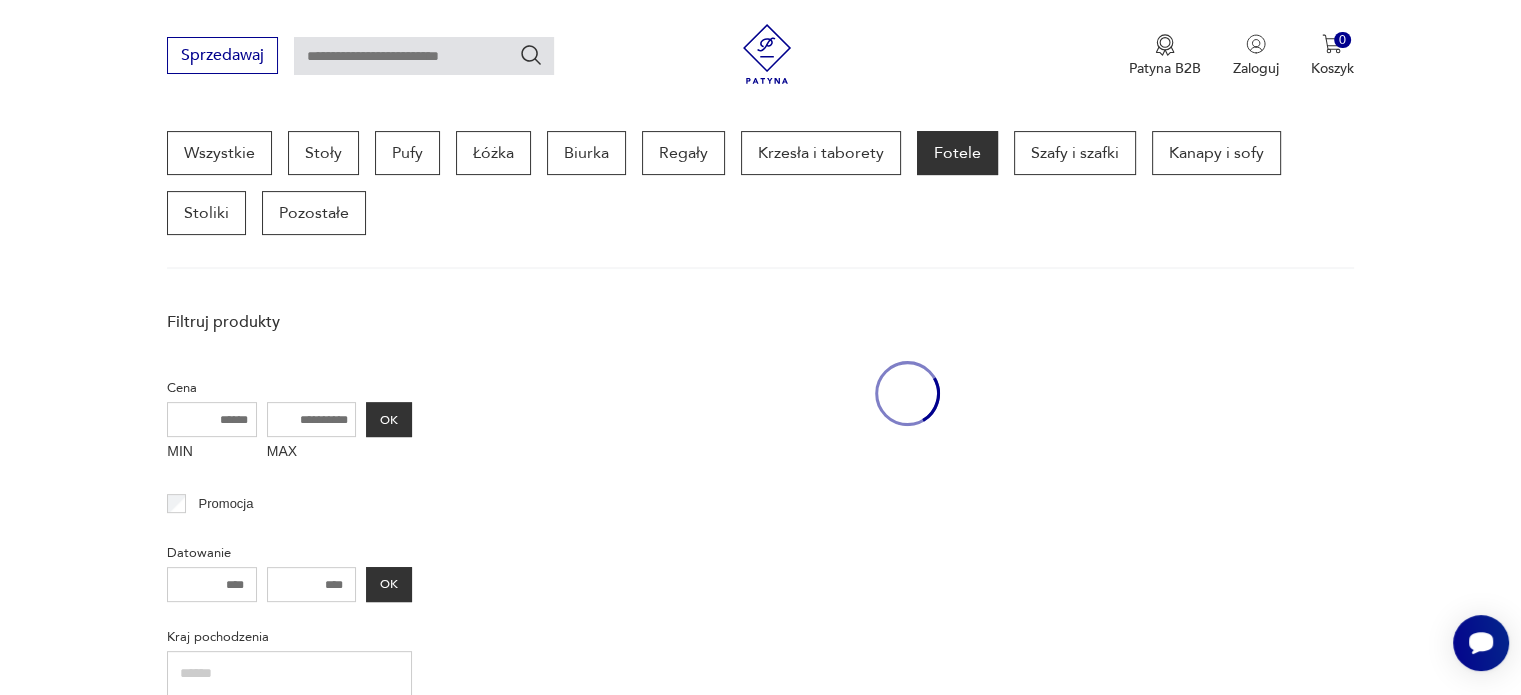 scroll, scrollTop: 530, scrollLeft: 0, axis: vertical 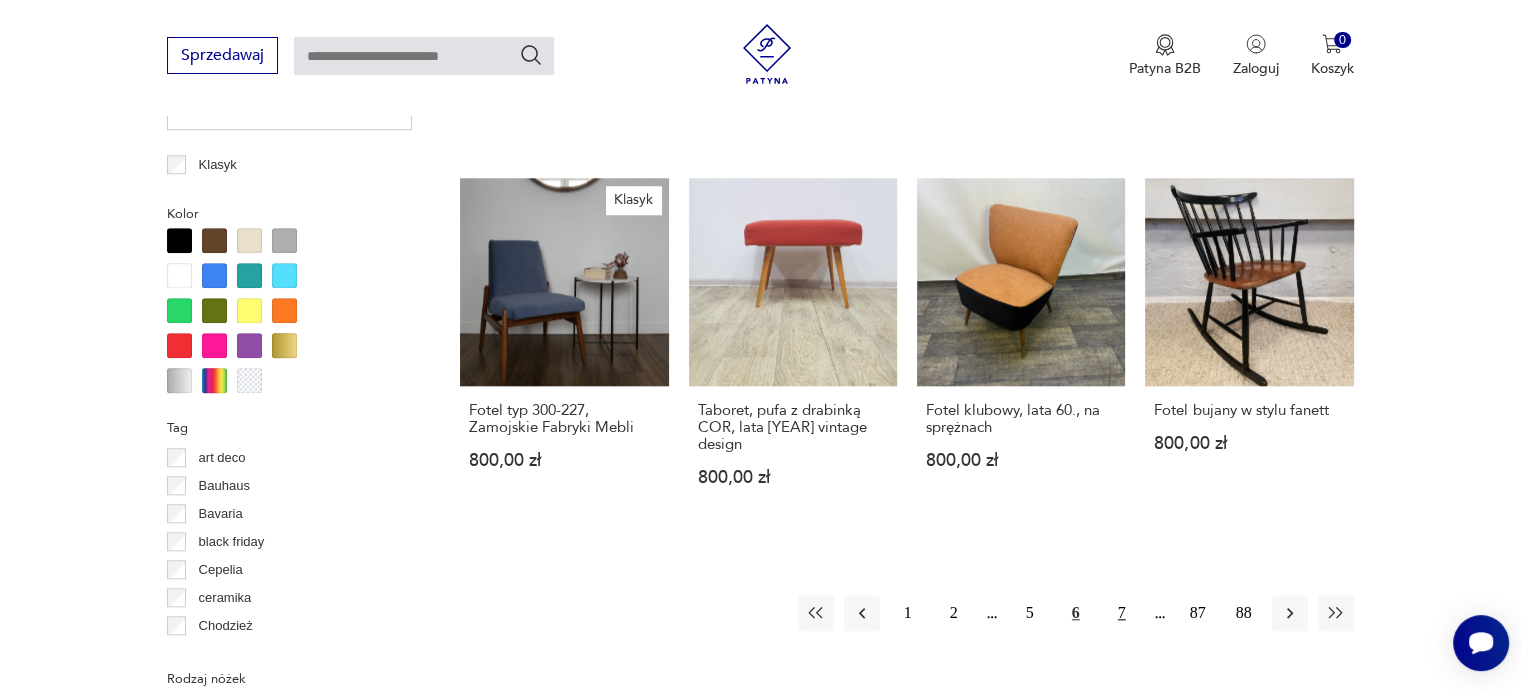 click on "7" at bounding box center (1122, 613) 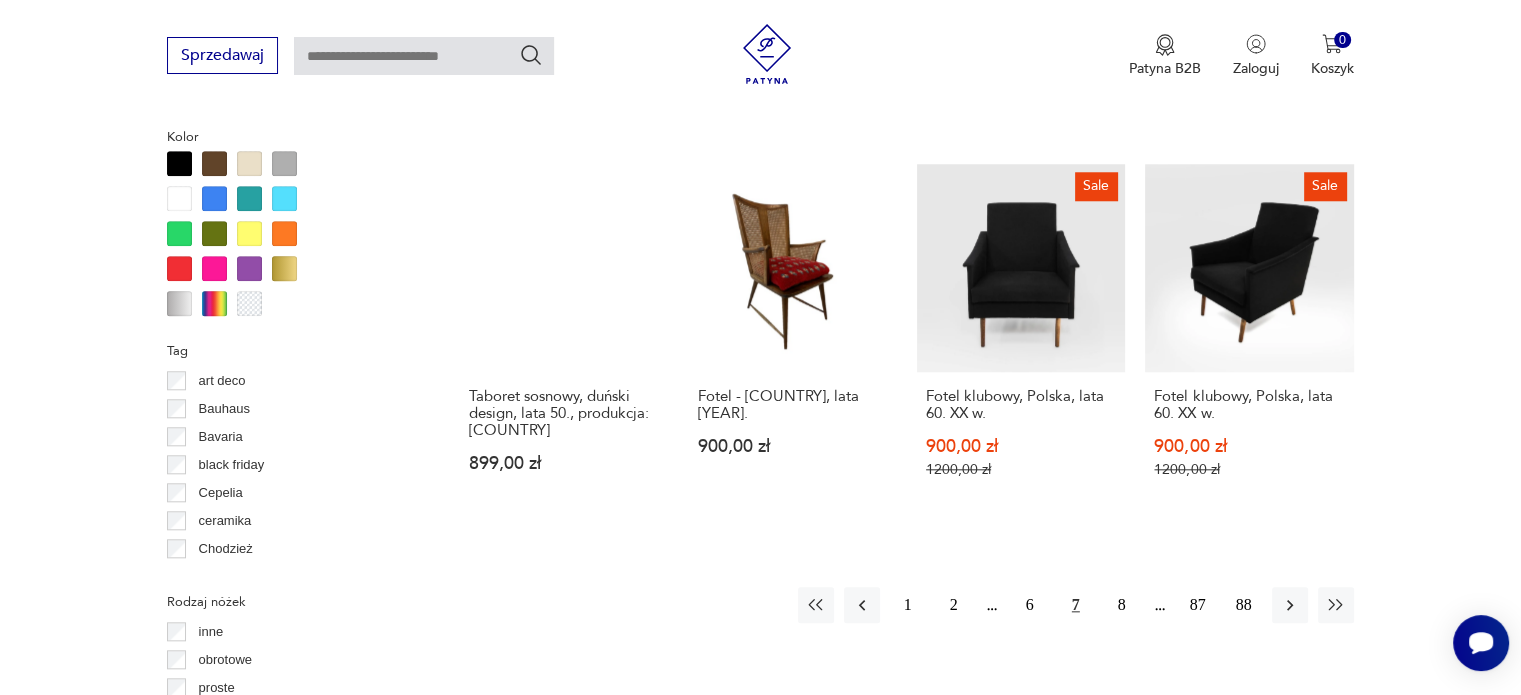 scroll, scrollTop: 1964, scrollLeft: 0, axis: vertical 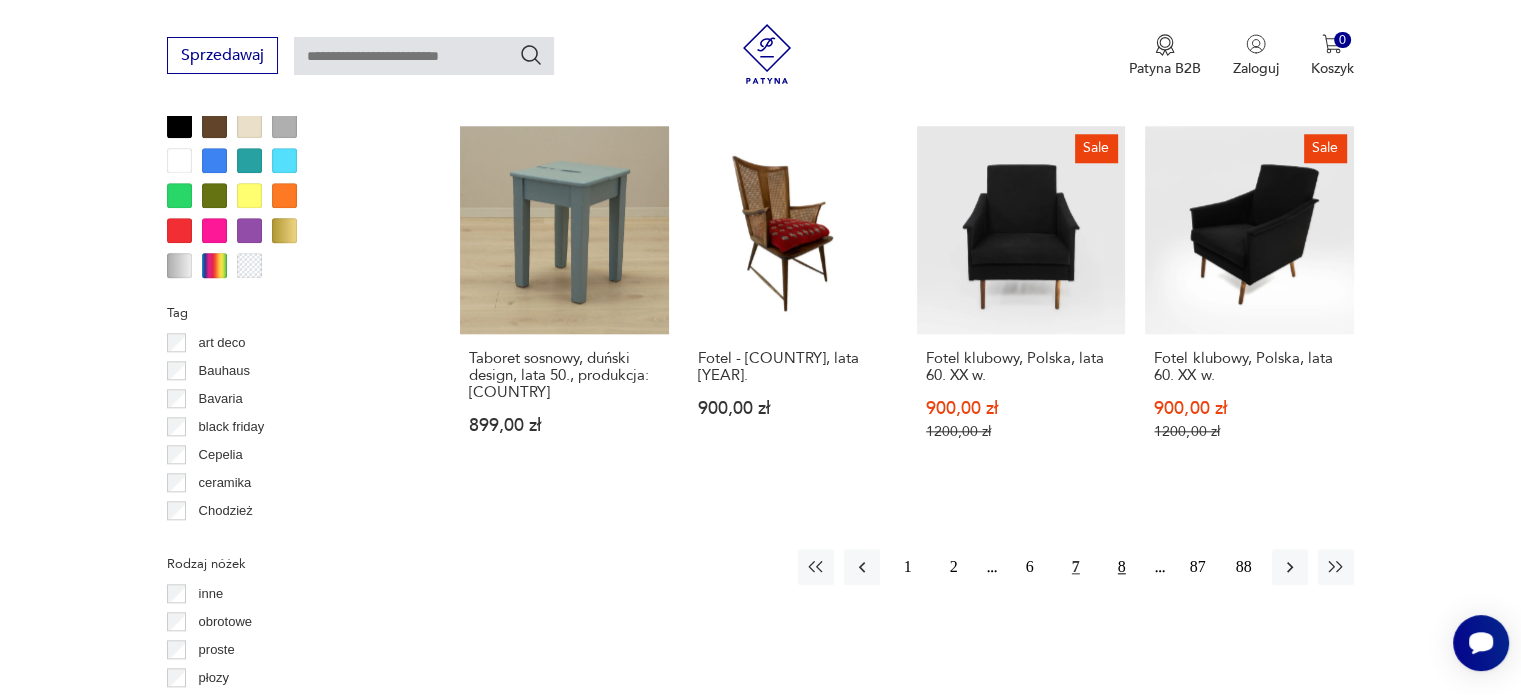 click on "8" at bounding box center [1122, 567] 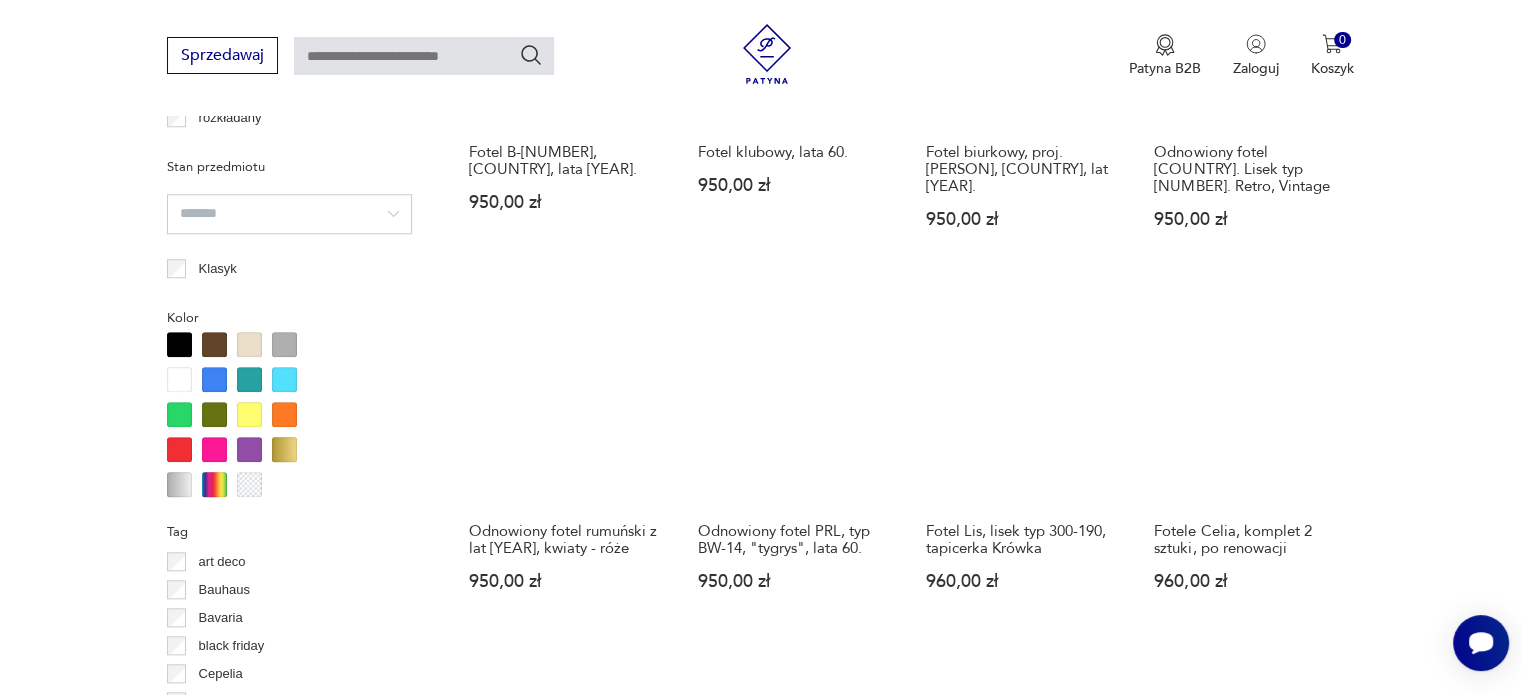 scroll, scrollTop: 1856, scrollLeft: 0, axis: vertical 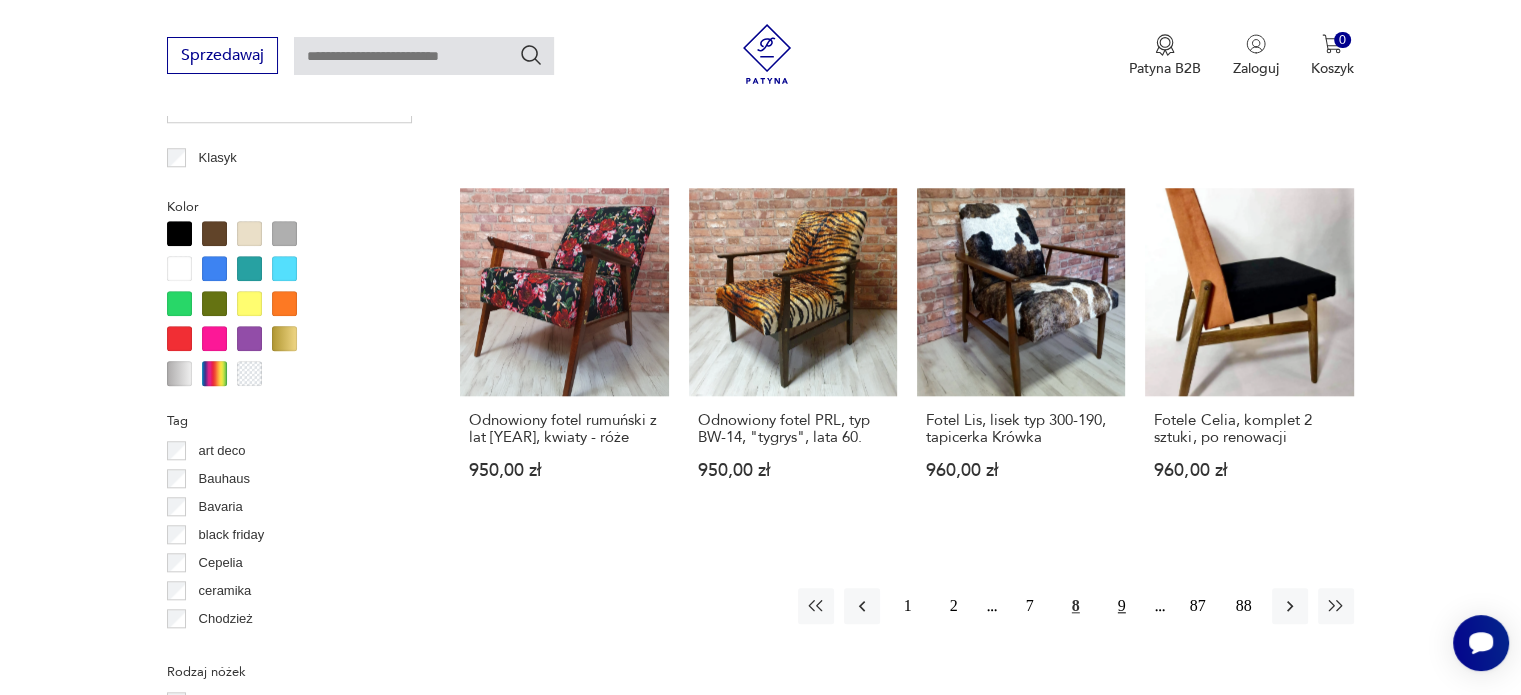 click on "9" at bounding box center (1122, 606) 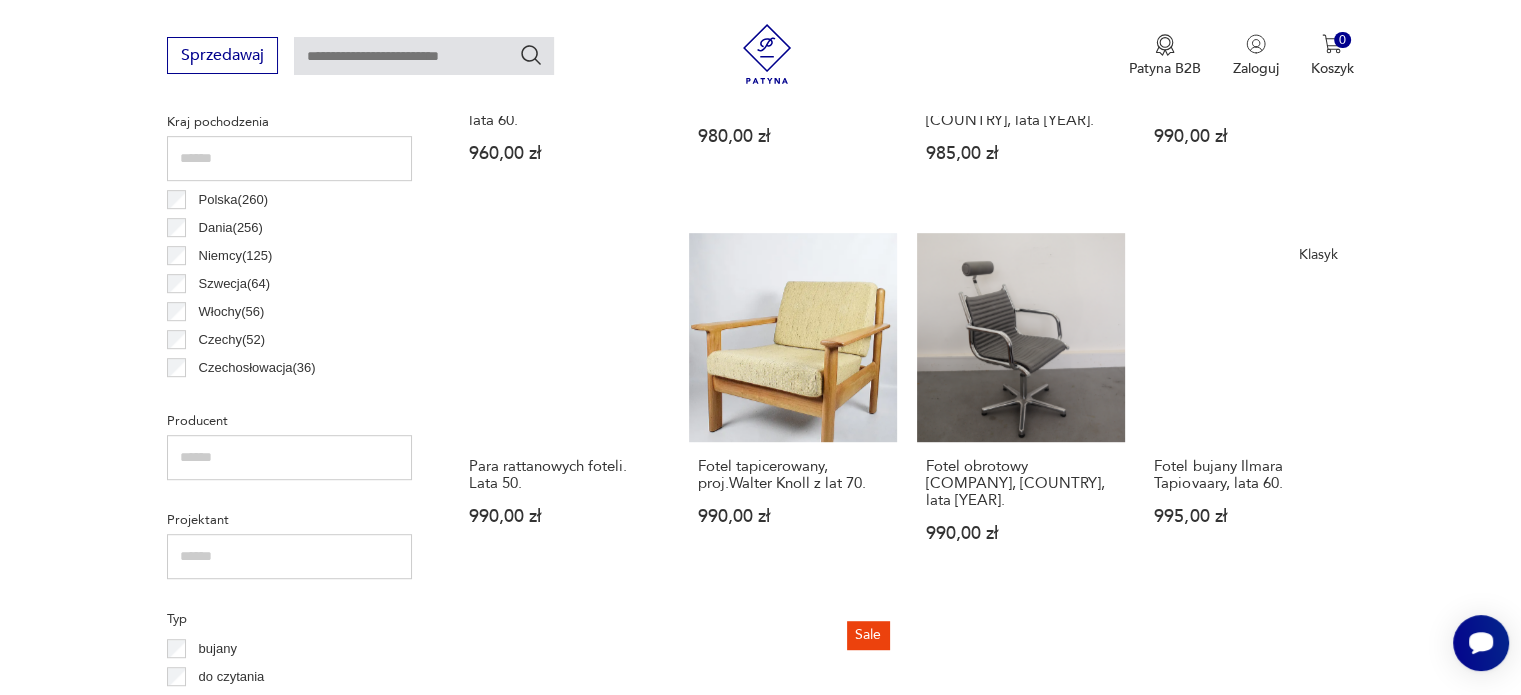 scroll, scrollTop: 1060, scrollLeft: 0, axis: vertical 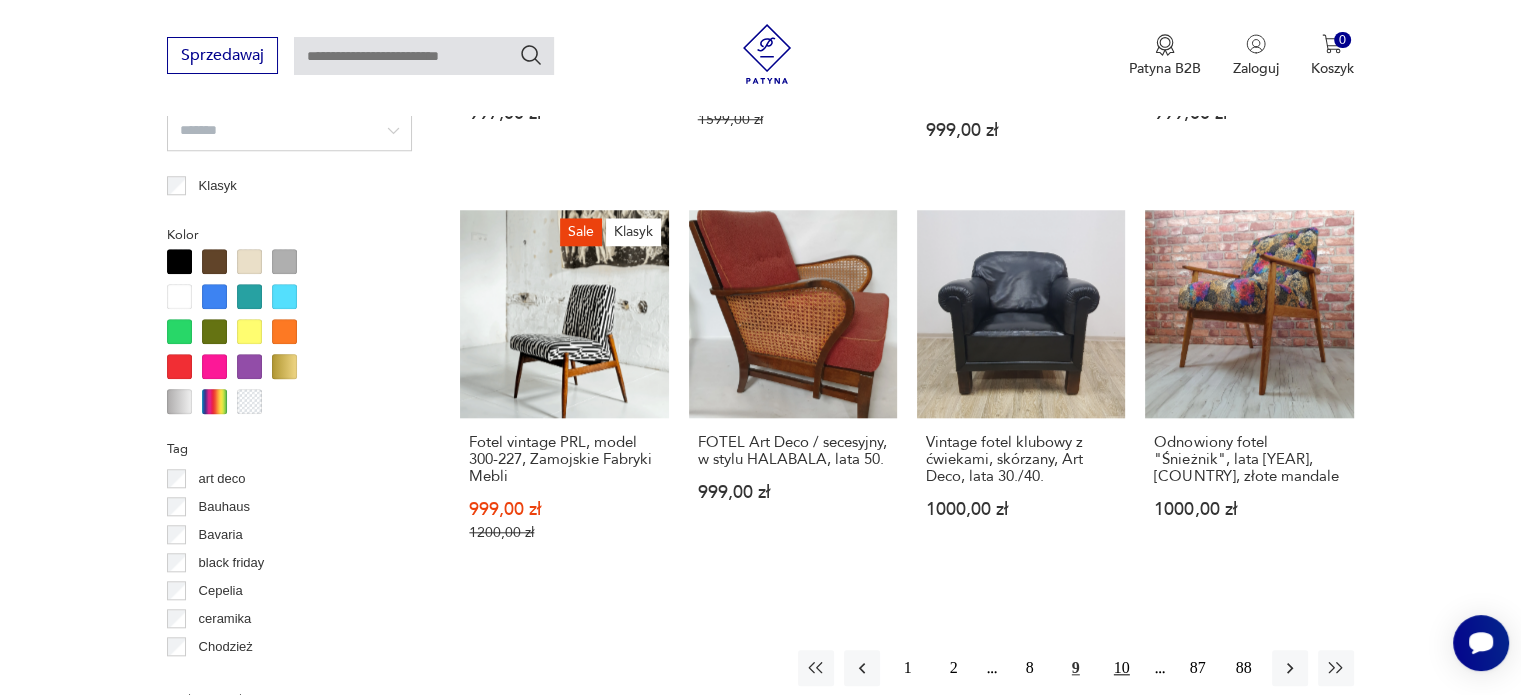 click on "10" at bounding box center (1122, 668) 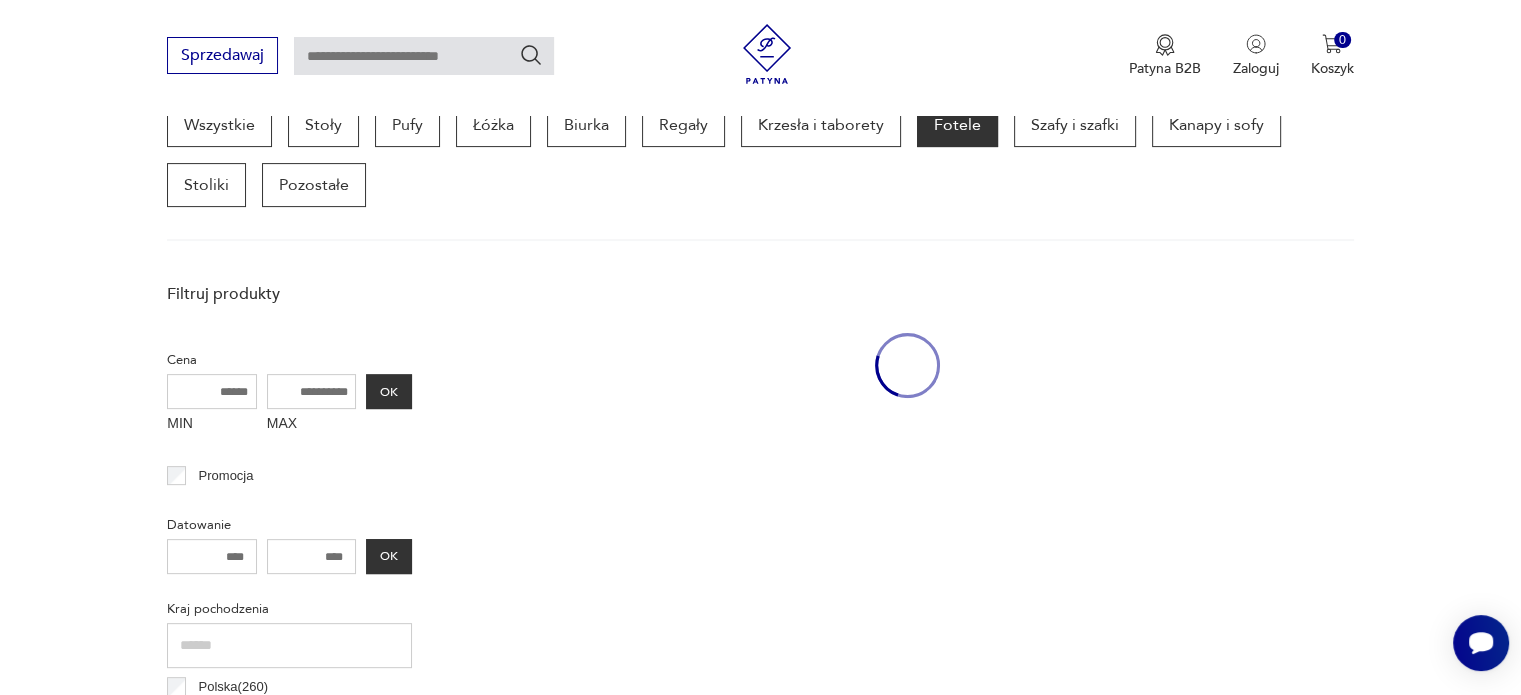 scroll, scrollTop: 530, scrollLeft: 0, axis: vertical 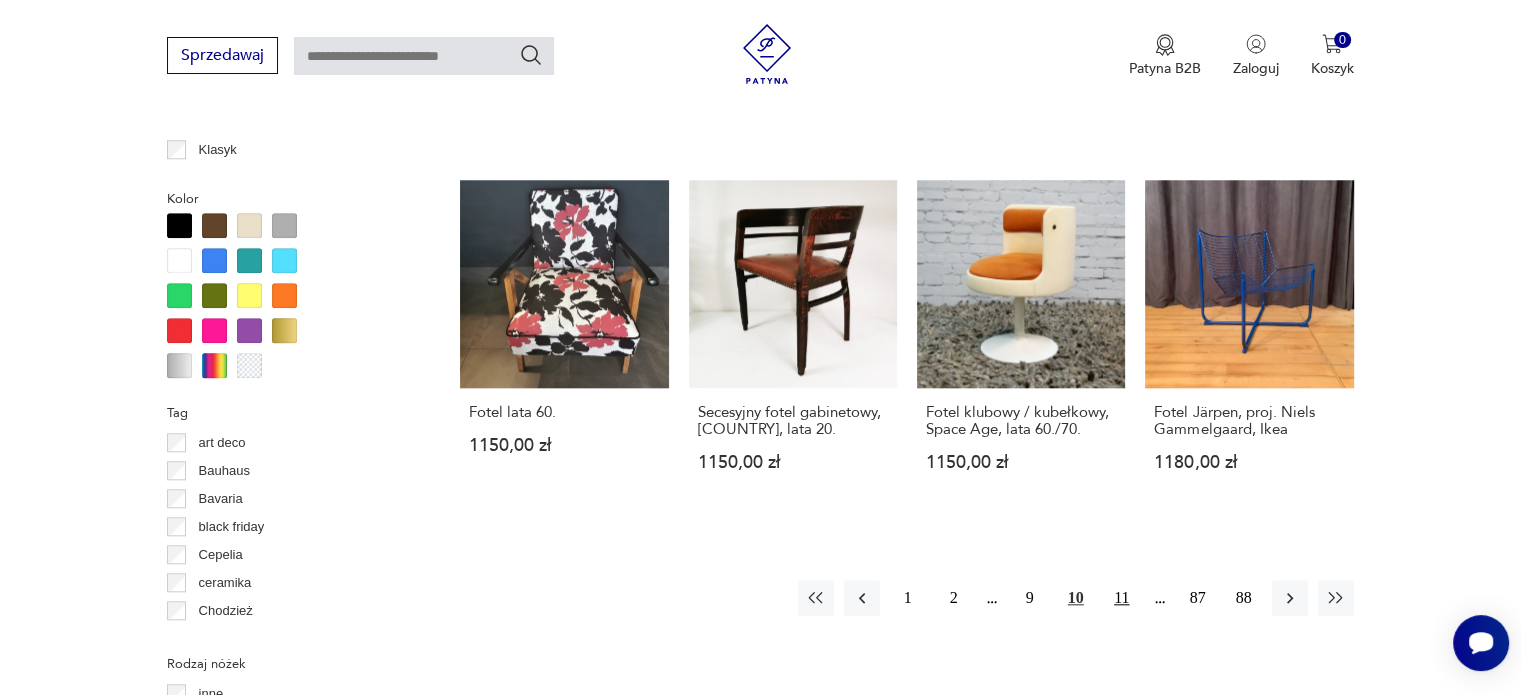 click on "11" at bounding box center (1122, 598) 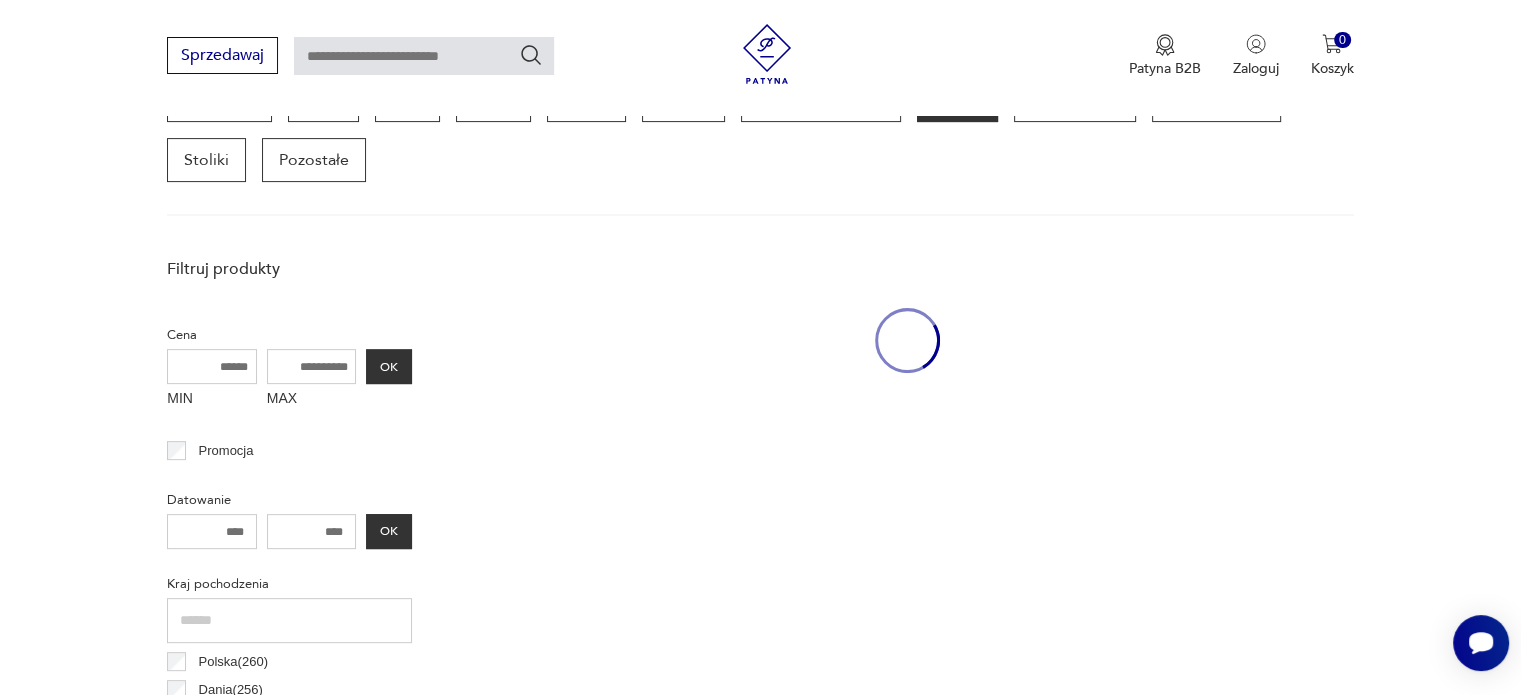 scroll, scrollTop: 530, scrollLeft: 0, axis: vertical 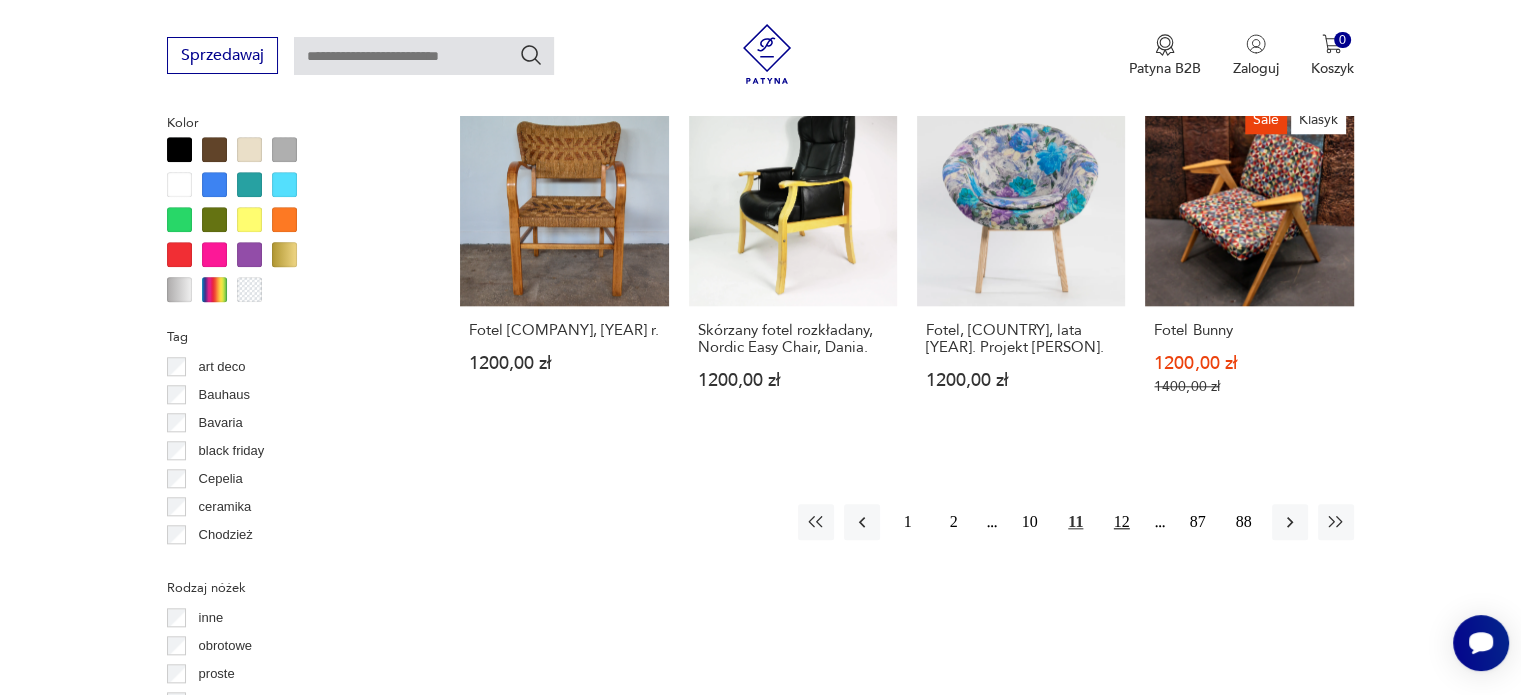 click on "12" at bounding box center (1122, 522) 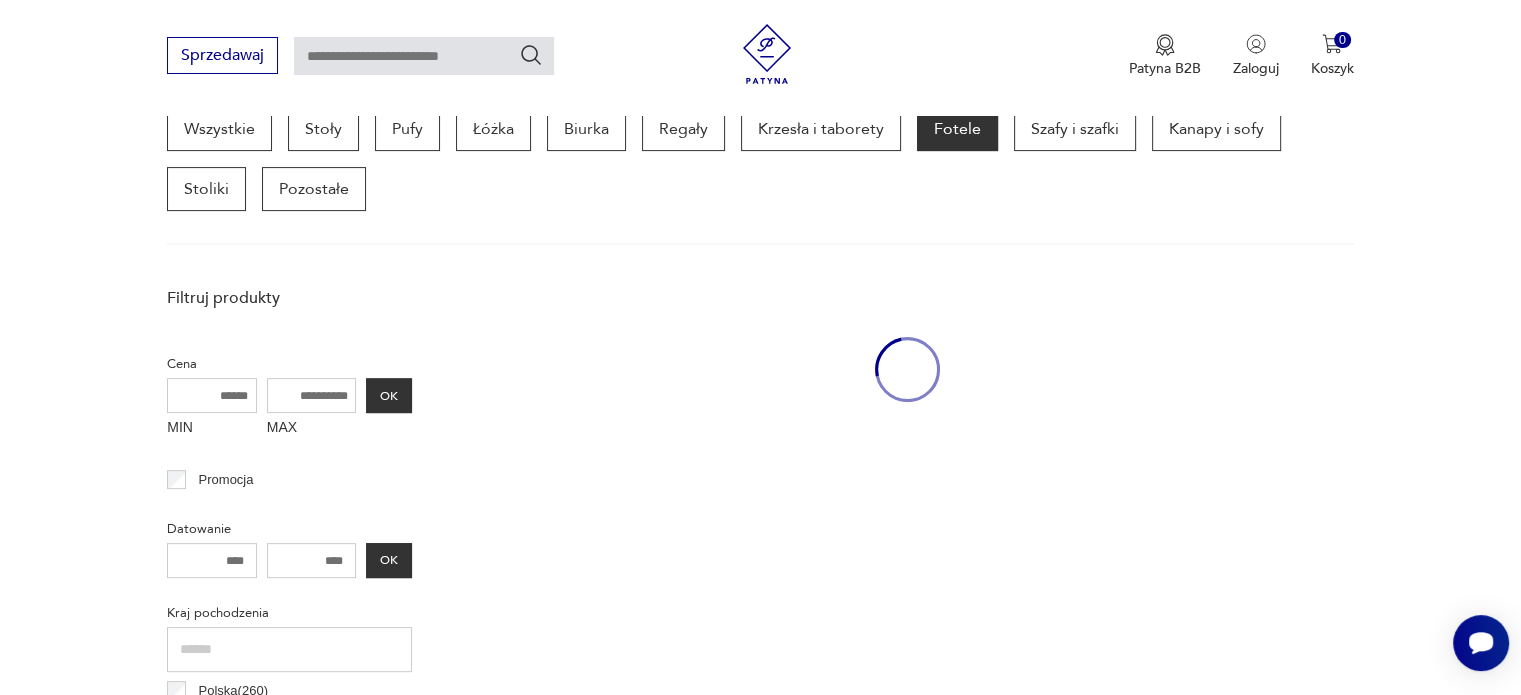 scroll, scrollTop: 530, scrollLeft: 0, axis: vertical 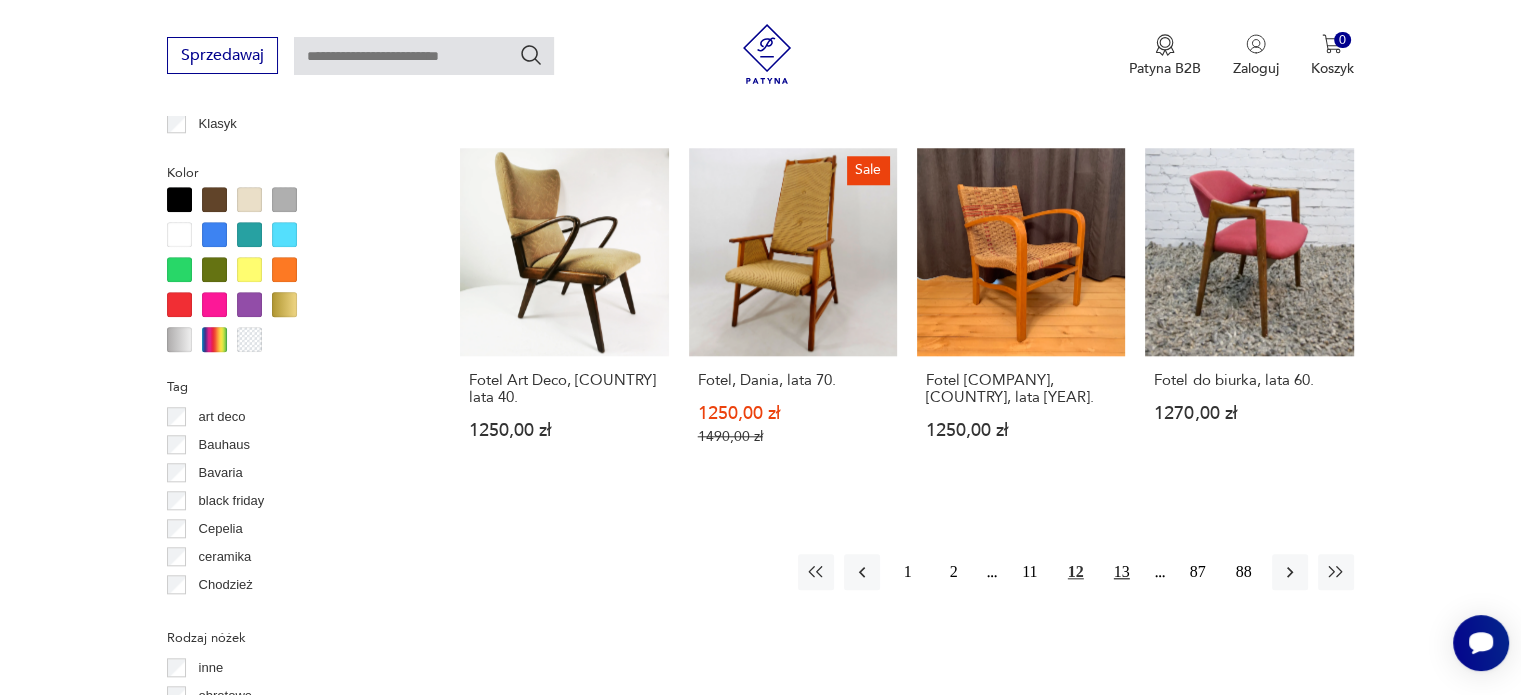 click on "13" at bounding box center [1122, 572] 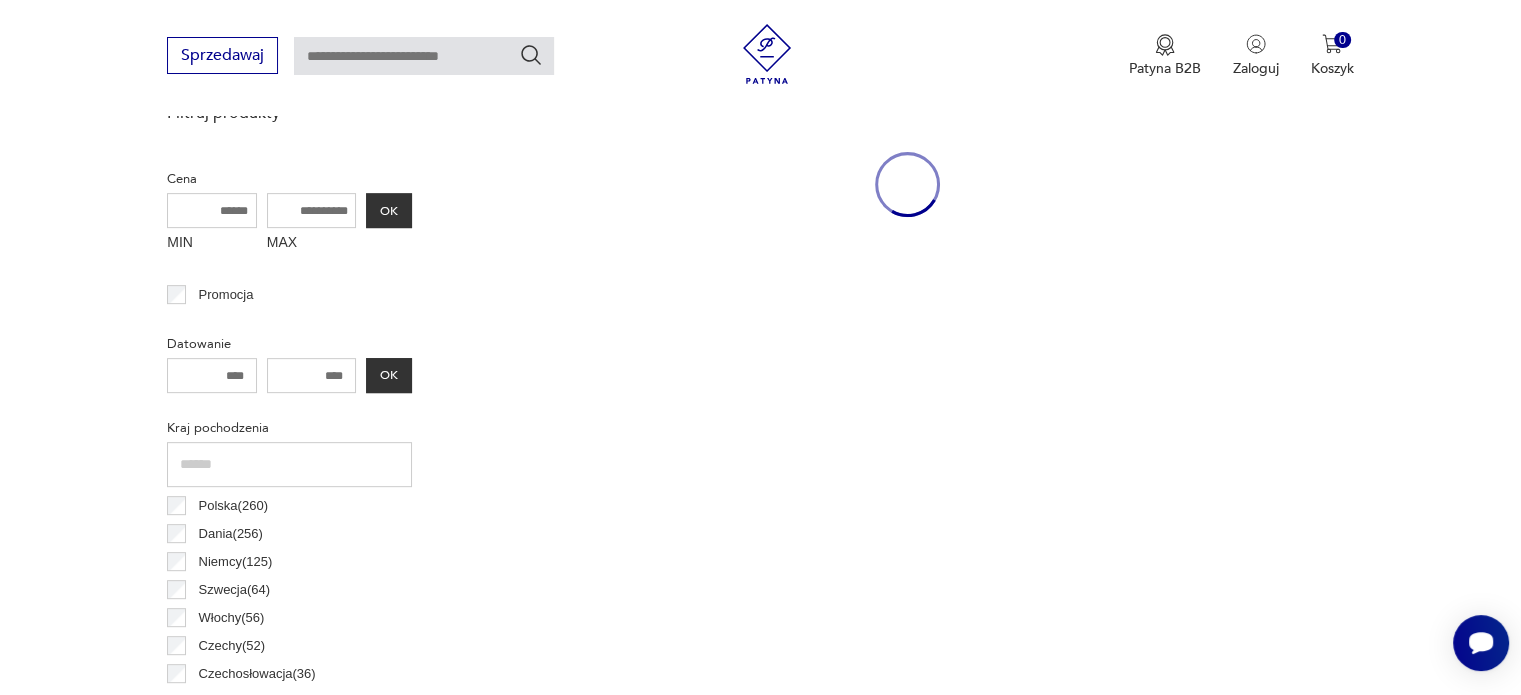scroll, scrollTop: 530, scrollLeft: 0, axis: vertical 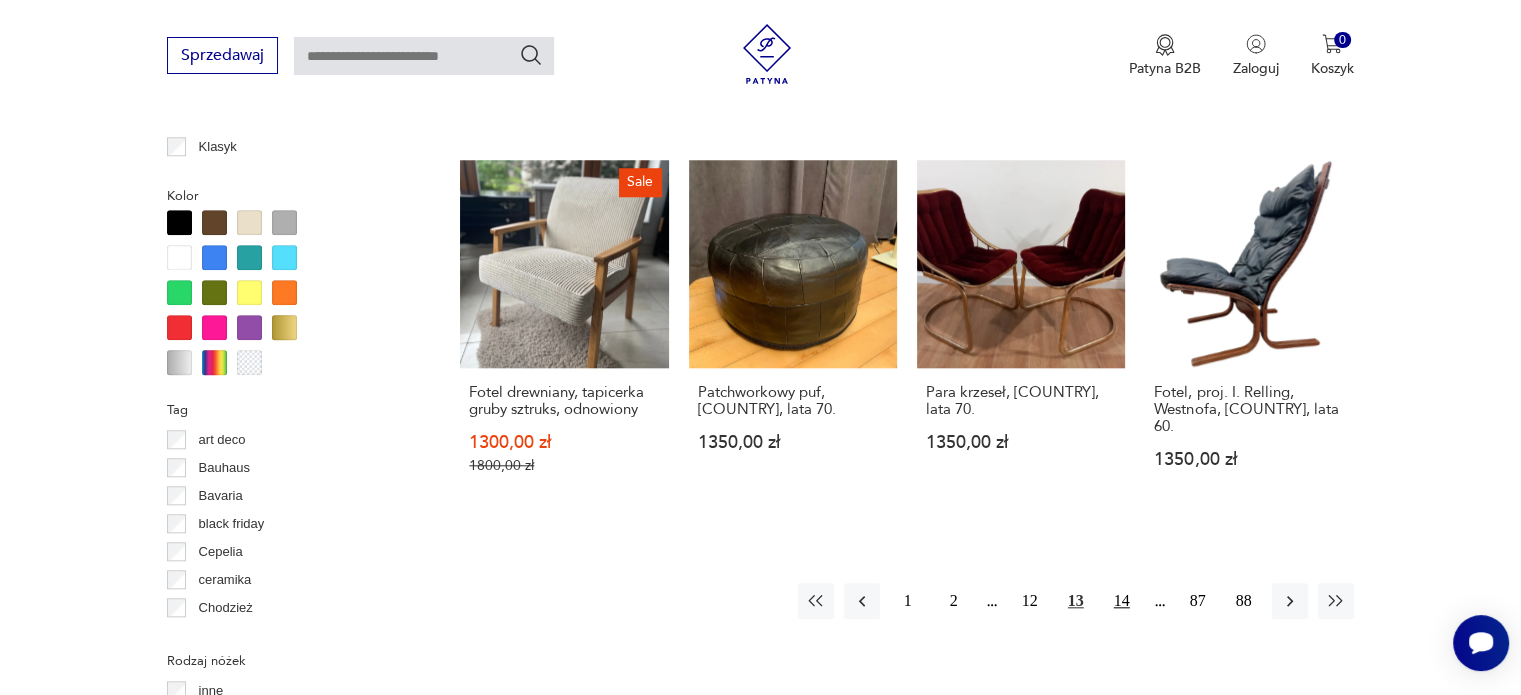 click on "14" at bounding box center (1122, 601) 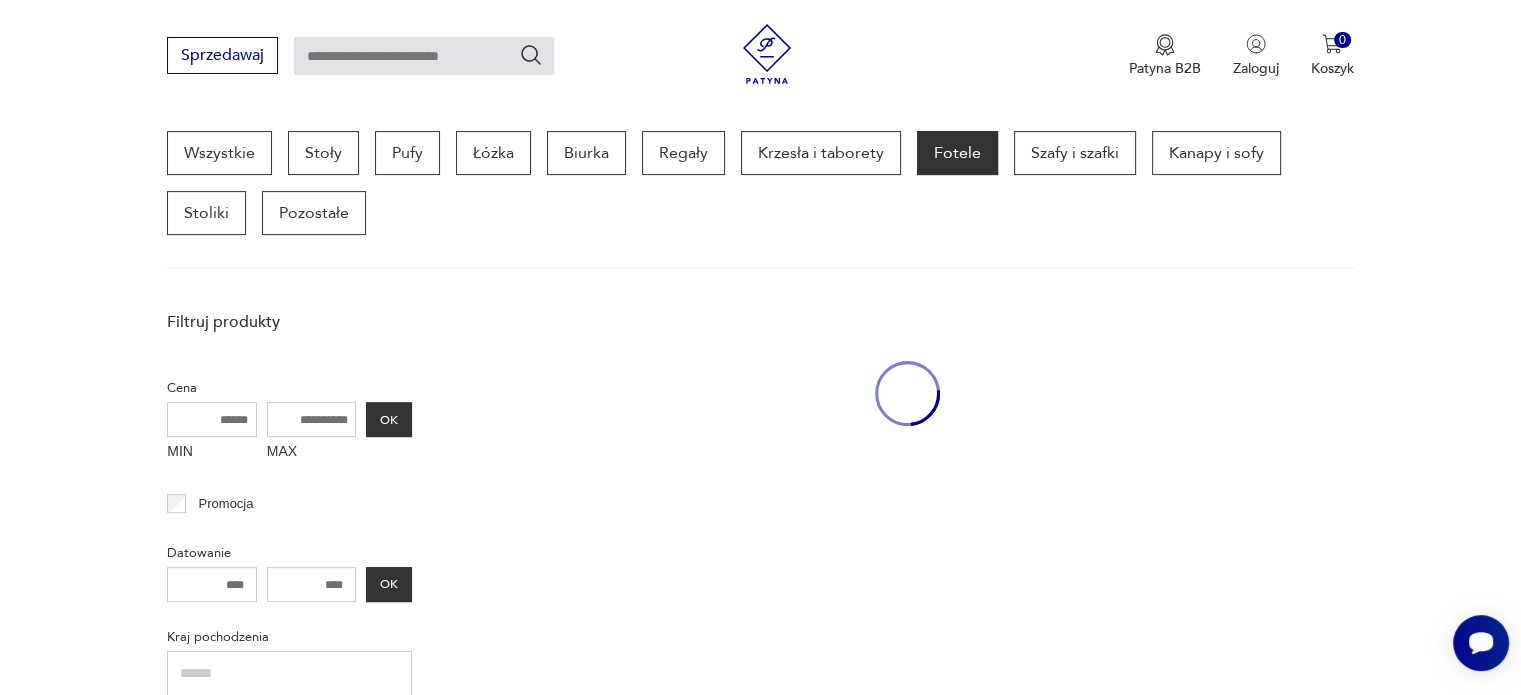 scroll, scrollTop: 530, scrollLeft: 0, axis: vertical 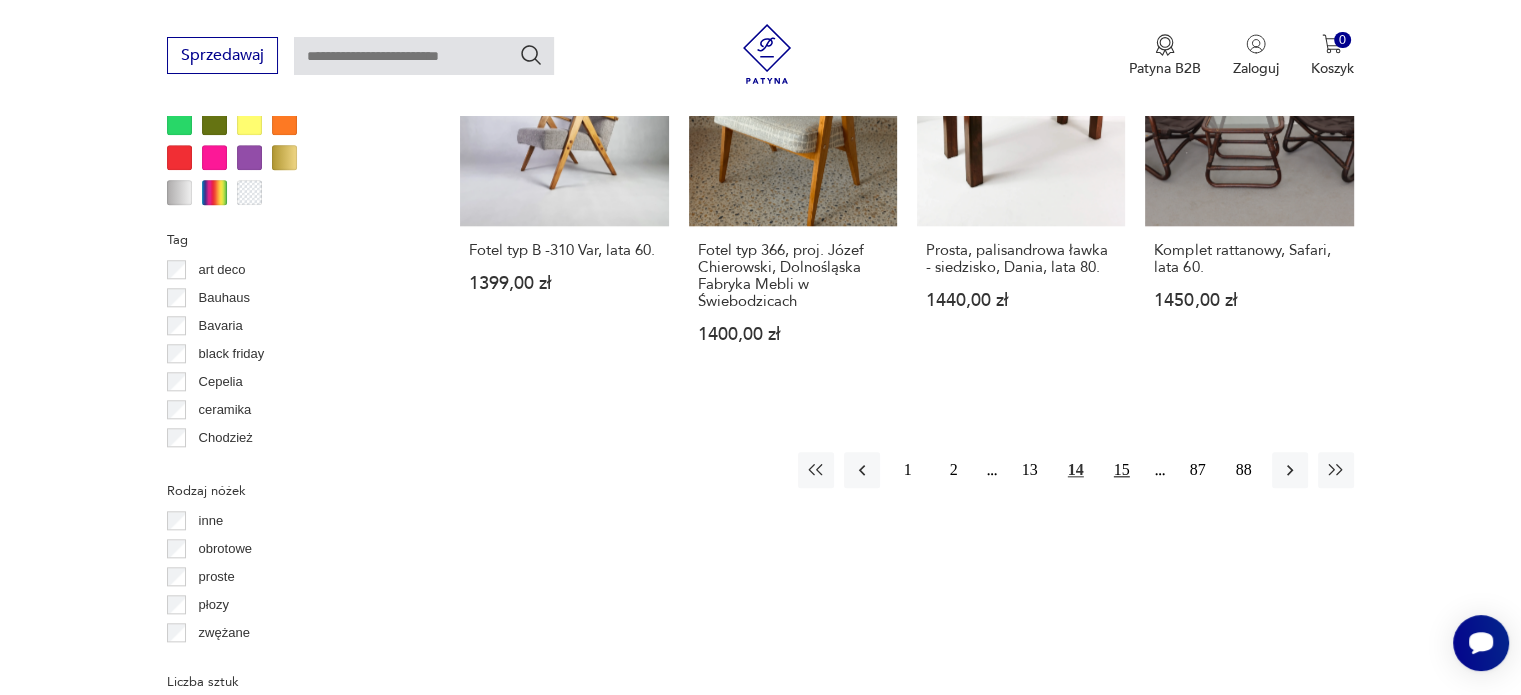 click on "15" at bounding box center [1122, 470] 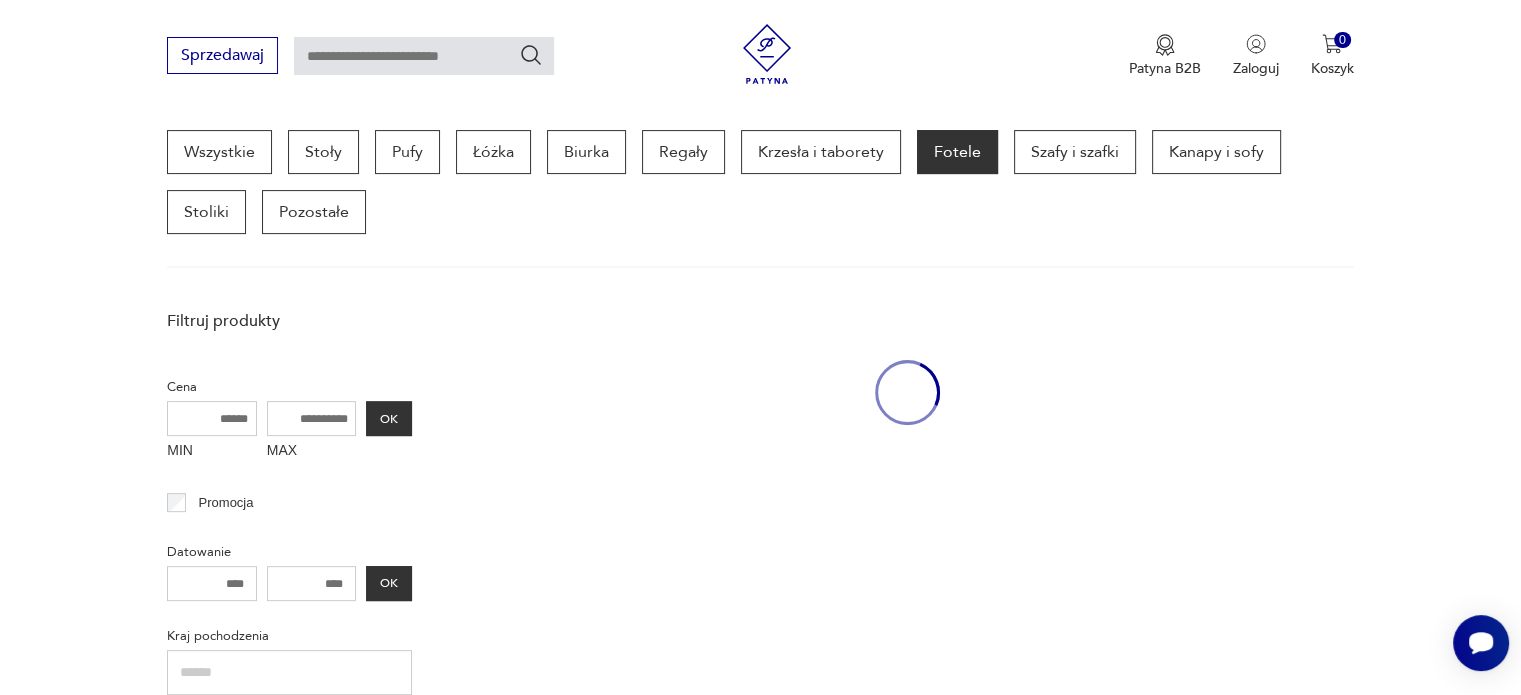 scroll, scrollTop: 530, scrollLeft: 0, axis: vertical 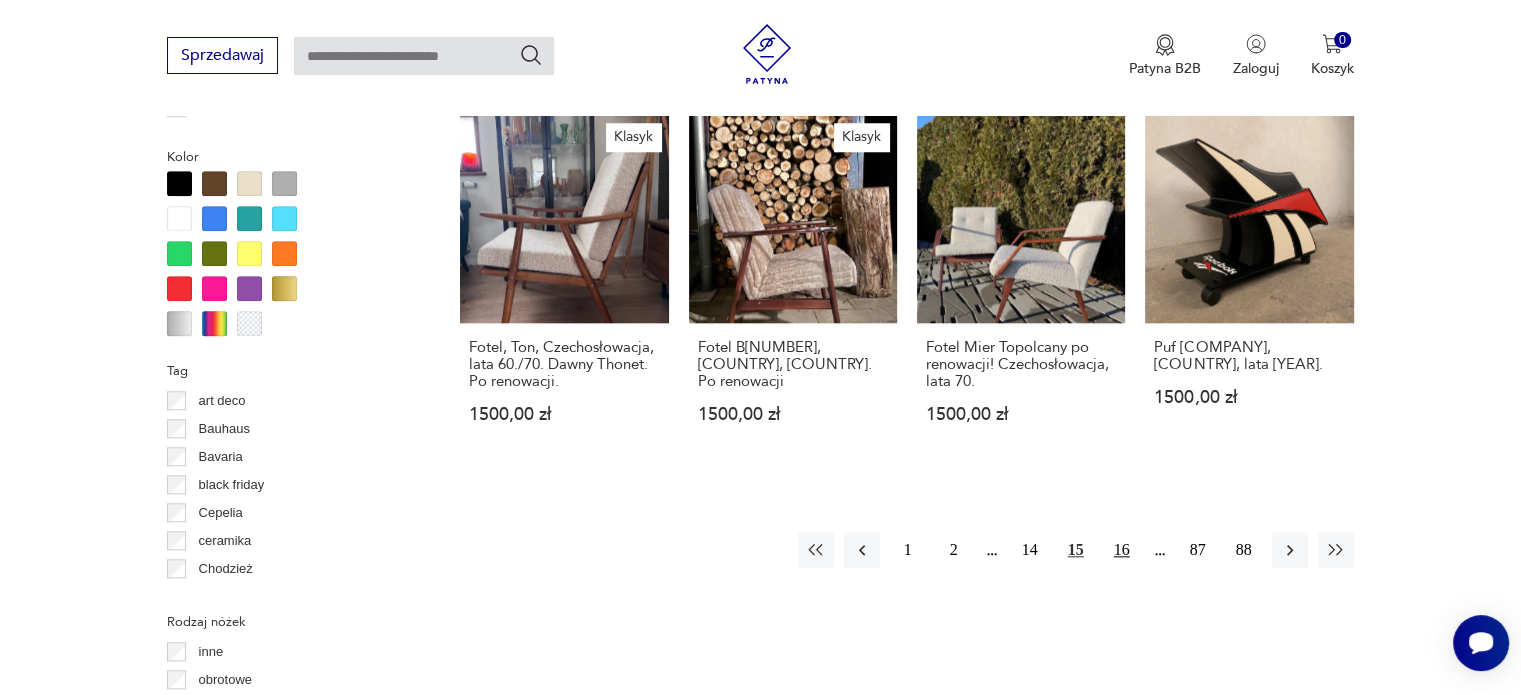 click on "16" at bounding box center [1122, 550] 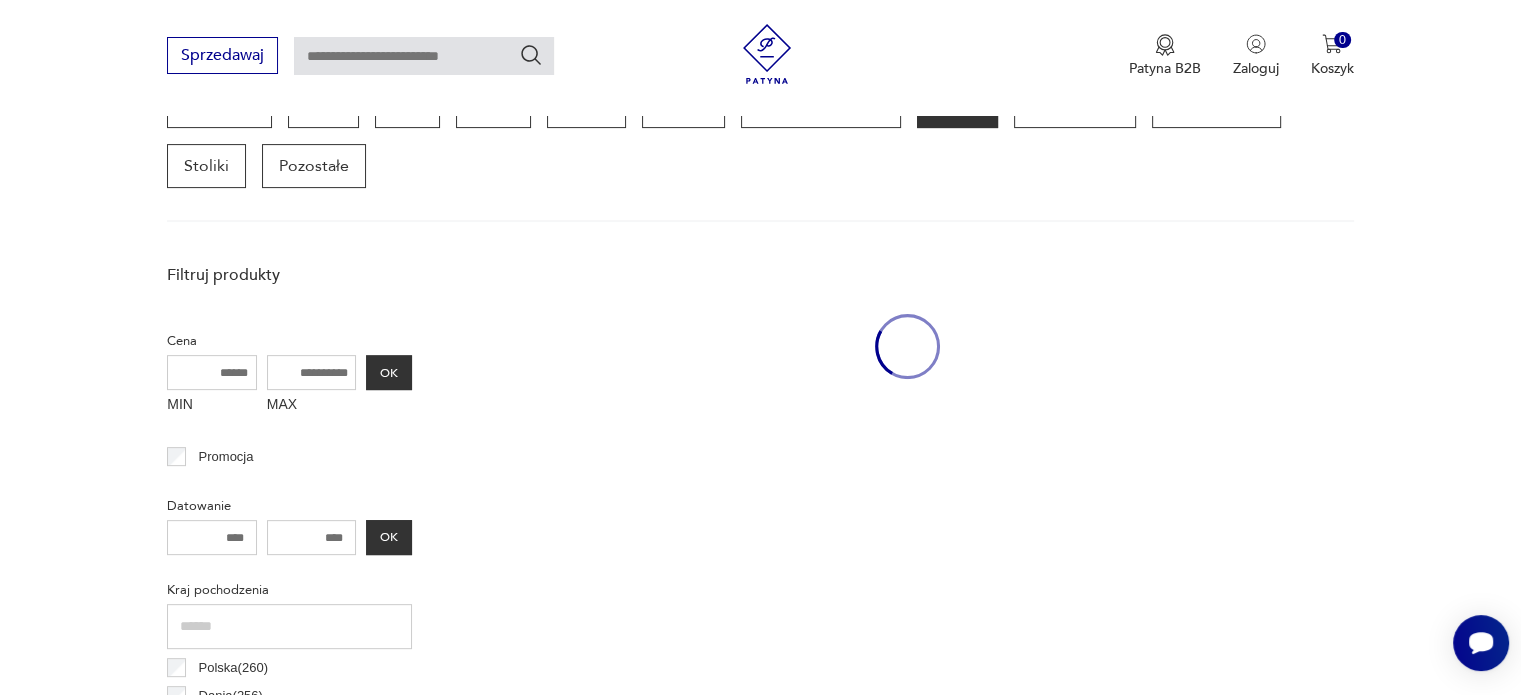 scroll, scrollTop: 530, scrollLeft: 0, axis: vertical 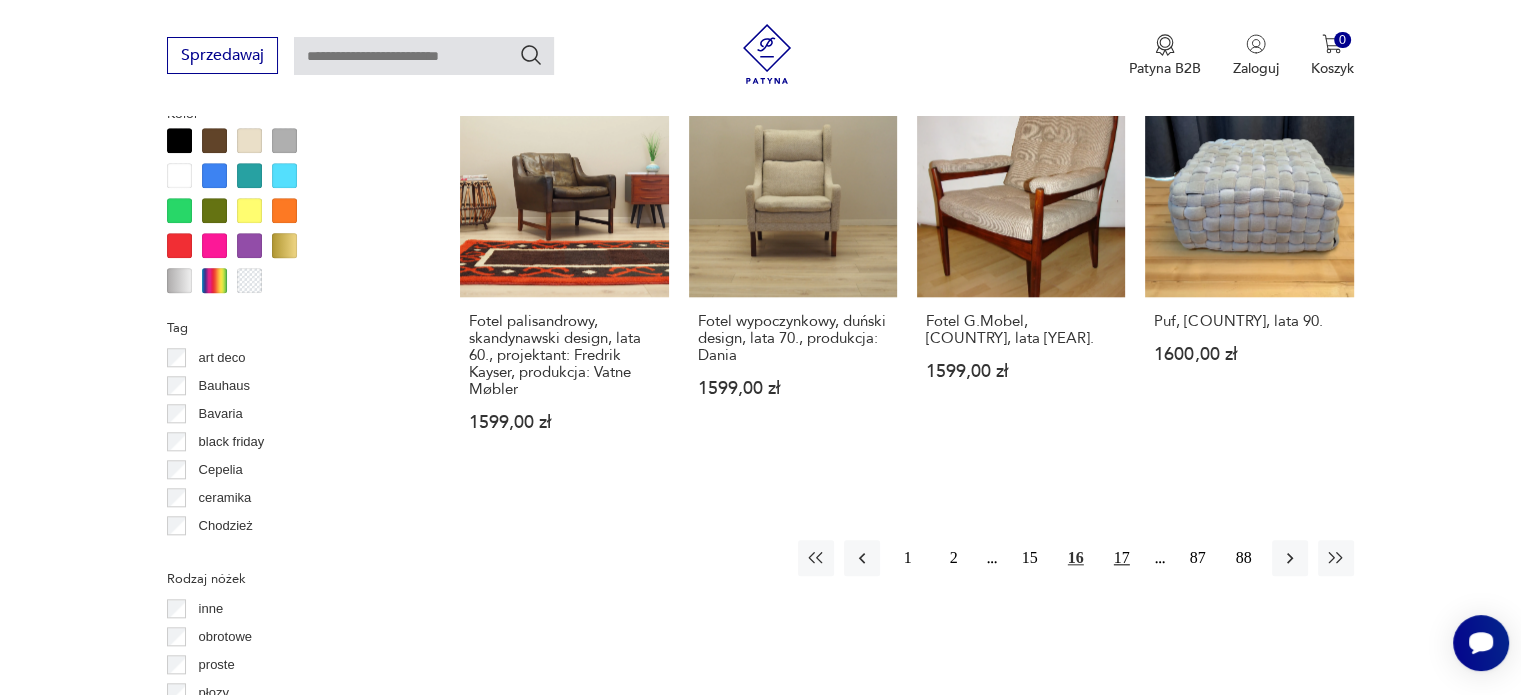 click on "17" at bounding box center (1122, 558) 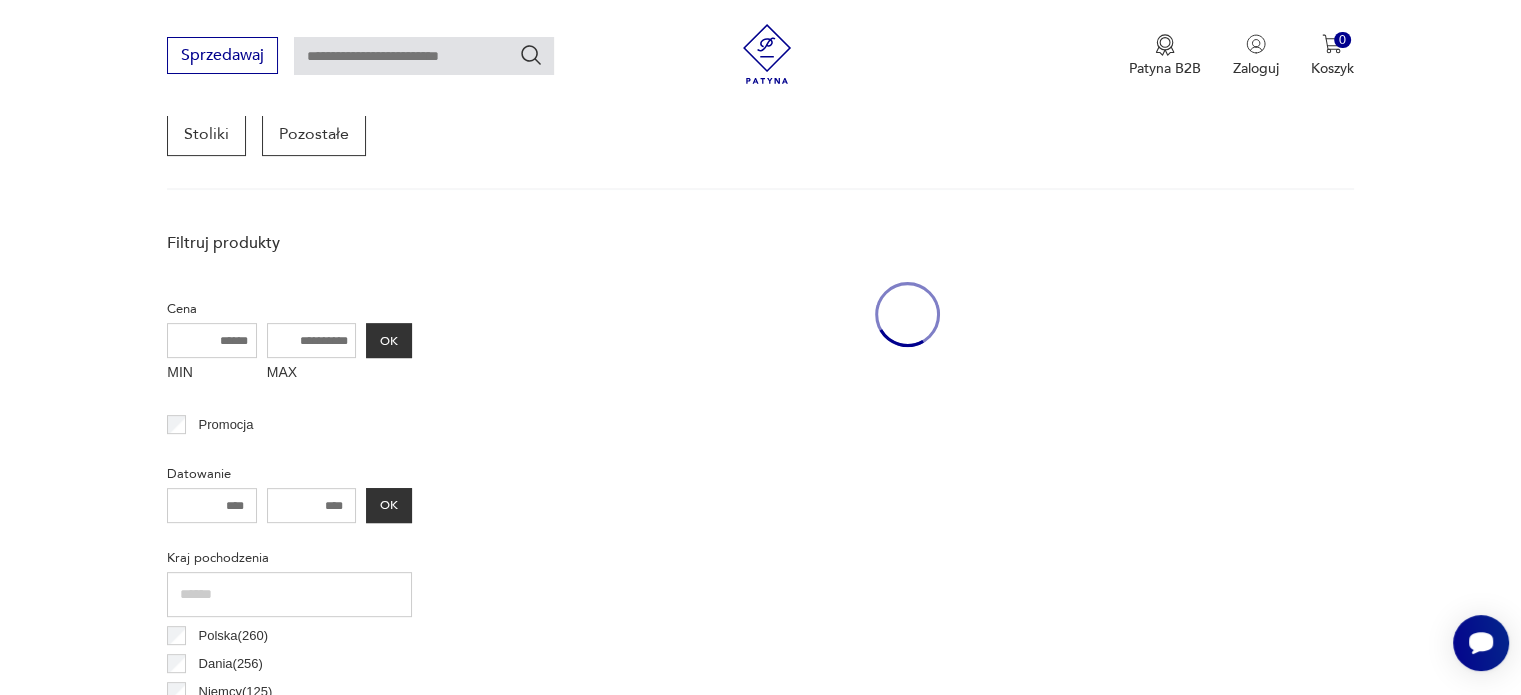 scroll, scrollTop: 530, scrollLeft: 0, axis: vertical 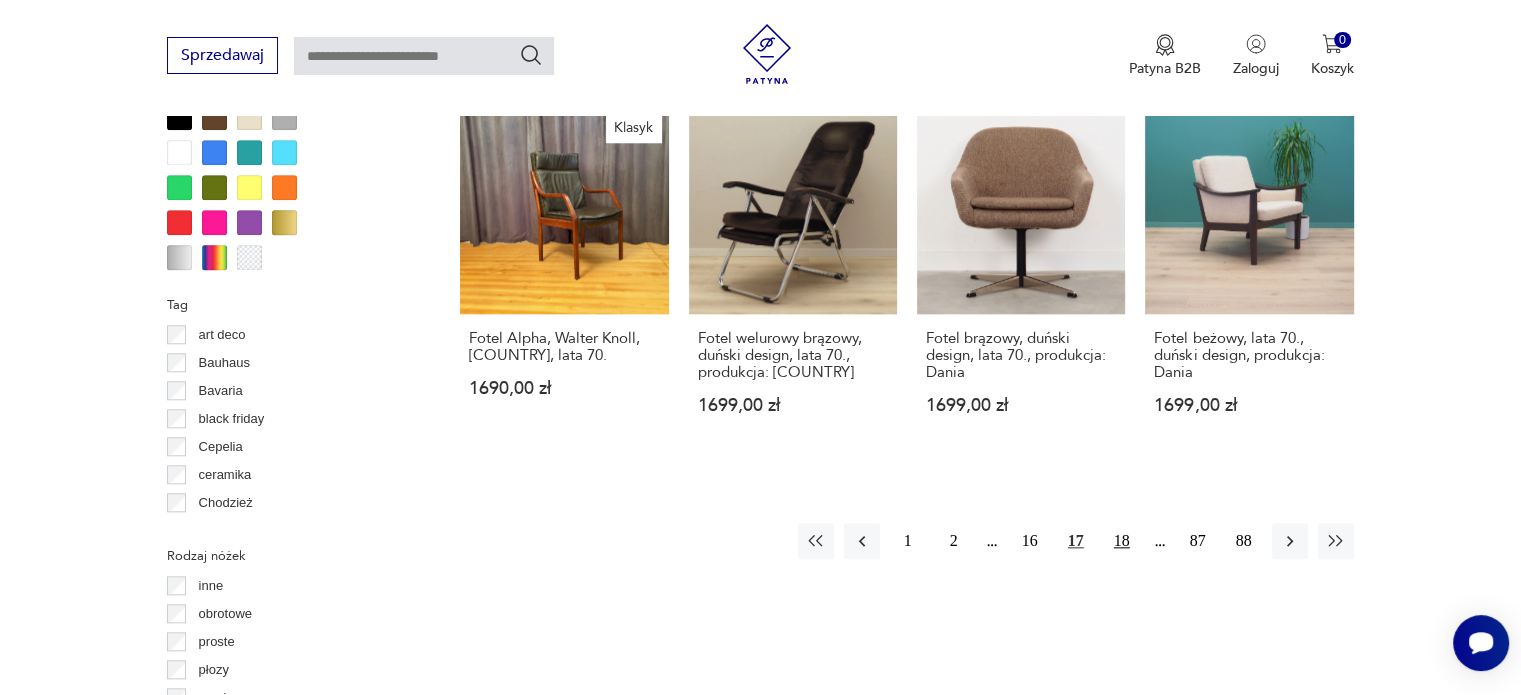 click on "18" at bounding box center (1122, 541) 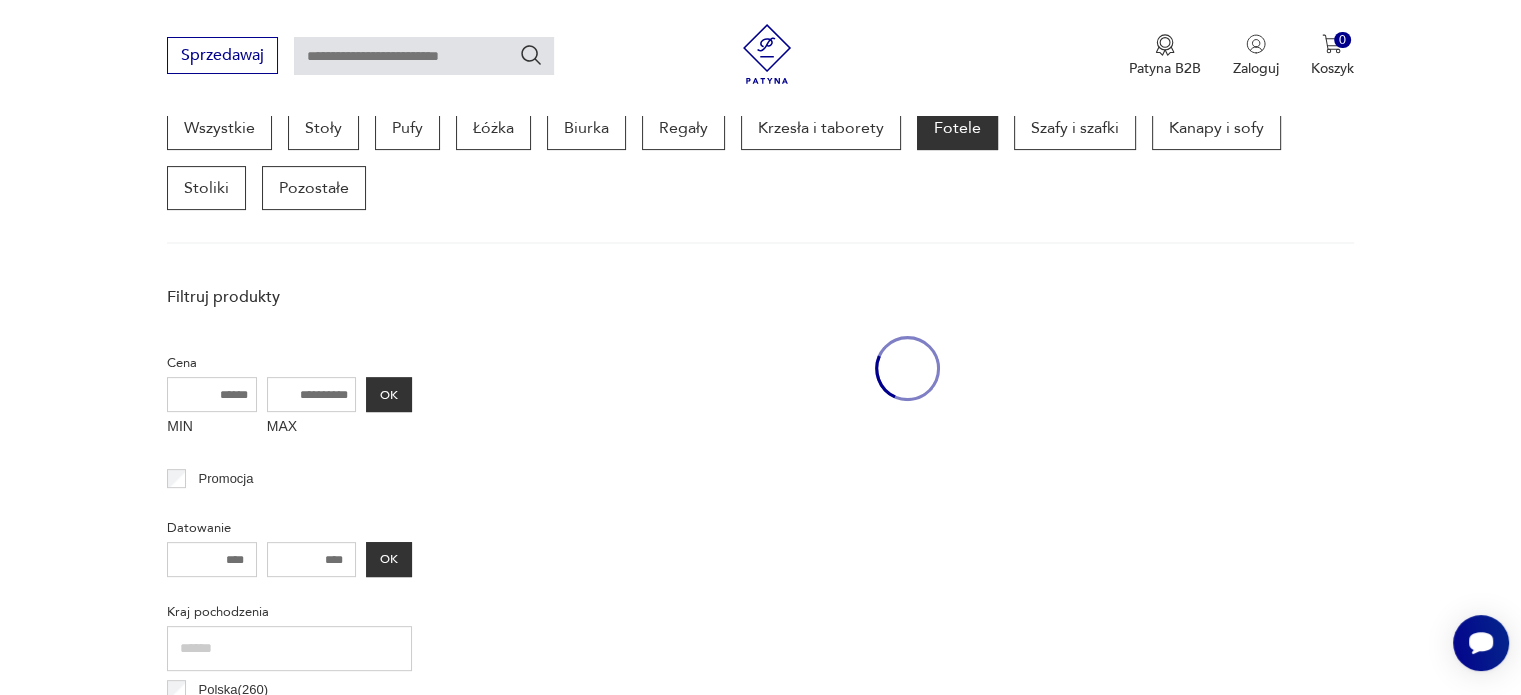 scroll, scrollTop: 530, scrollLeft: 0, axis: vertical 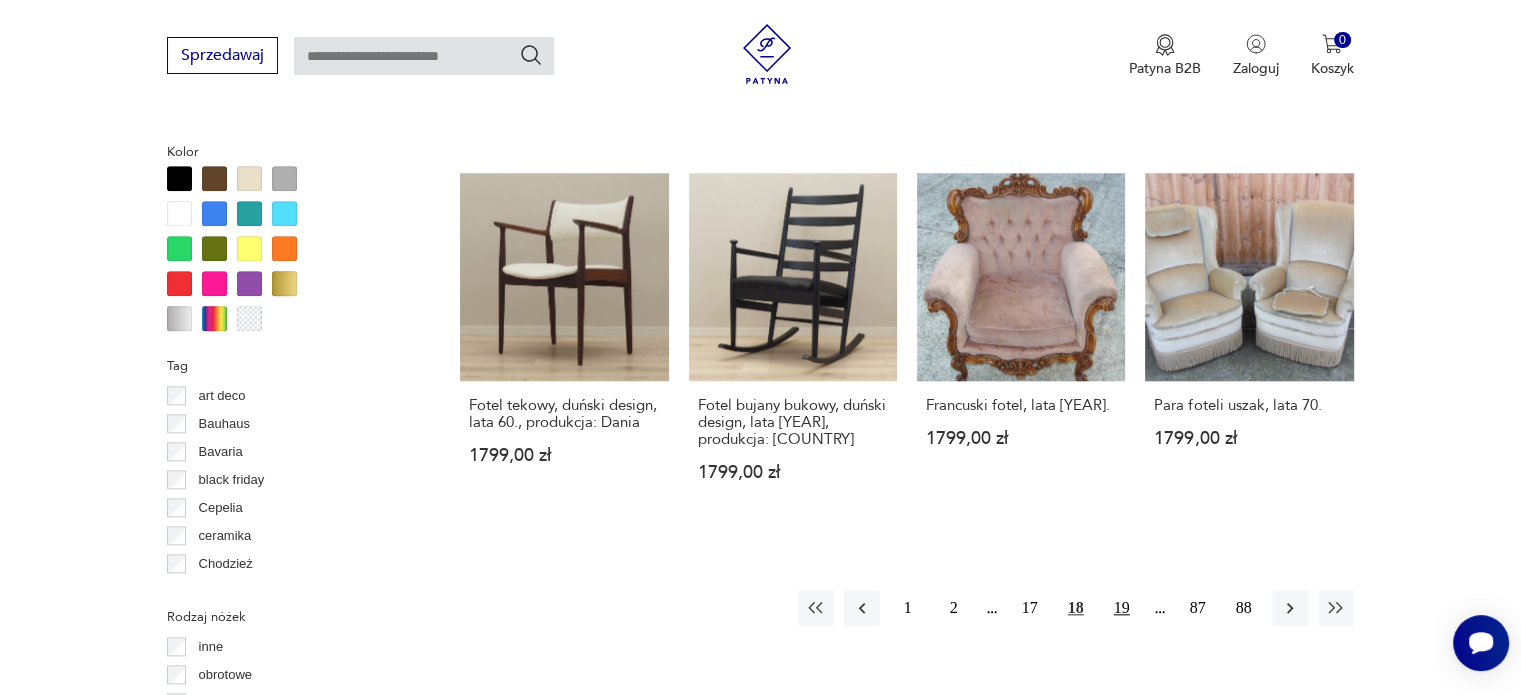 click on "19" at bounding box center (1122, 608) 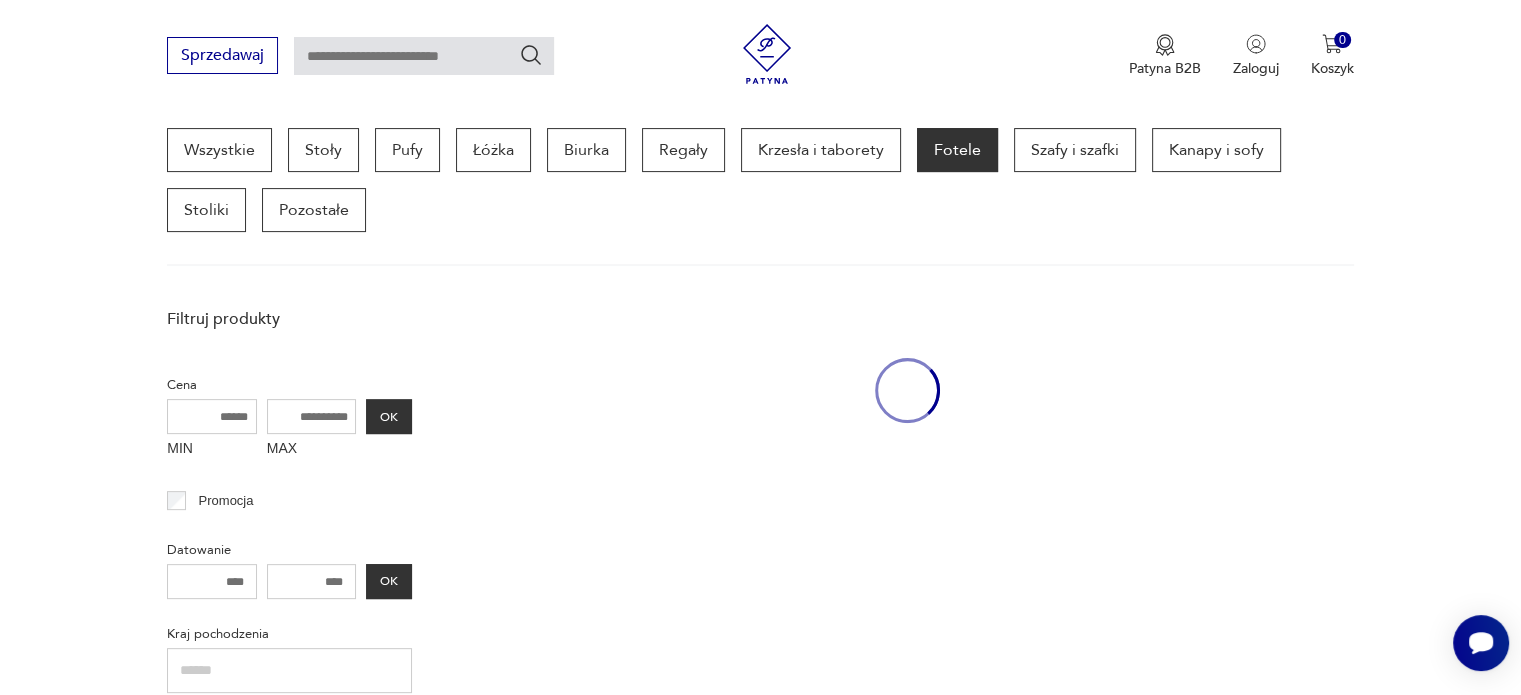 scroll, scrollTop: 530, scrollLeft: 0, axis: vertical 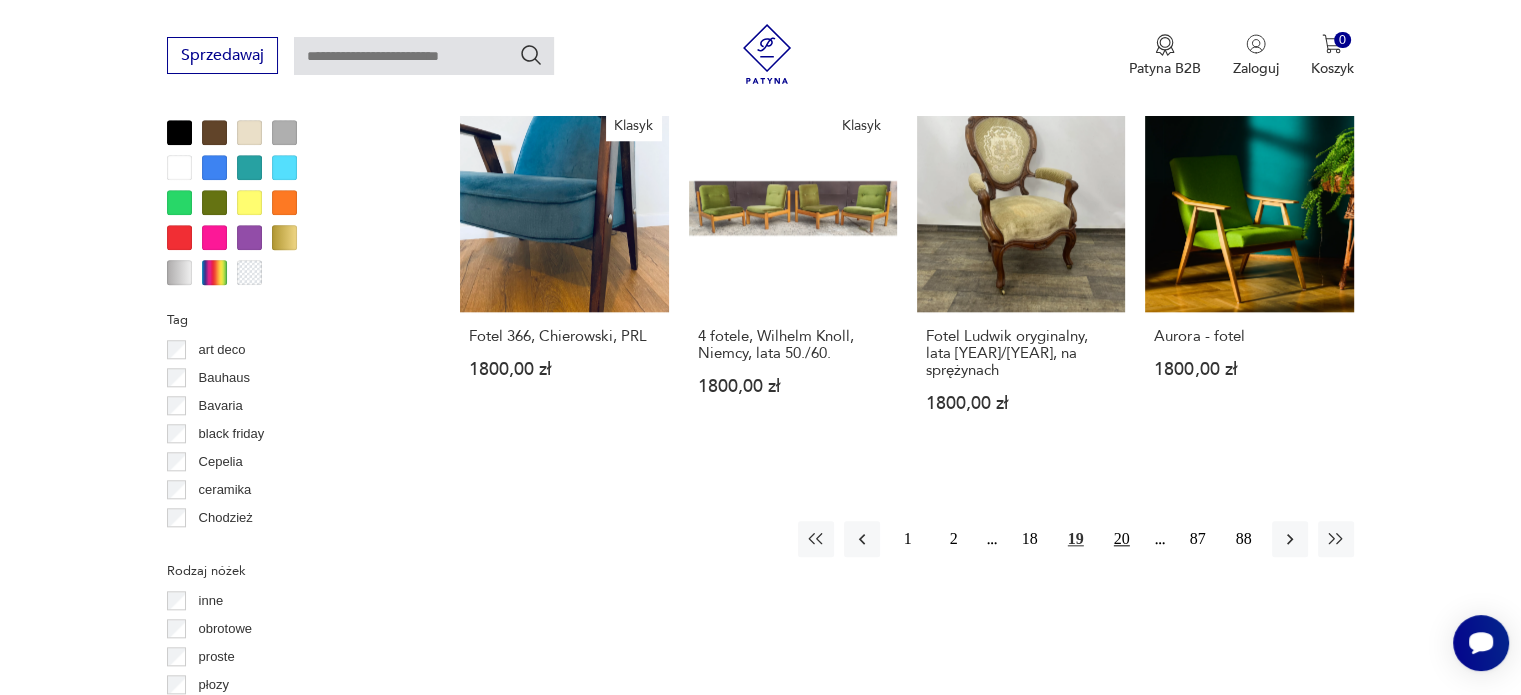 click on "20" at bounding box center [1122, 539] 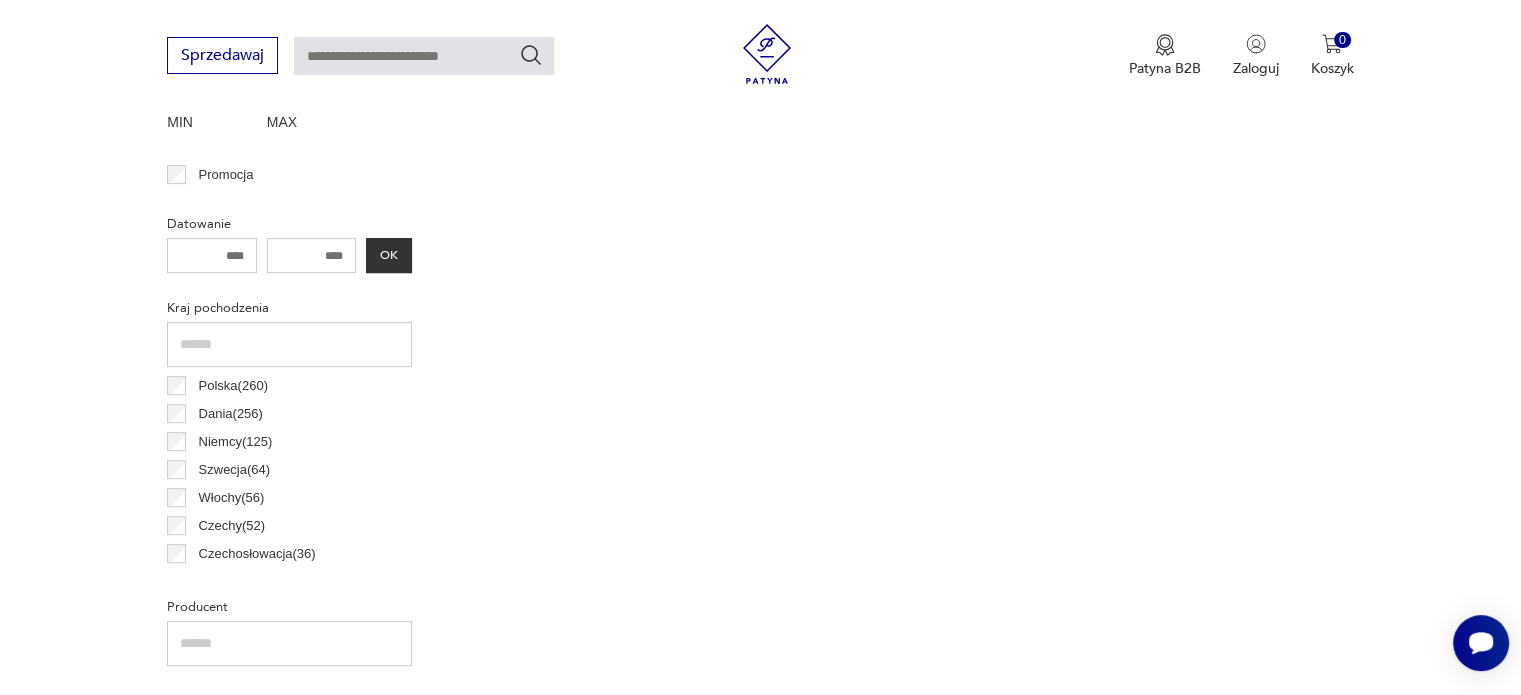 scroll, scrollTop: 530, scrollLeft: 0, axis: vertical 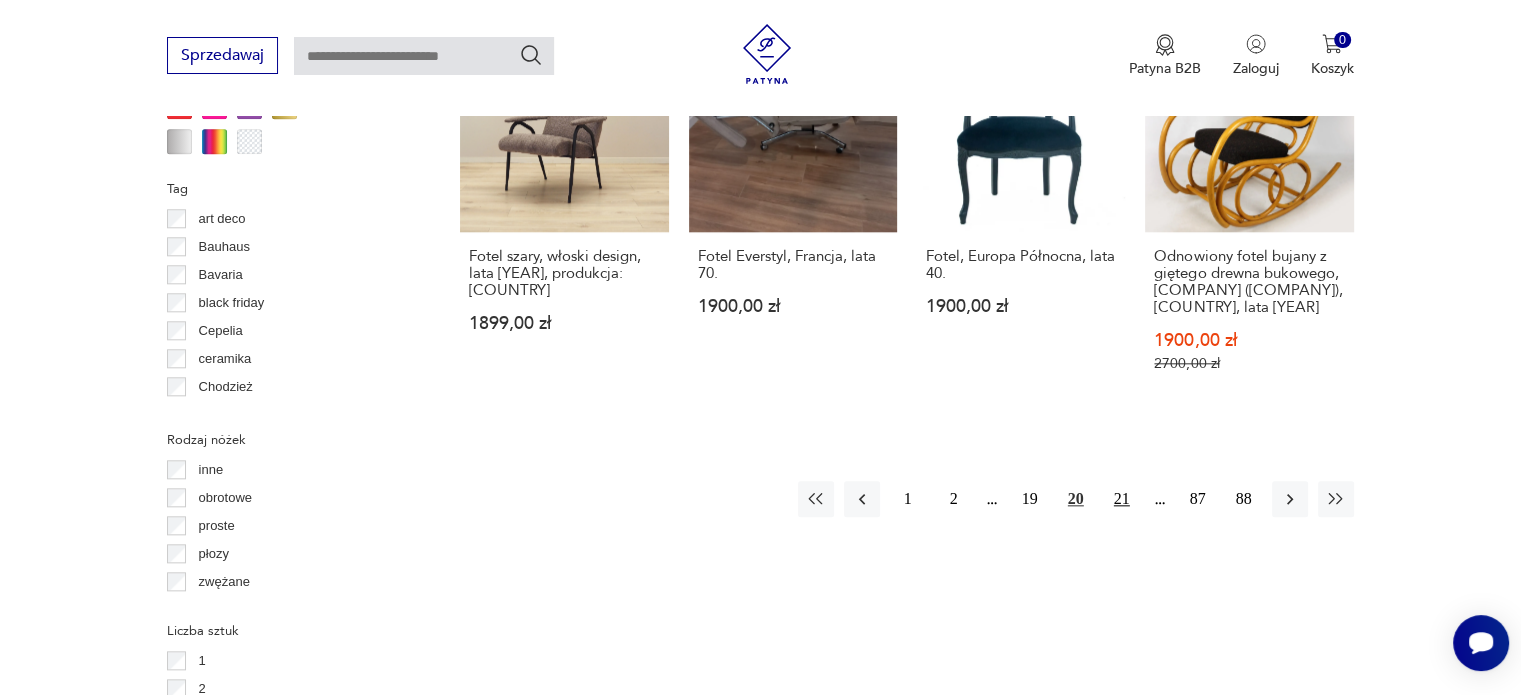 click on "21" at bounding box center (1122, 499) 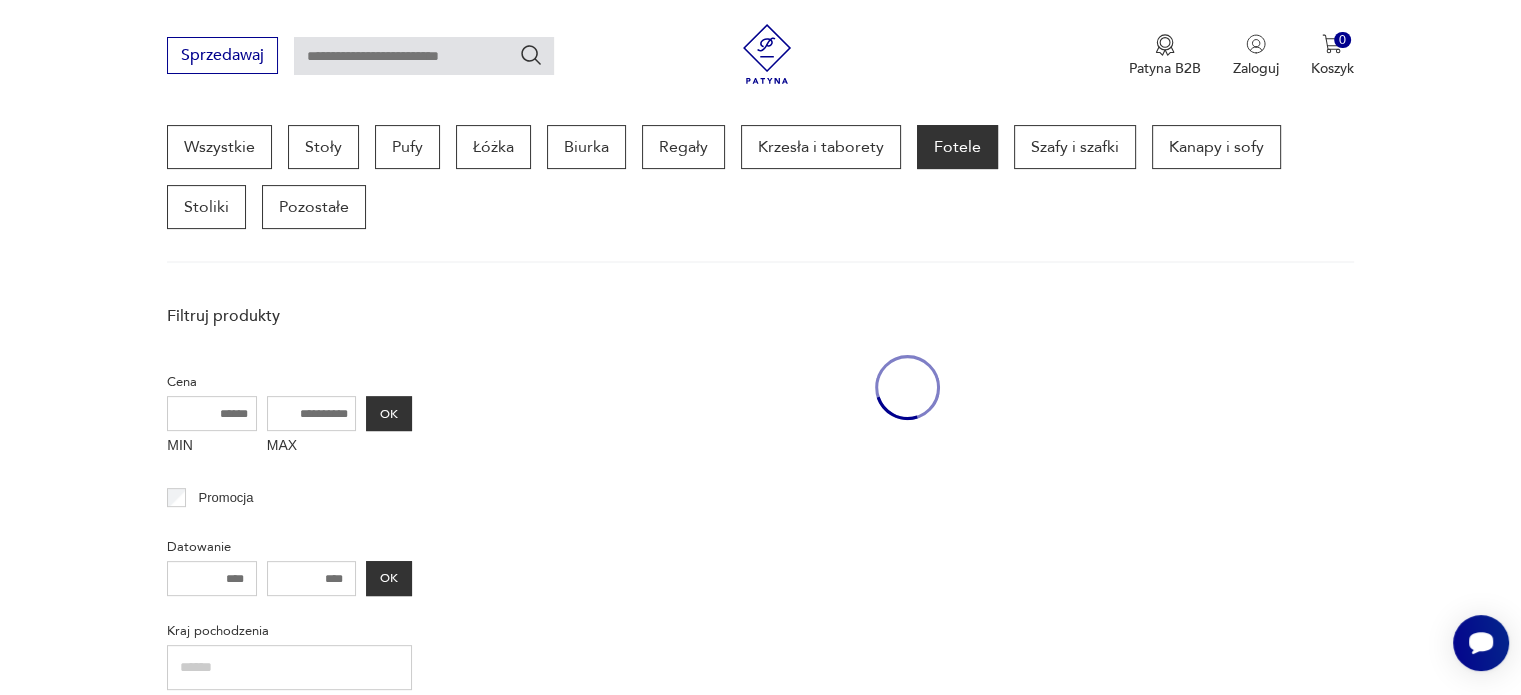 scroll, scrollTop: 530, scrollLeft: 0, axis: vertical 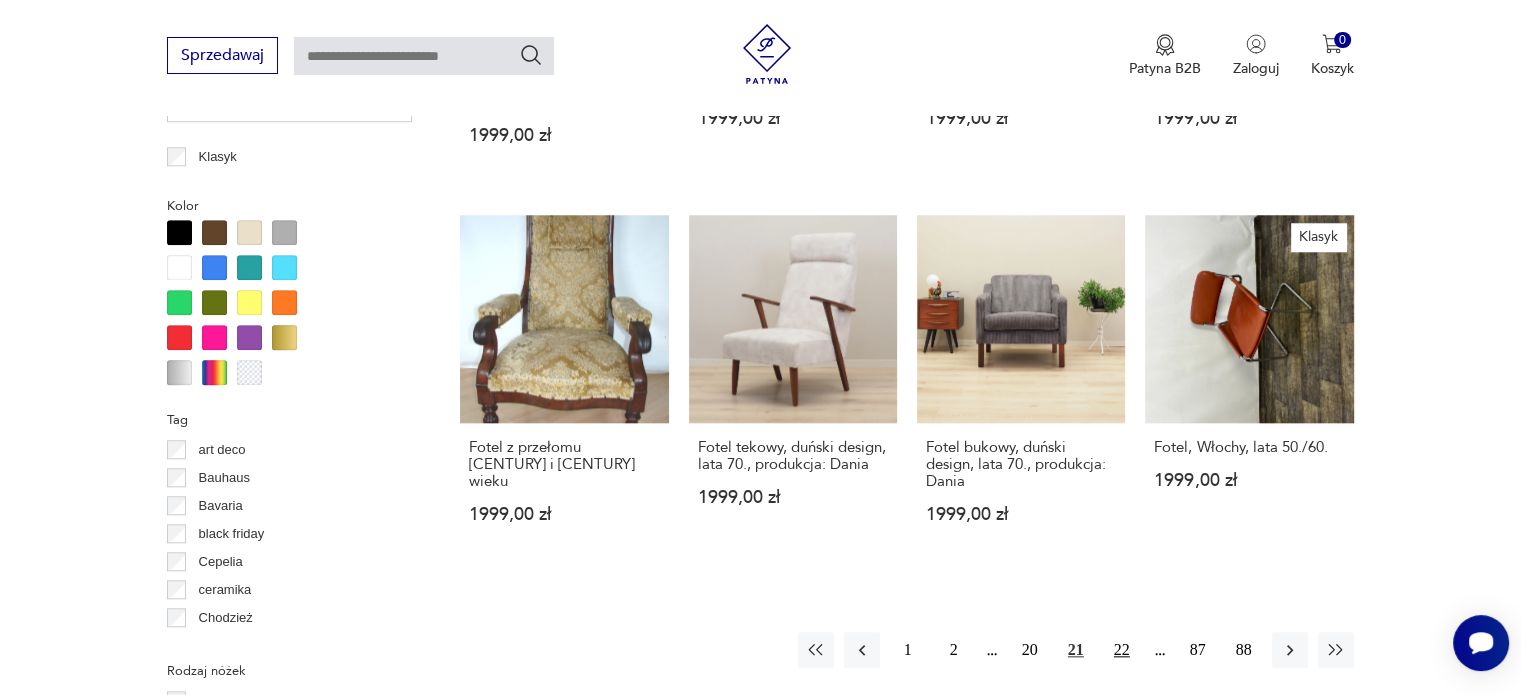 click on "22" at bounding box center (1122, 650) 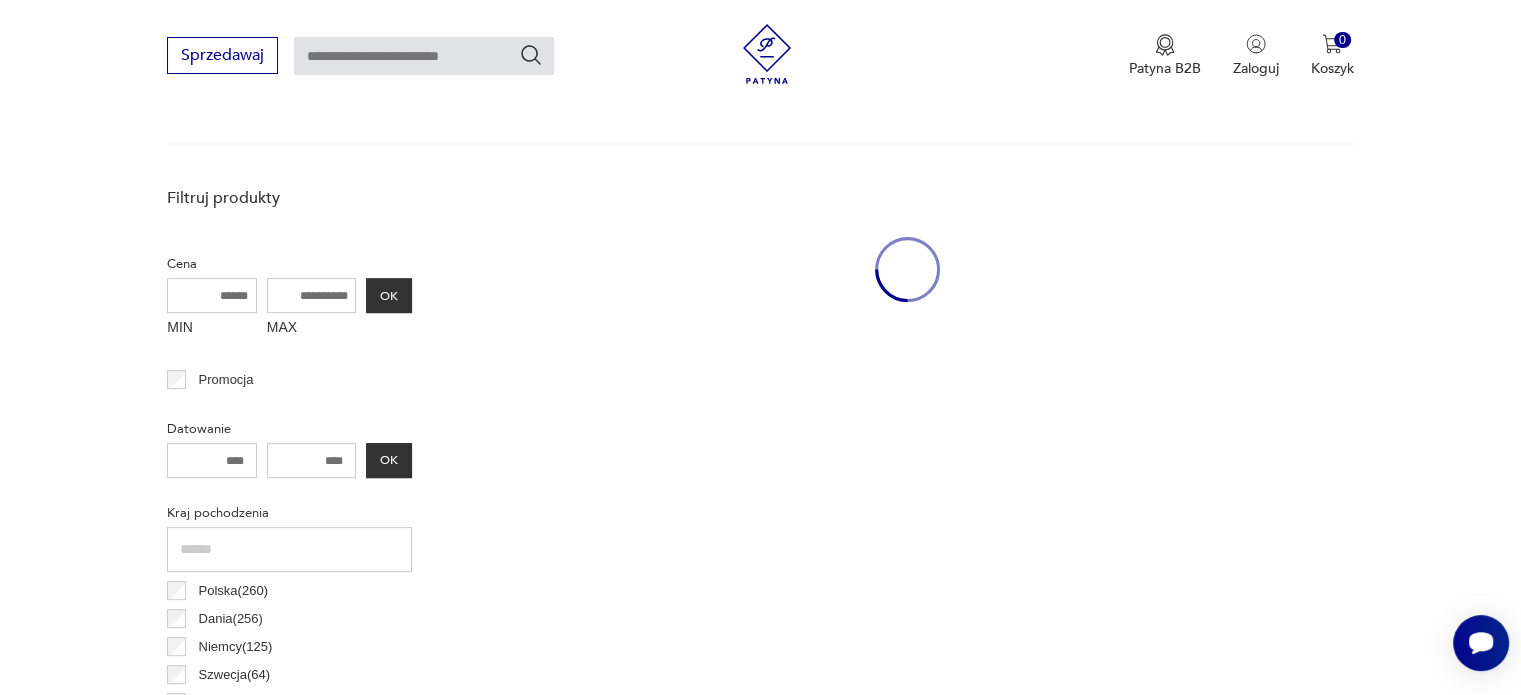 scroll, scrollTop: 530, scrollLeft: 0, axis: vertical 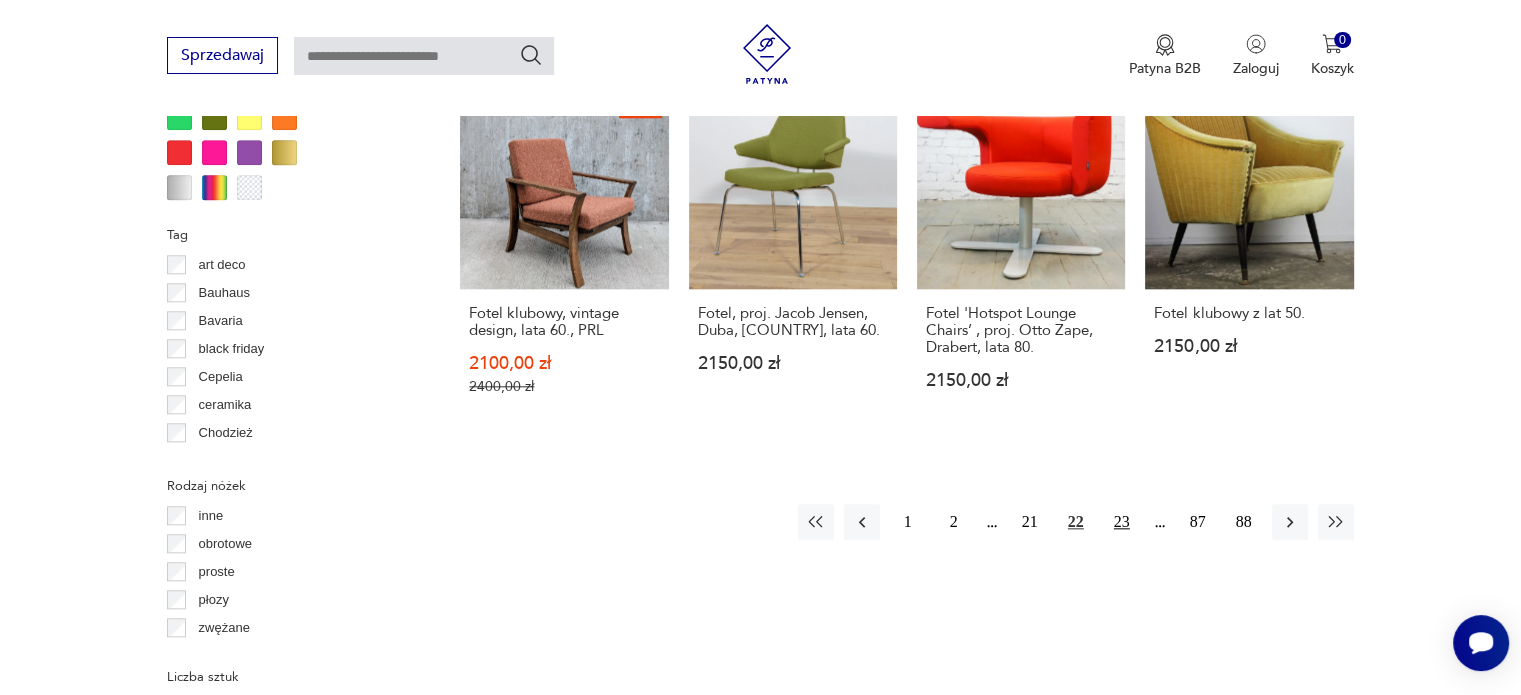 click on "23" at bounding box center (1122, 522) 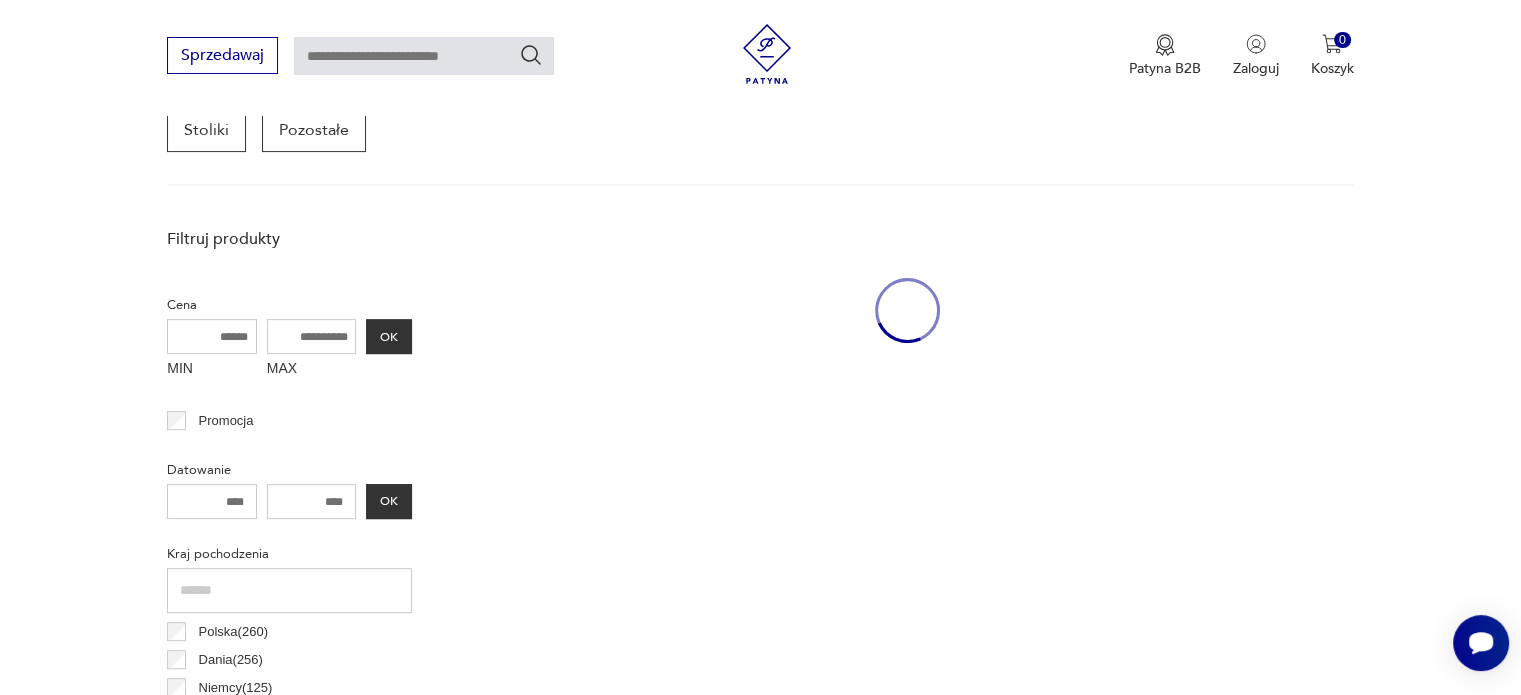 scroll, scrollTop: 530, scrollLeft: 0, axis: vertical 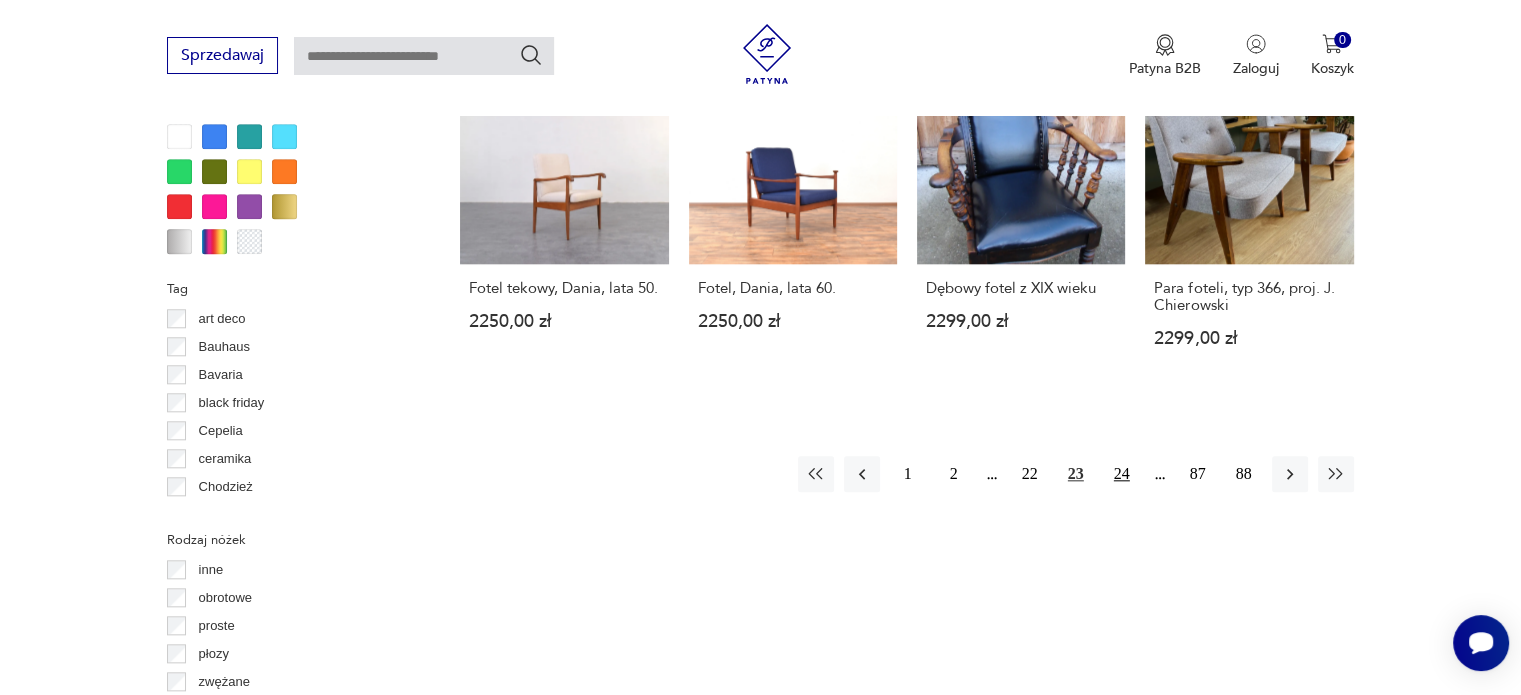 click on "24" at bounding box center (1122, 474) 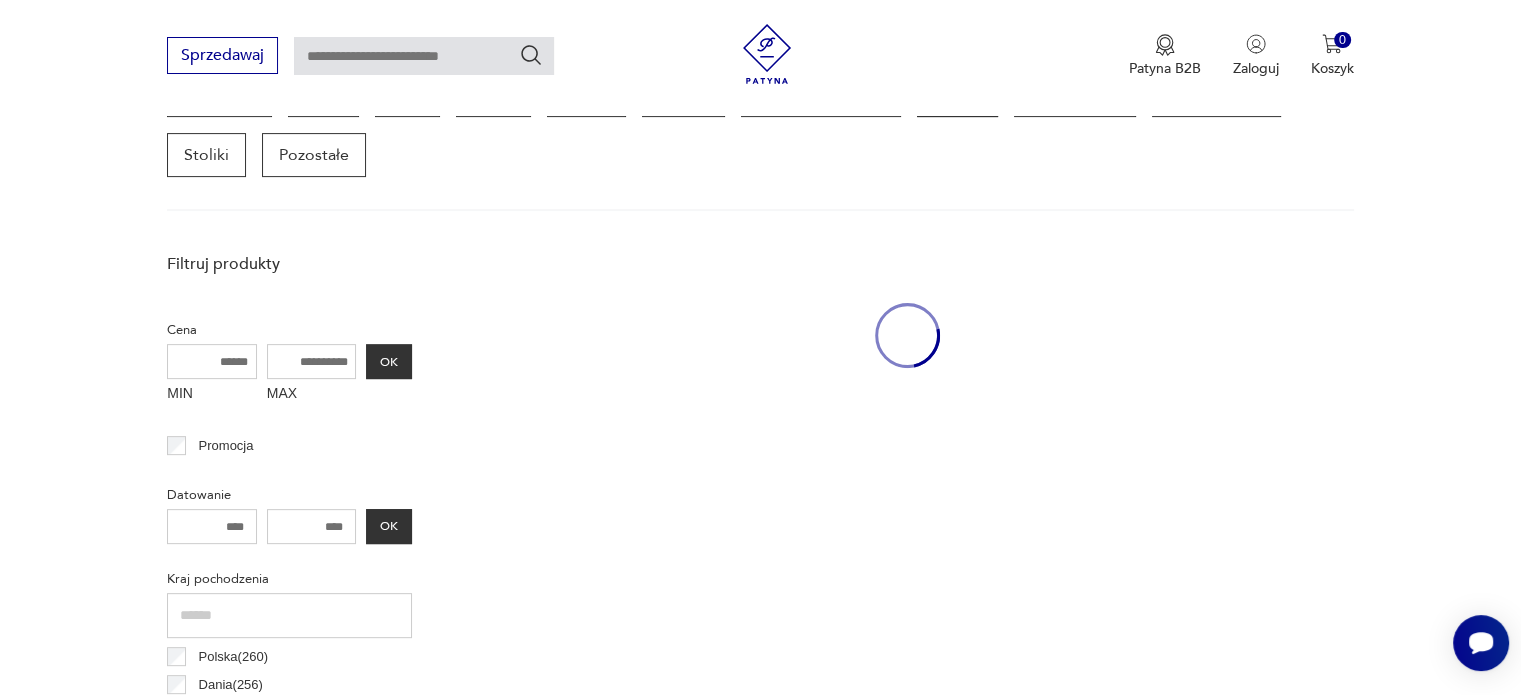 scroll, scrollTop: 530, scrollLeft: 0, axis: vertical 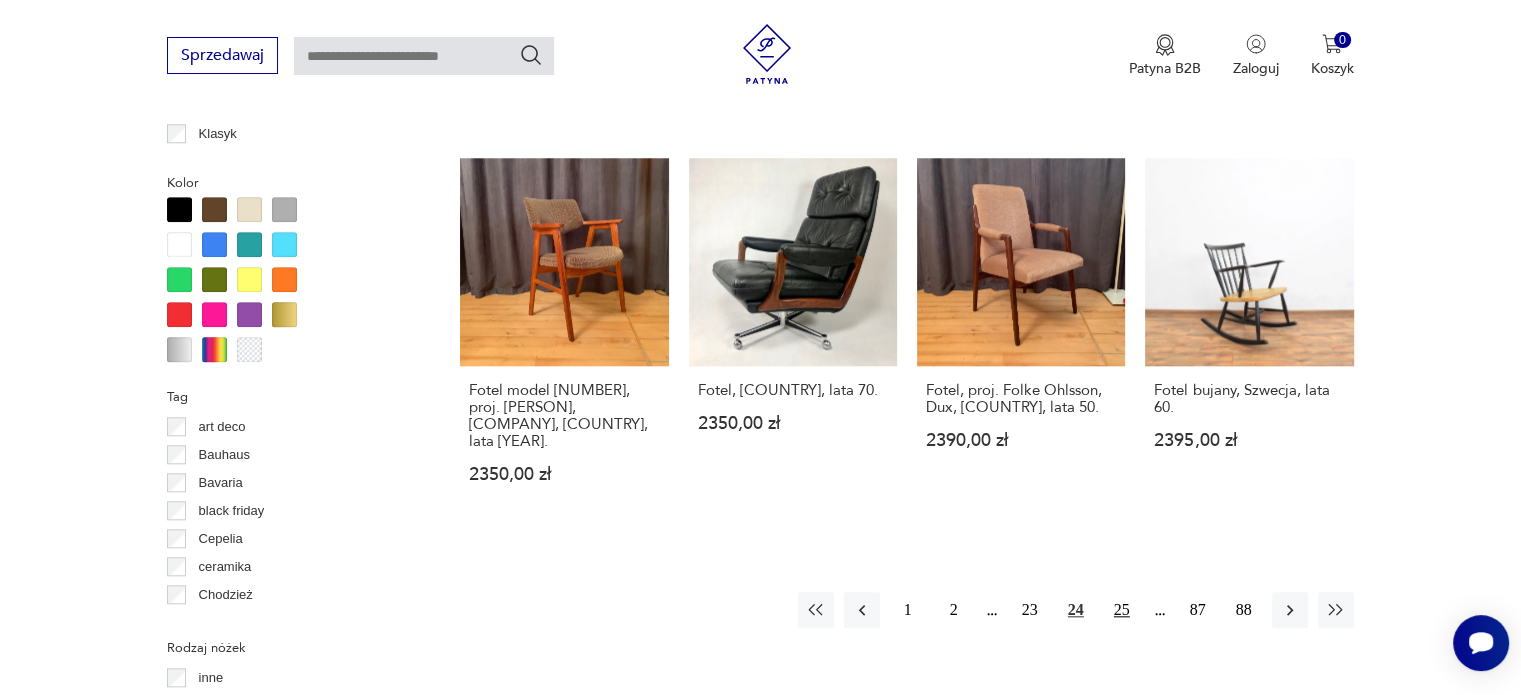click on "25" at bounding box center [1122, 610] 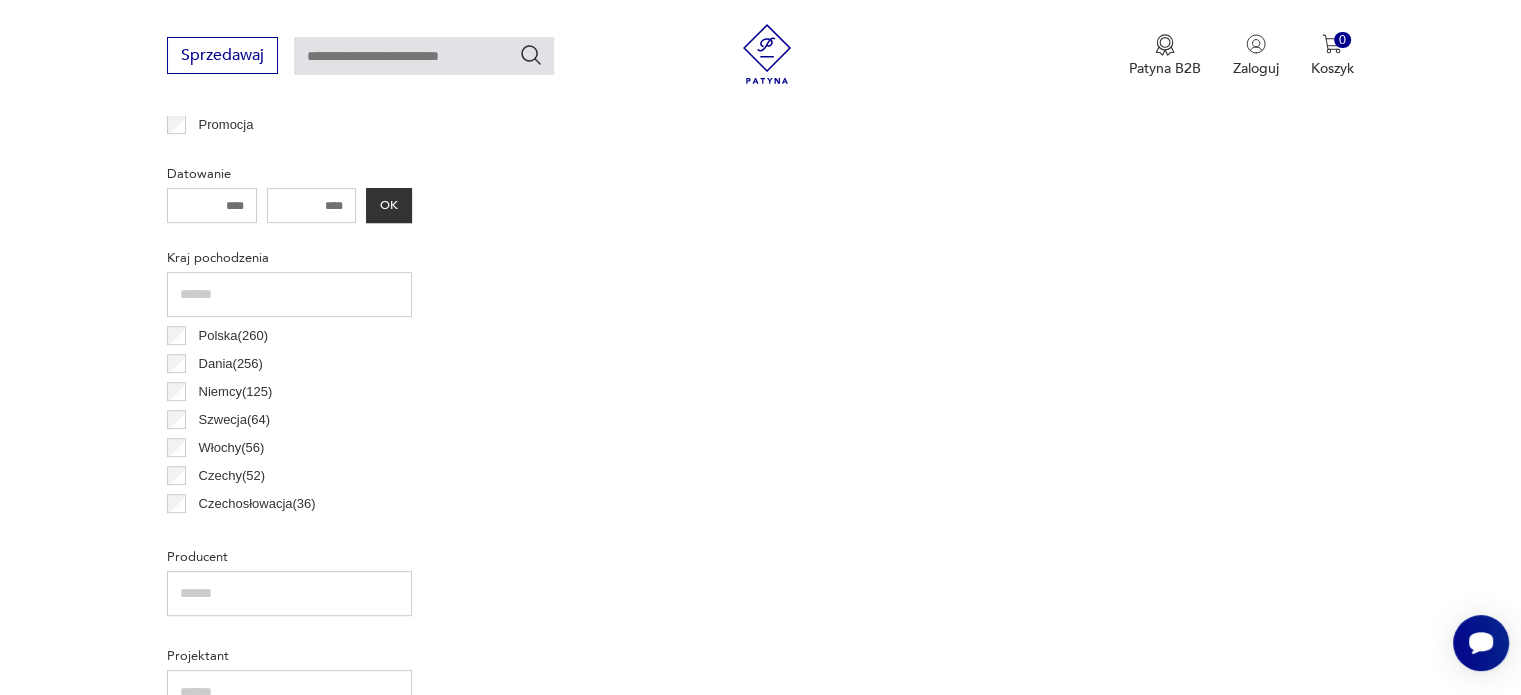 scroll, scrollTop: 530, scrollLeft: 0, axis: vertical 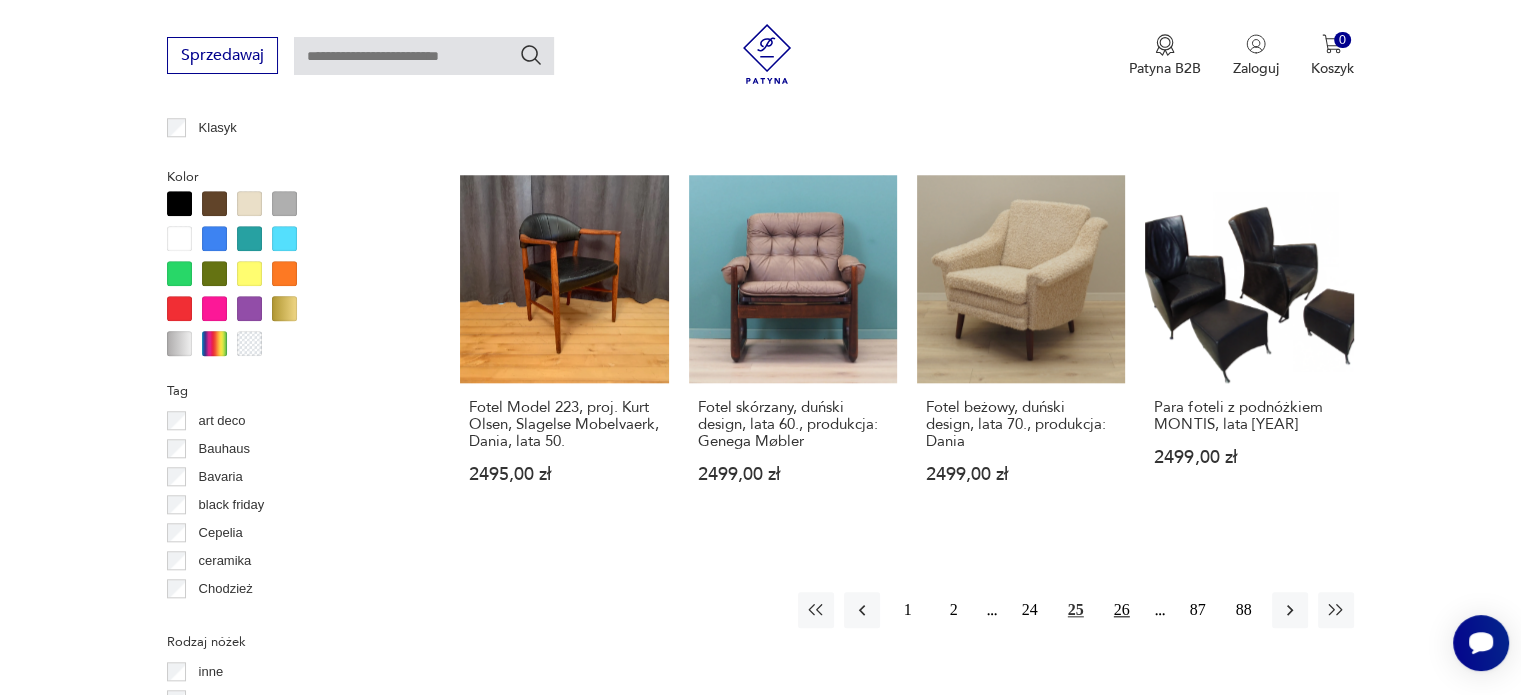 click on "26" at bounding box center (1122, 610) 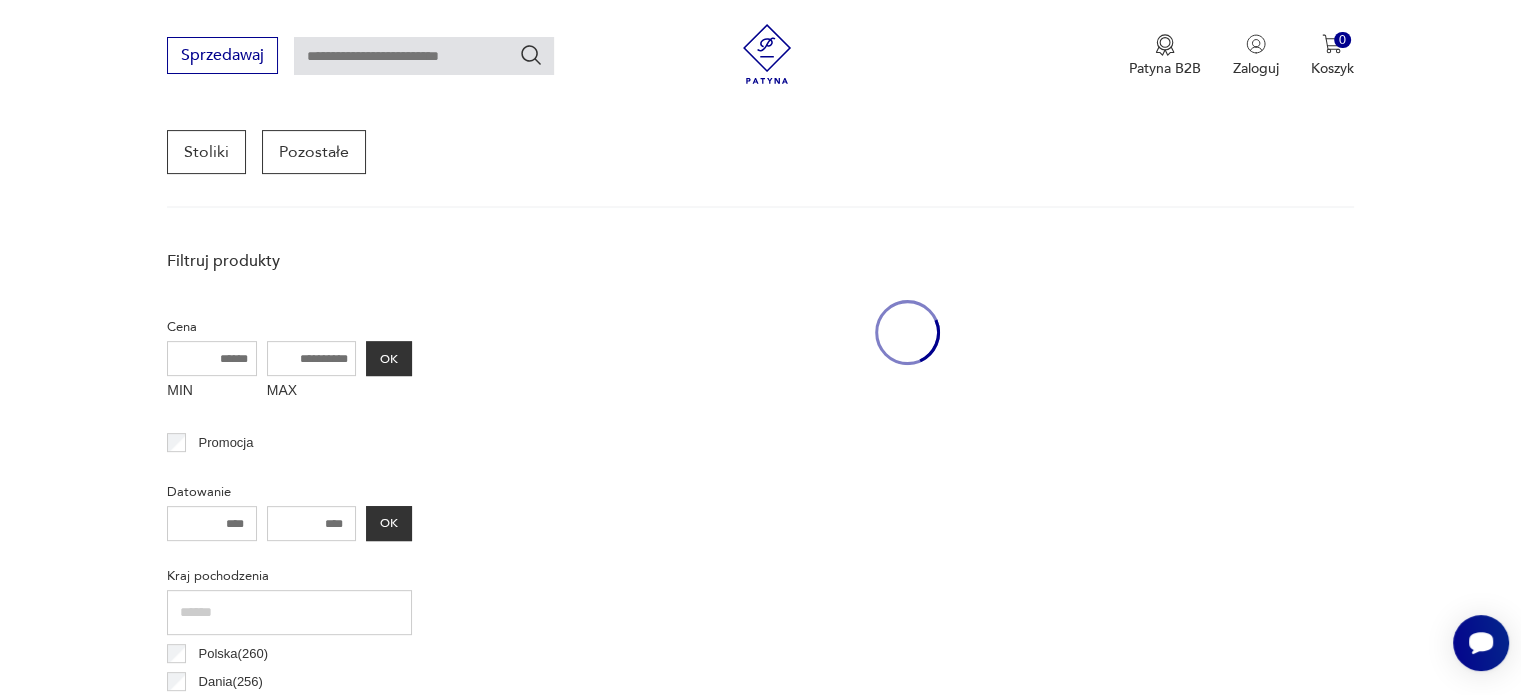 scroll, scrollTop: 530, scrollLeft: 0, axis: vertical 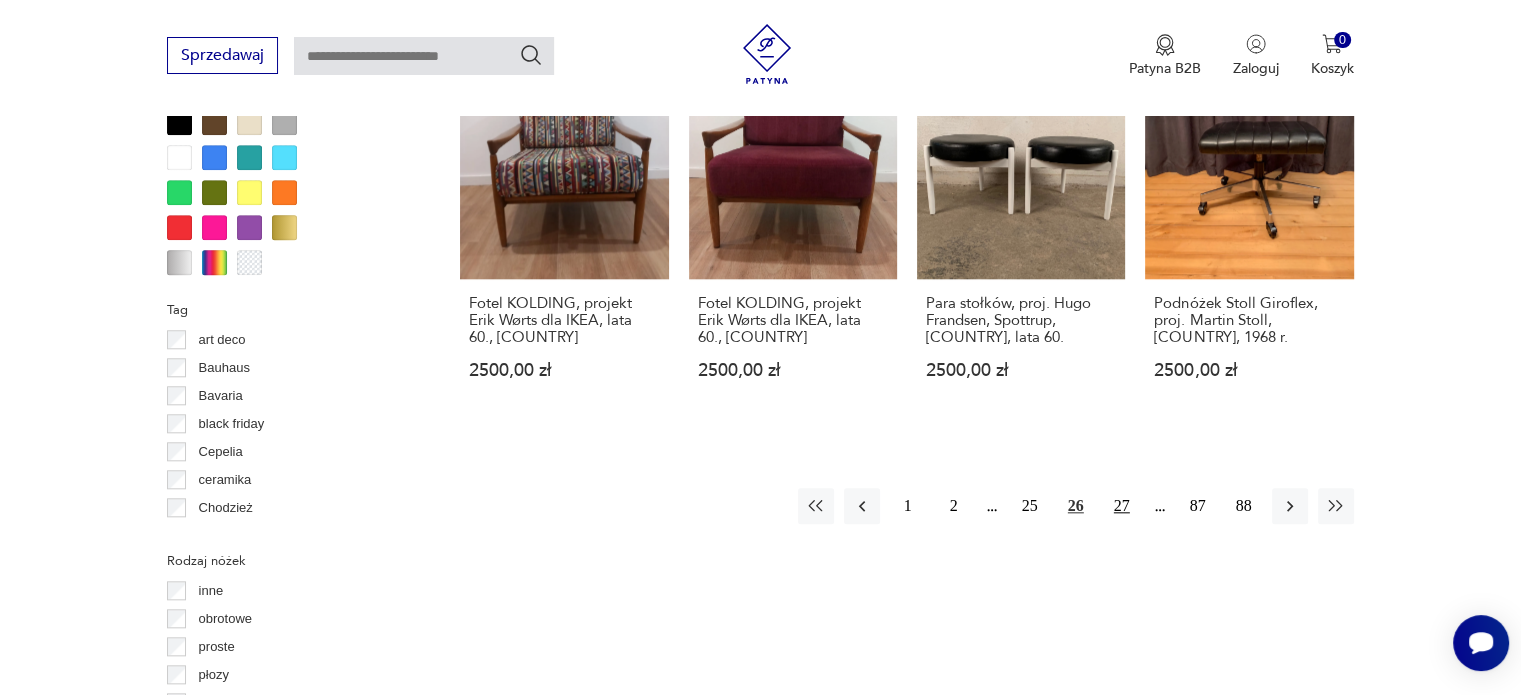 click on "27" at bounding box center [1122, 506] 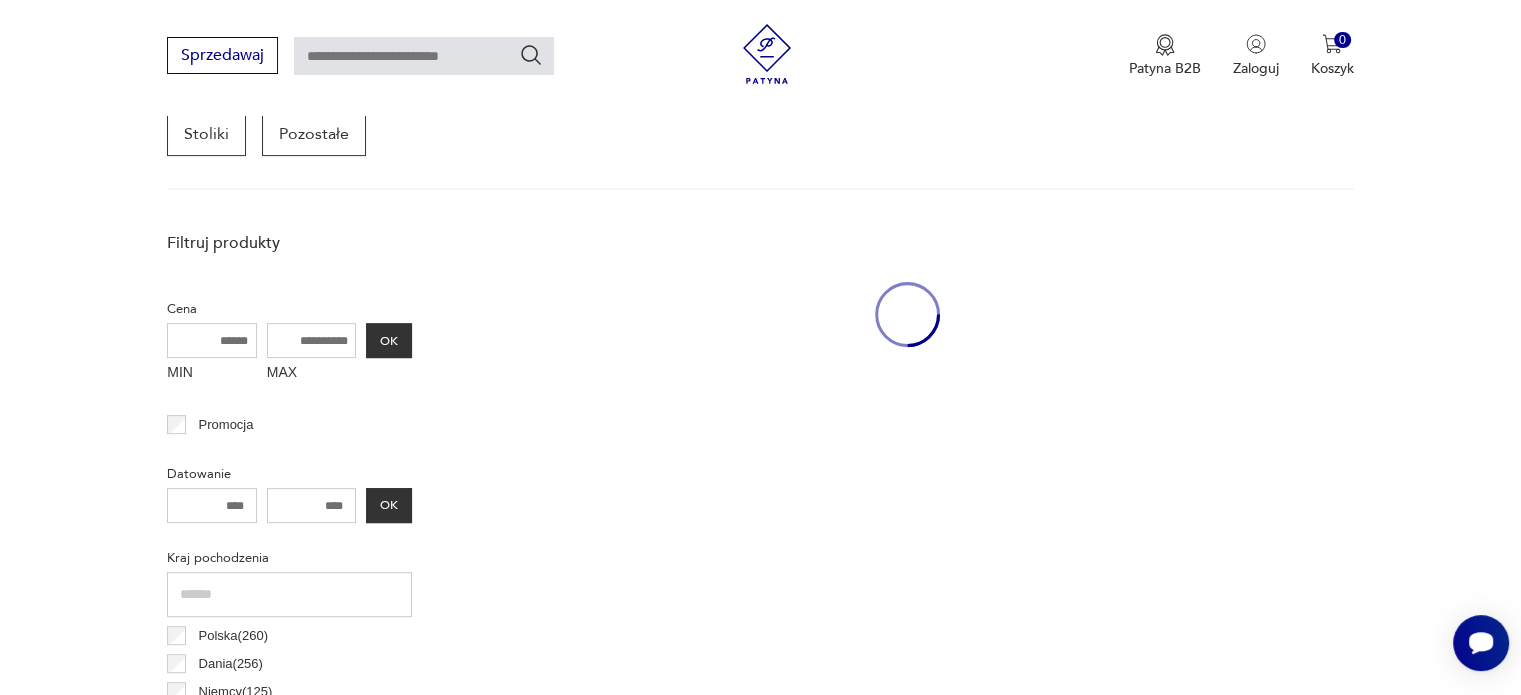 scroll, scrollTop: 530, scrollLeft: 0, axis: vertical 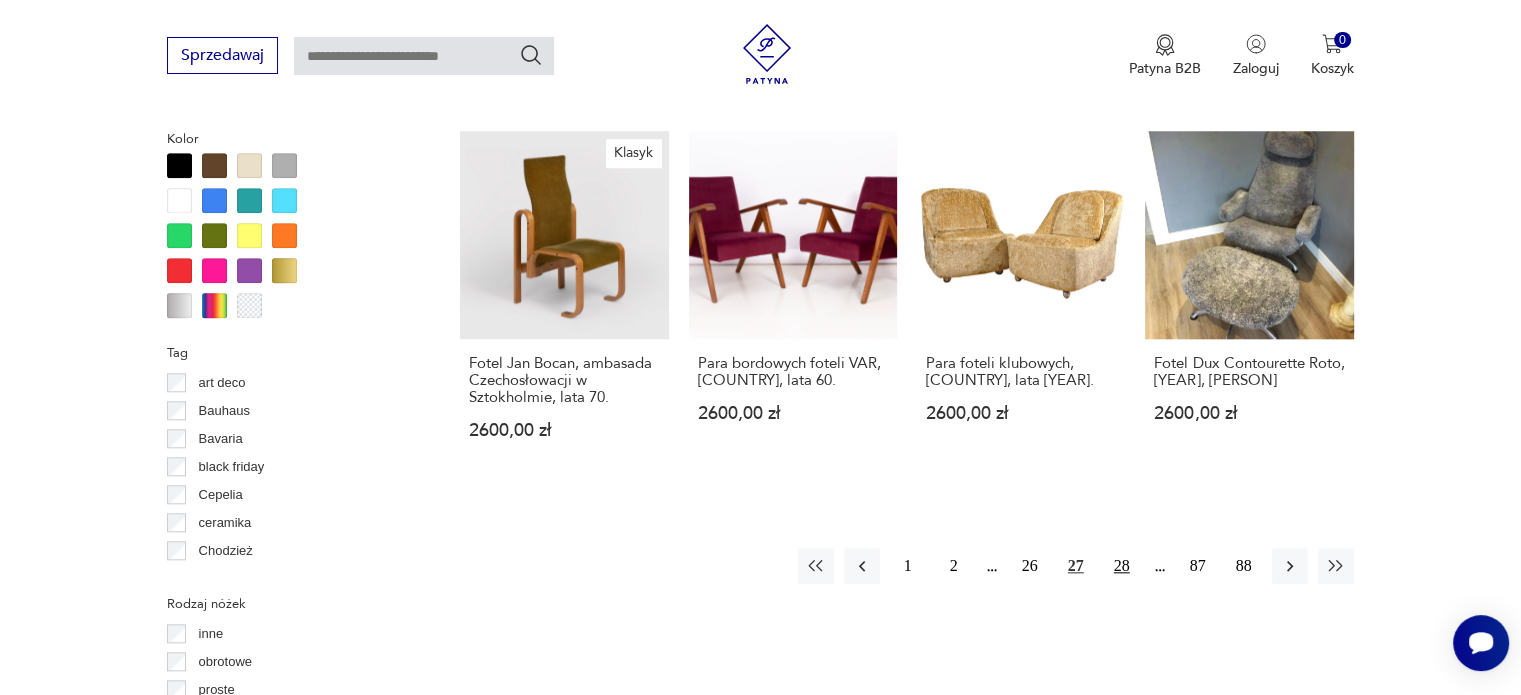 click on "28" at bounding box center [1122, 566] 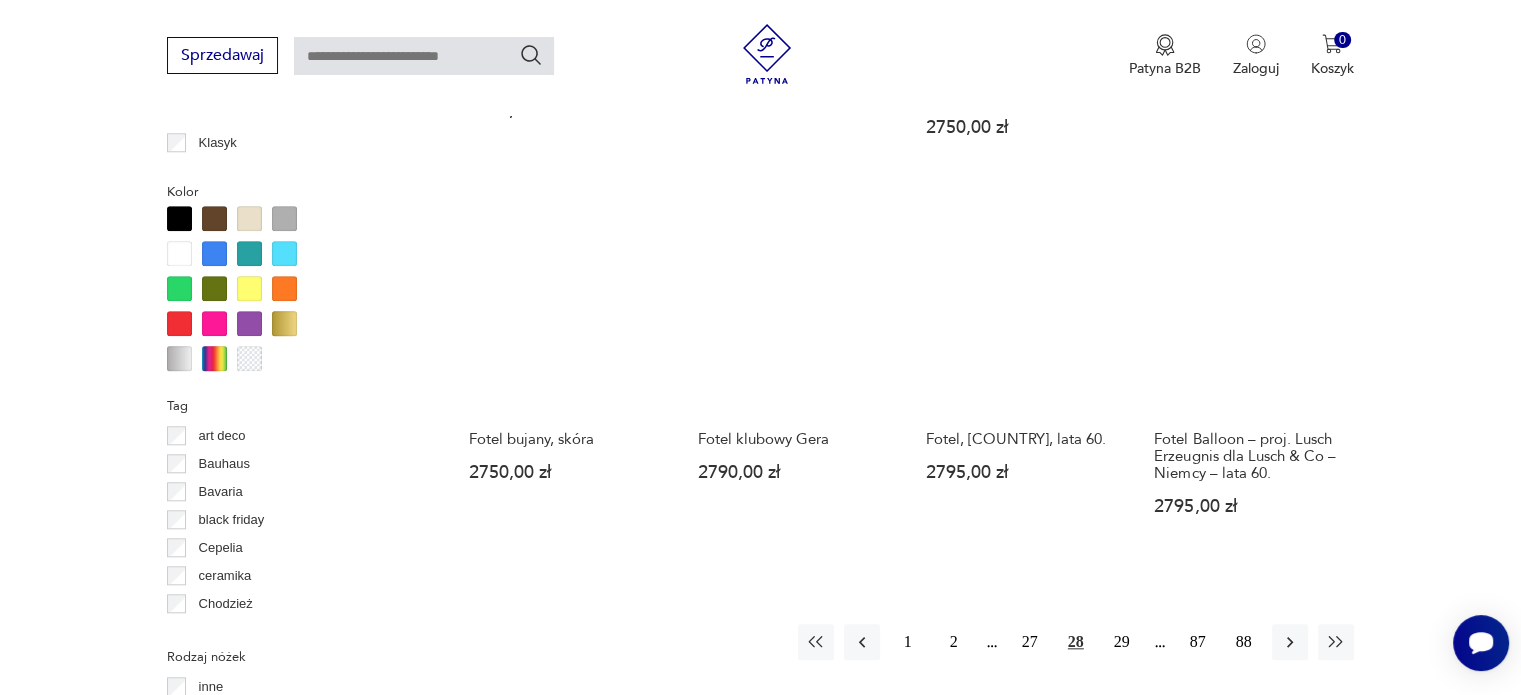 scroll, scrollTop: 1852, scrollLeft: 0, axis: vertical 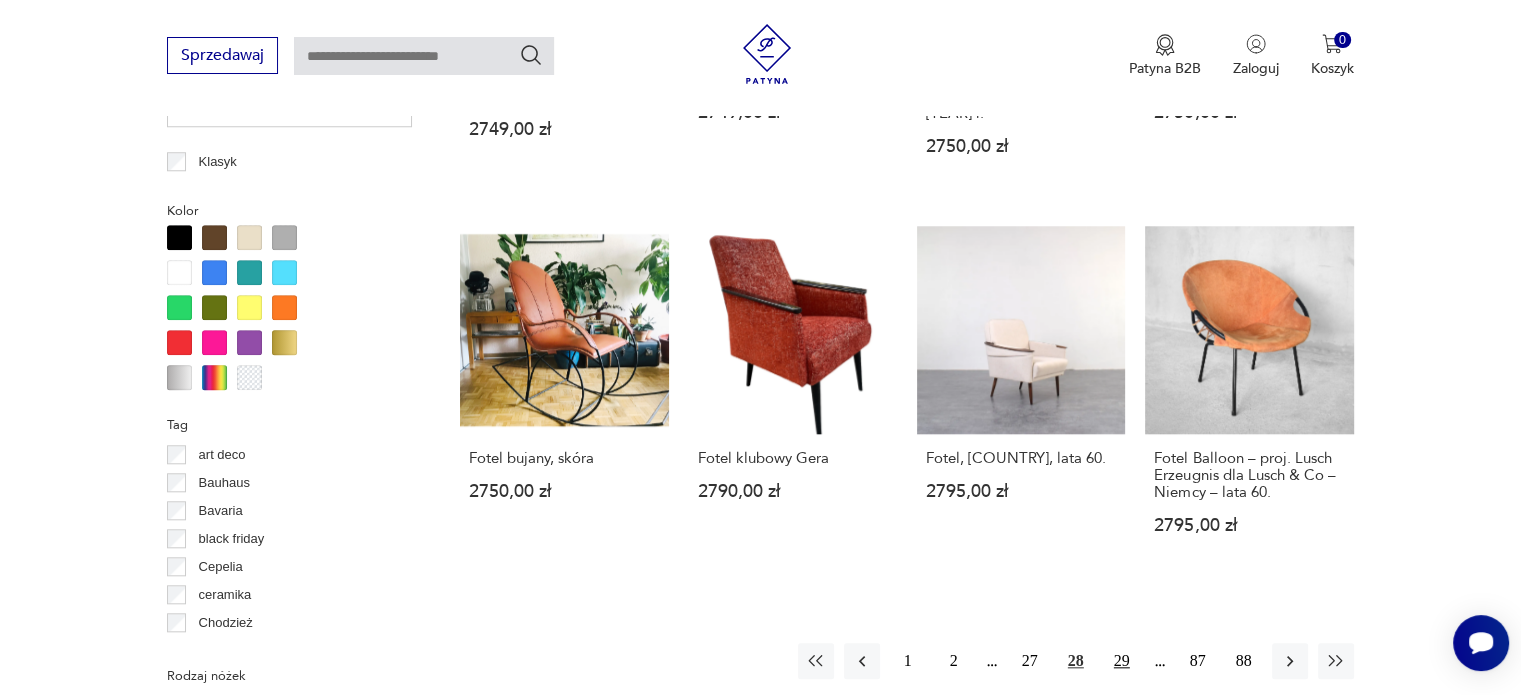 click on "29" at bounding box center [1122, 661] 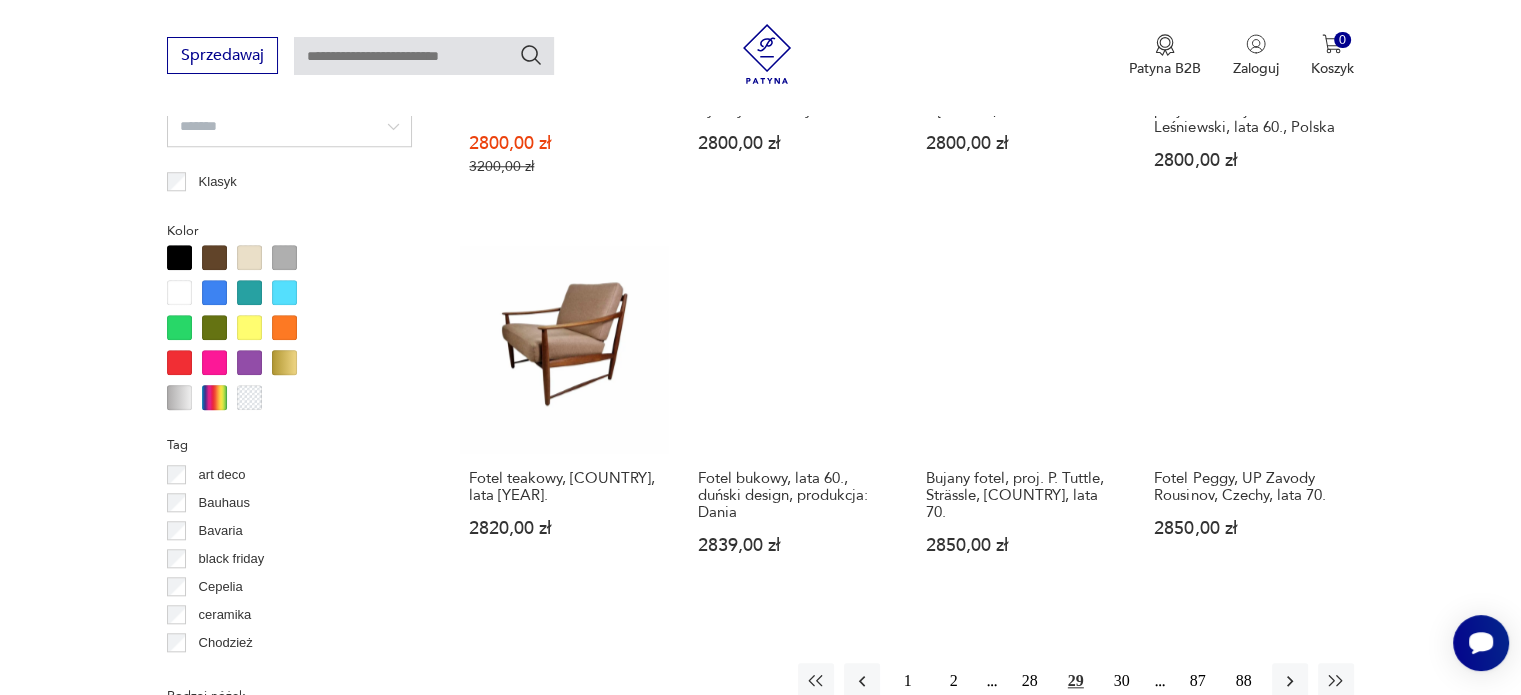 scroll, scrollTop: 1837, scrollLeft: 0, axis: vertical 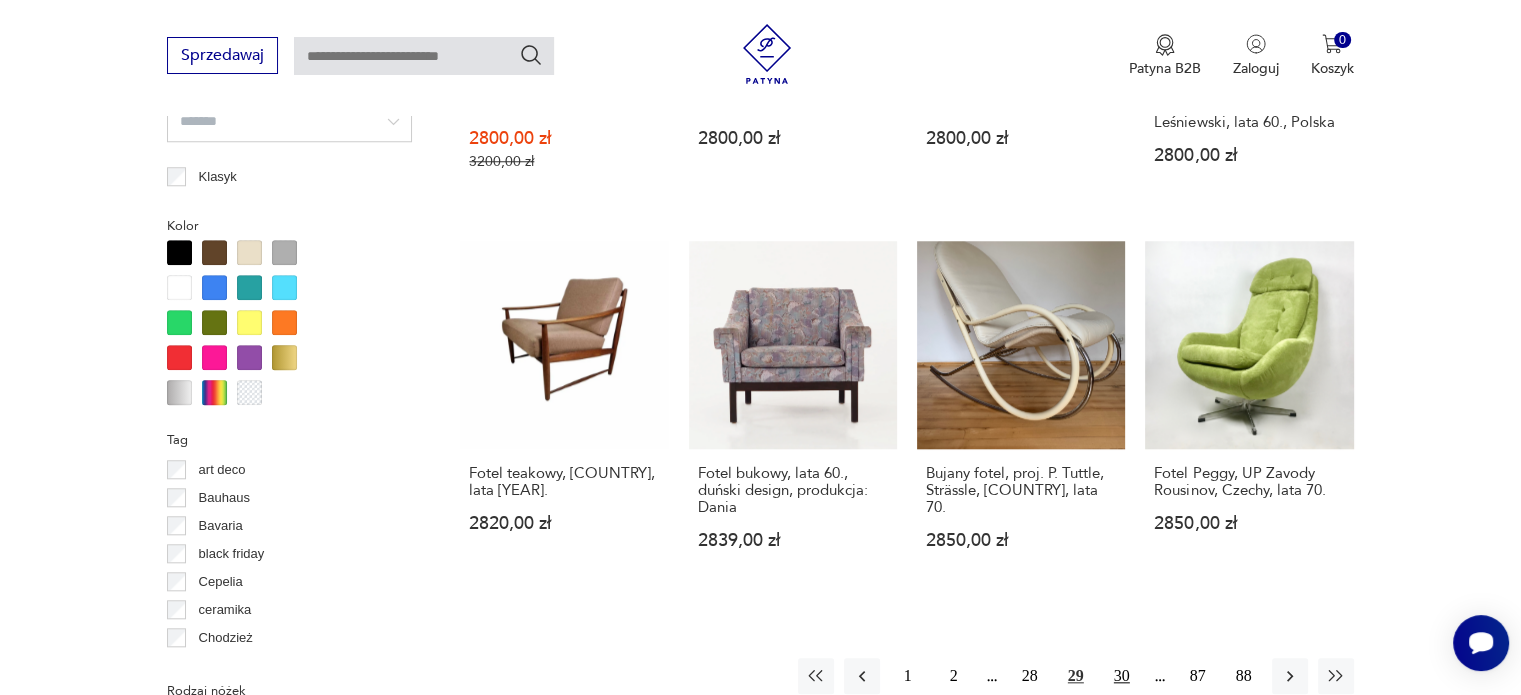 click on "30" at bounding box center [1122, 676] 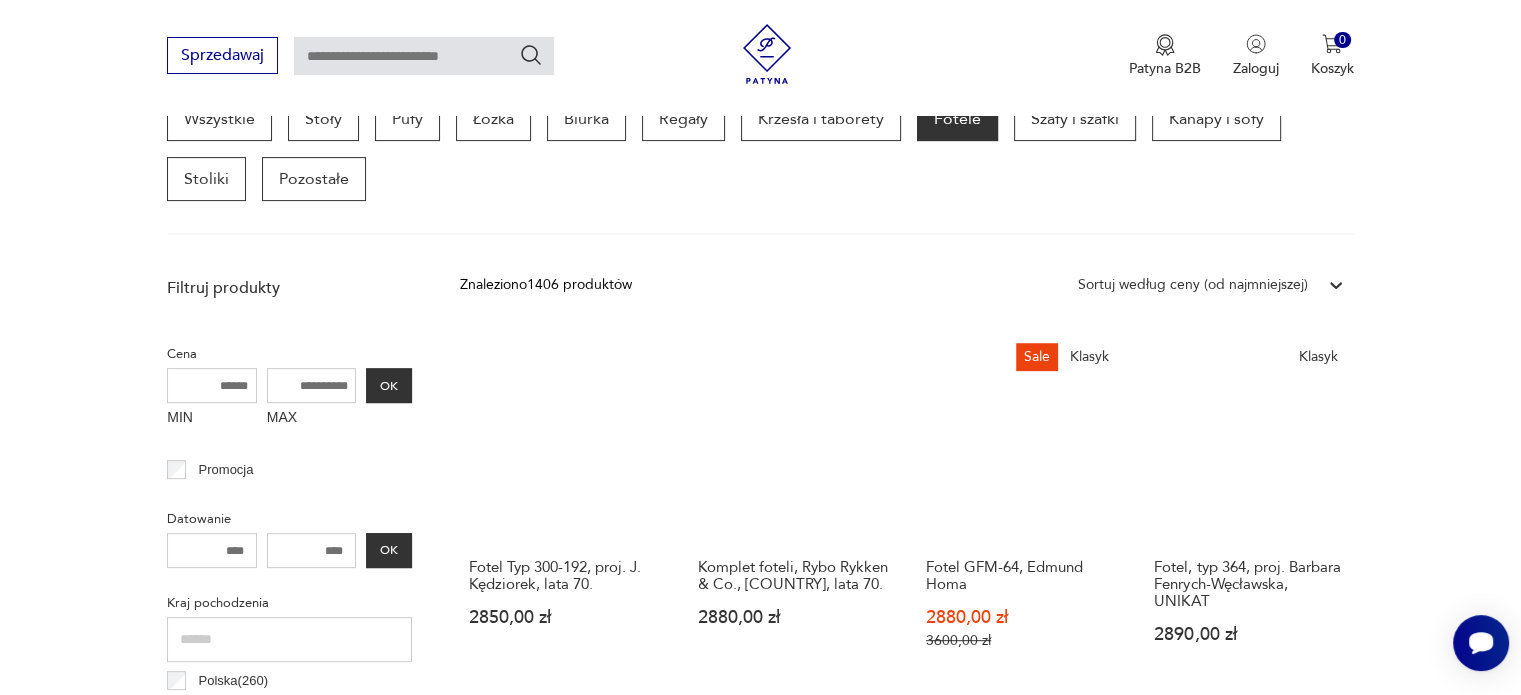 scroll, scrollTop: 570, scrollLeft: 0, axis: vertical 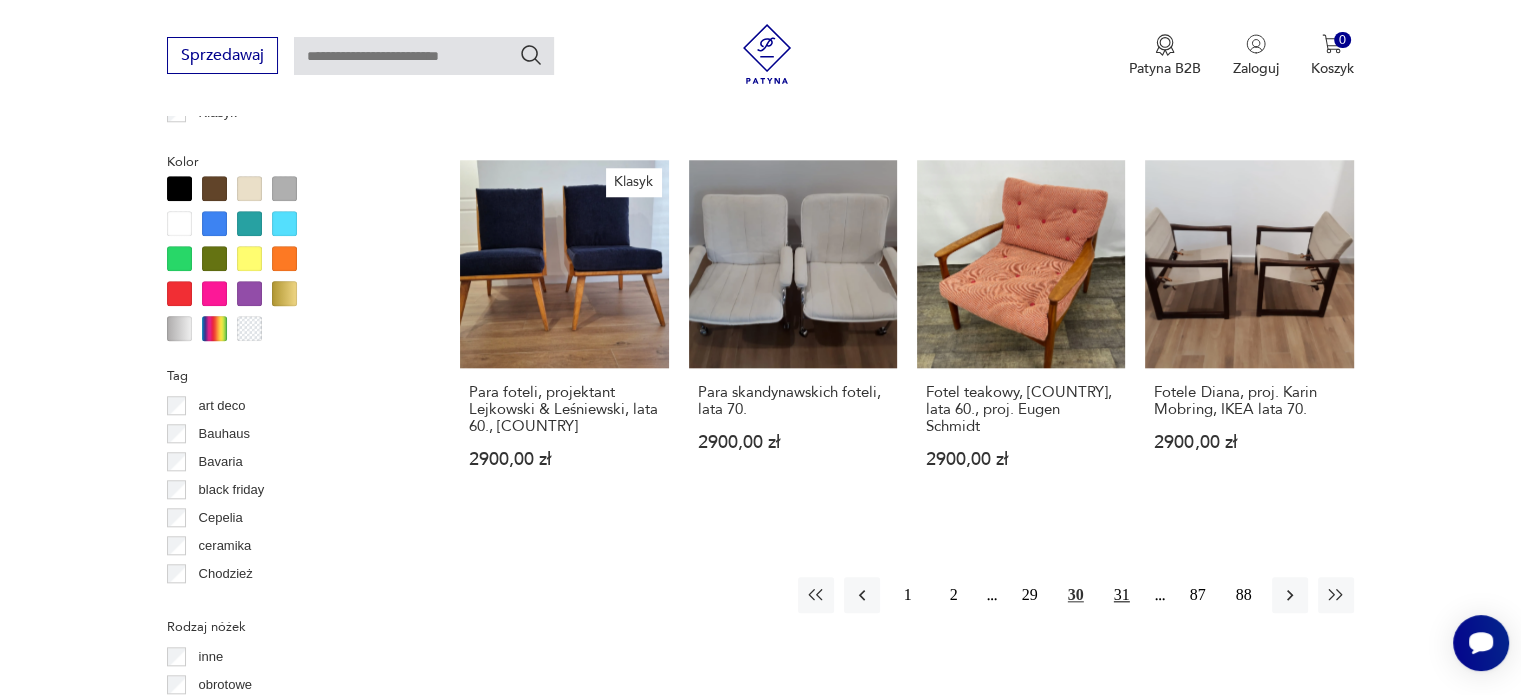 click on "31" at bounding box center (1122, 595) 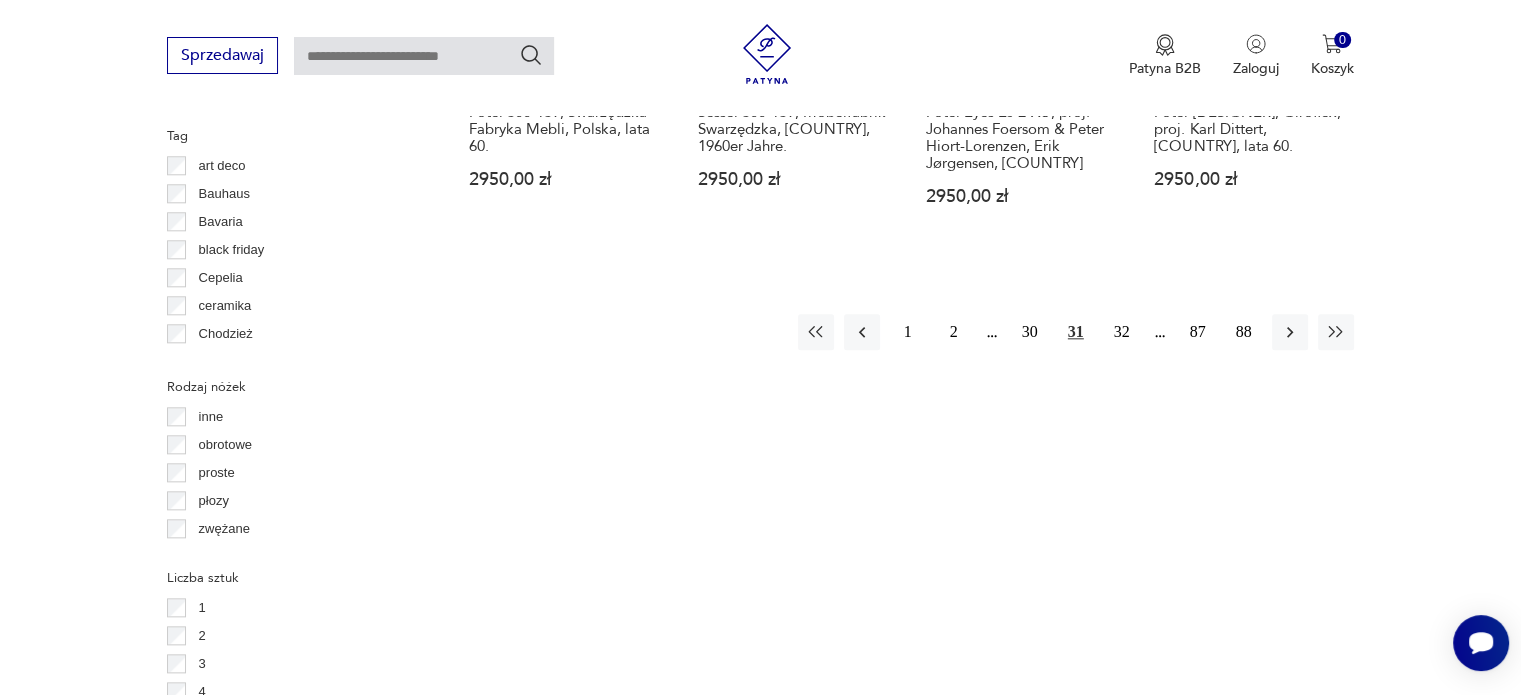 scroll, scrollTop: 2171, scrollLeft: 0, axis: vertical 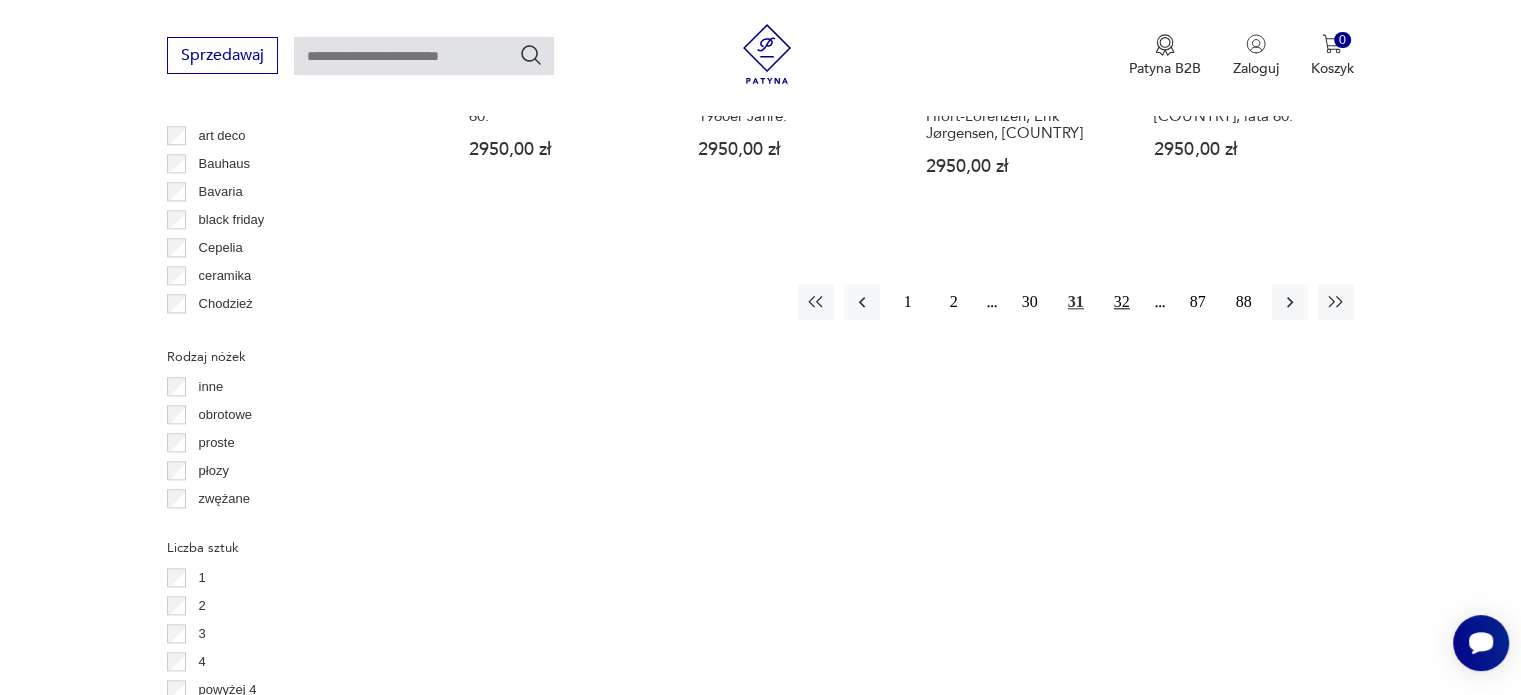 click on "32" at bounding box center (1122, 302) 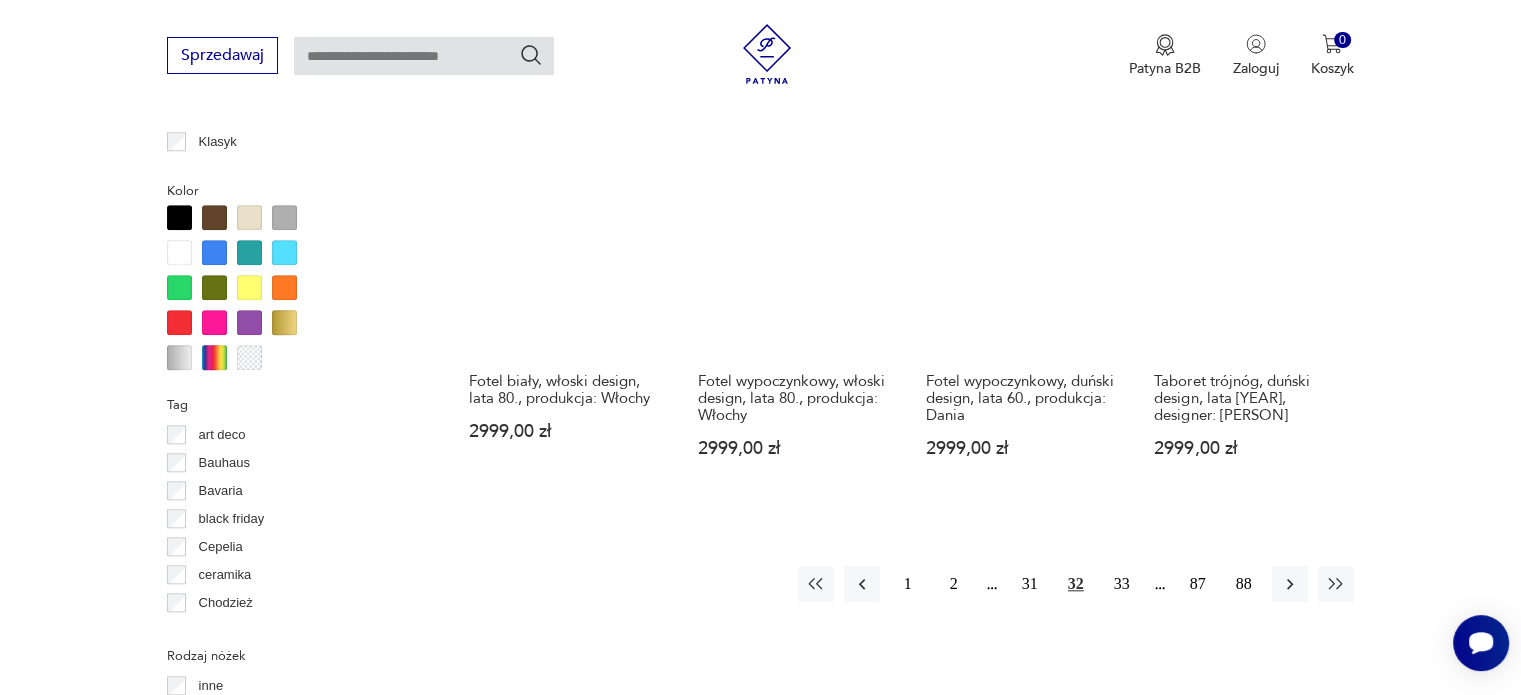scroll, scrollTop: 1881, scrollLeft: 0, axis: vertical 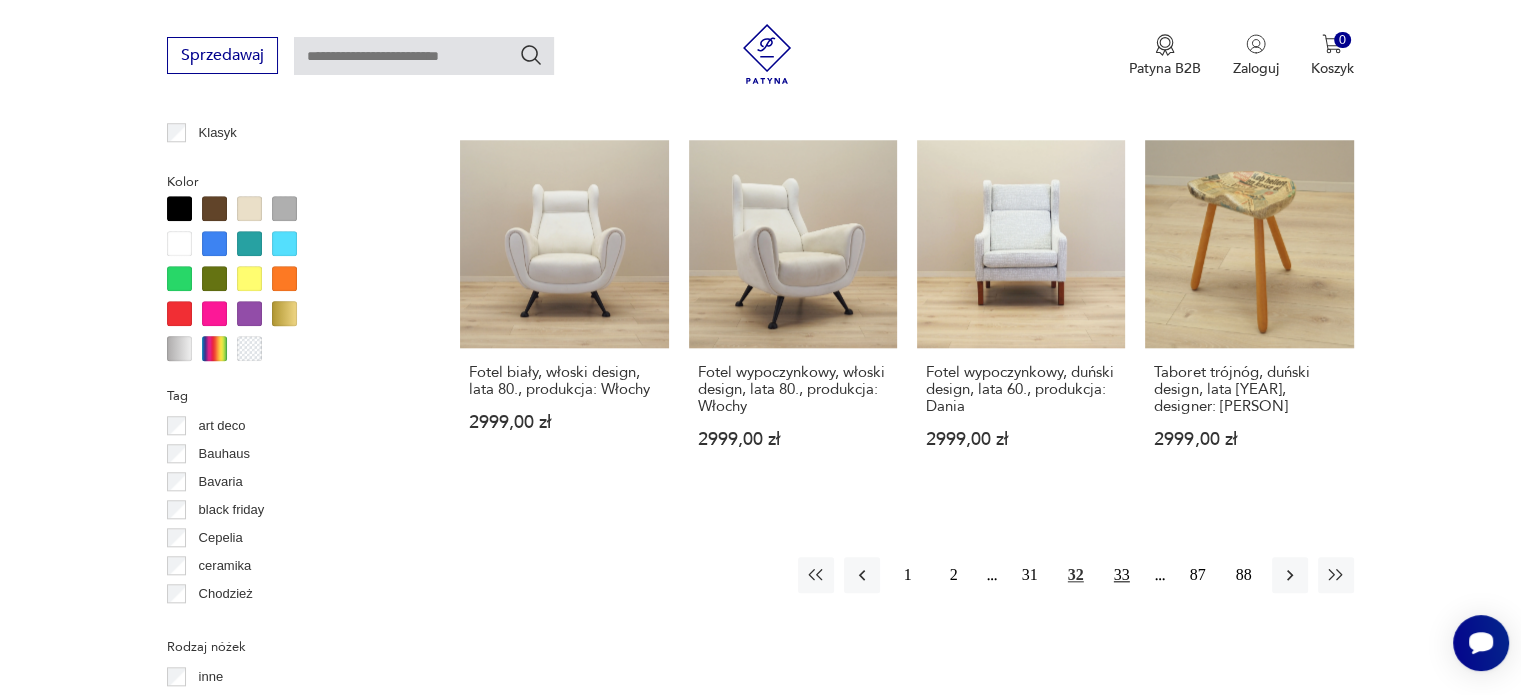 click on "33" at bounding box center [1122, 575] 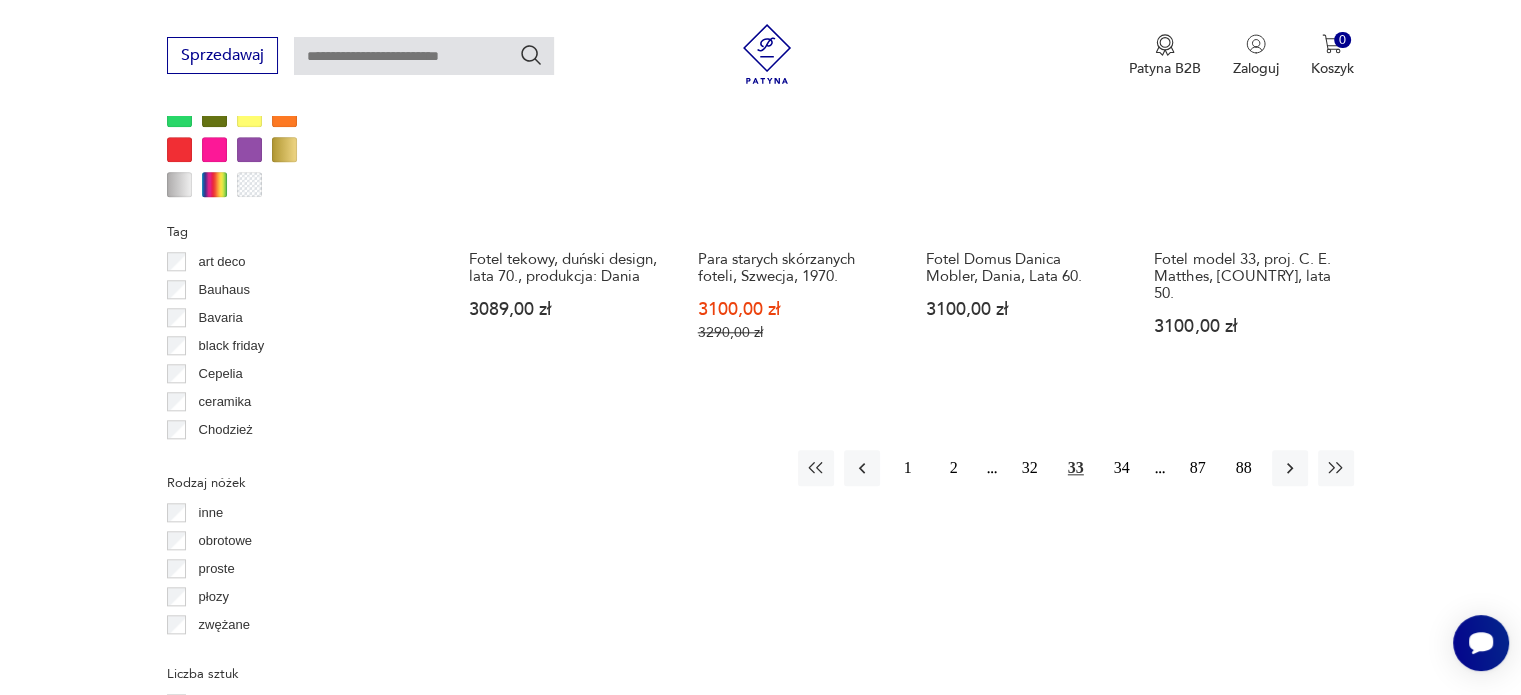 scroll, scrollTop: 2060, scrollLeft: 0, axis: vertical 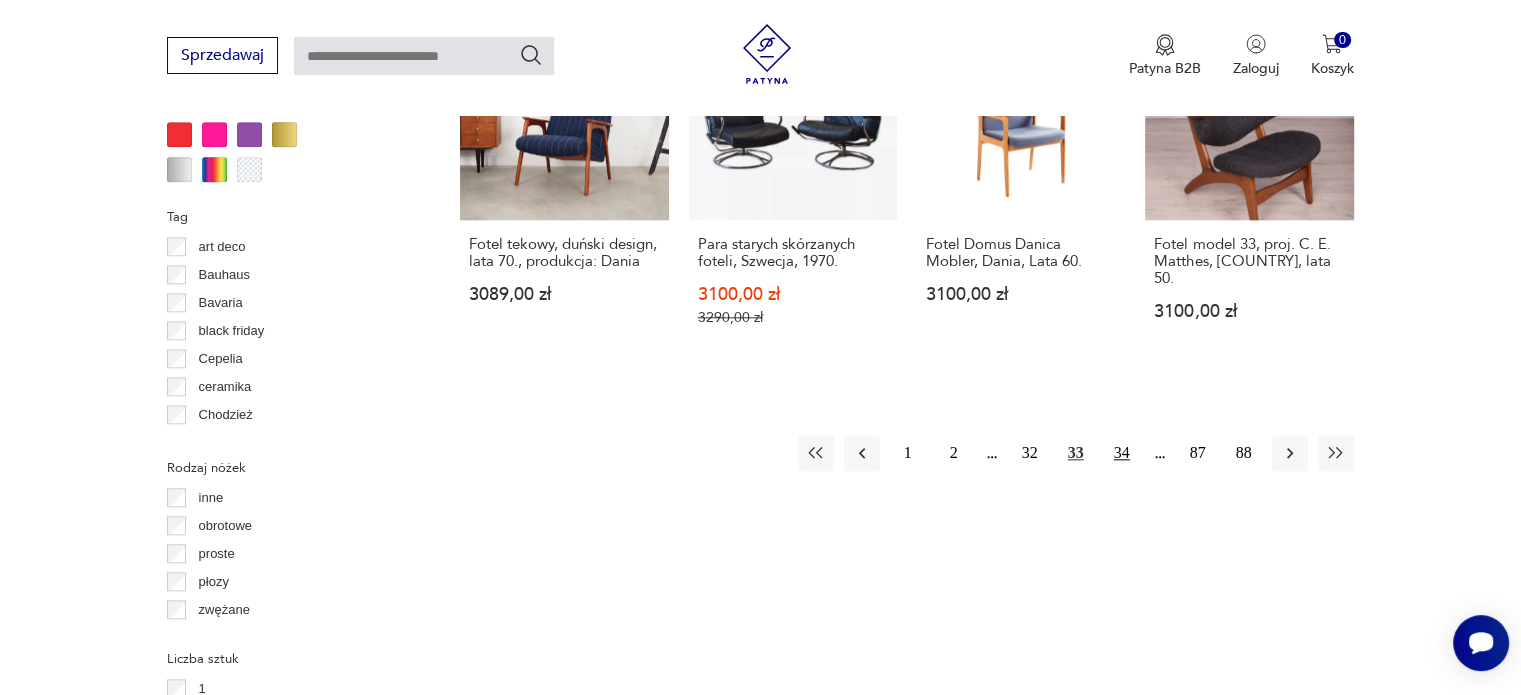 click on "34" at bounding box center [1122, 453] 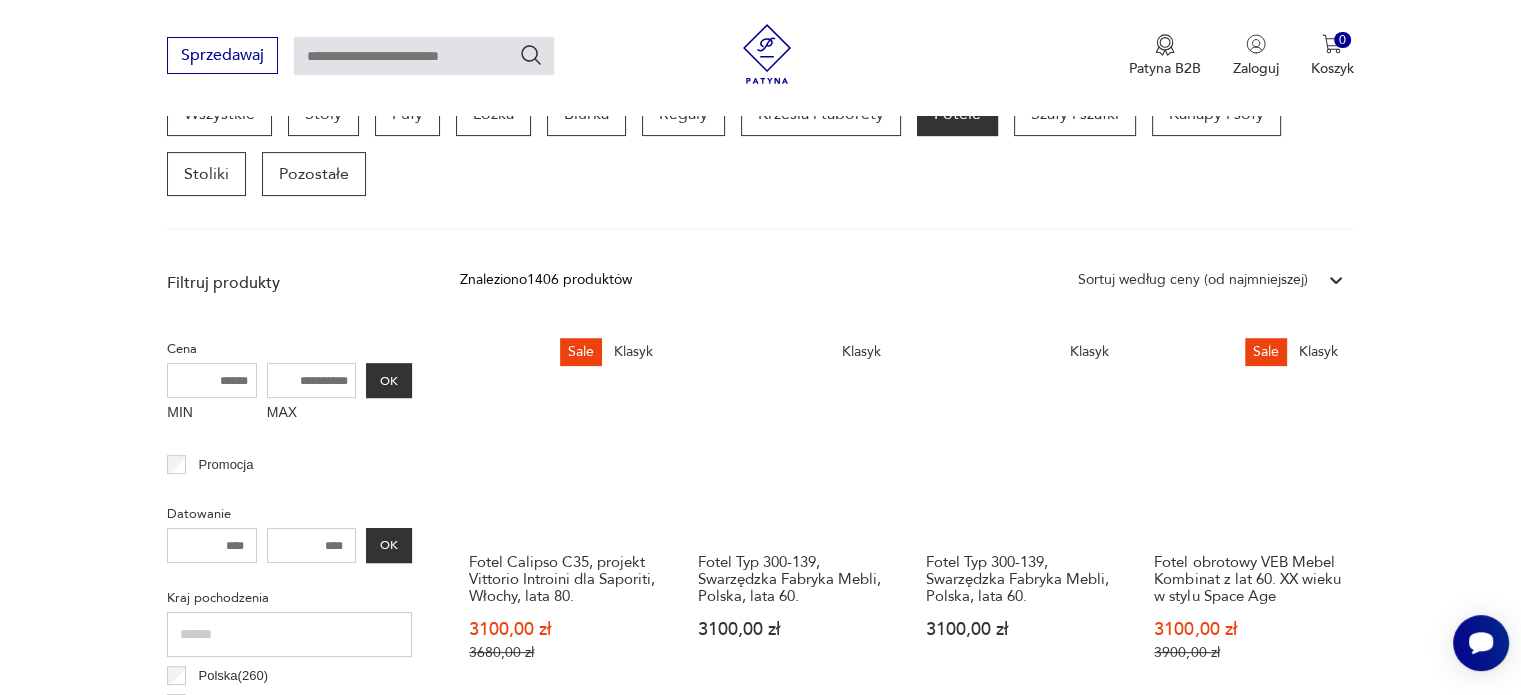 scroll, scrollTop: 575, scrollLeft: 0, axis: vertical 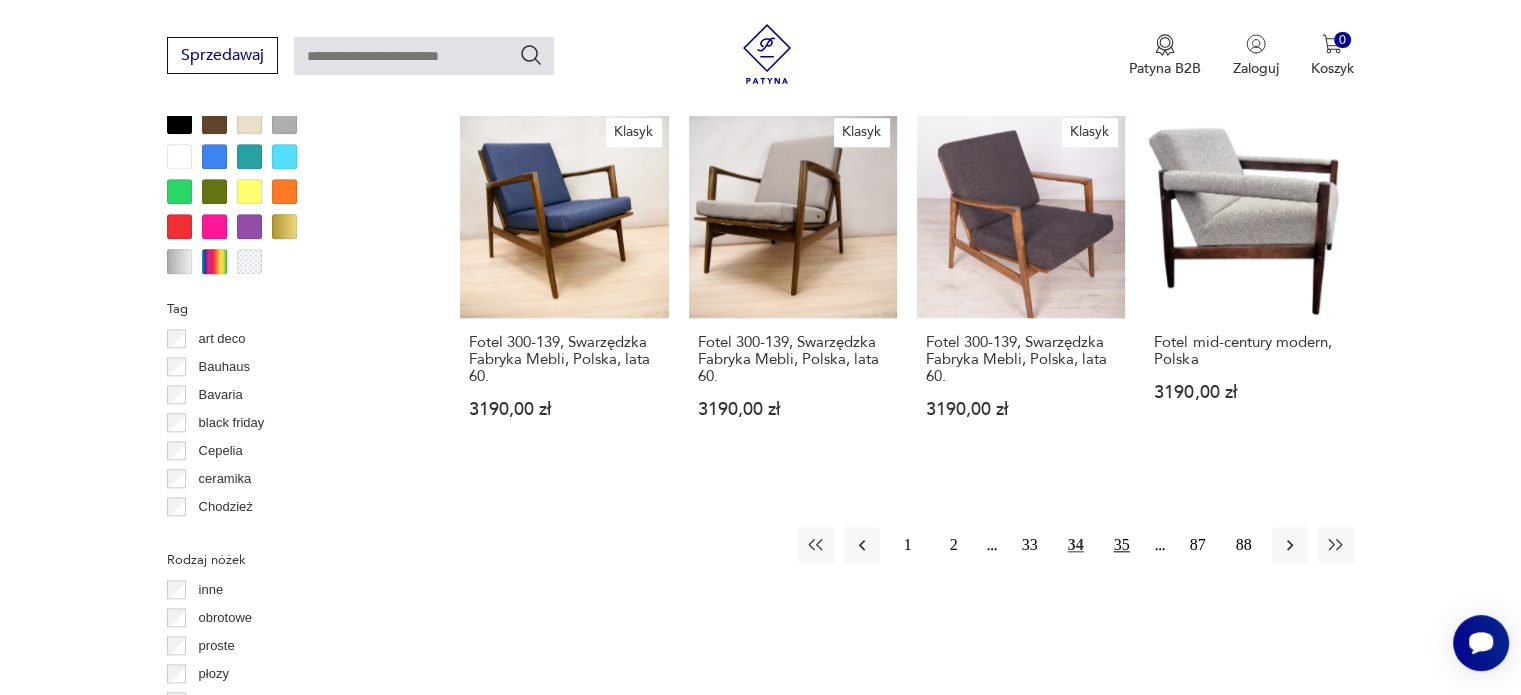 click on "35" at bounding box center [1122, 545] 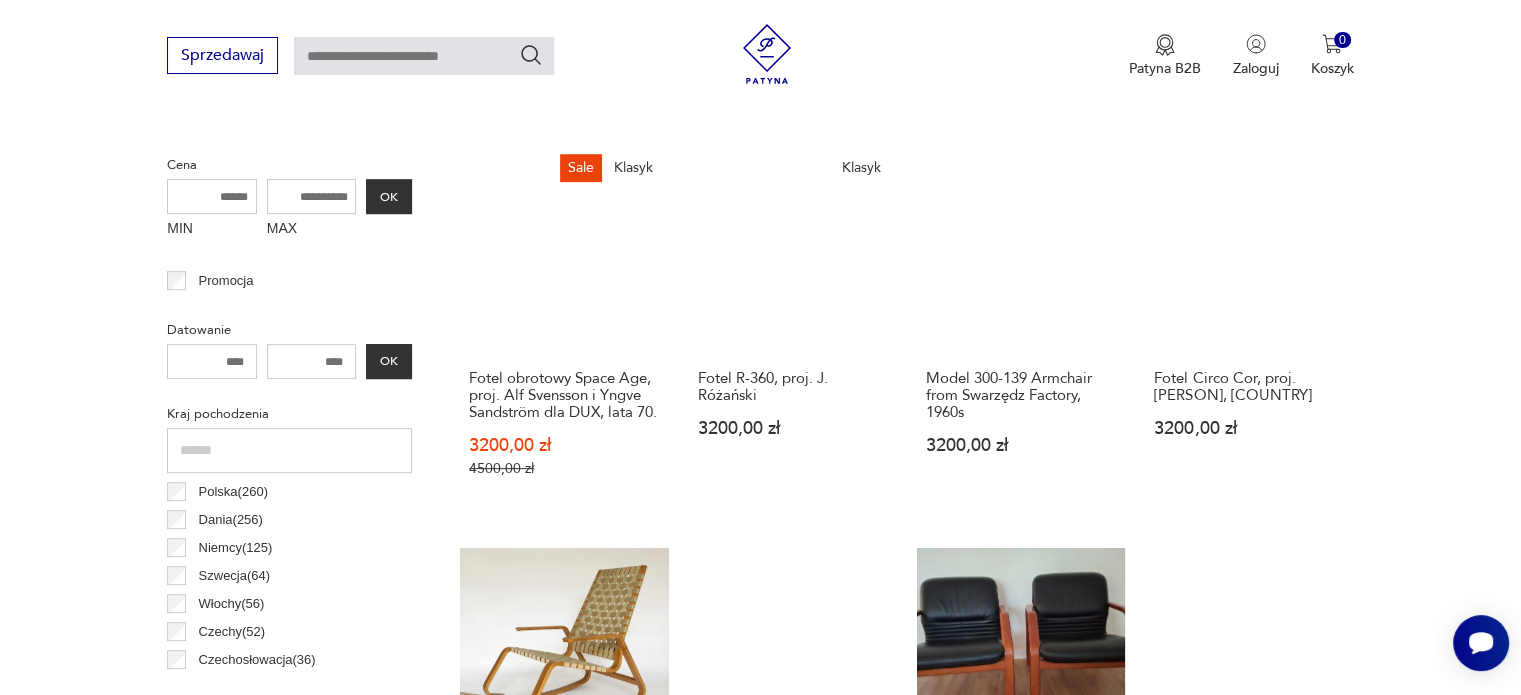 scroll, scrollTop: 759, scrollLeft: 0, axis: vertical 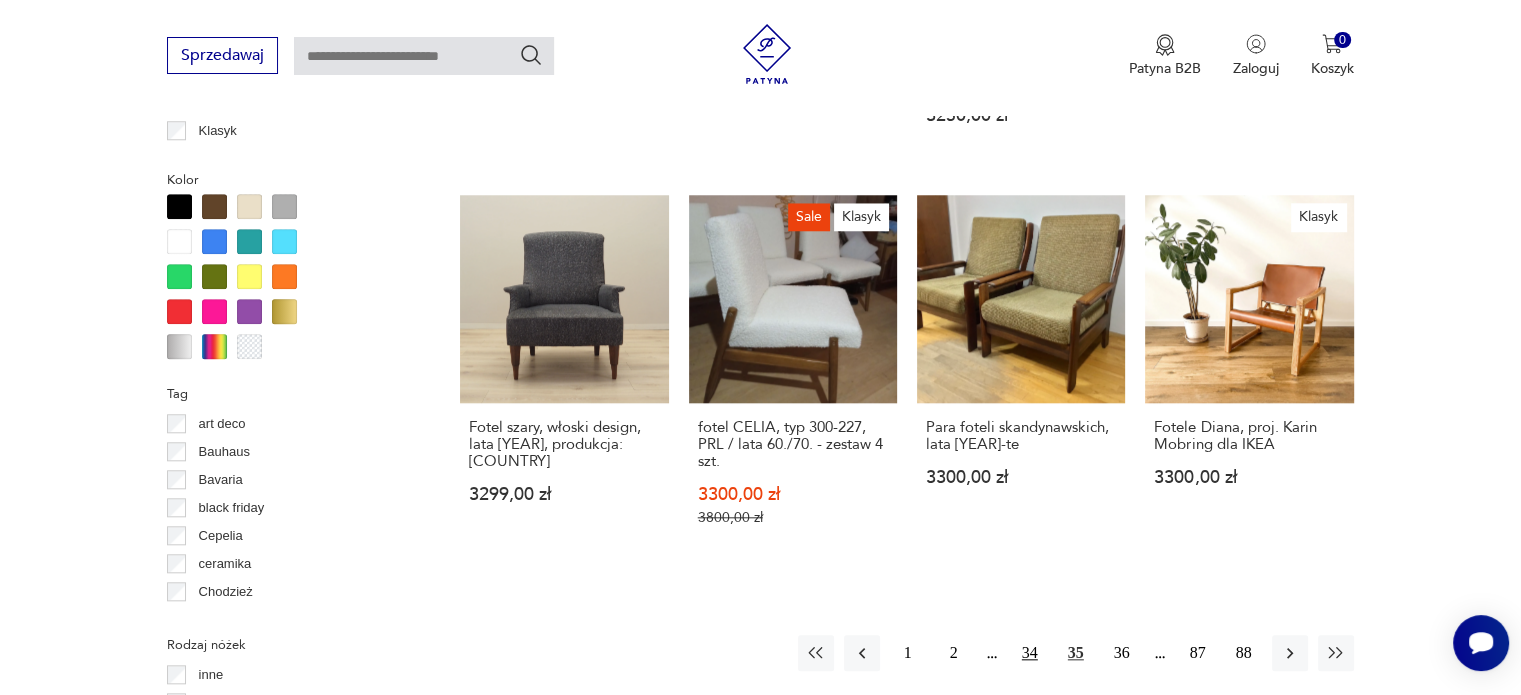 click on "34" at bounding box center (1030, 653) 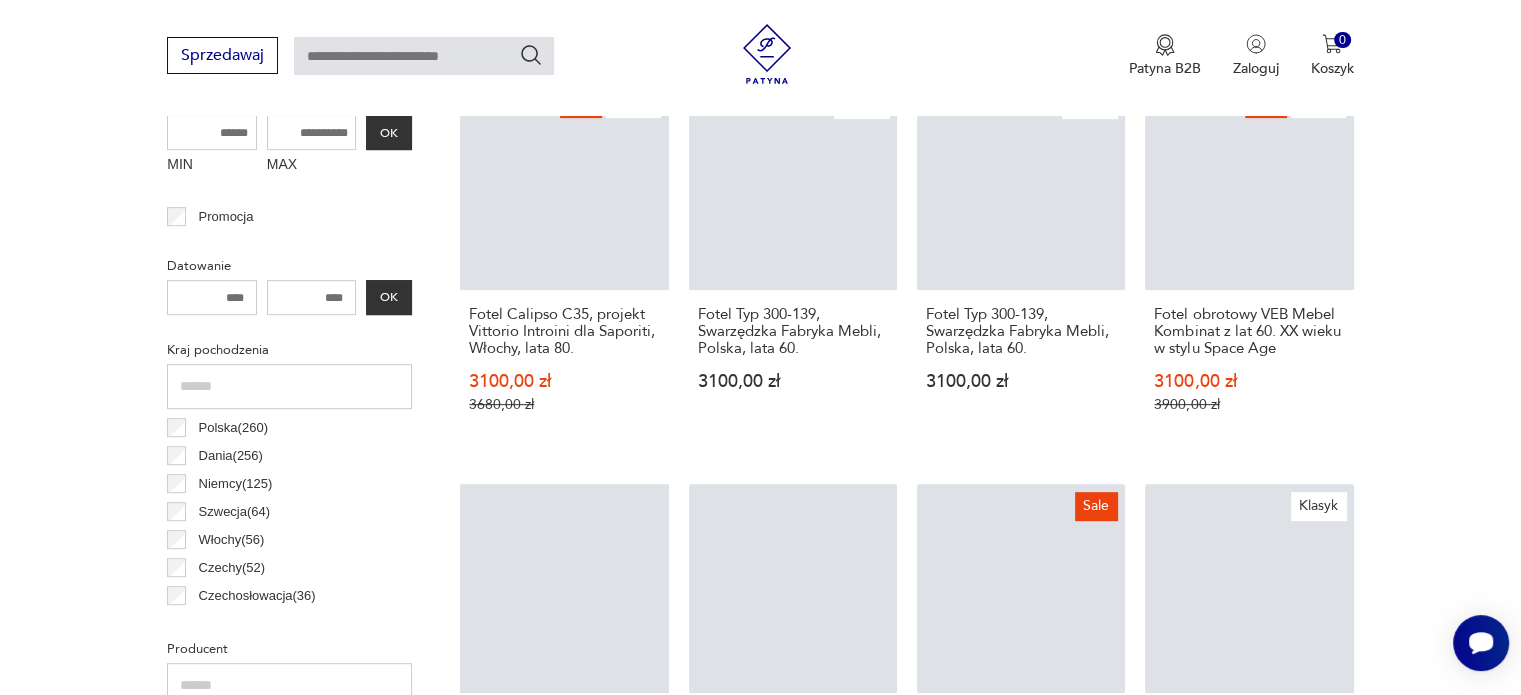 scroll, scrollTop: 530, scrollLeft: 0, axis: vertical 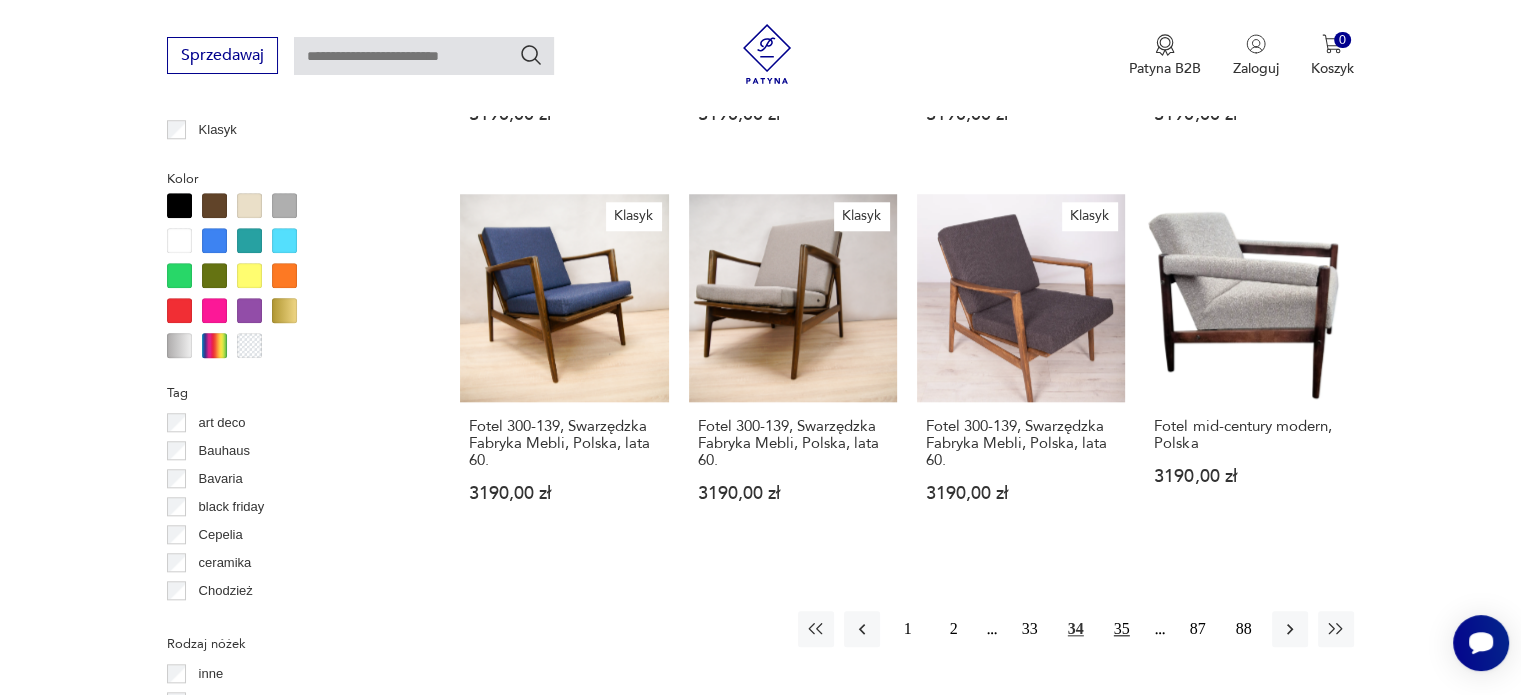 click on "35" at bounding box center (1122, 629) 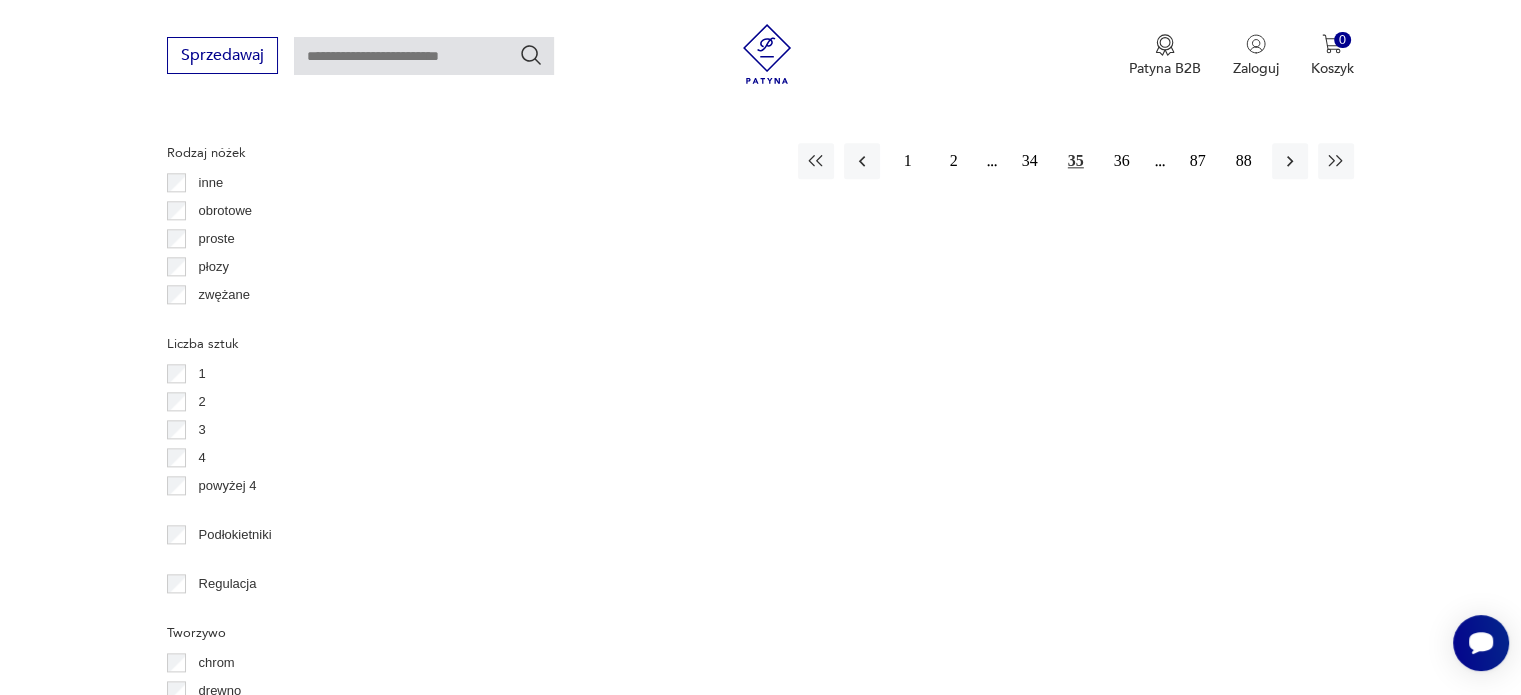 scroll, scrollTop: 2370, scrollLeft: 0, axis: vertical 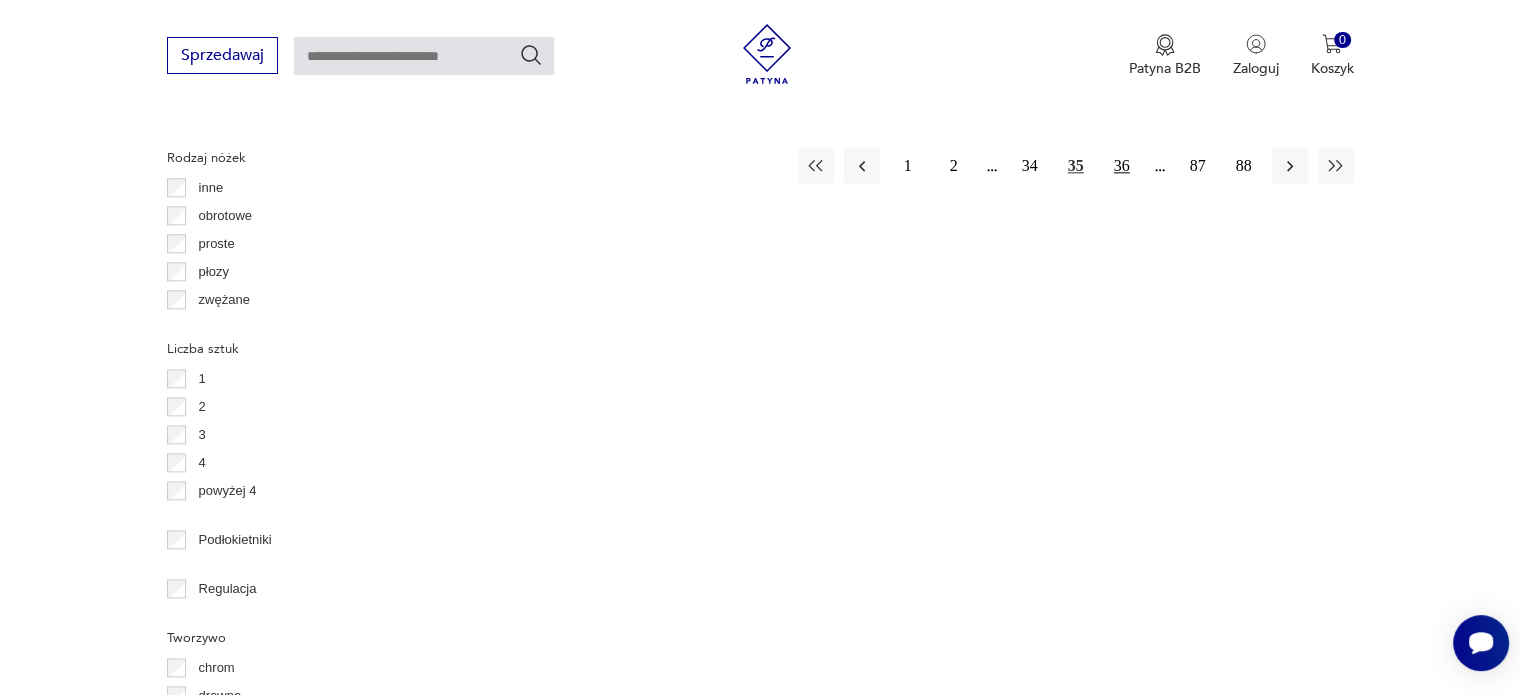 click on "36" at bounding box center [1122, 166] 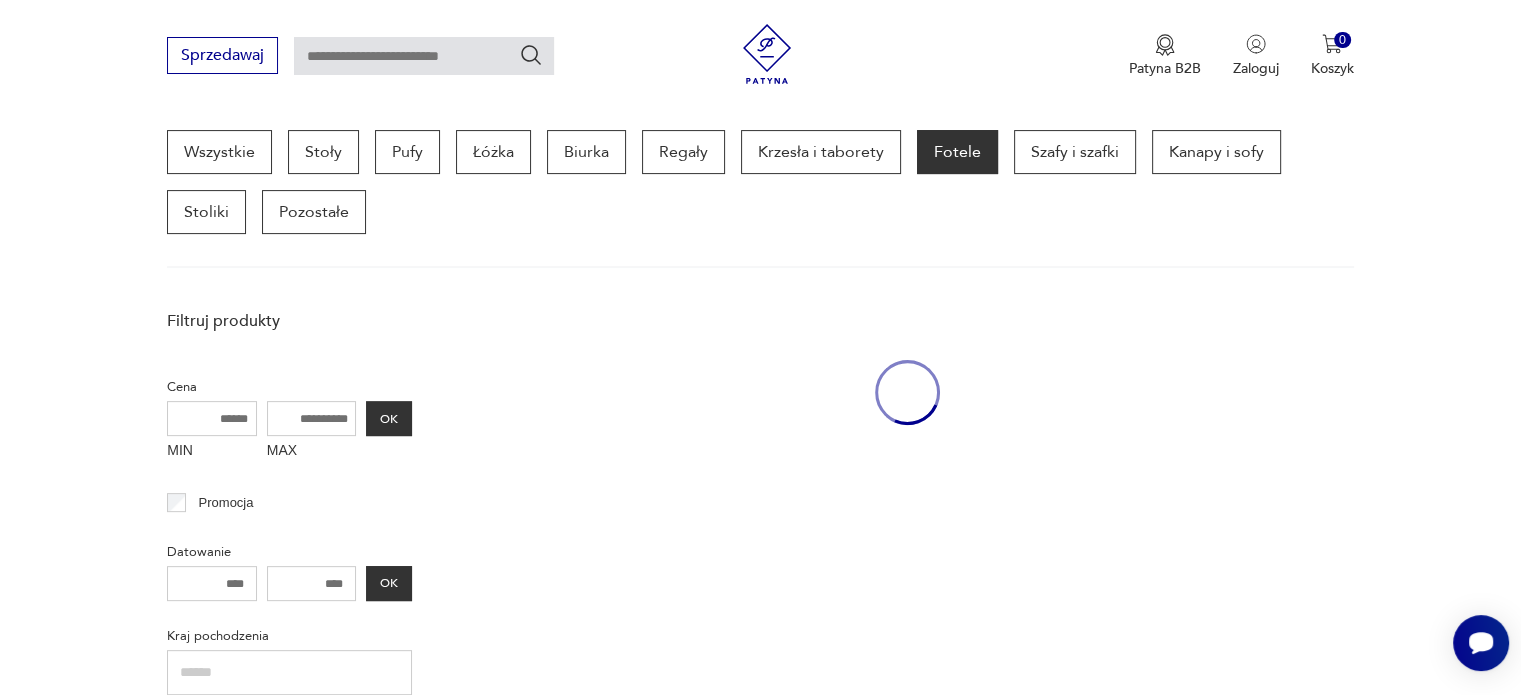 scroll, scrollTop: 530, scrollLeft: 0, axis: vertical 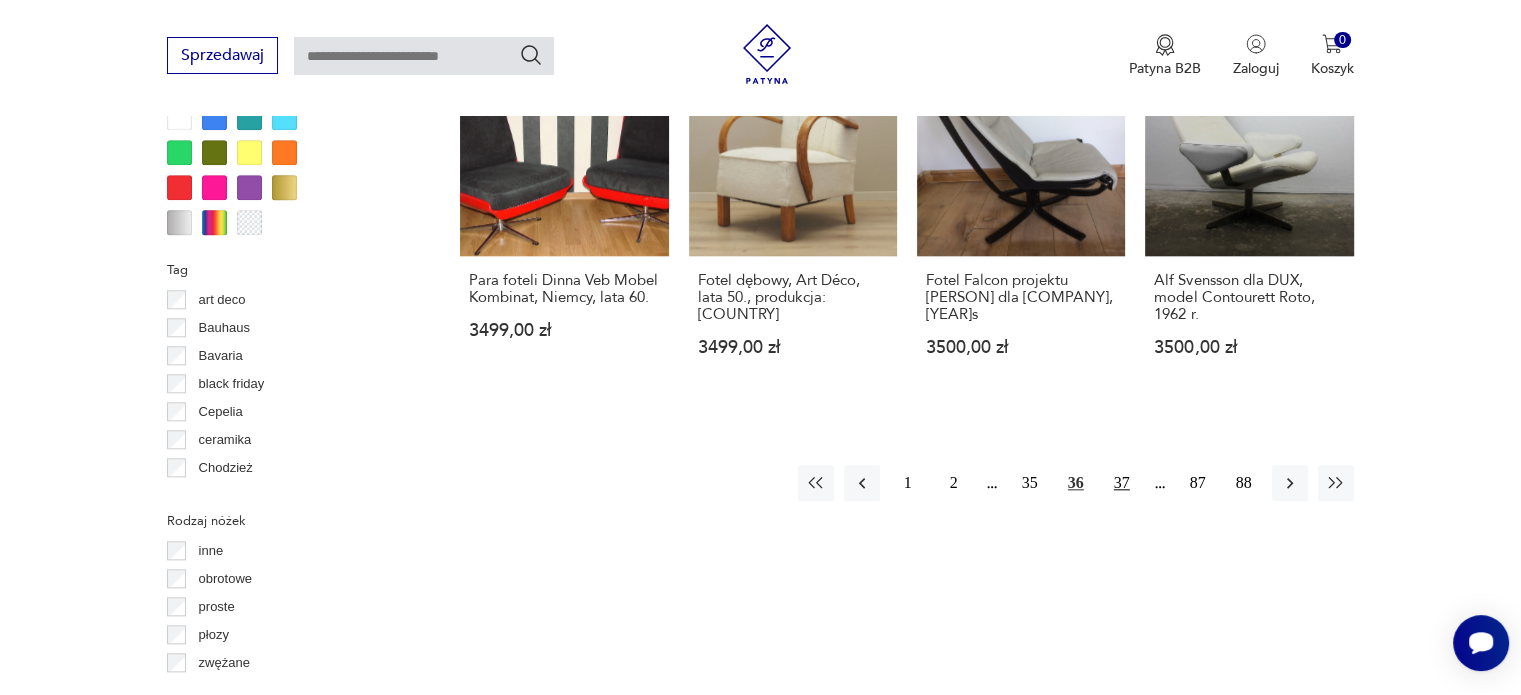 click on "37" at bounding box center (1122, 483) 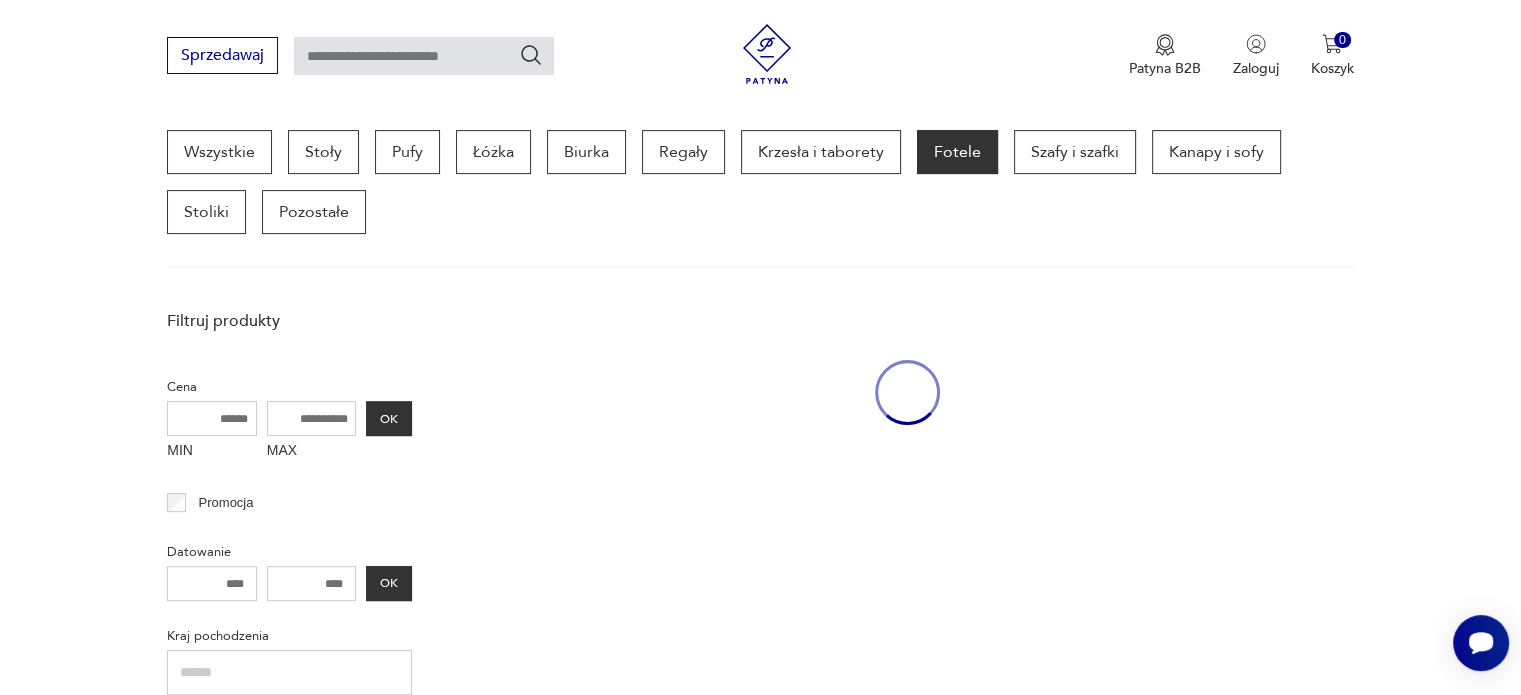 scroll, scrollTop: 530, scrollLeft: 0, axis: vertical 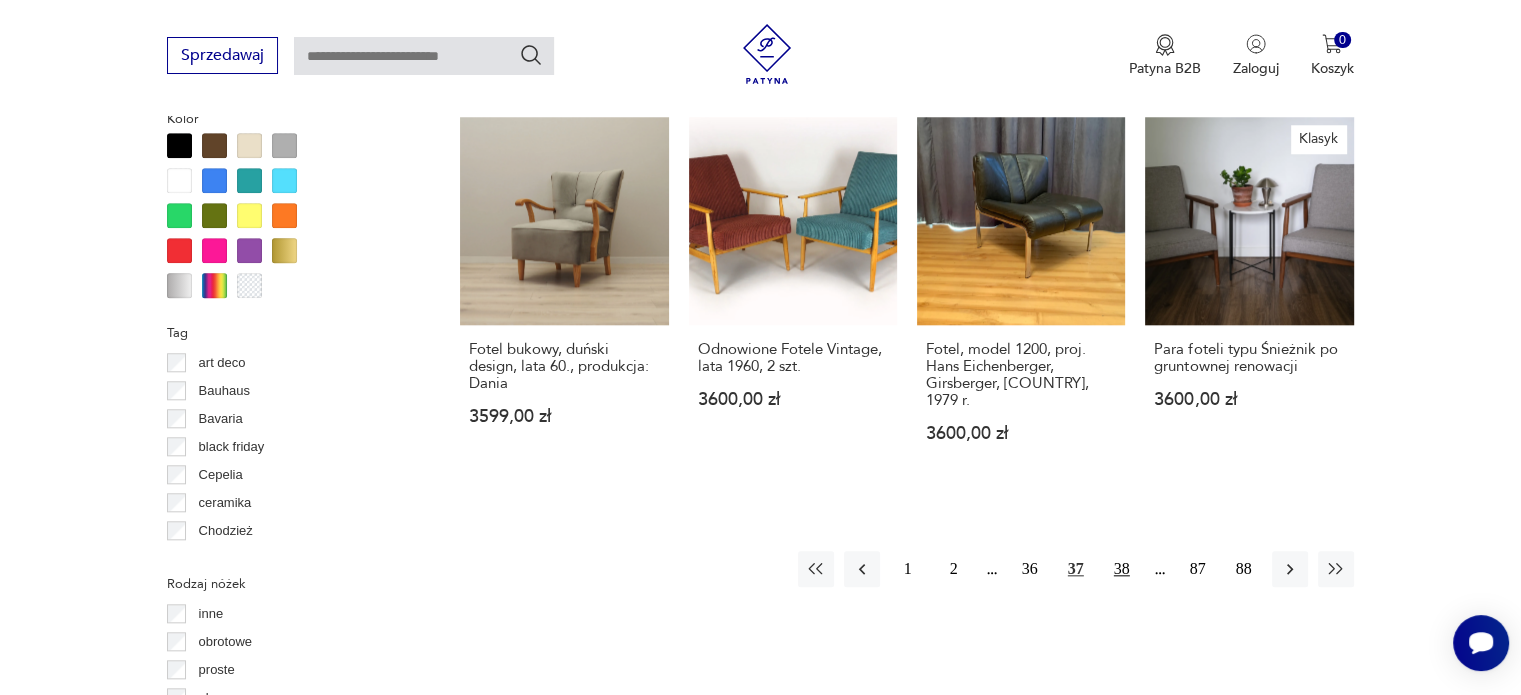 click on "38" at bounding box center (1122, 569) 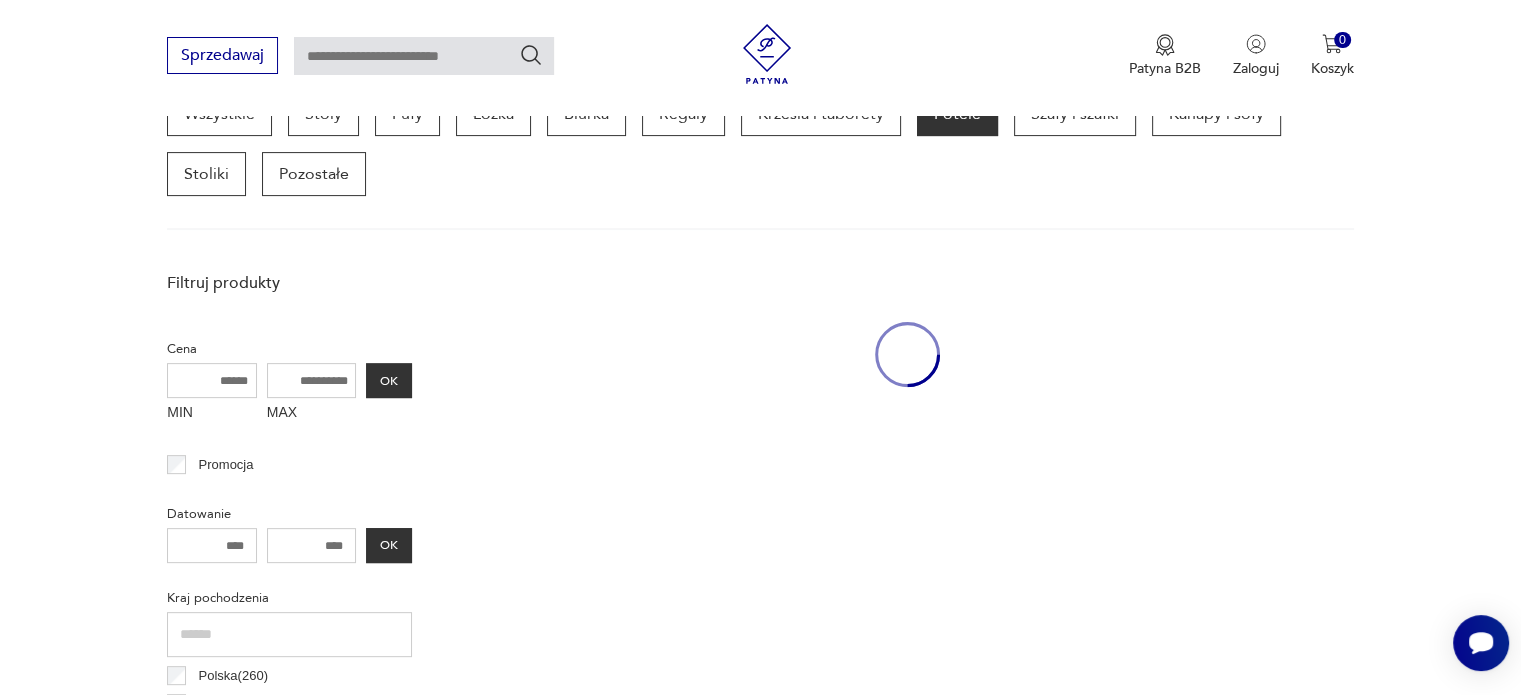 scroll, scrollTop: 530, scrollLeft: 0, axis: vertical 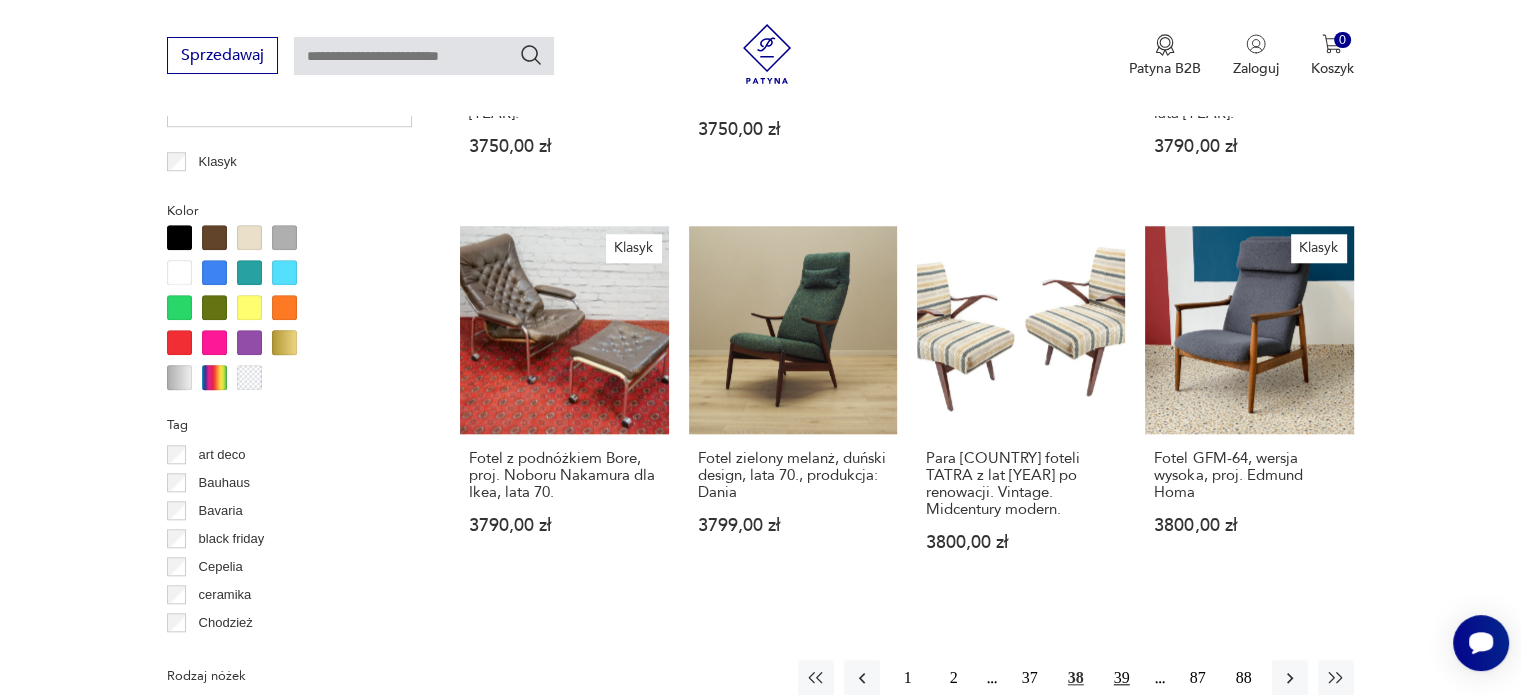 click on "39" at bounding box center [1122, 678] 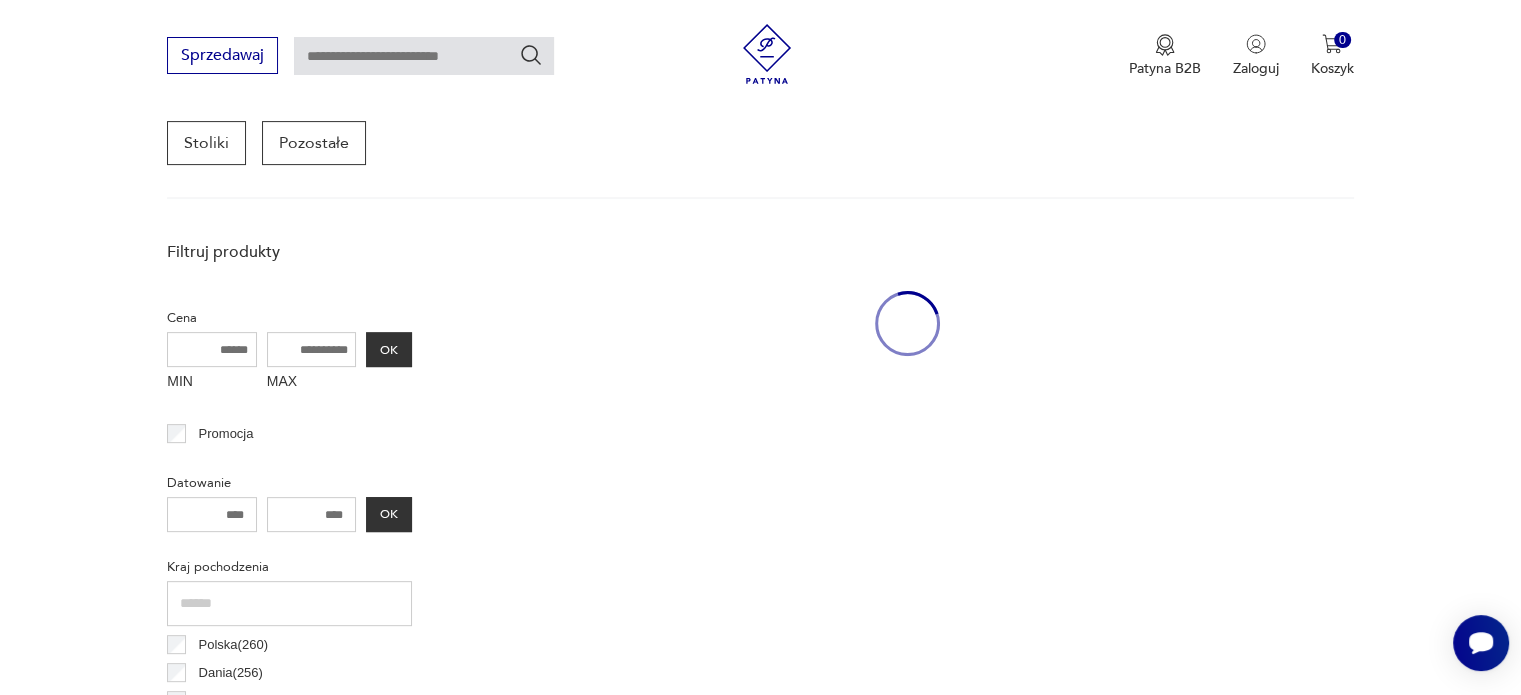scroll, scrollTop: 530, scrollLeft: 0, axis: vertical 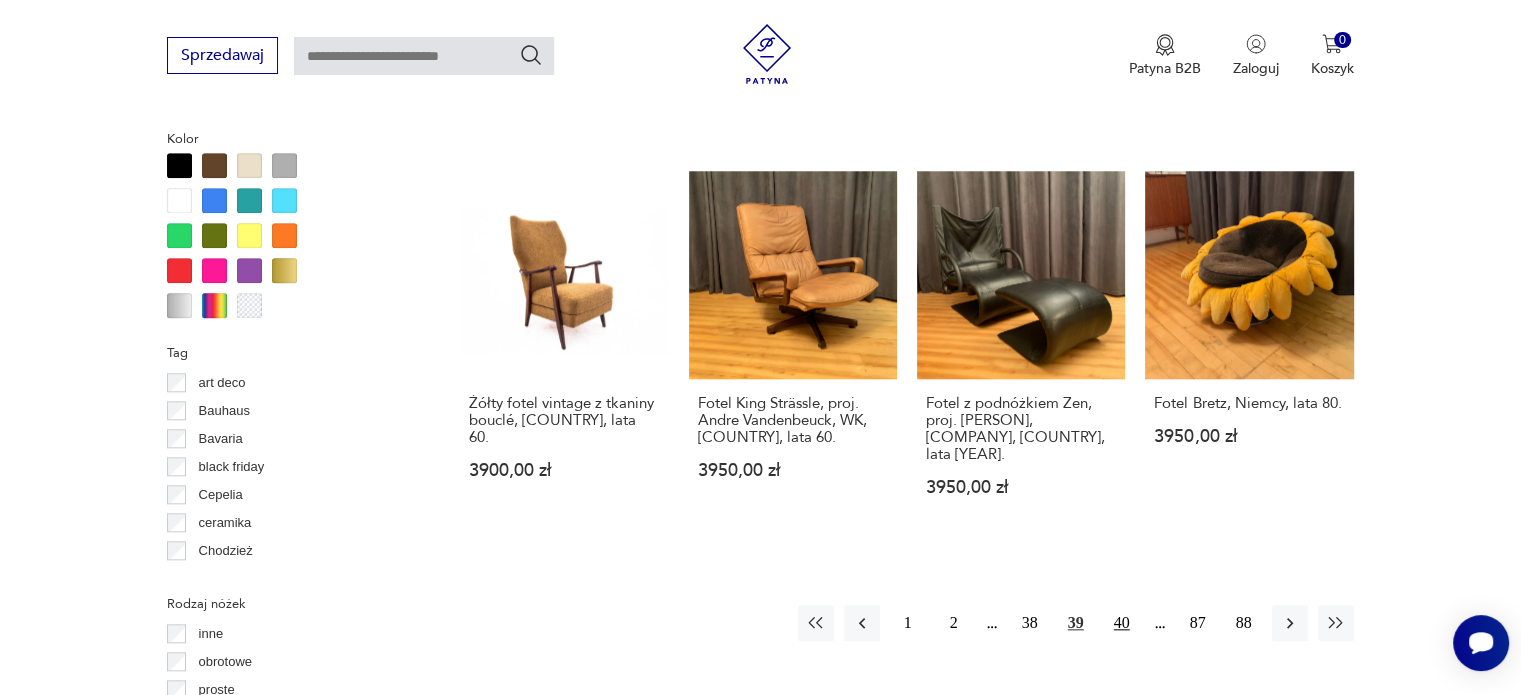 click on "40" at bounding box center (1122, 623) 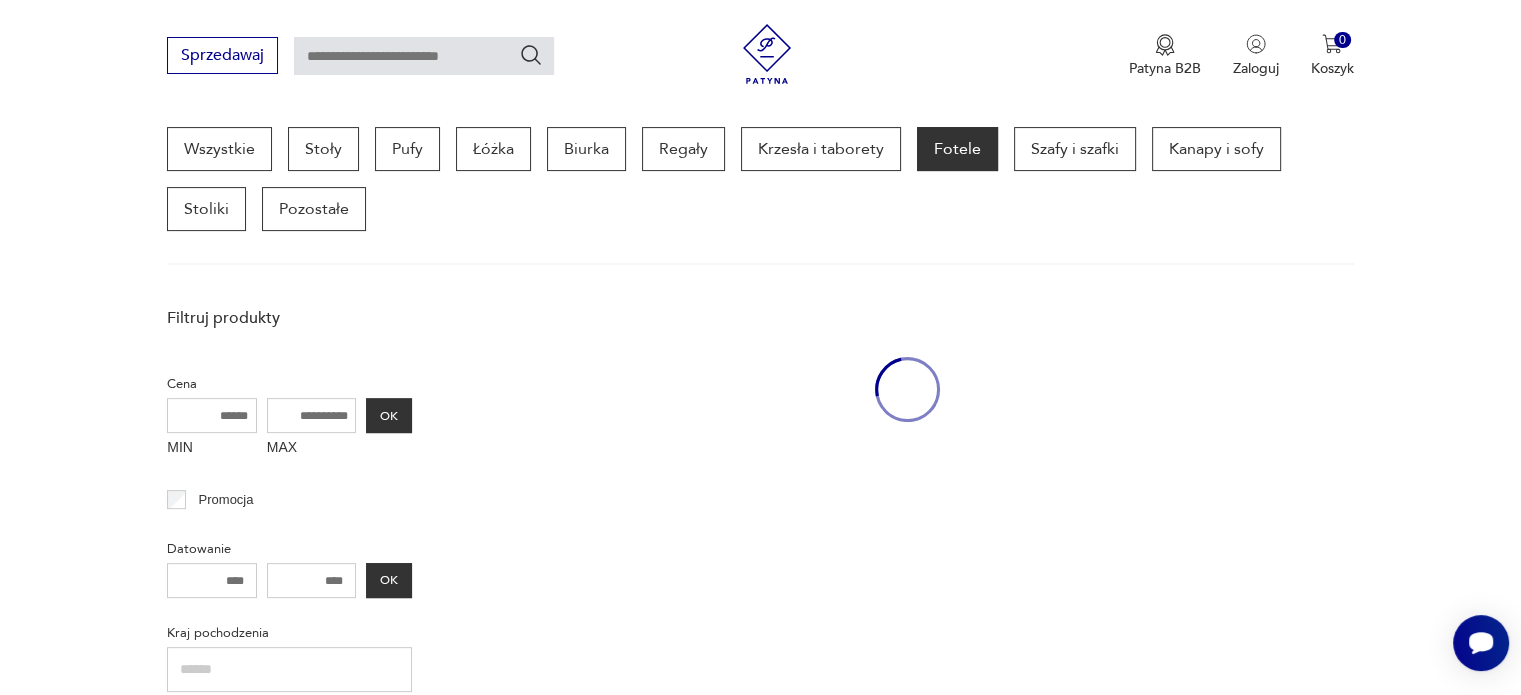 scroll, scrollTop: 530, scrollLeft: 0, axis: vertical 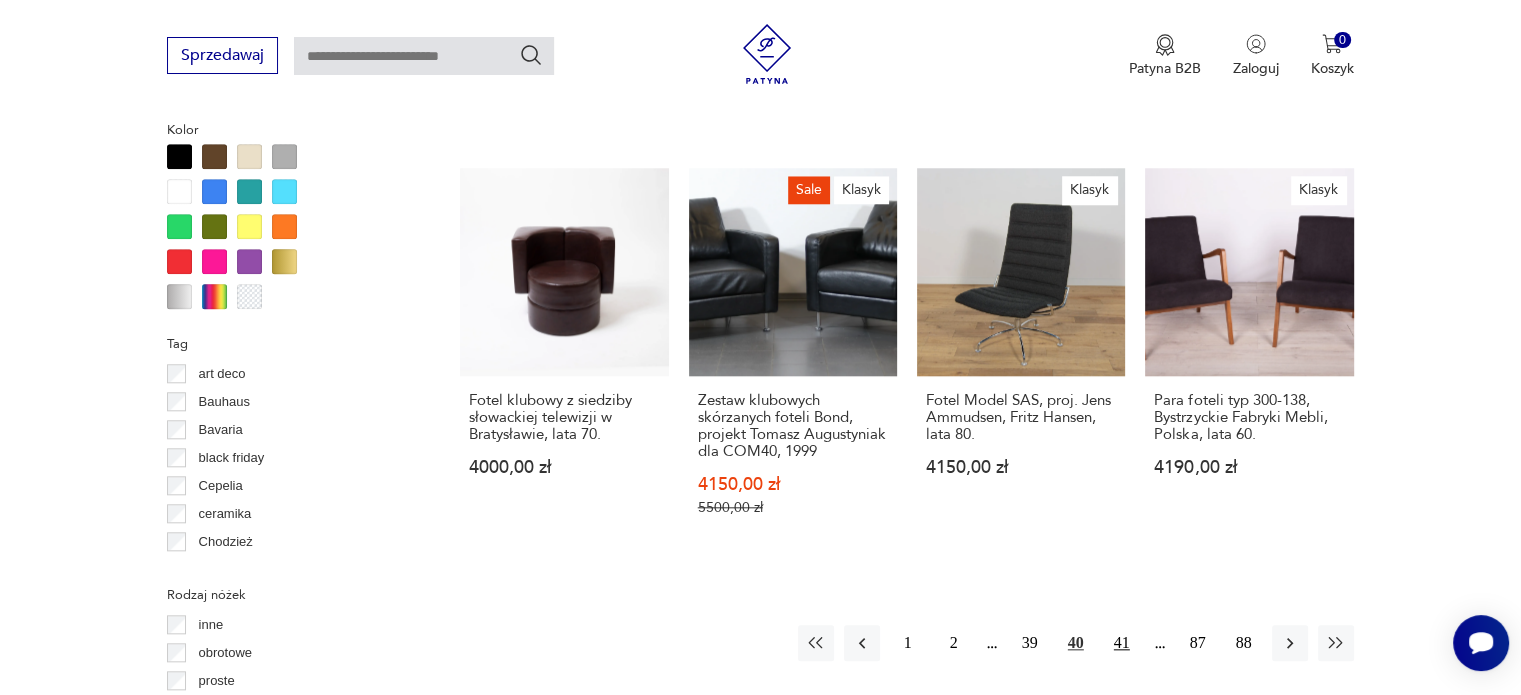 click on "41" at bounding box center [1122, 643] 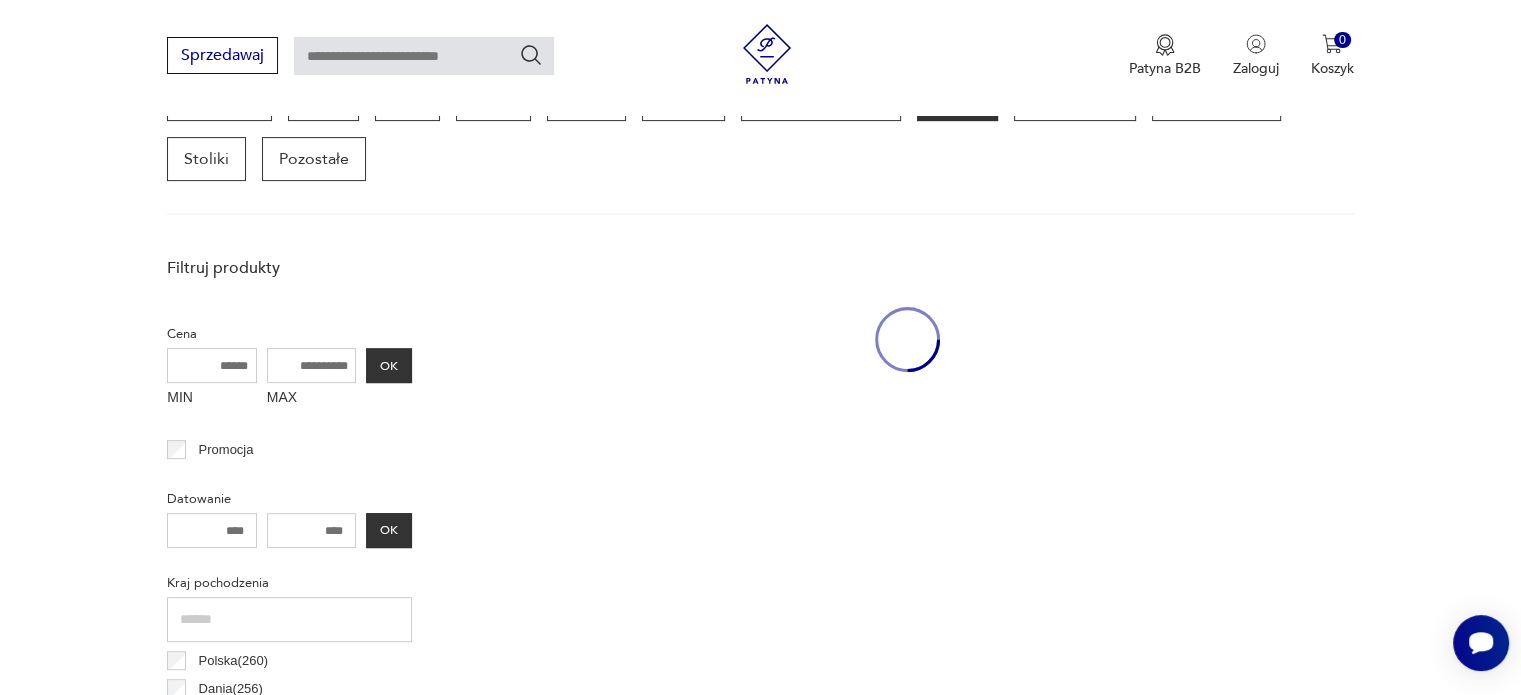 scroll, scrollTop: 530, scrollLeft: 0, axis: vertical 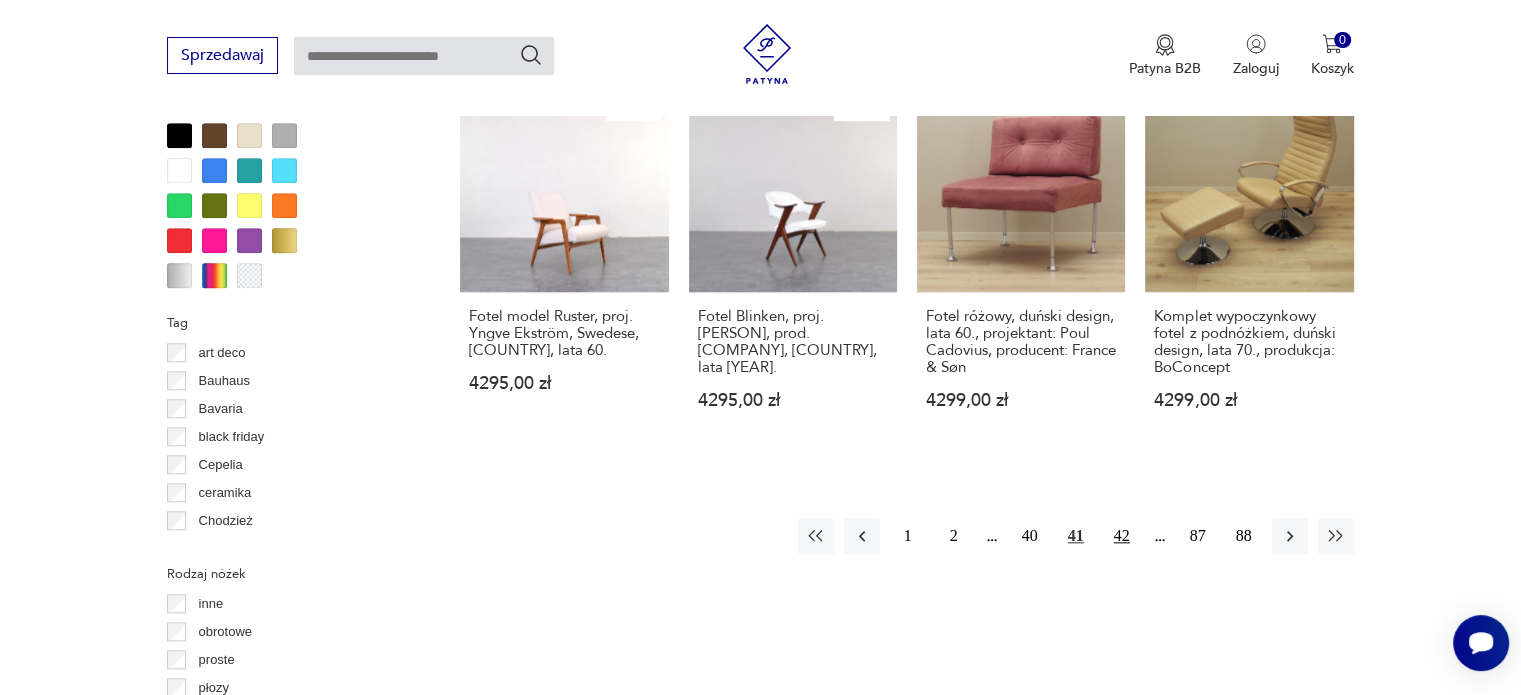 click on "42" at bounding box center [1122, 536] 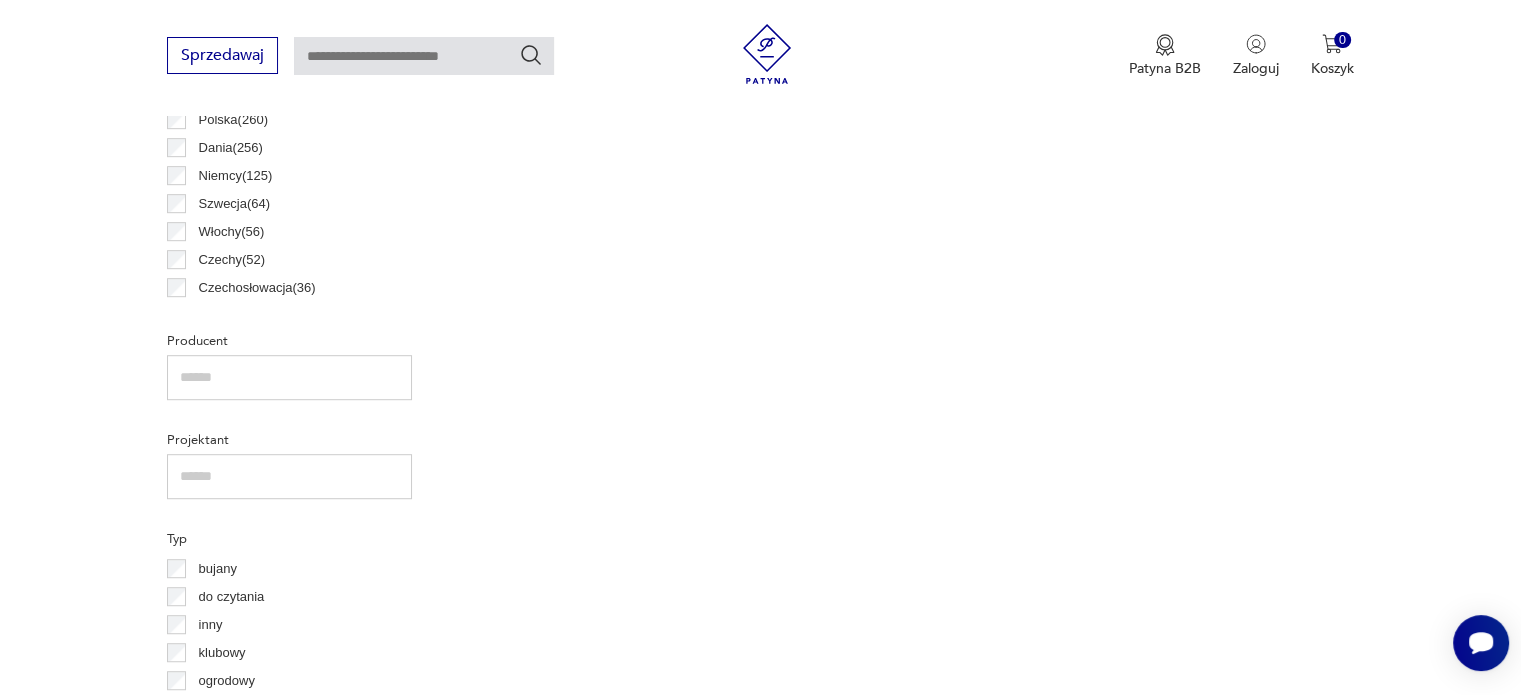 scroll, scrollTop: 530, scrollLeft: 0, axis: vertical 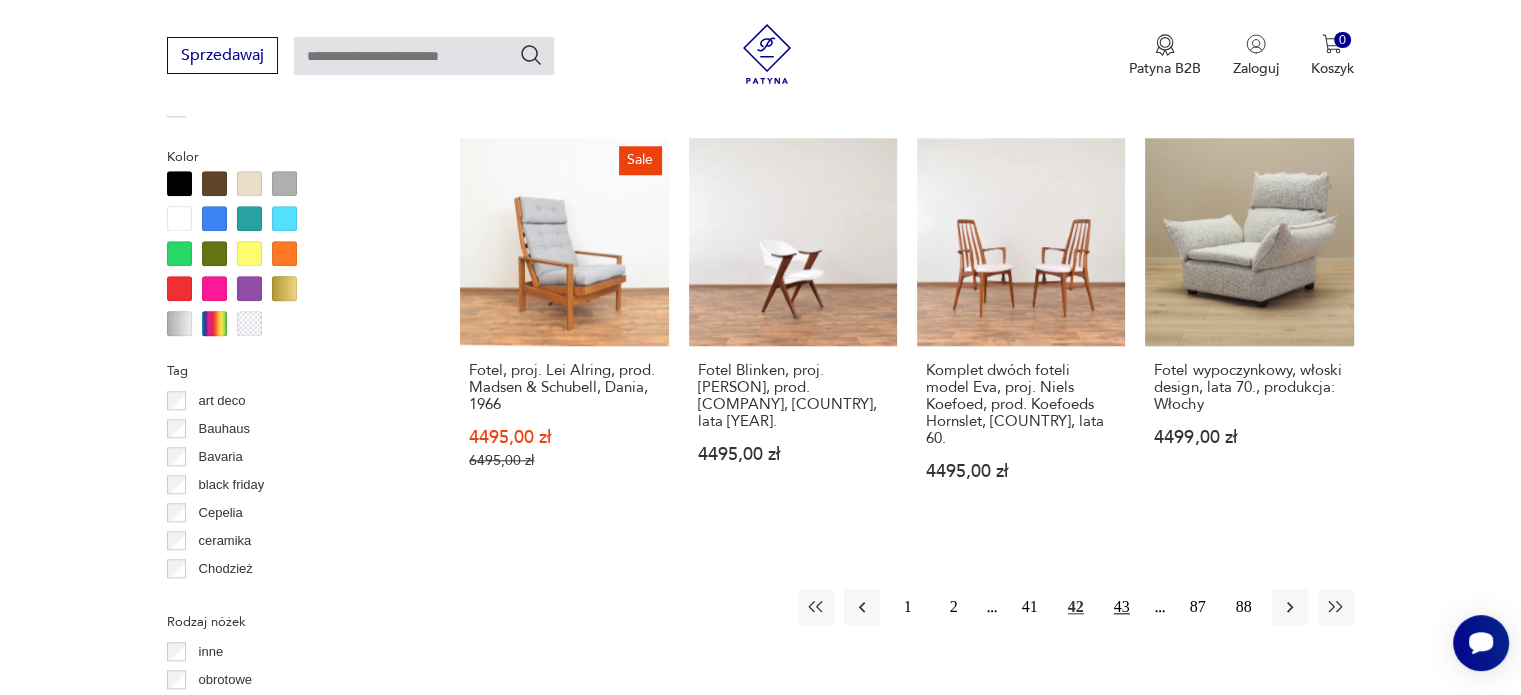 click on "43" at bounding box center [1122, 607] 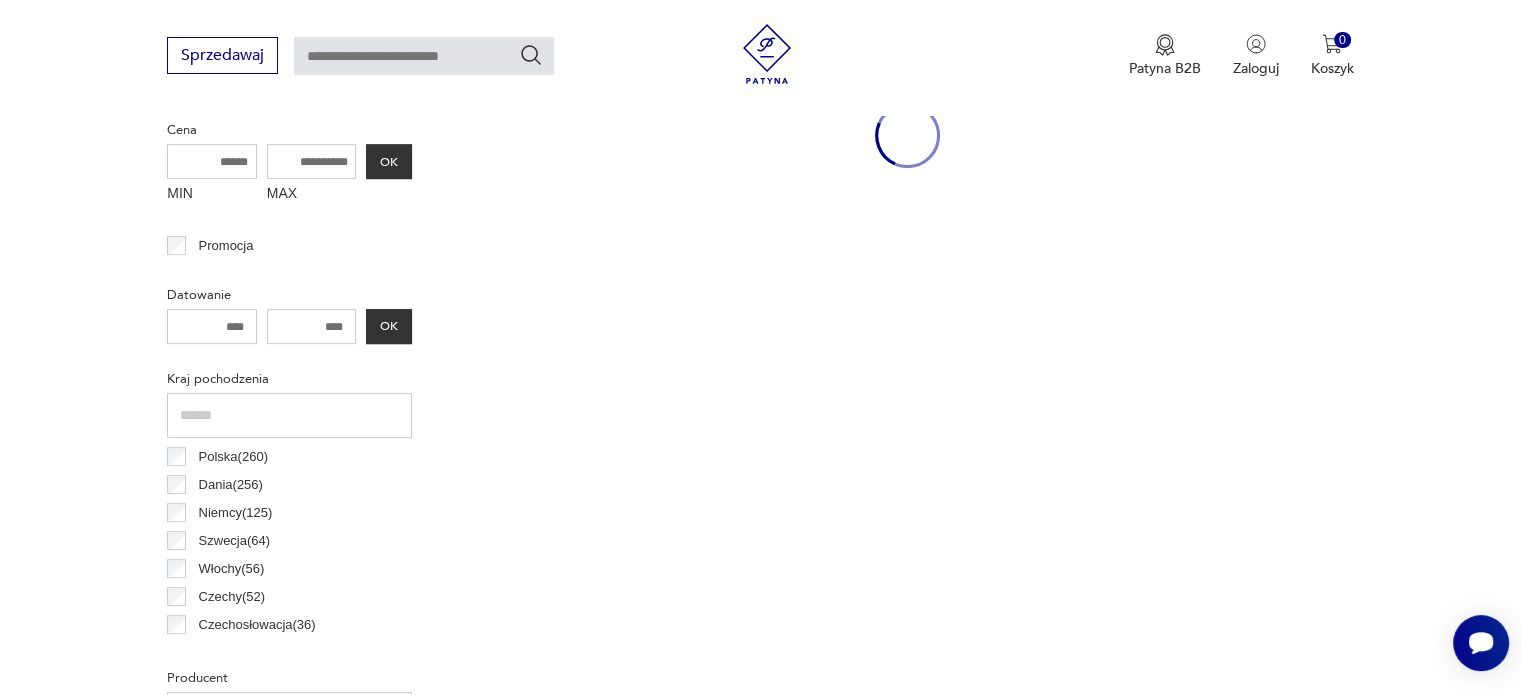 scroll, scrollTop: 530, scrollLeft: 0, axis: vertical 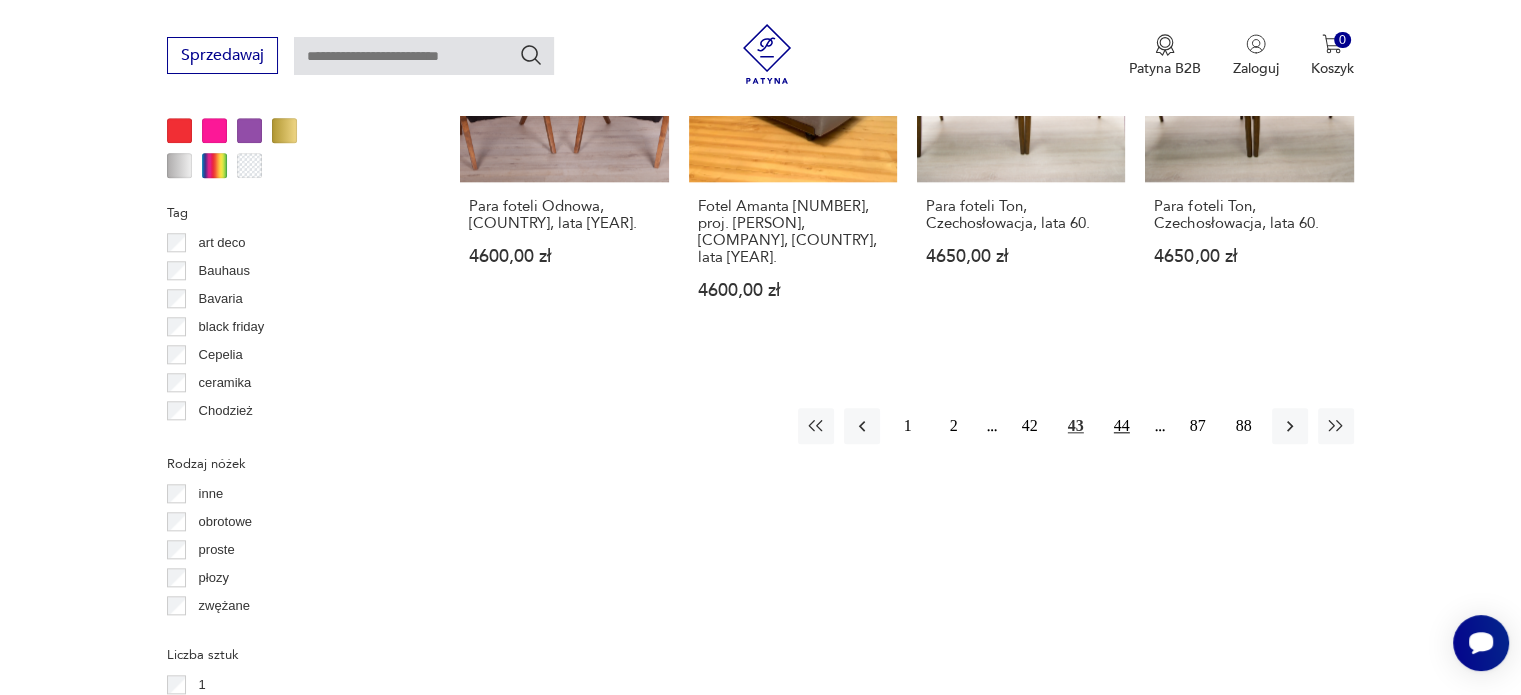 click on "44" at bounding box center [1122, 426] 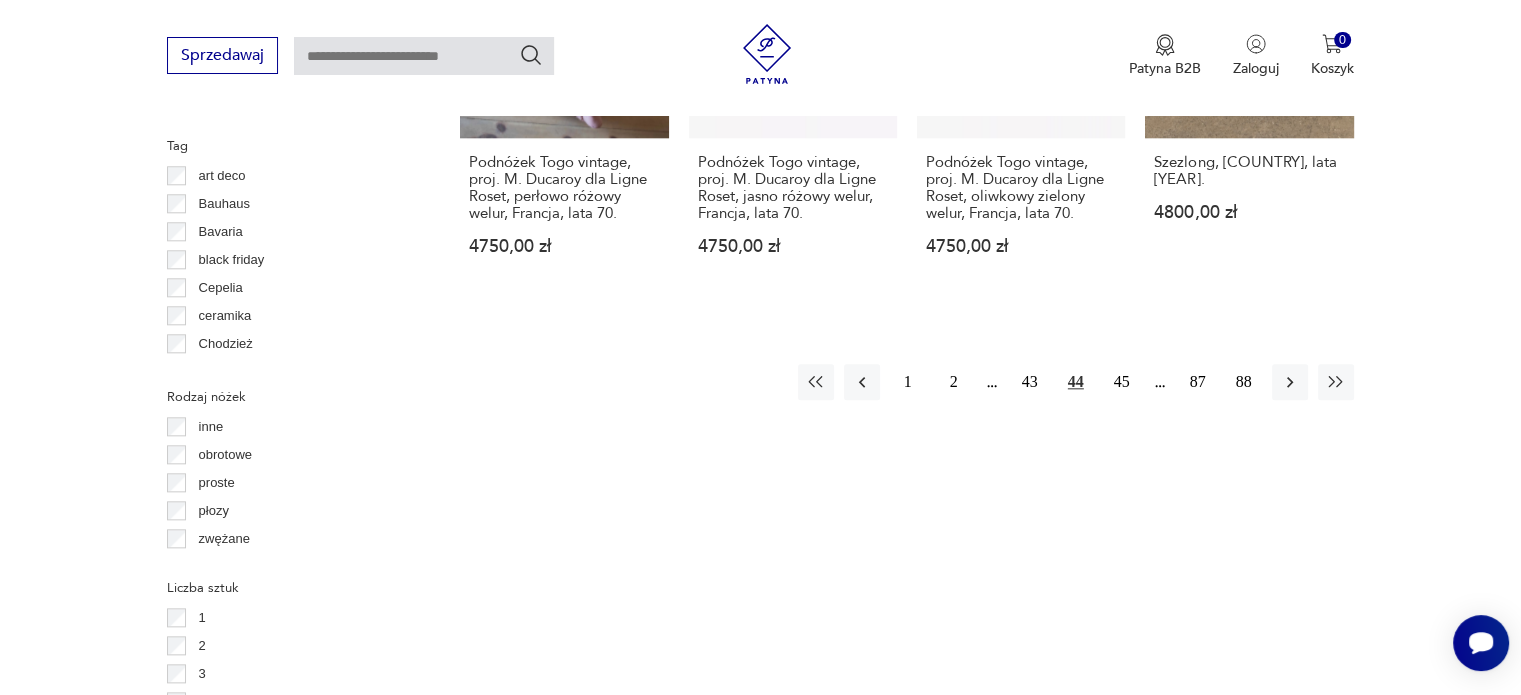 scroll, scrollTop: 2212, scrollLeft: 0, axis: vertical 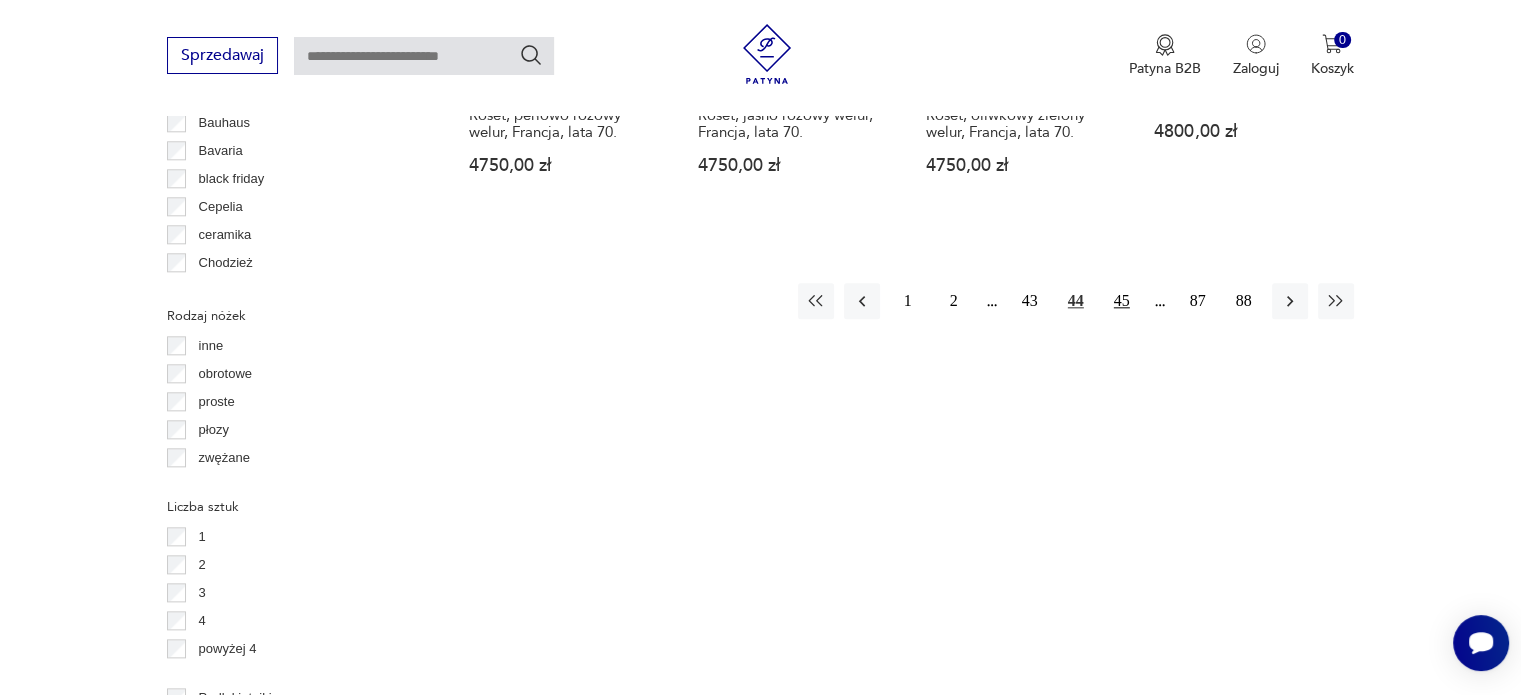 click on "45" at bounding box center [1122, 301] 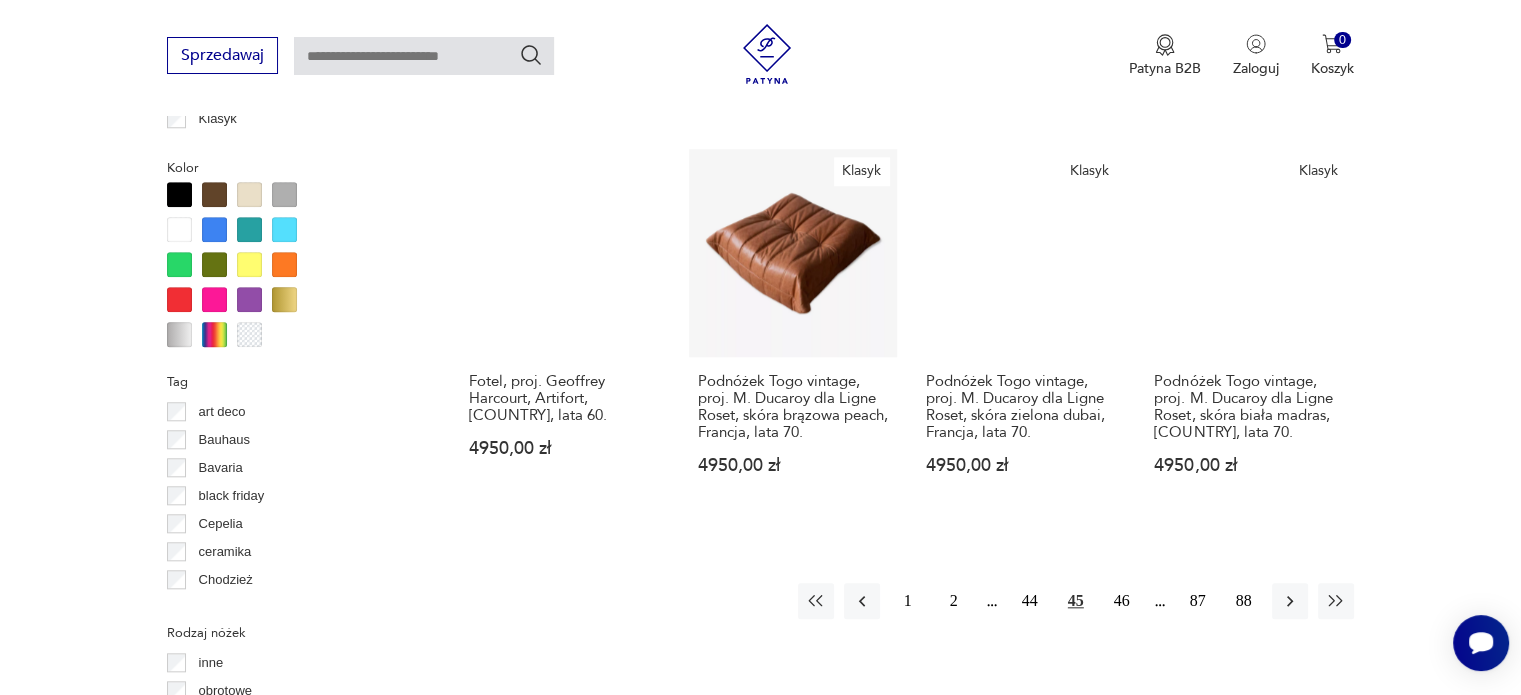 scroll, scrollTop: 1909, scrollLeft: 0, axis: vertical 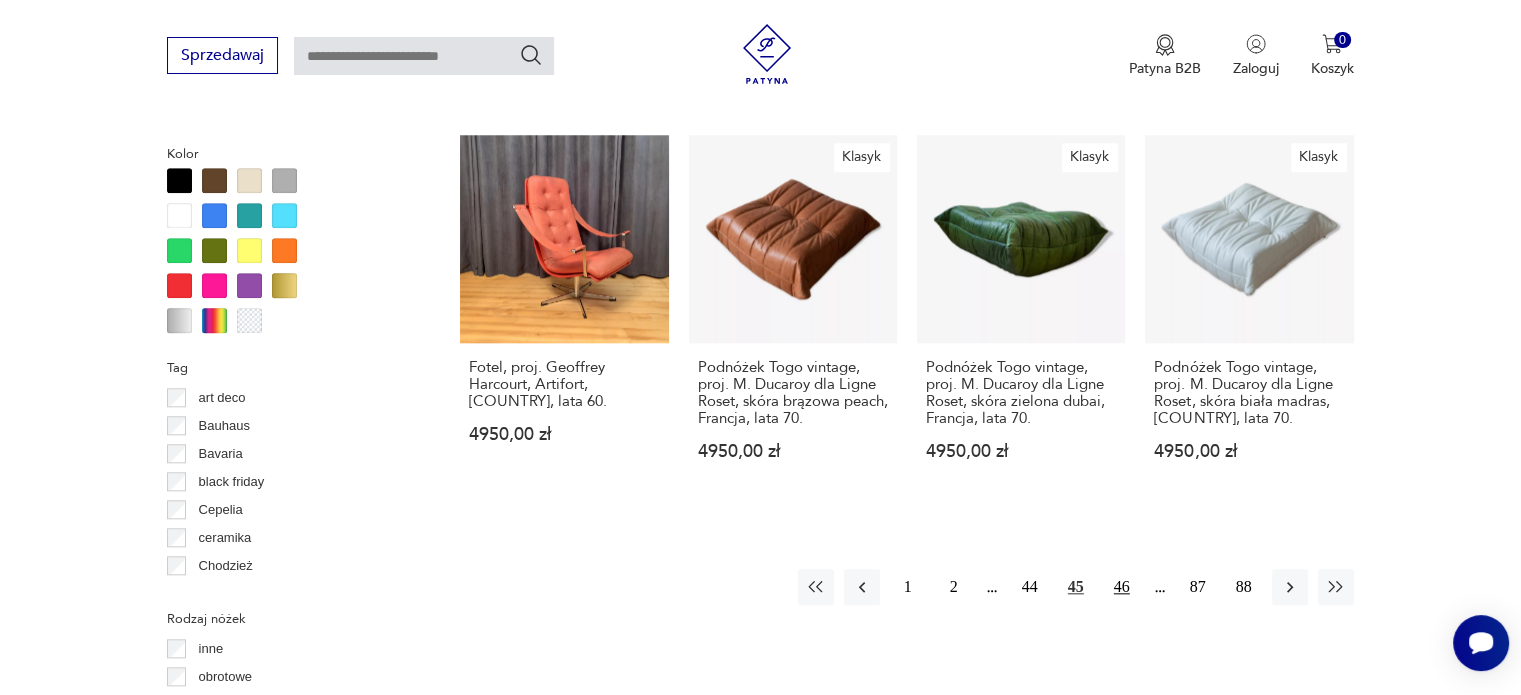 click on "46" at bounding box center [1122, 587] 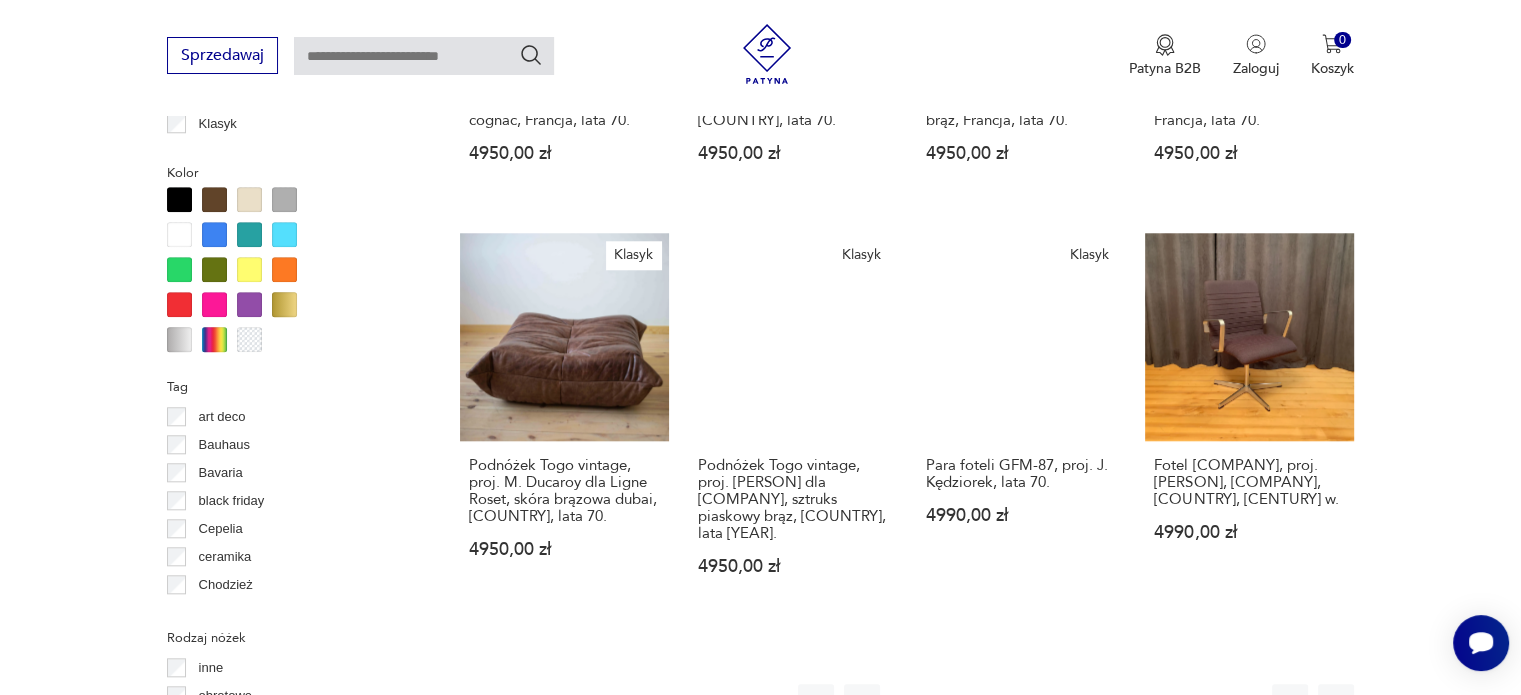 scroll, scrollTop: 1895, scrollLeft: 0, axis: vertical 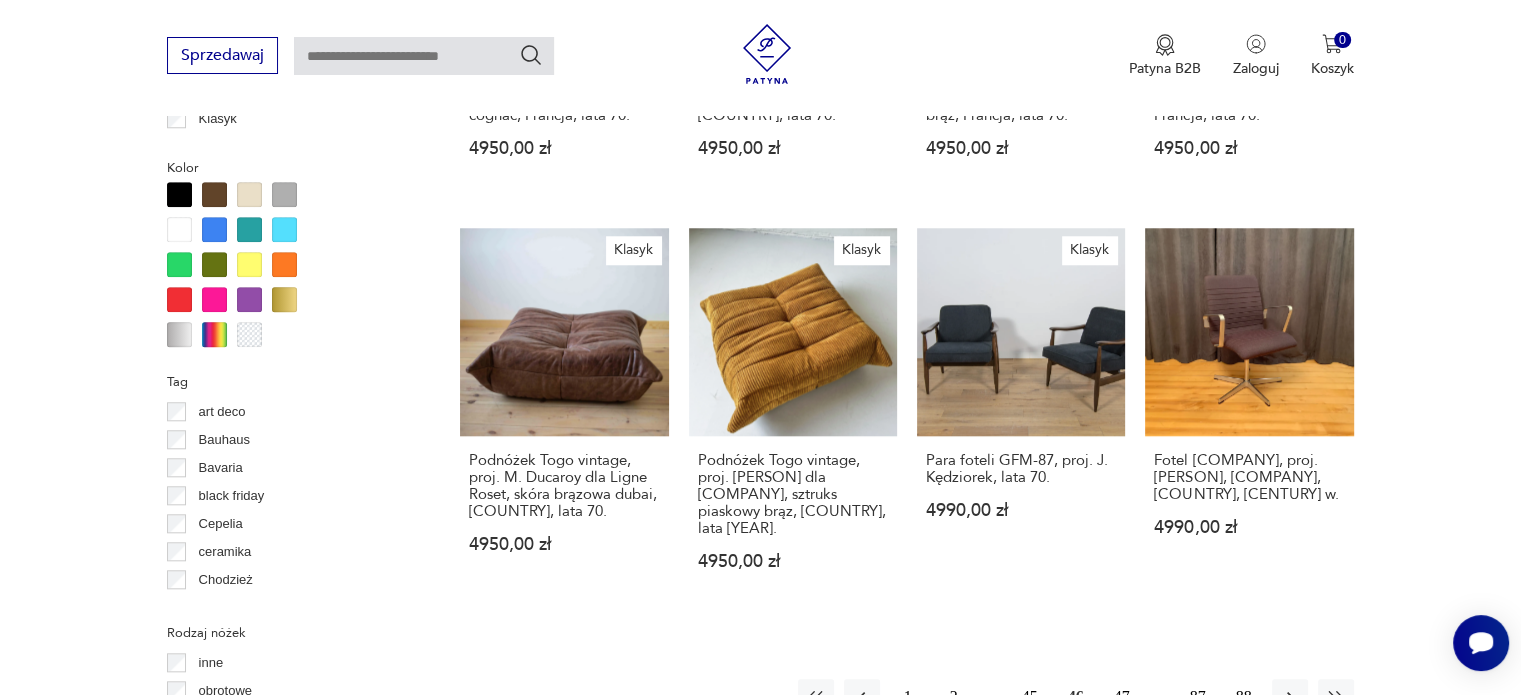 click on "47" at bounding box center [1122, 697] 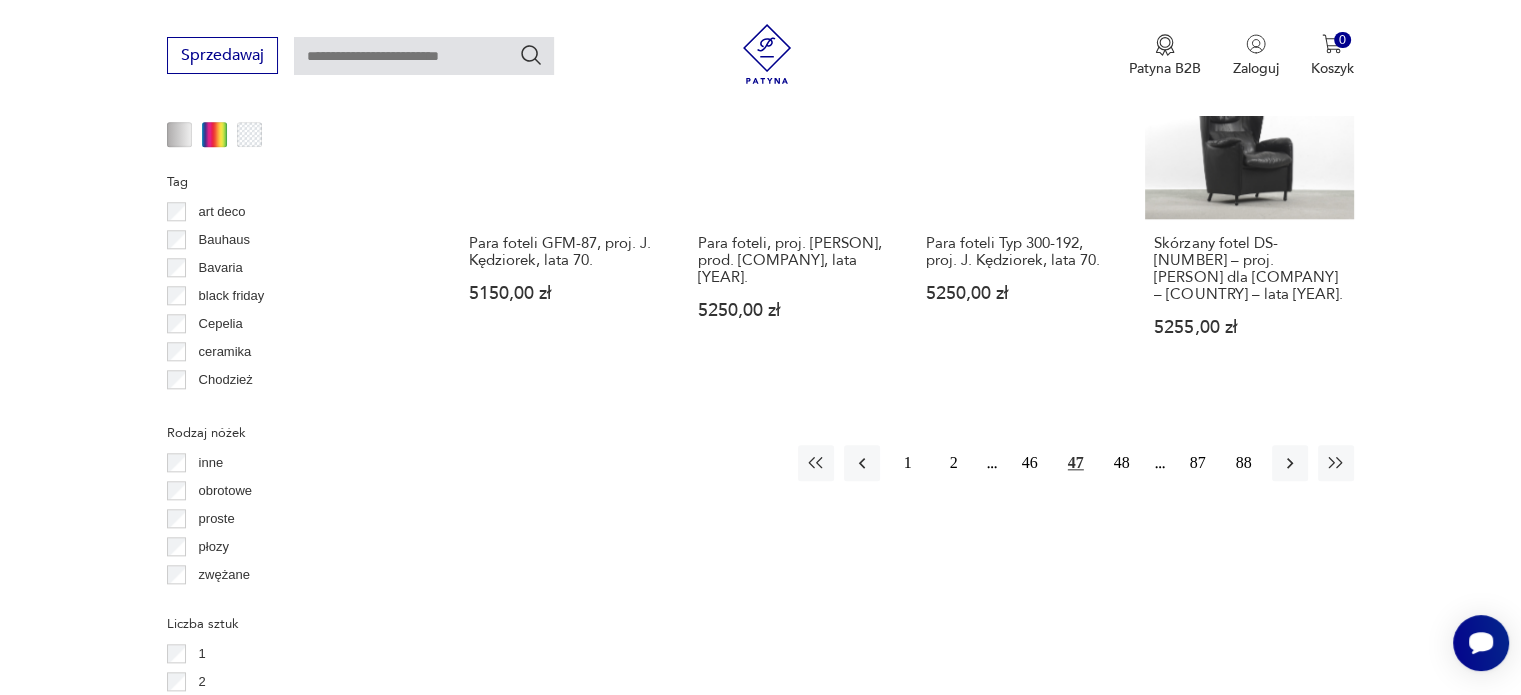 scroll, scrollTop: 2100, scrollLeft: 0, axis: vertical 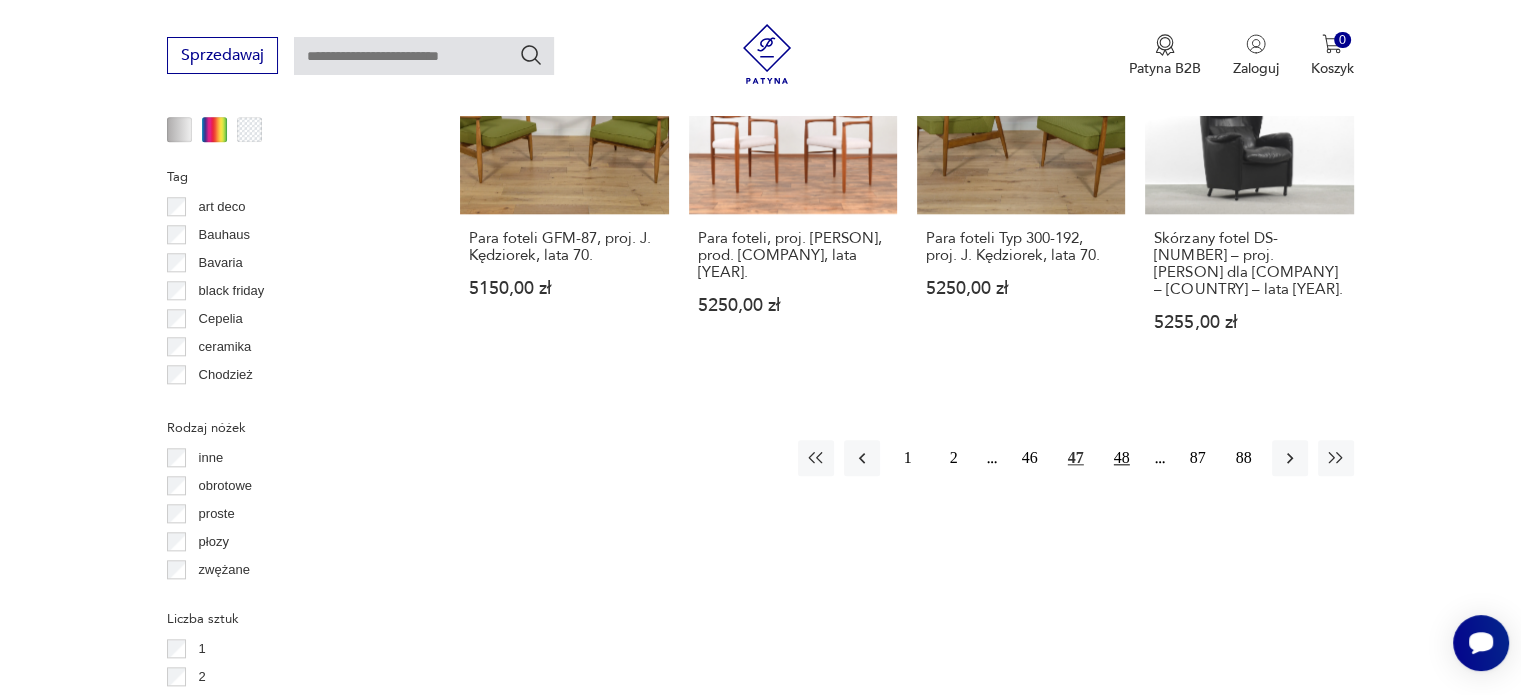 click on "48" at bounding box center [1122, 458] 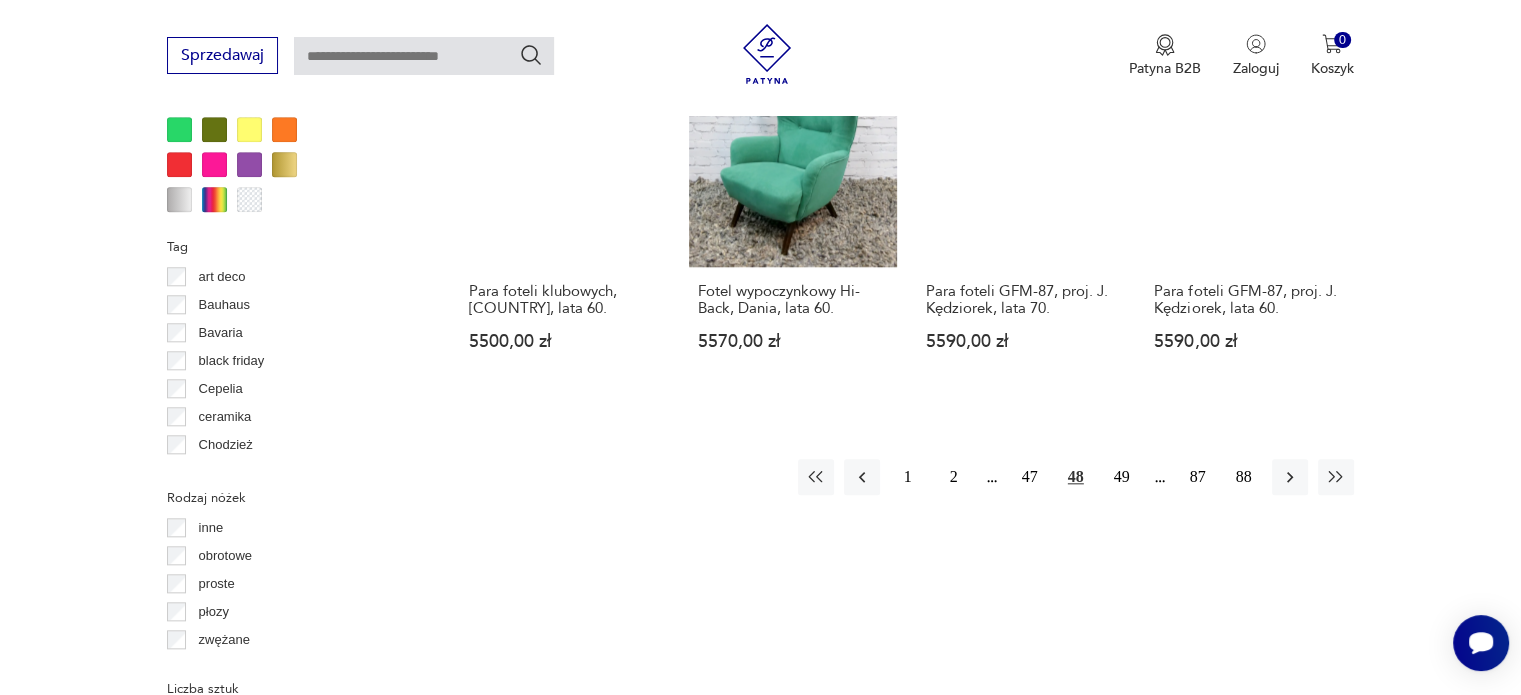 scroll, scrollTop: 2015, scrollLeft: 0, axis: vertical 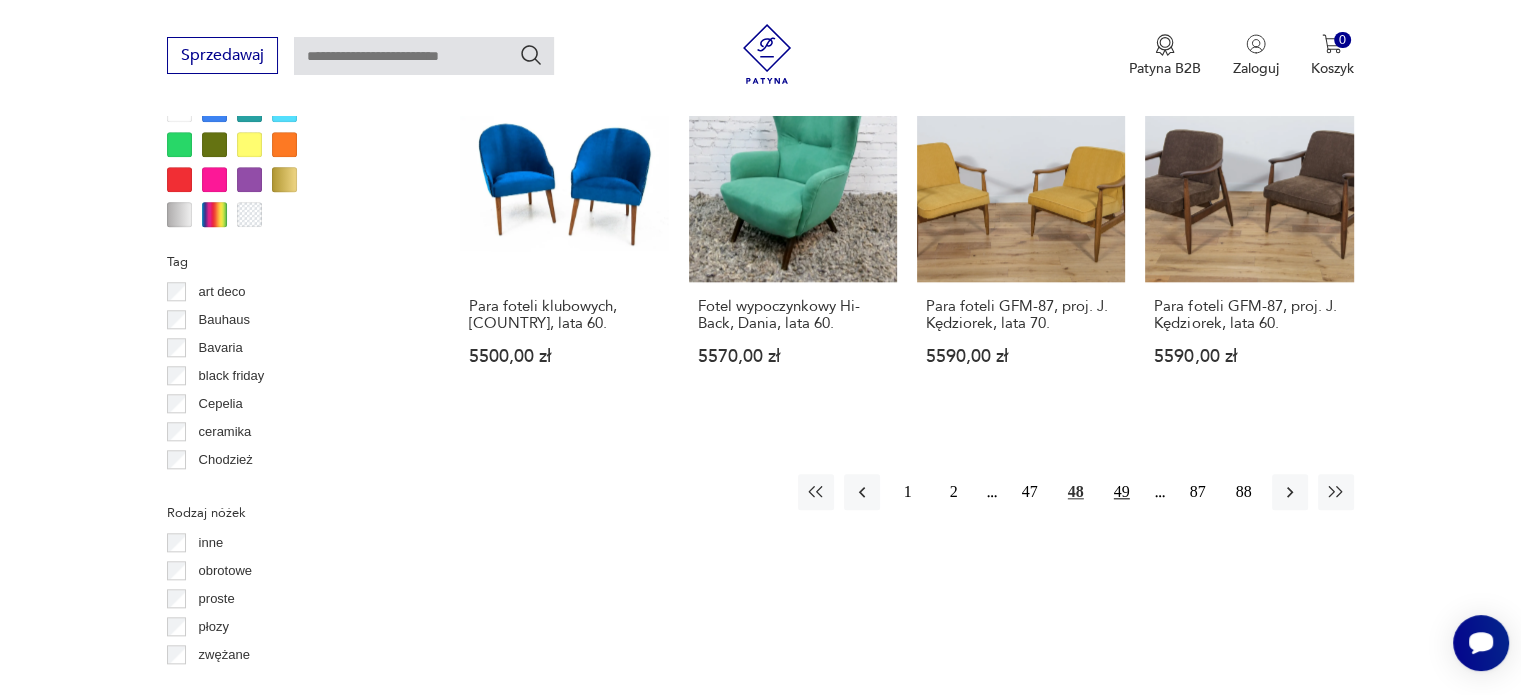 click on "49" at bounding box center (1122, 492) 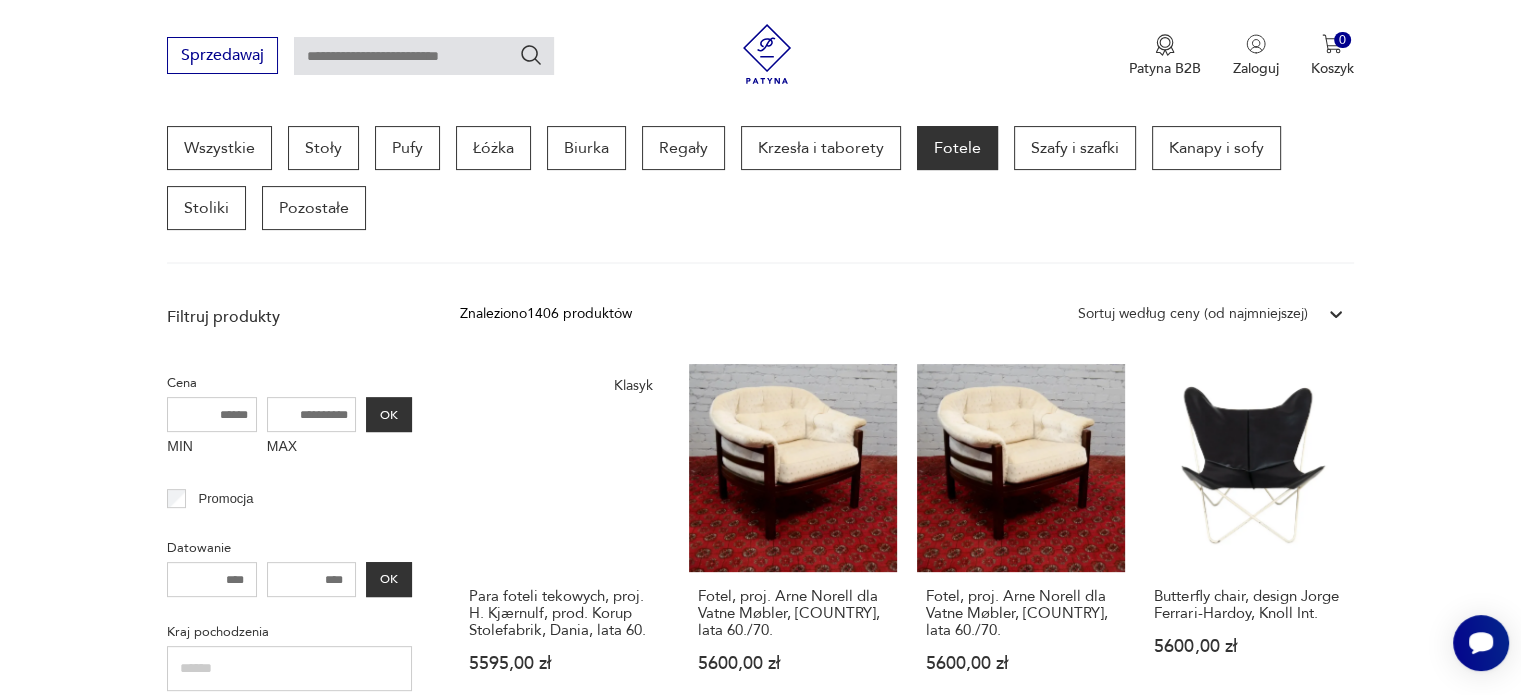 scroll, scrollTop: 541, scrollLeft: 0, axis: vertical 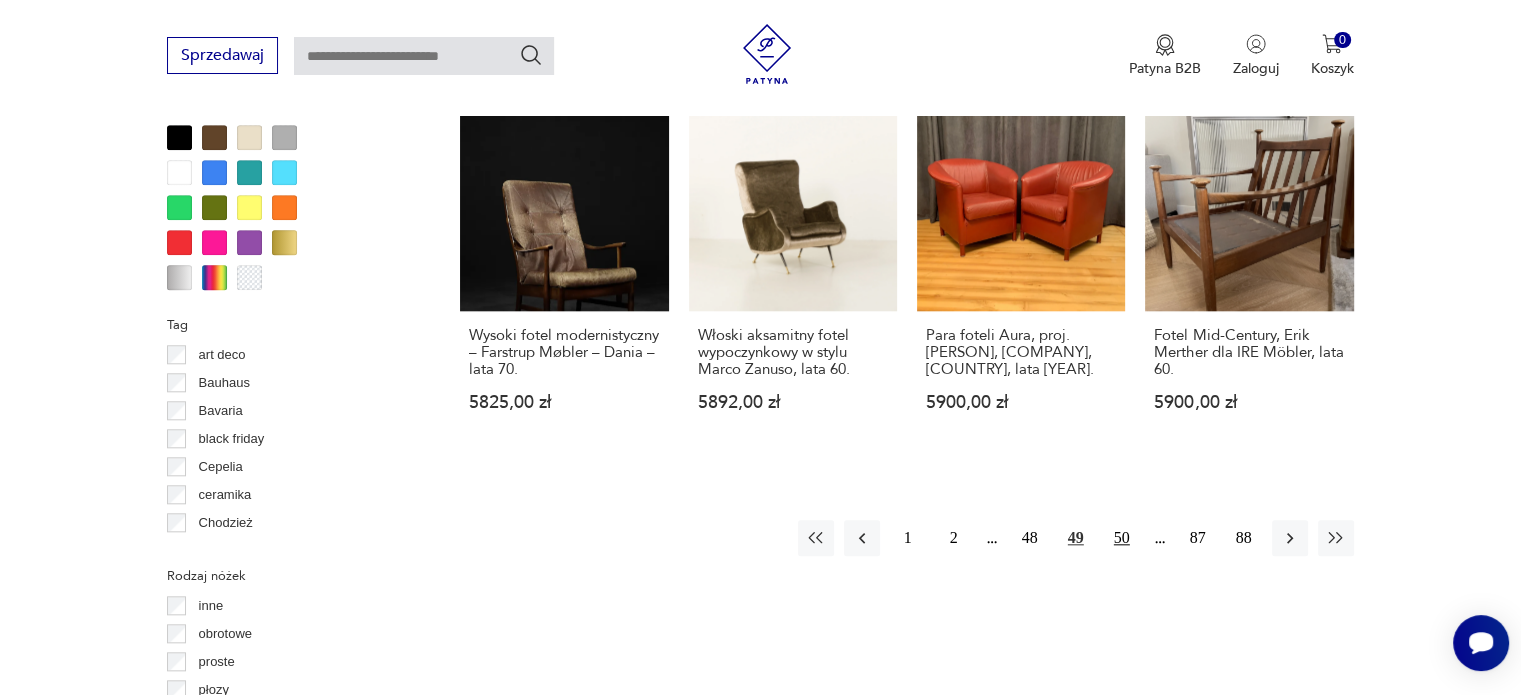 click on "50" at bounding box center [1122, 538] 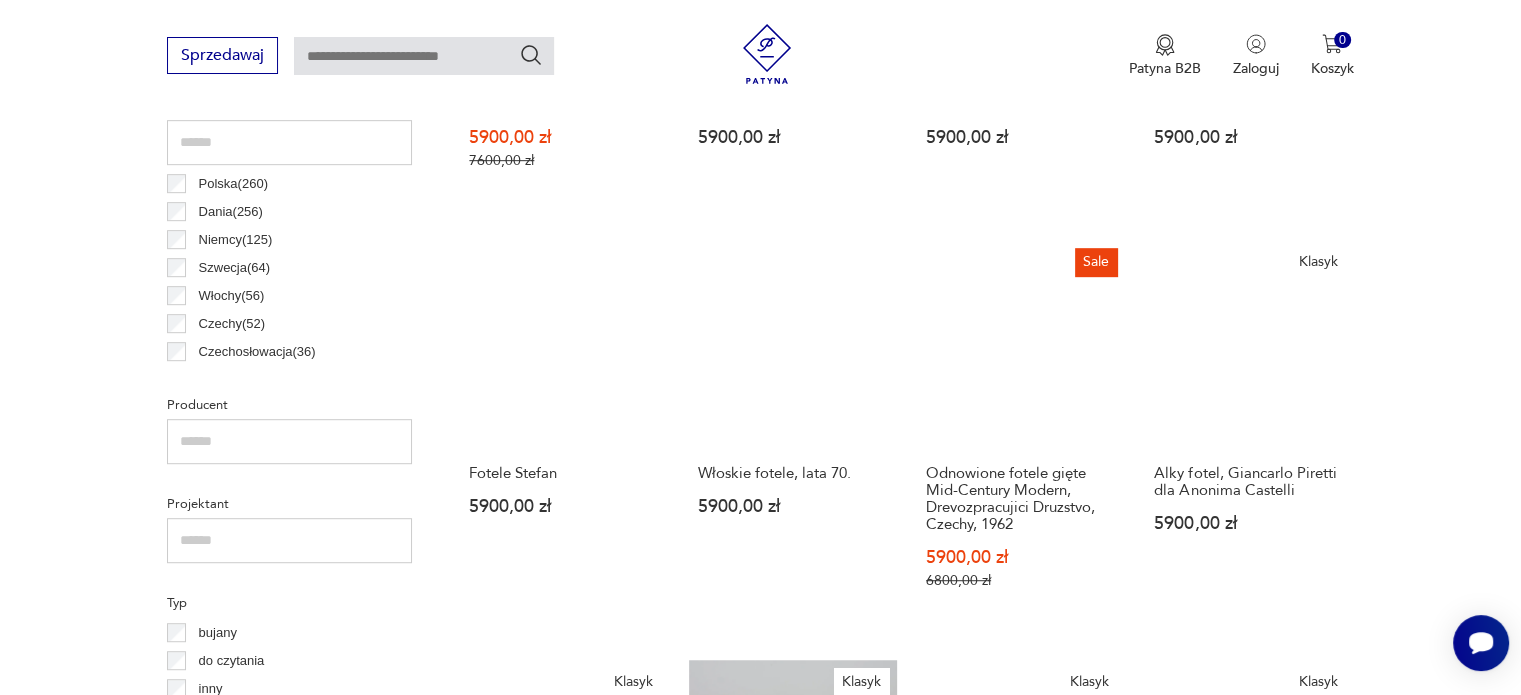 scroll, scrollTop: 1057, scrollLeft: 0, axis: vertical 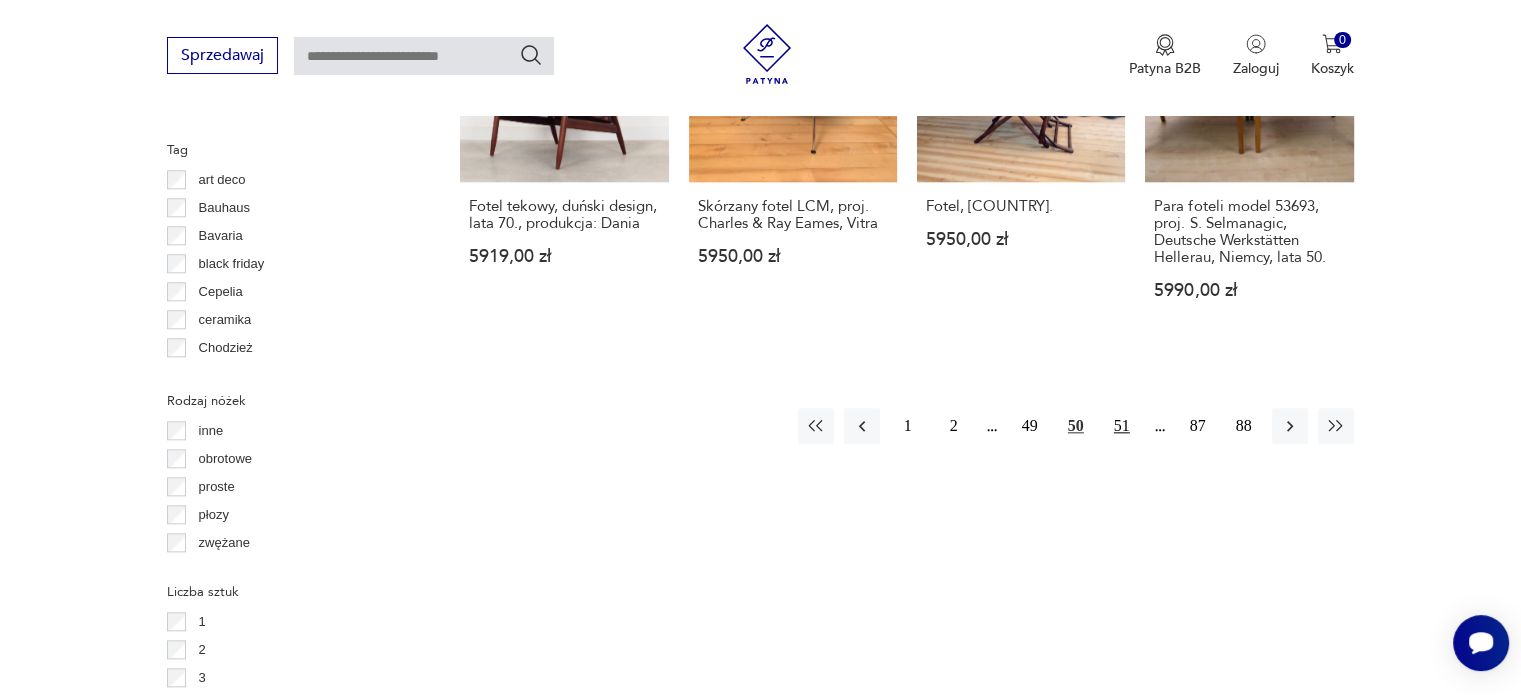 click on "51" at bounding box center (1122, 426) 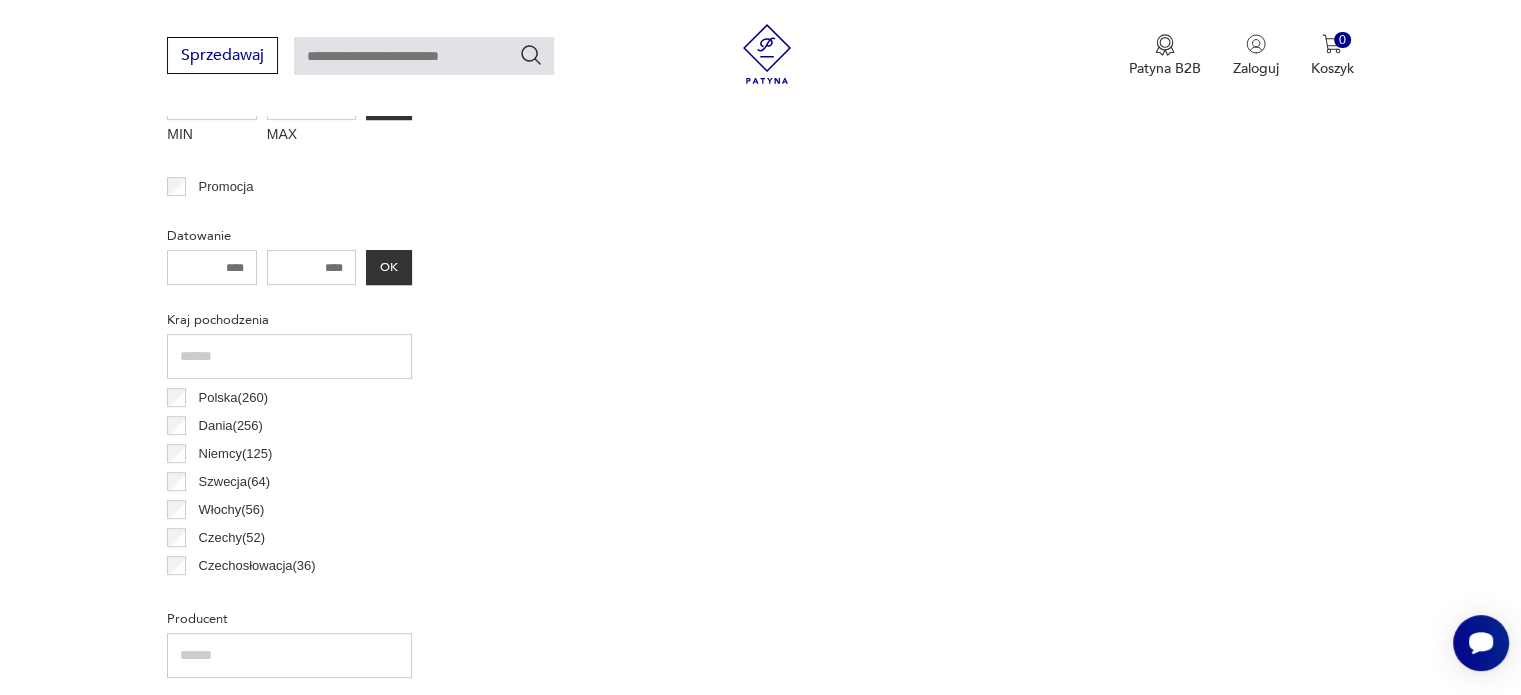 scroll, scrollTop: 530, scrollLeft: 0, axis: vertical 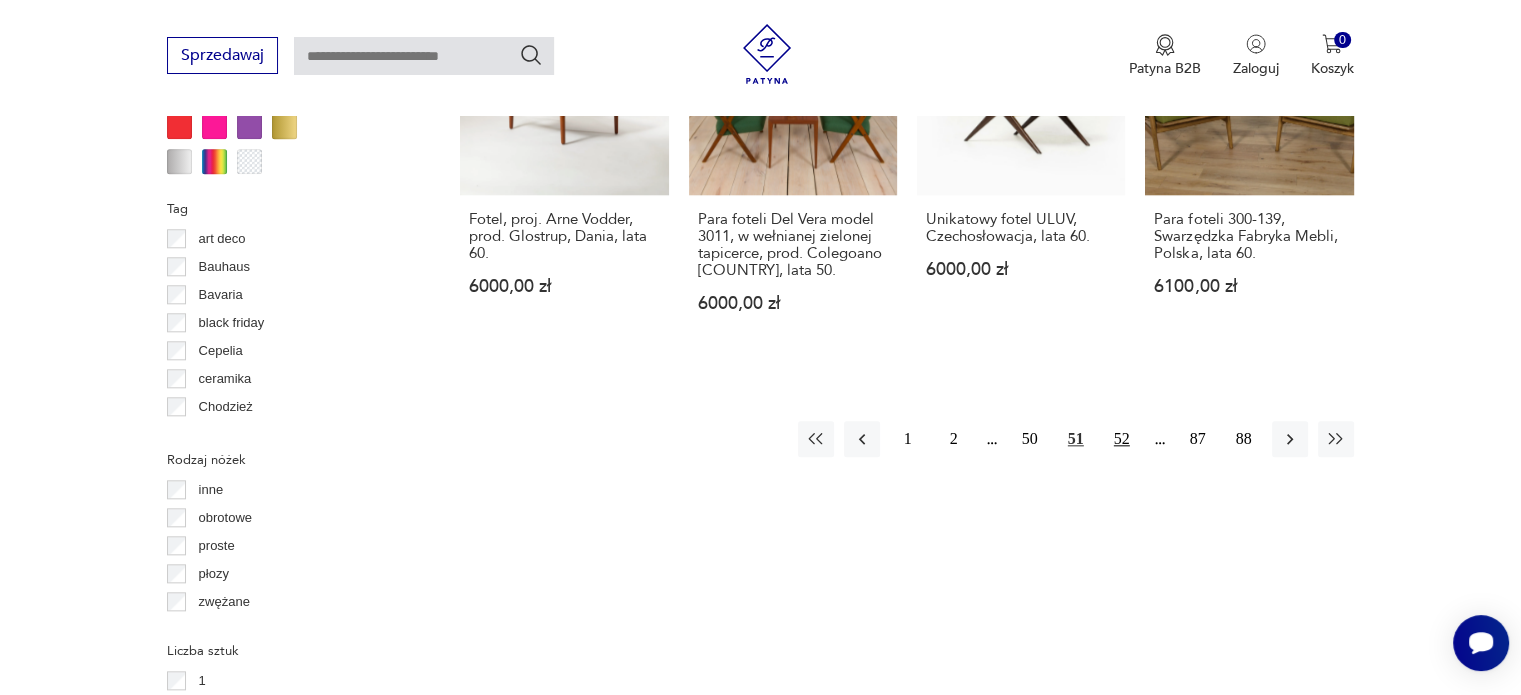 click on "52" at bounding box center (1122, 439) 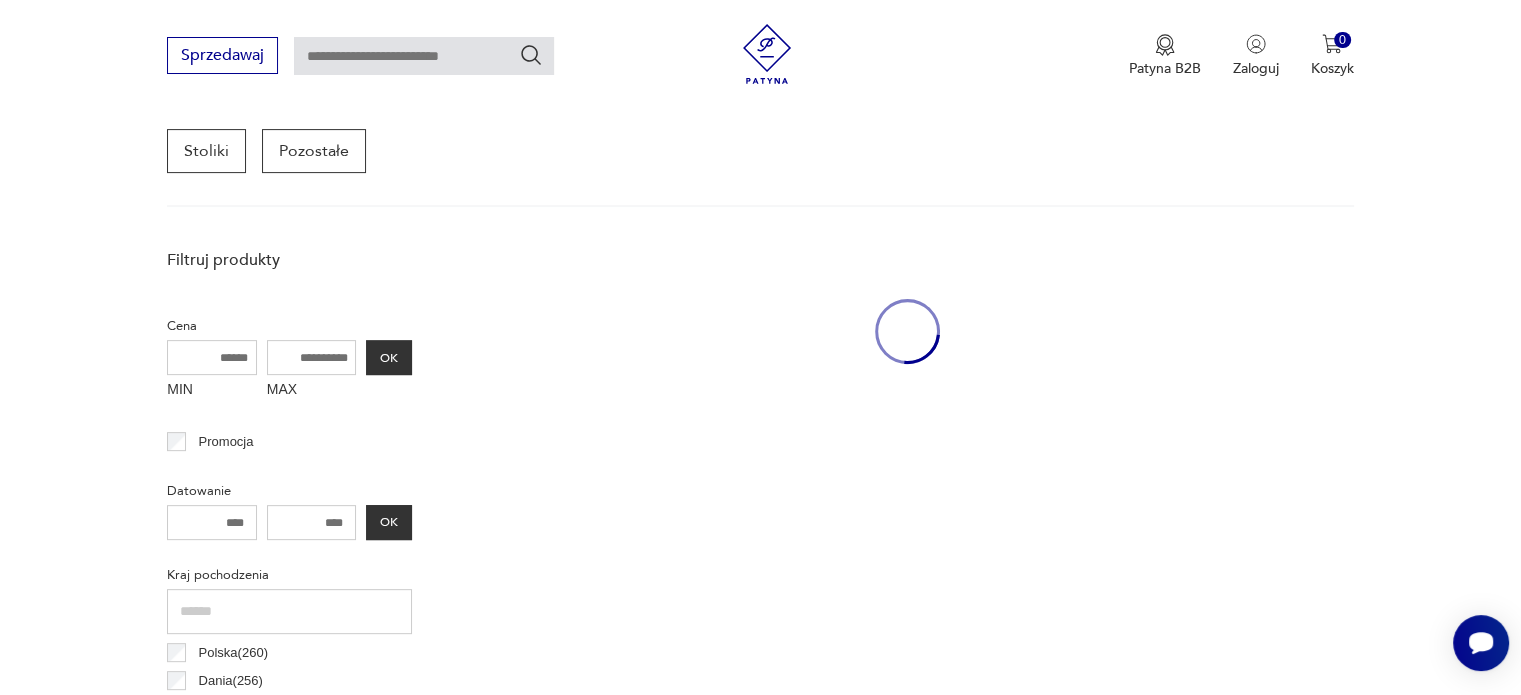 scroll, scrollTop: 530, scrollLeft: 0, axis: vertical 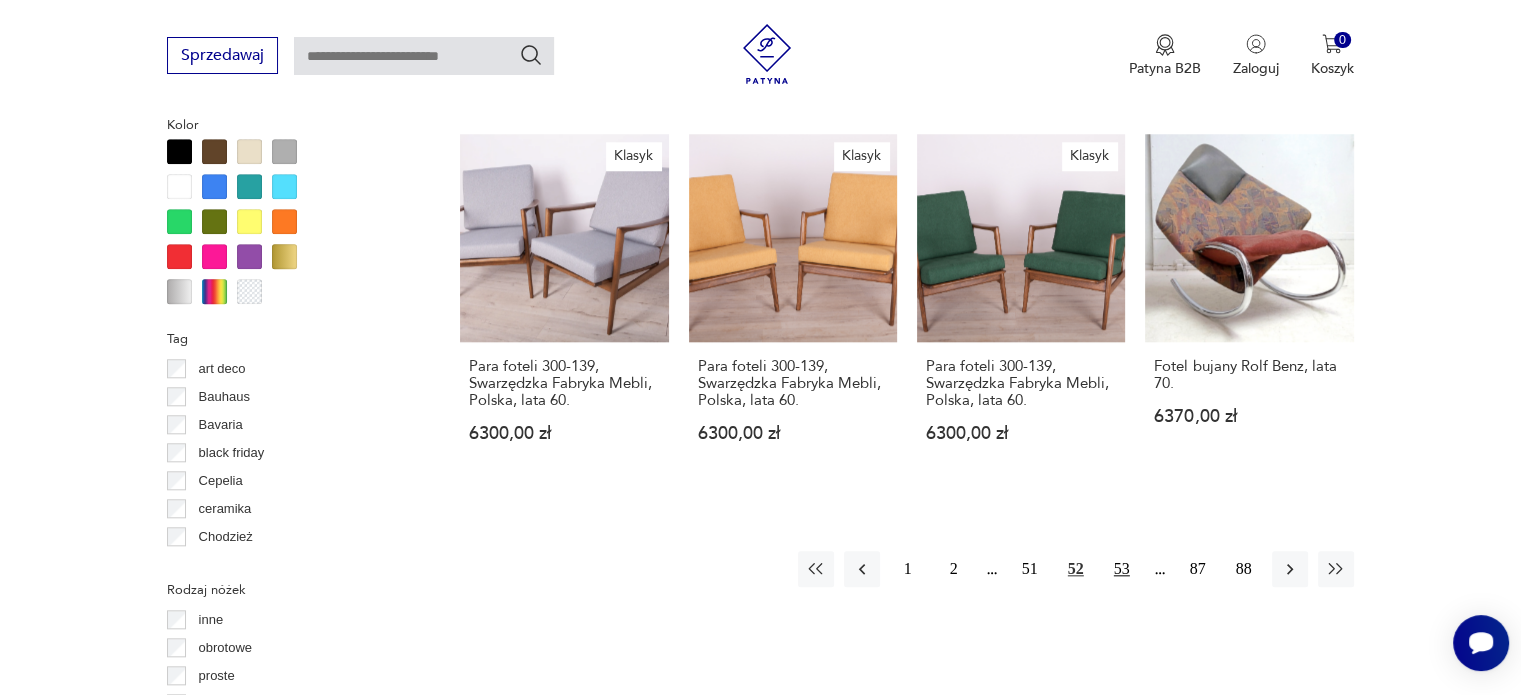 click on "53" at bounding box center [1122, 569] 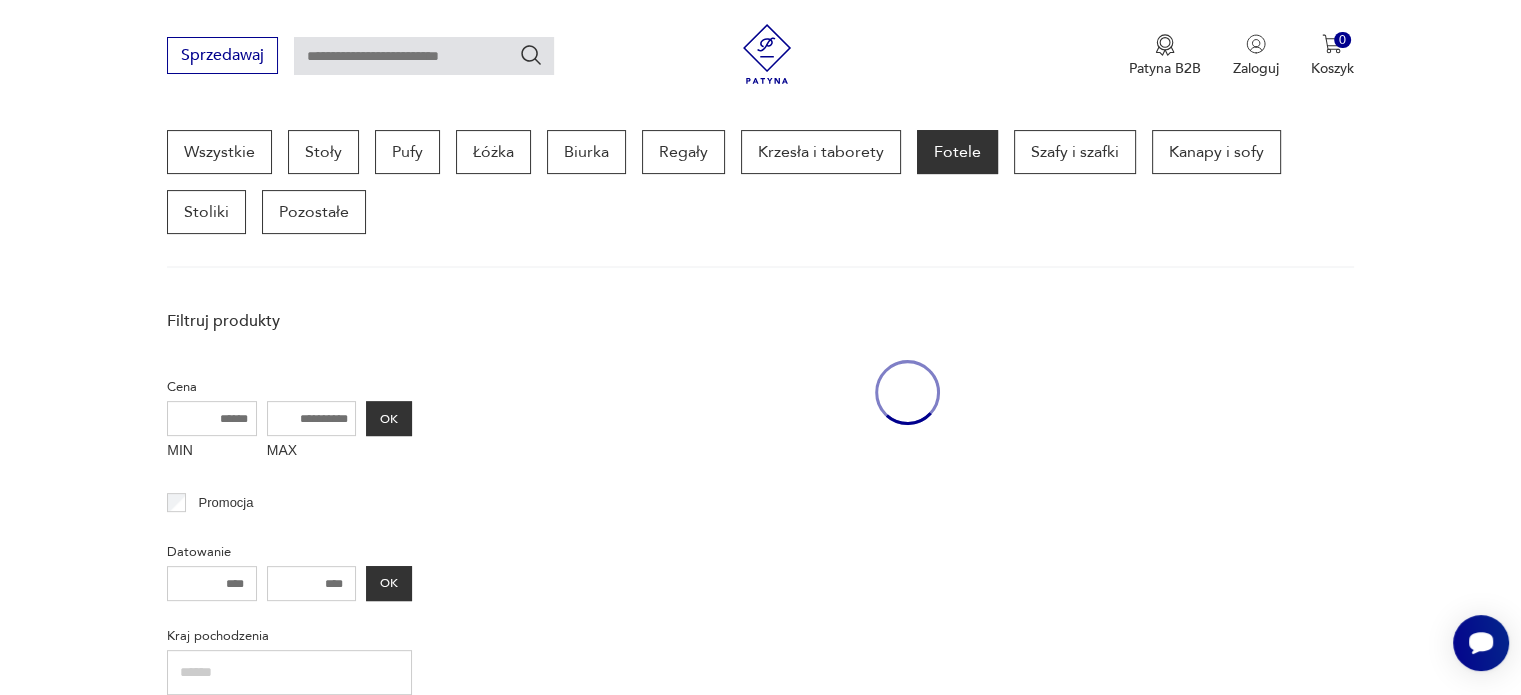 scroll, scrollTop: 530, scrollLeft: 0, axis: vertical 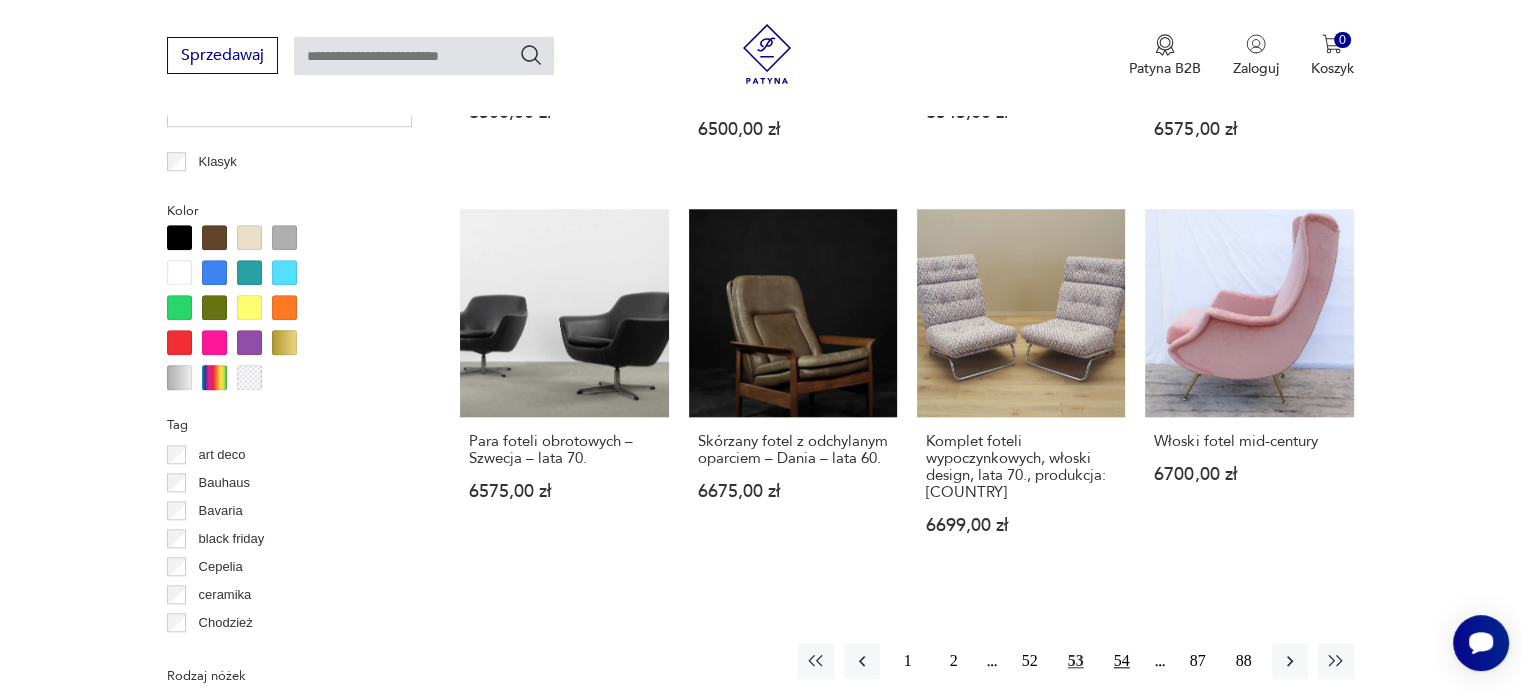 click on "54" at bounding box center (1122, 661) 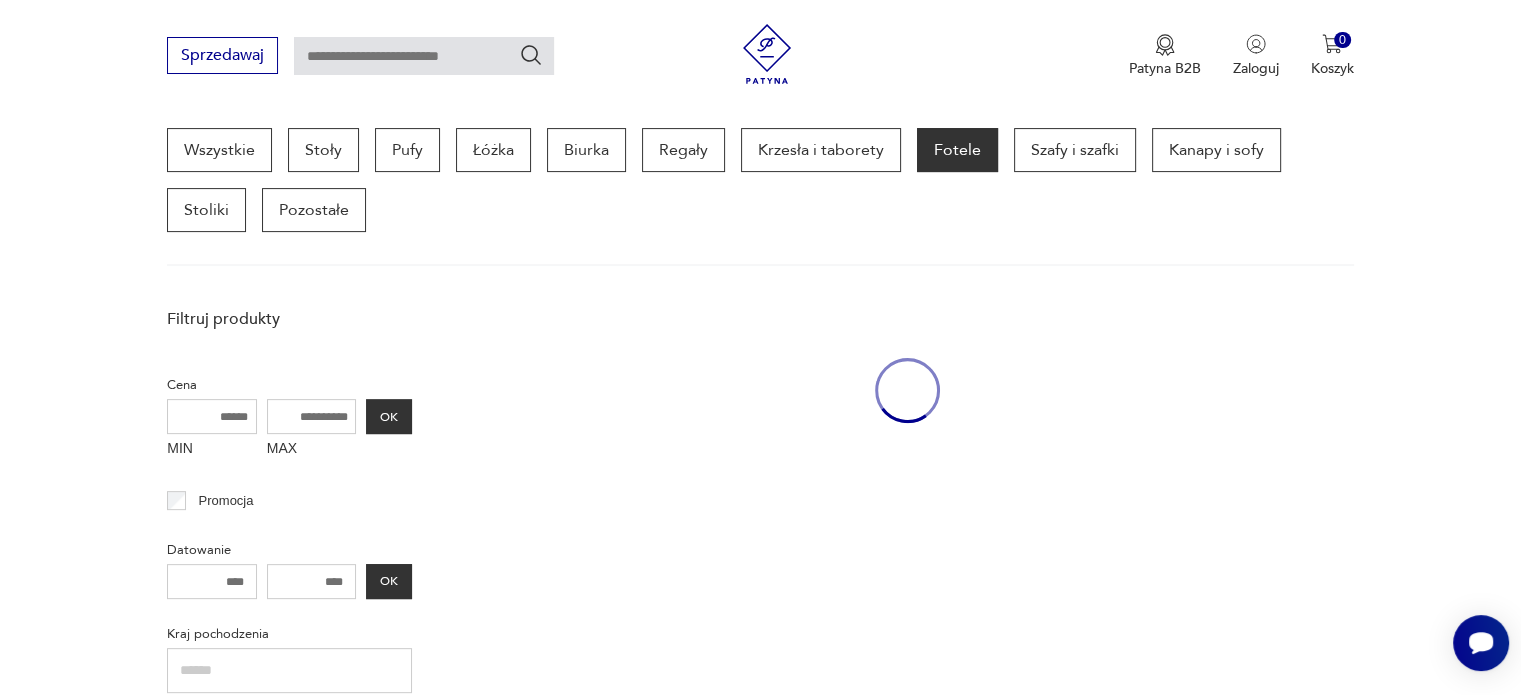 scroll, scrollTop: 530, scrollLeft: 0, axis: vertical 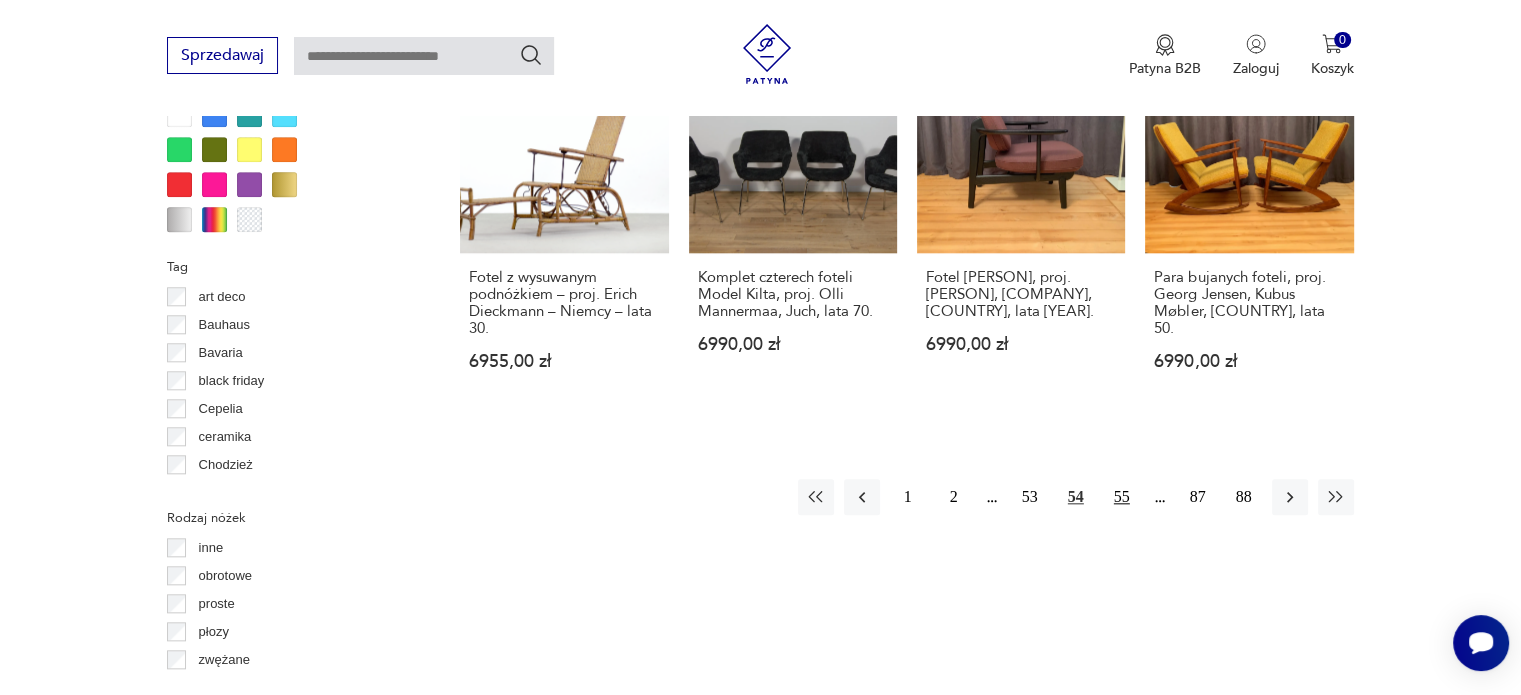 click on "55" at bounding box center [1122, 497] 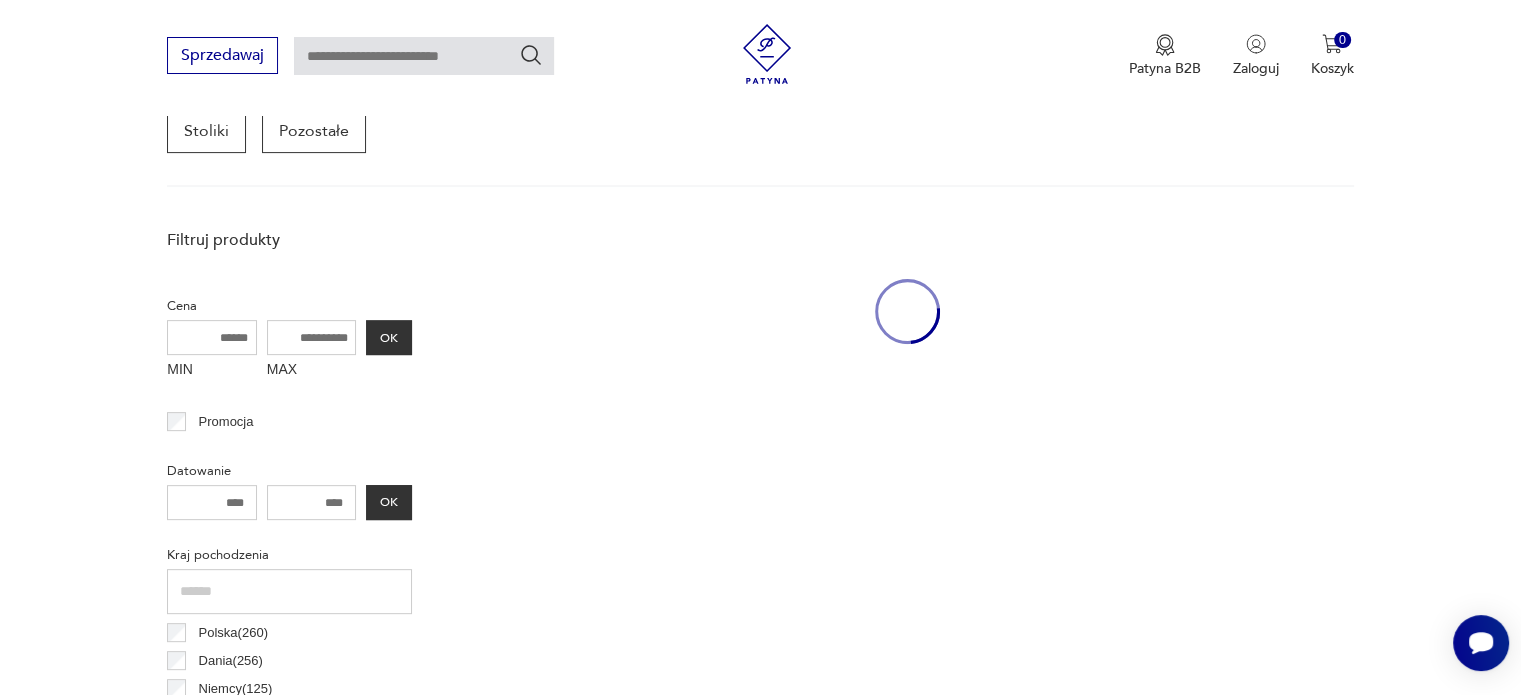 scroll, scrollTop: 530, scrollLeft: 0, axis: vertical 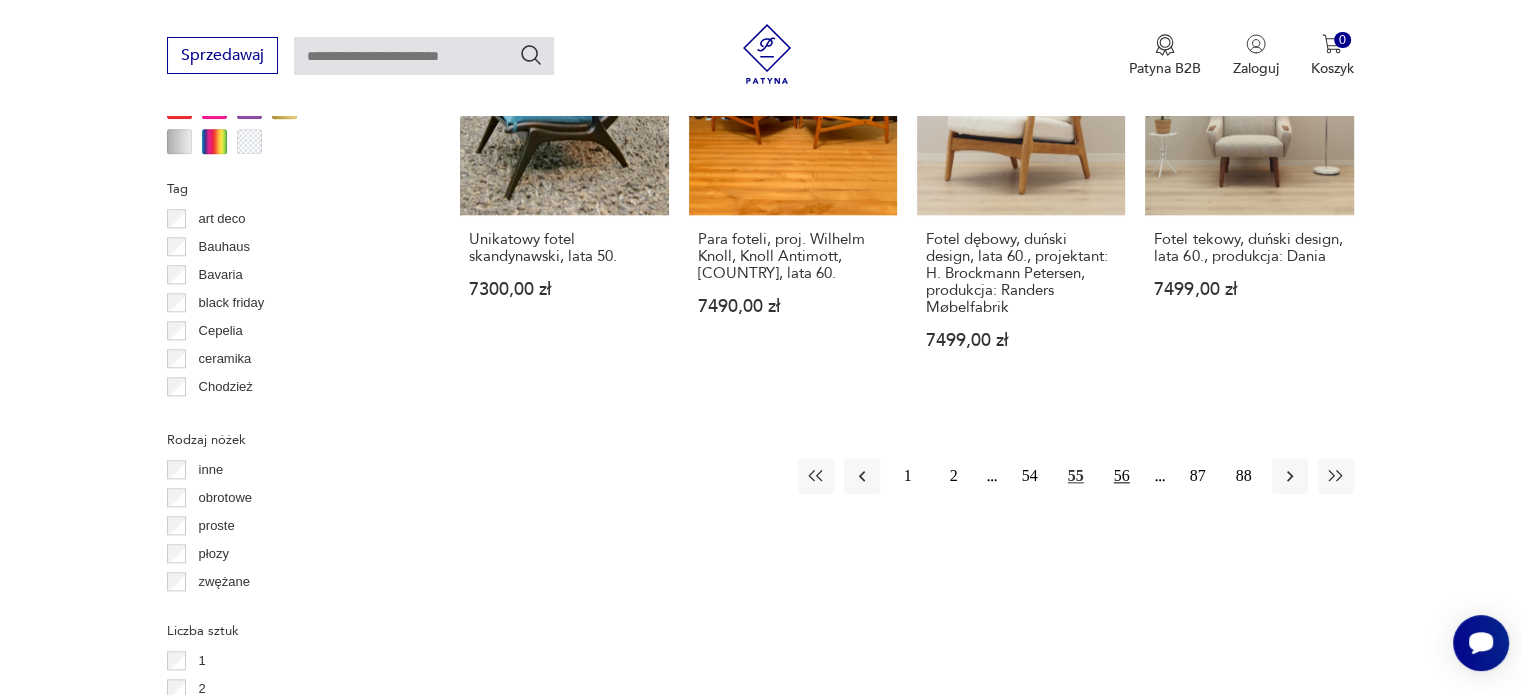 click on "56" at bounding box center [1122, 476] 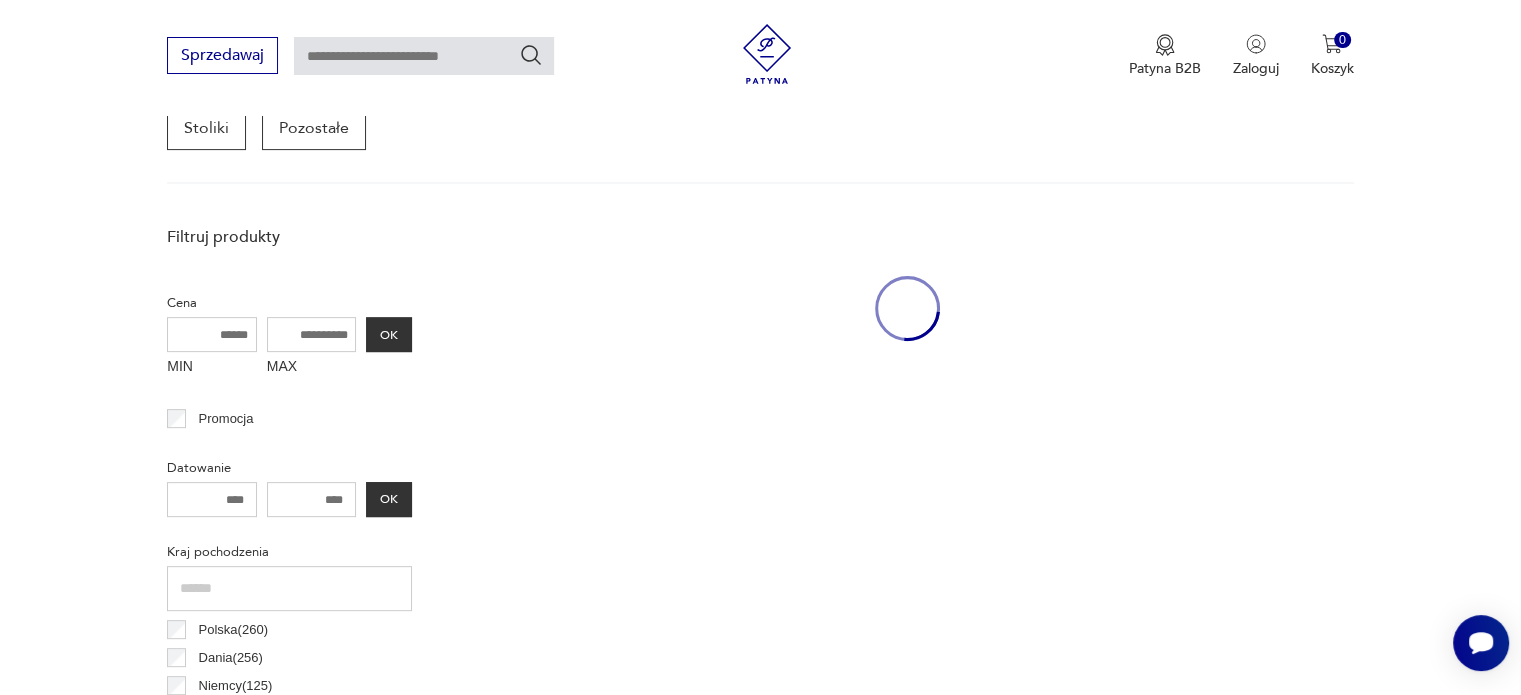 scroll, scrollTop: 530, scrollLeft: 0, axis: vertical 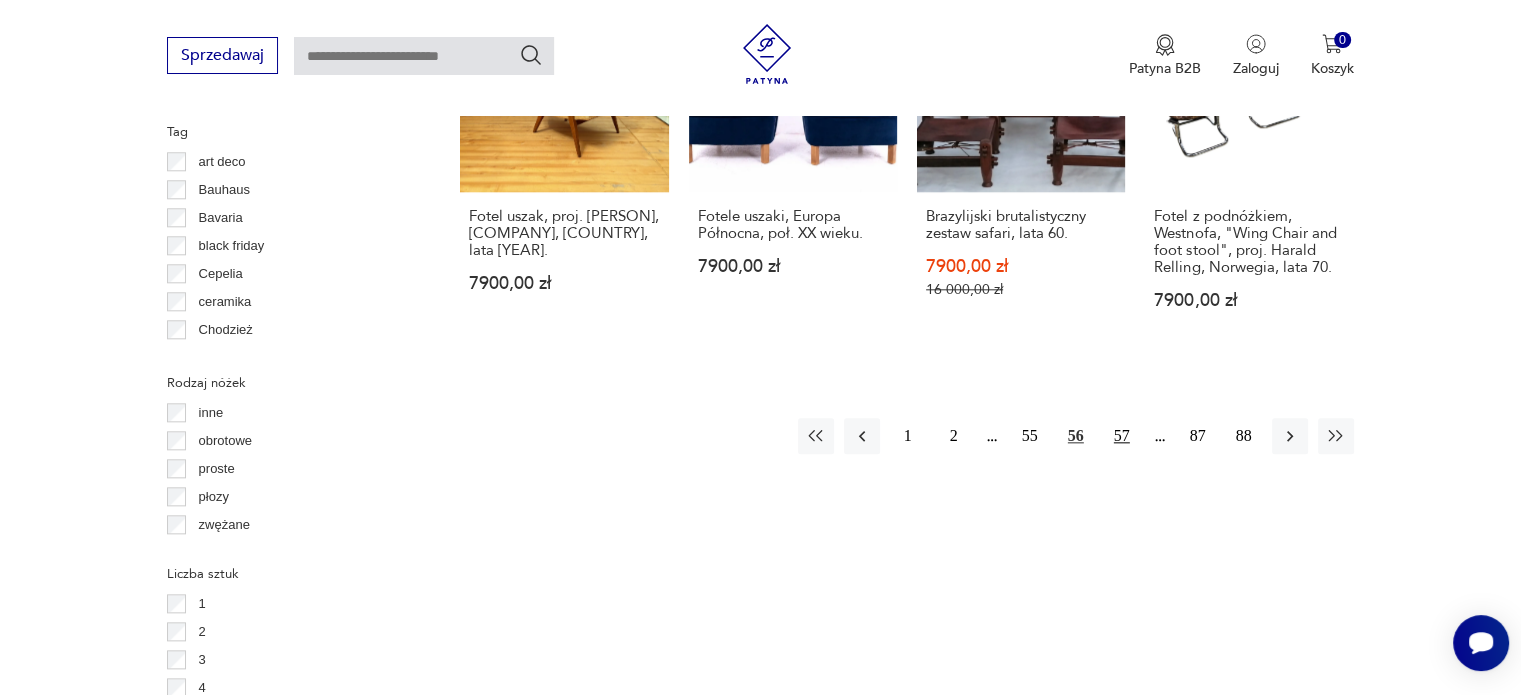 click on "57" at bounding box center (1122, 436) 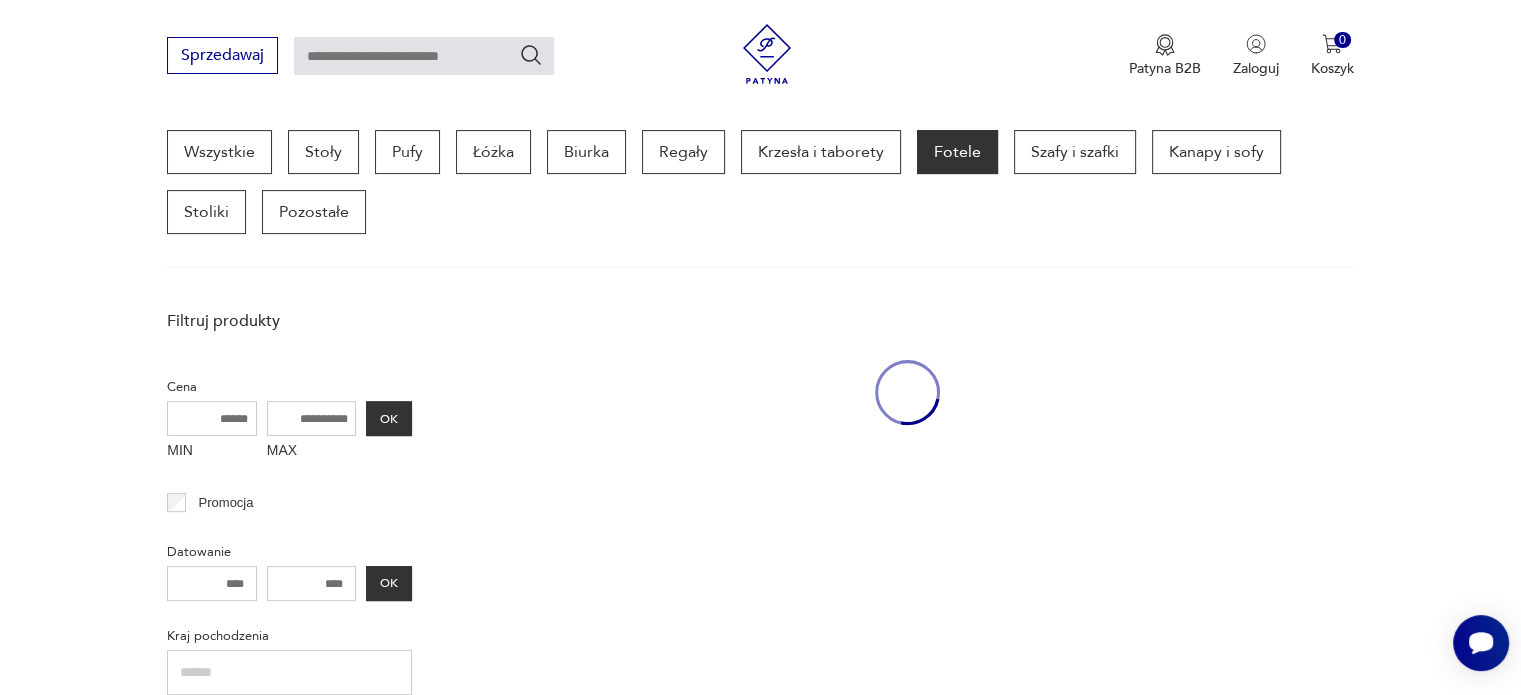 scroll, scrollTop: 530, scrollLeft: 0, axis: vertical 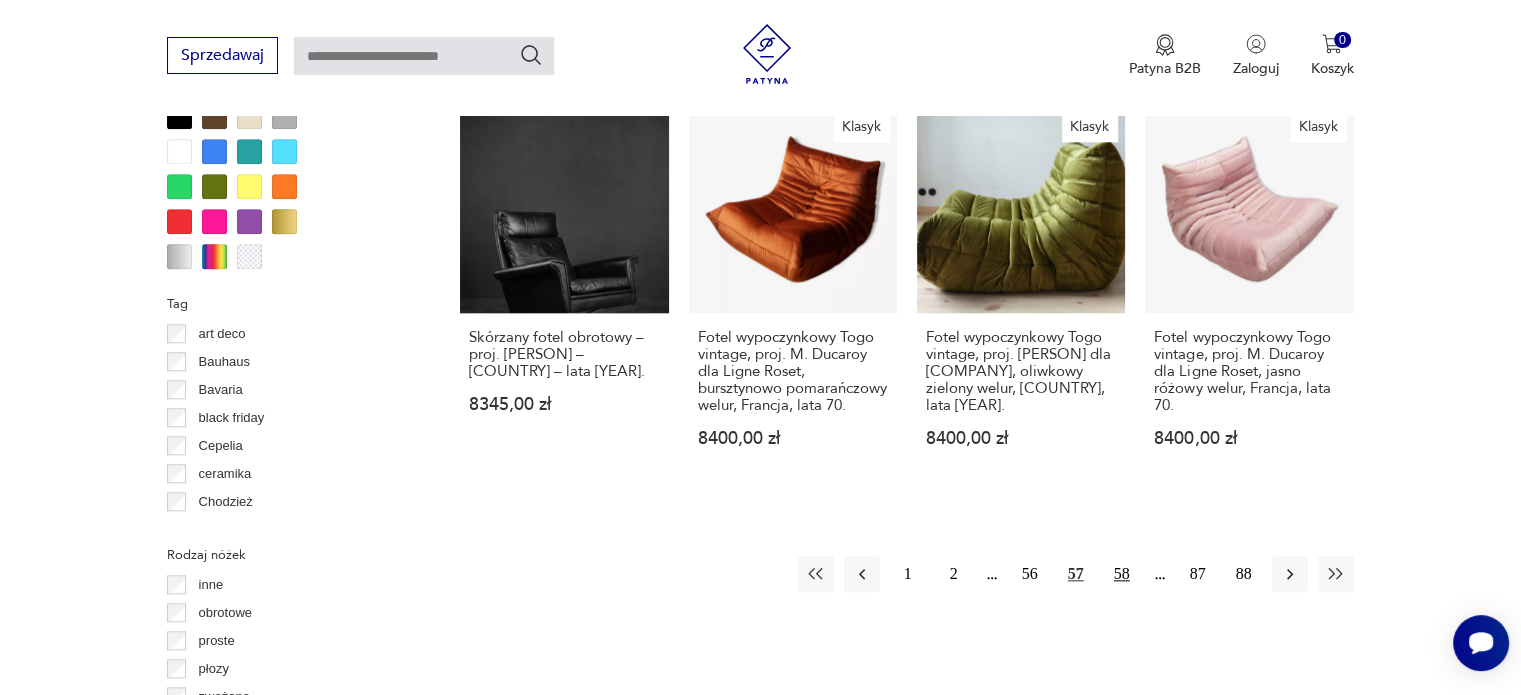 click on "58" at bounding box center (1122, 574) 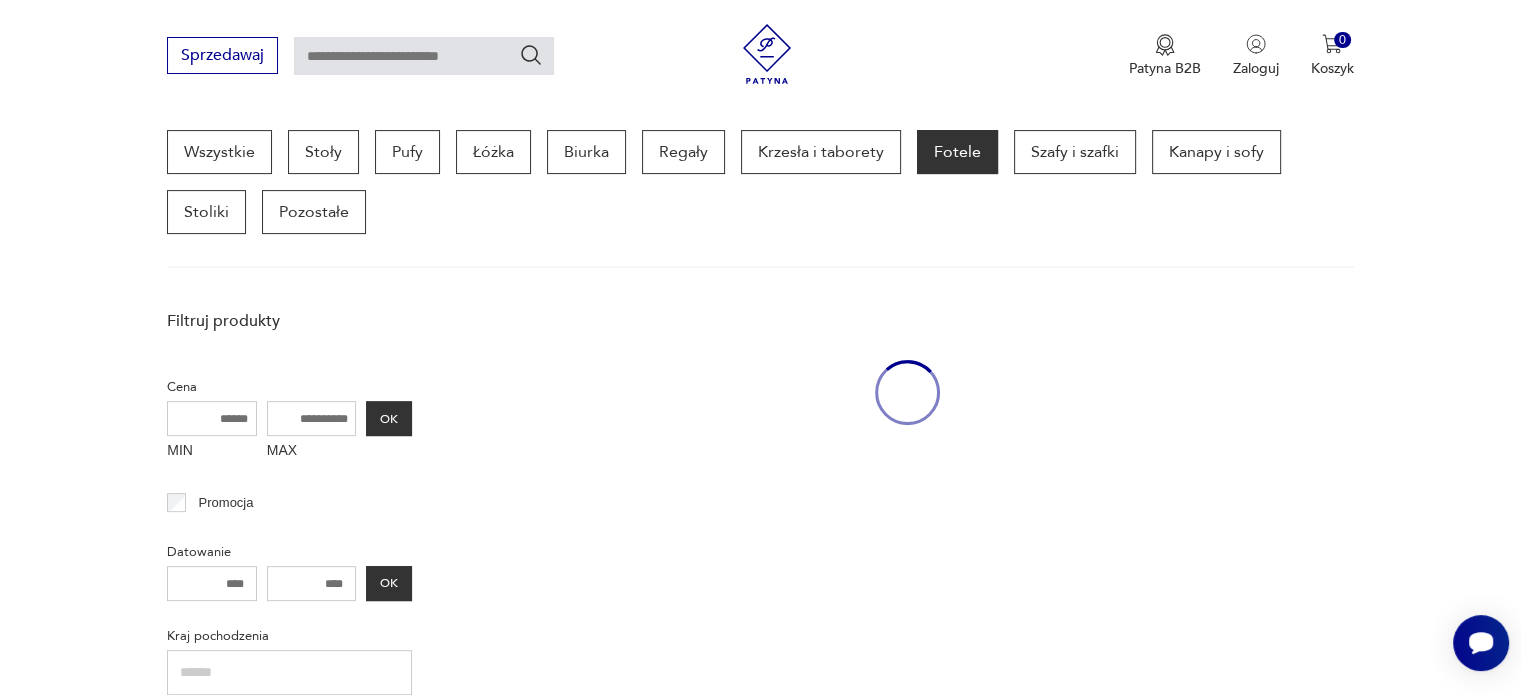 scroll, scrollTop: 530, scrollLeft: 0, axis: vertical 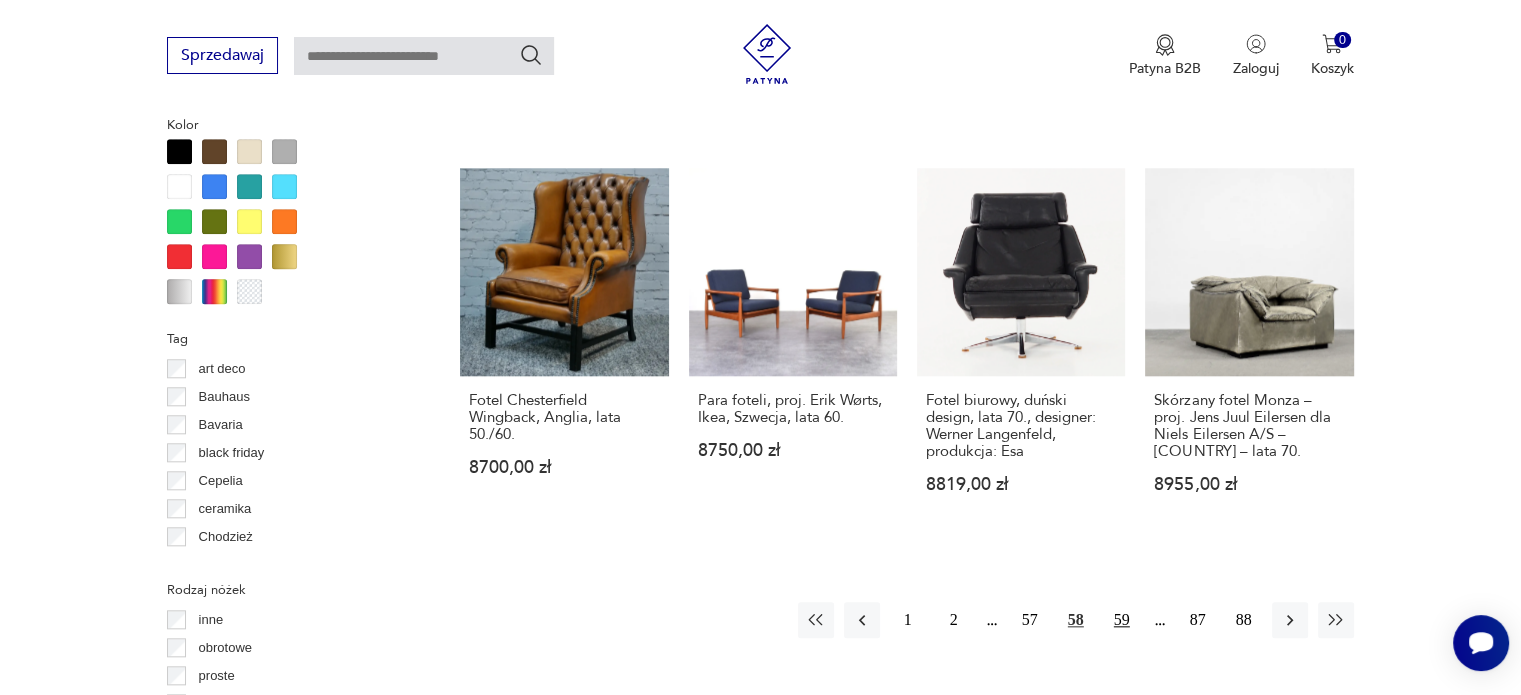 click on "59" at bounding box center [1122, 620] 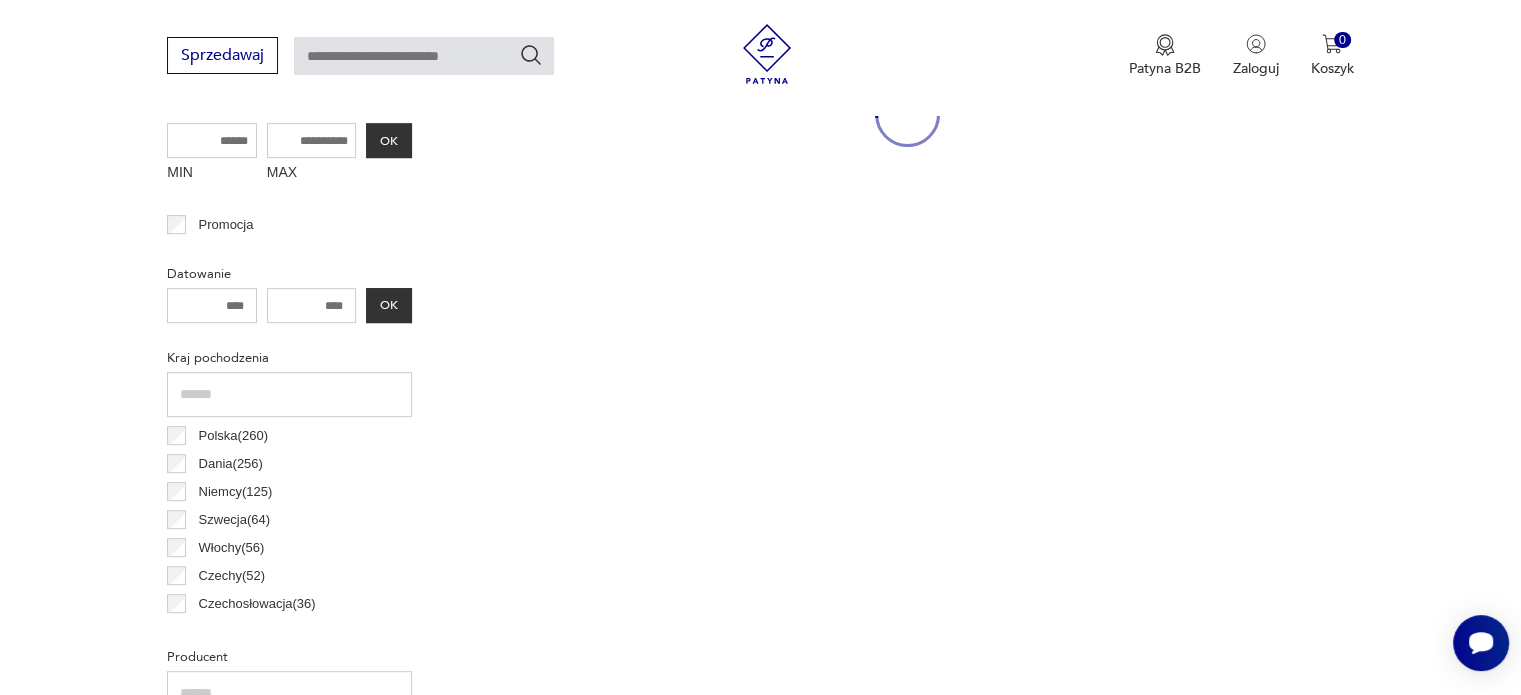 scroll, scrollTop: 530, scrollLeft: 0, axis: vertical 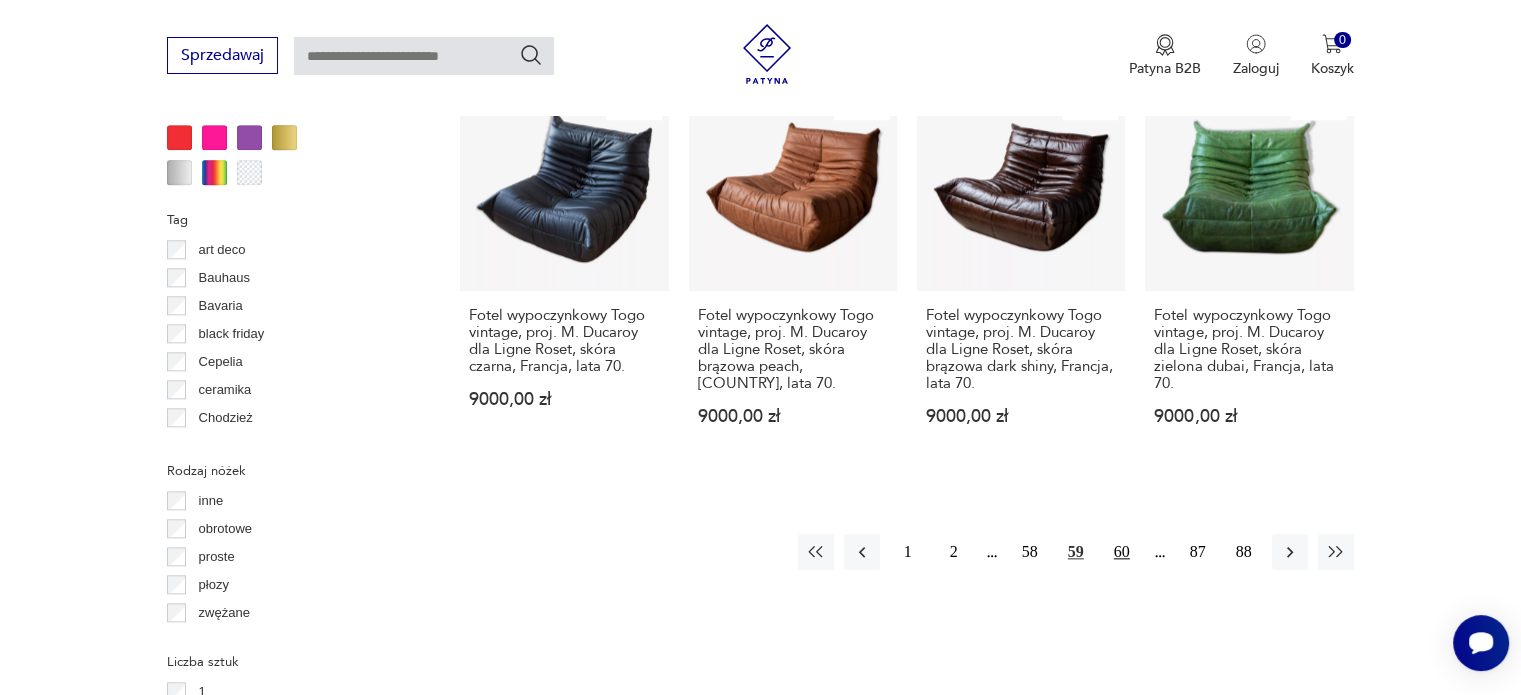 click on "60" at bounding box center (1122, 552) 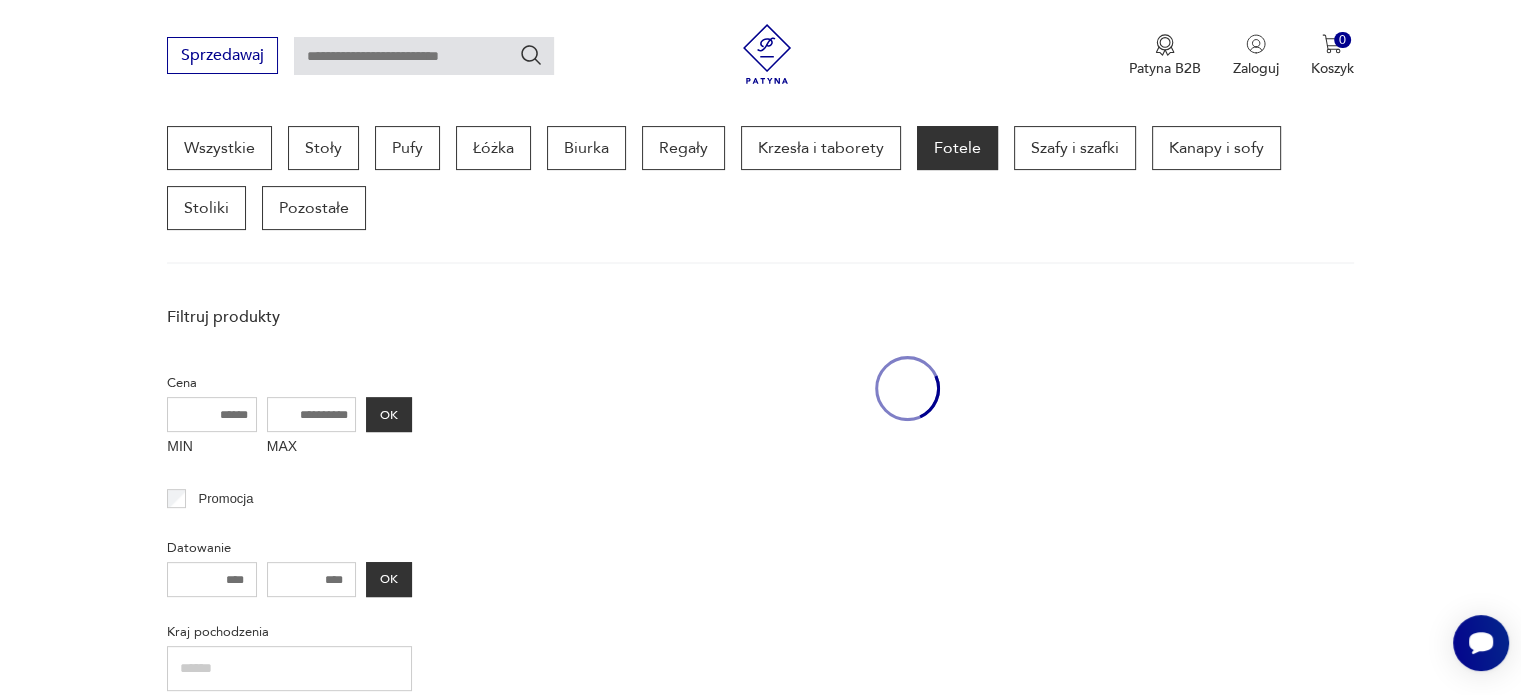 scroll, scrollTop: 530, scrollLeft: 0, axis: vertical 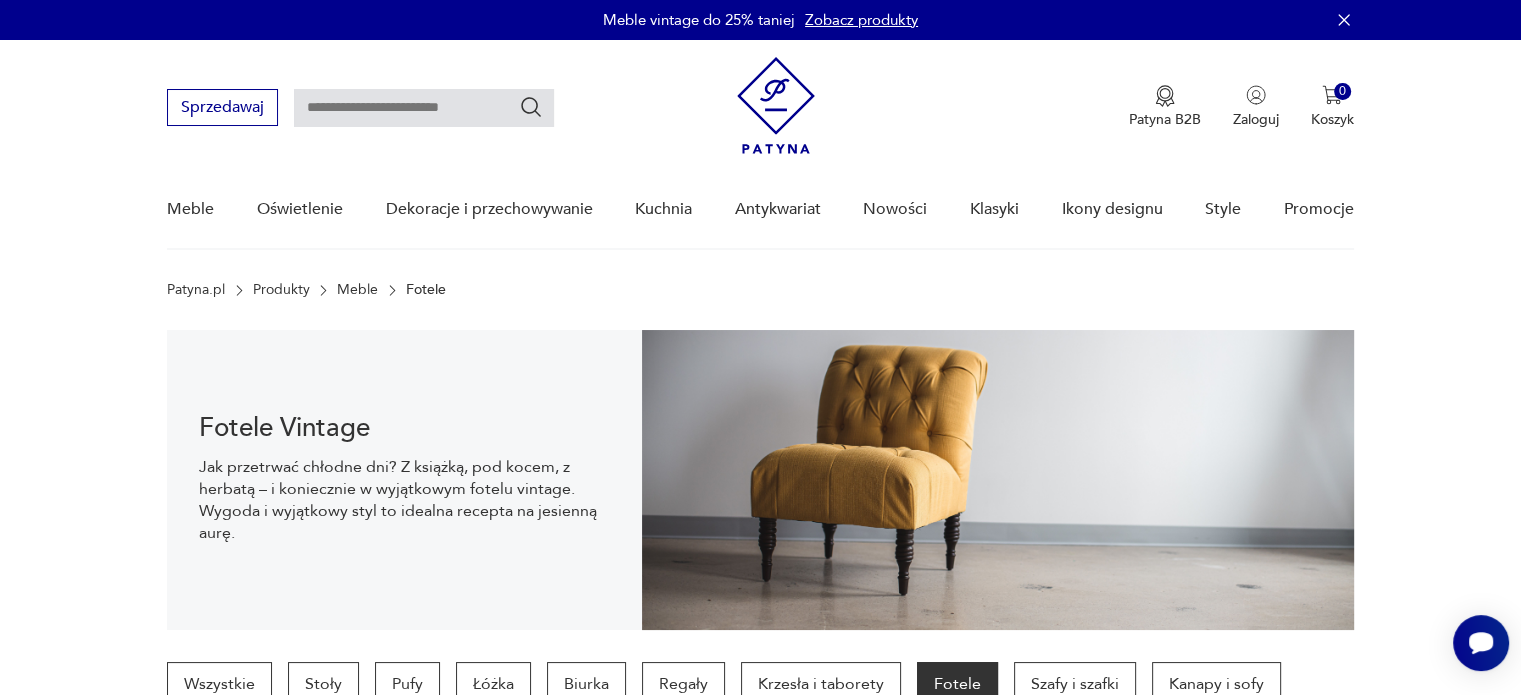 click at bounding box center [424, 108] 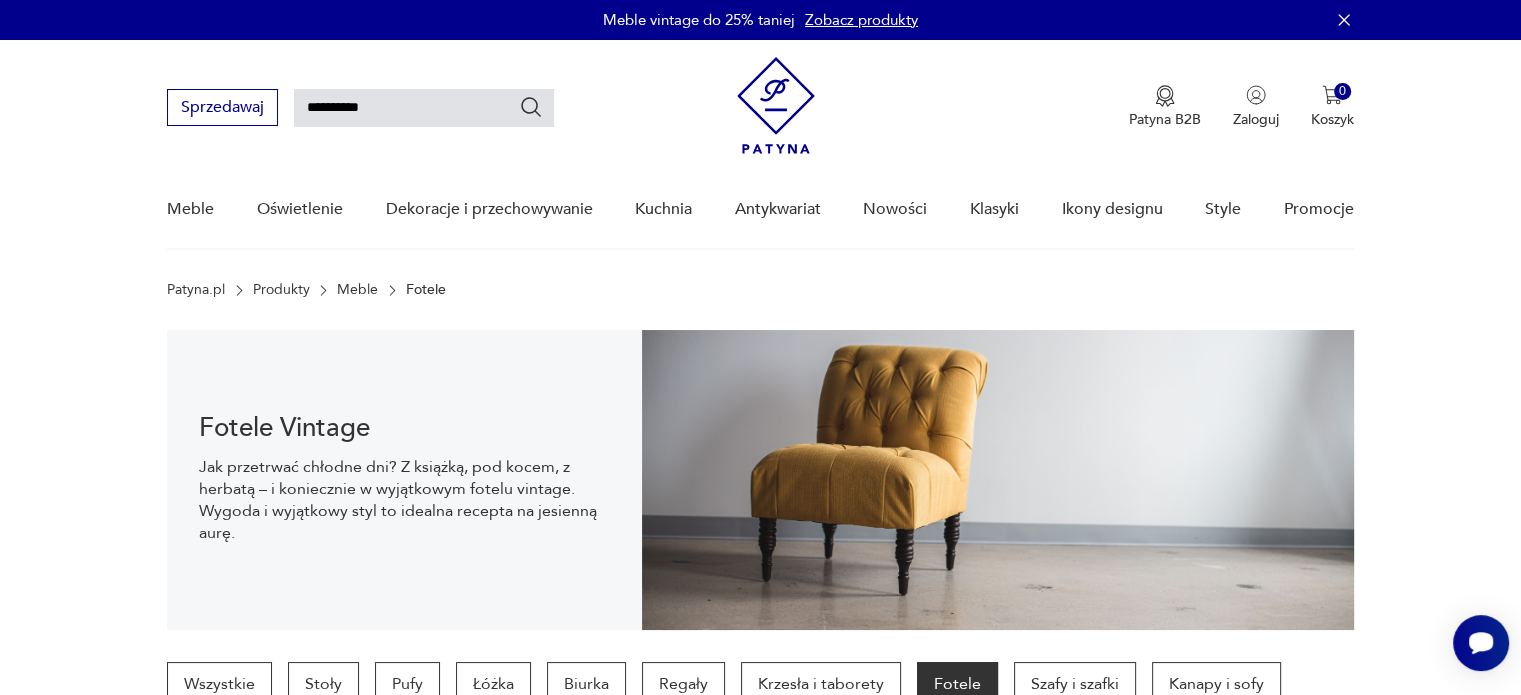 type on "**********" 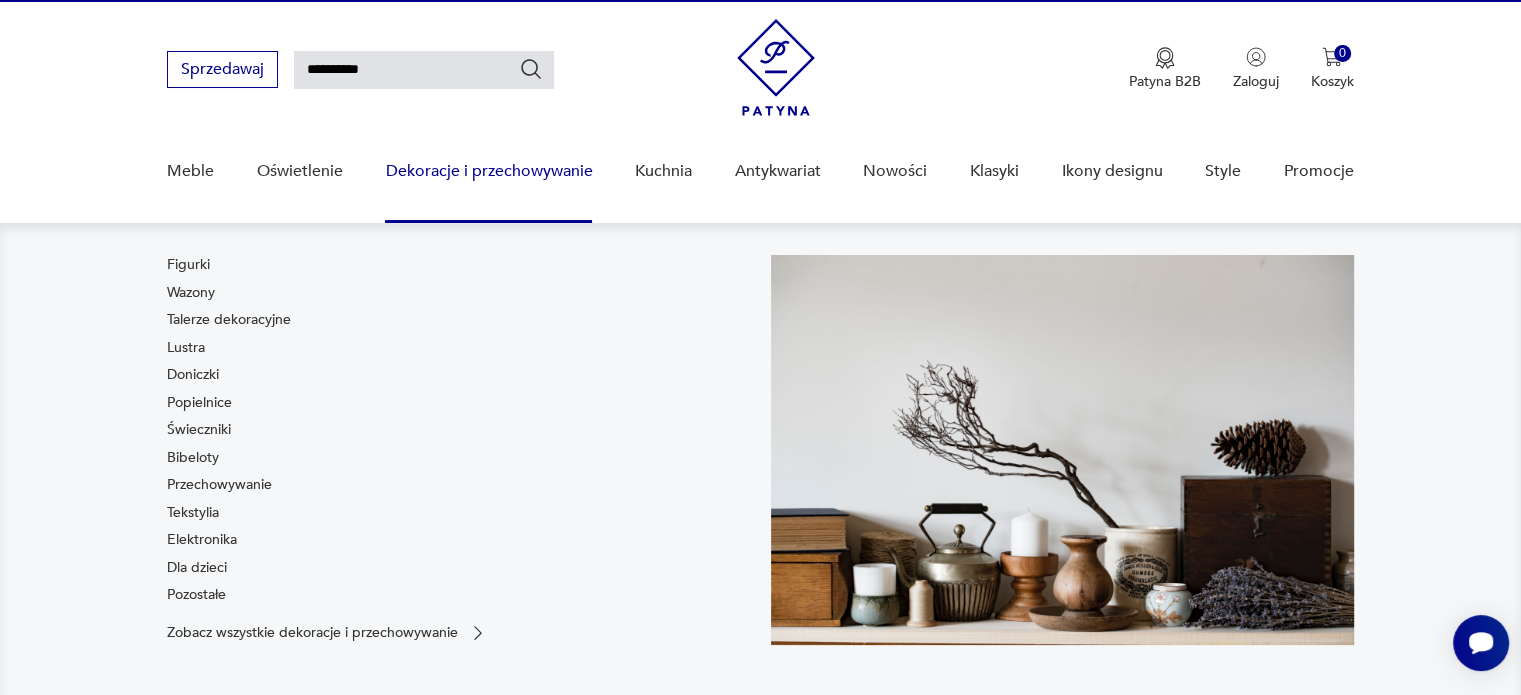 scroll, scrollTop: 71, scrollLeft: 0, axis: vertical 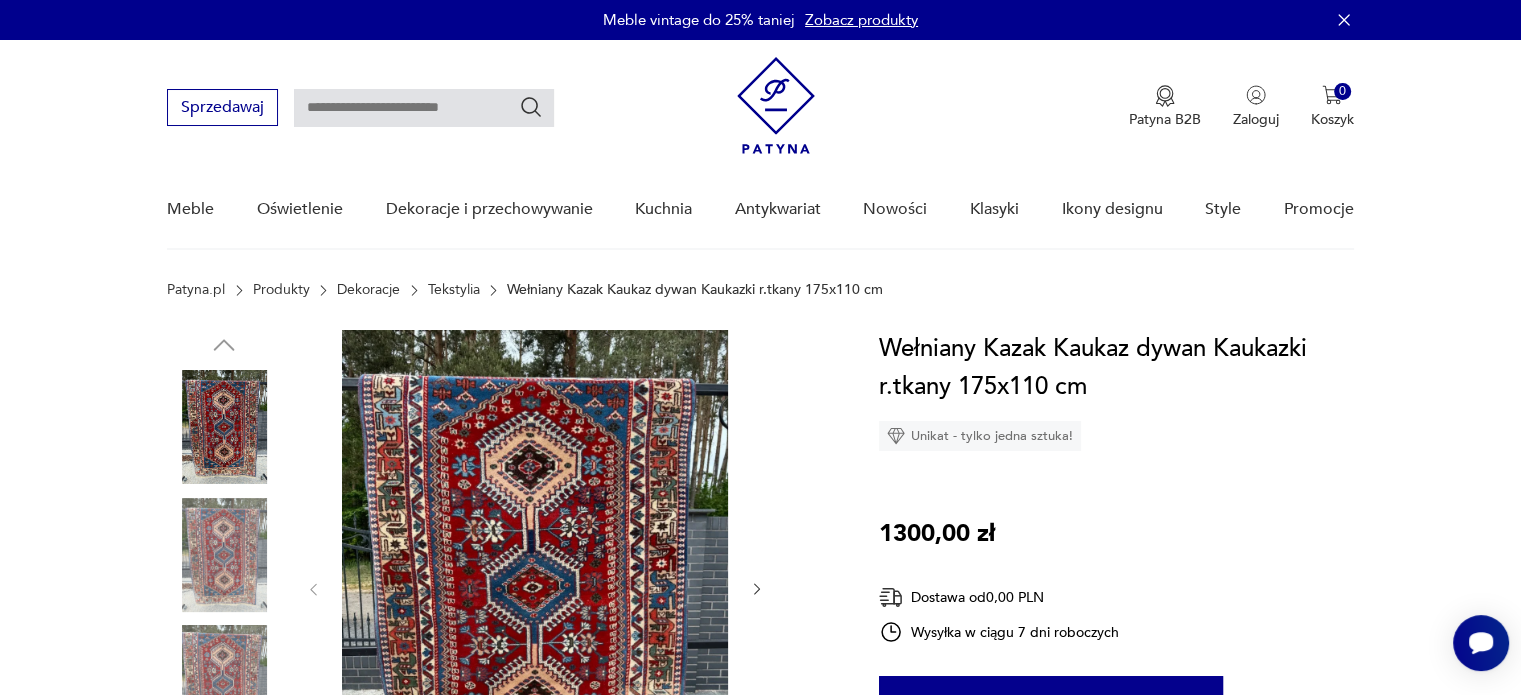 click at bounding box center [224, 555] 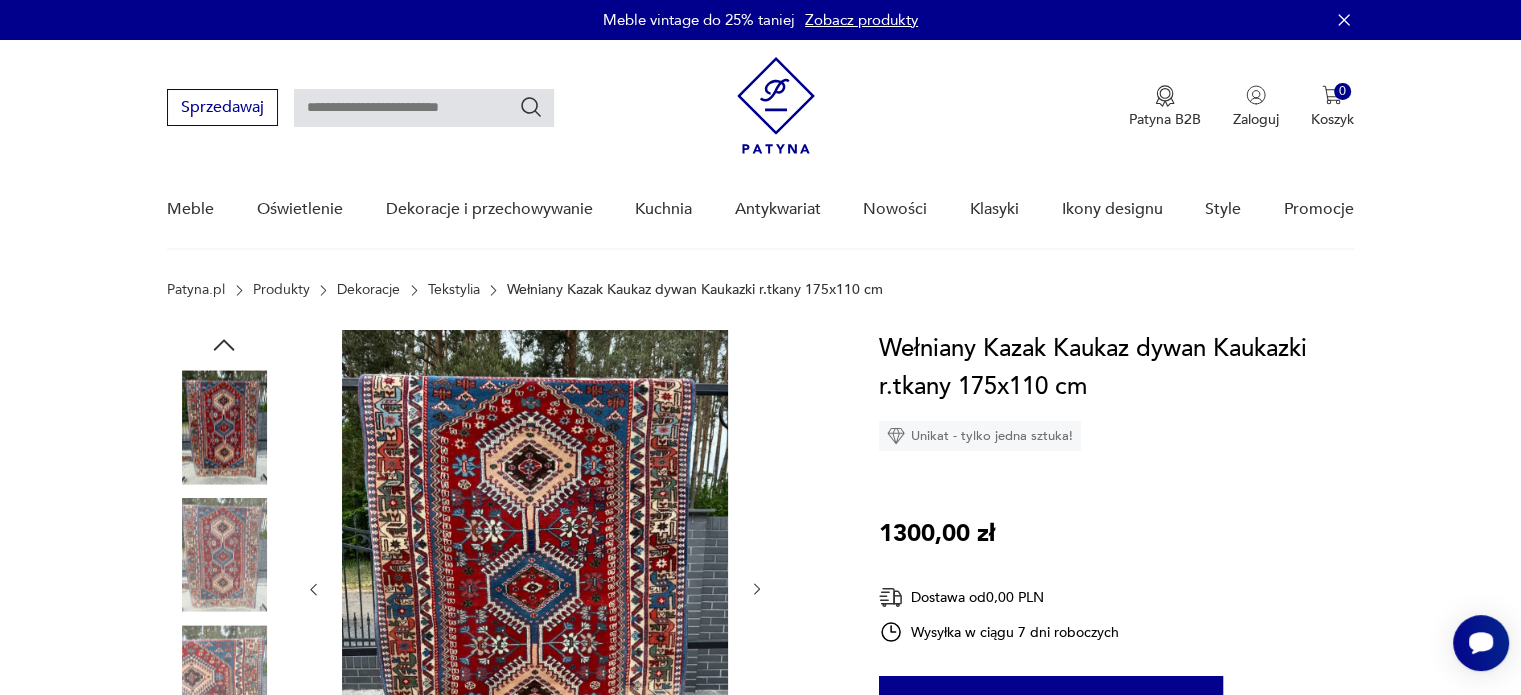 click at bounding box center (224, 682) 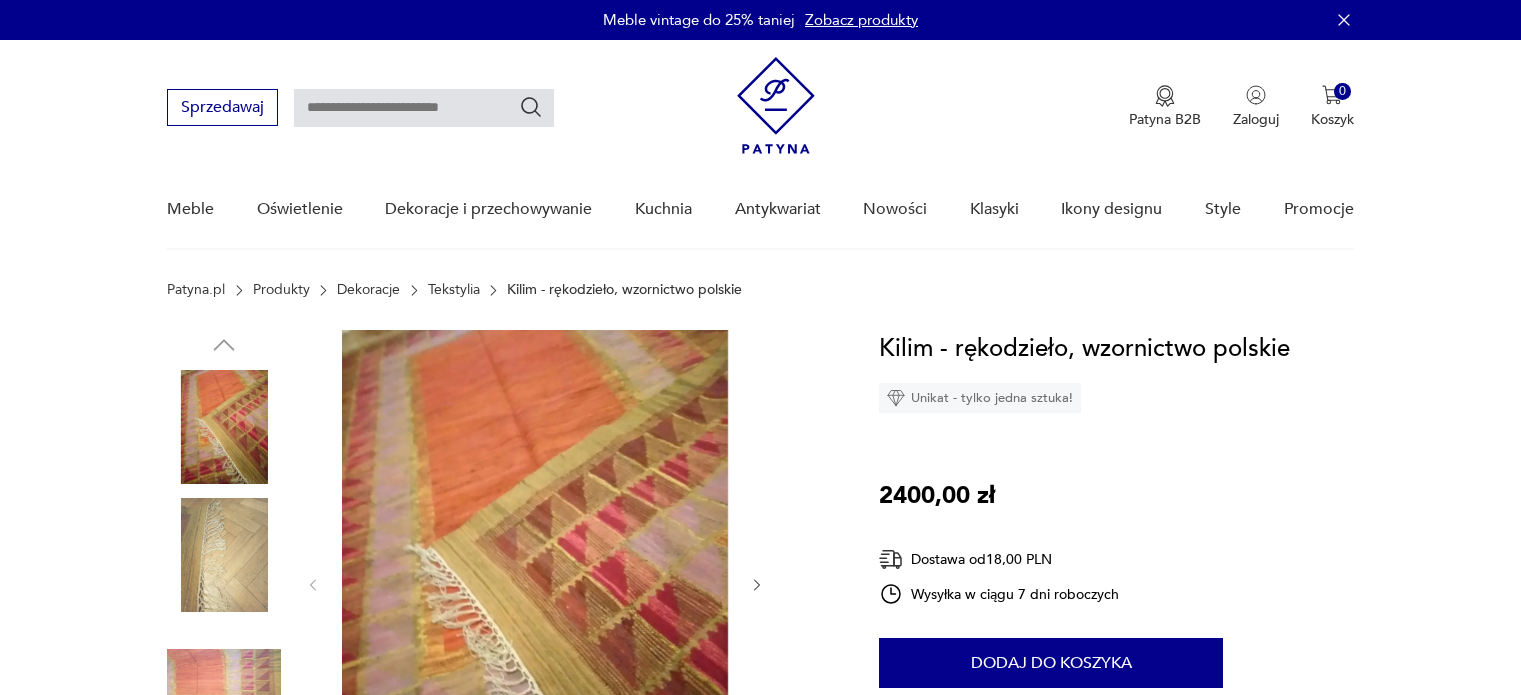 scroll, scrollTop: 0, scrollLeft: 0, axis: both 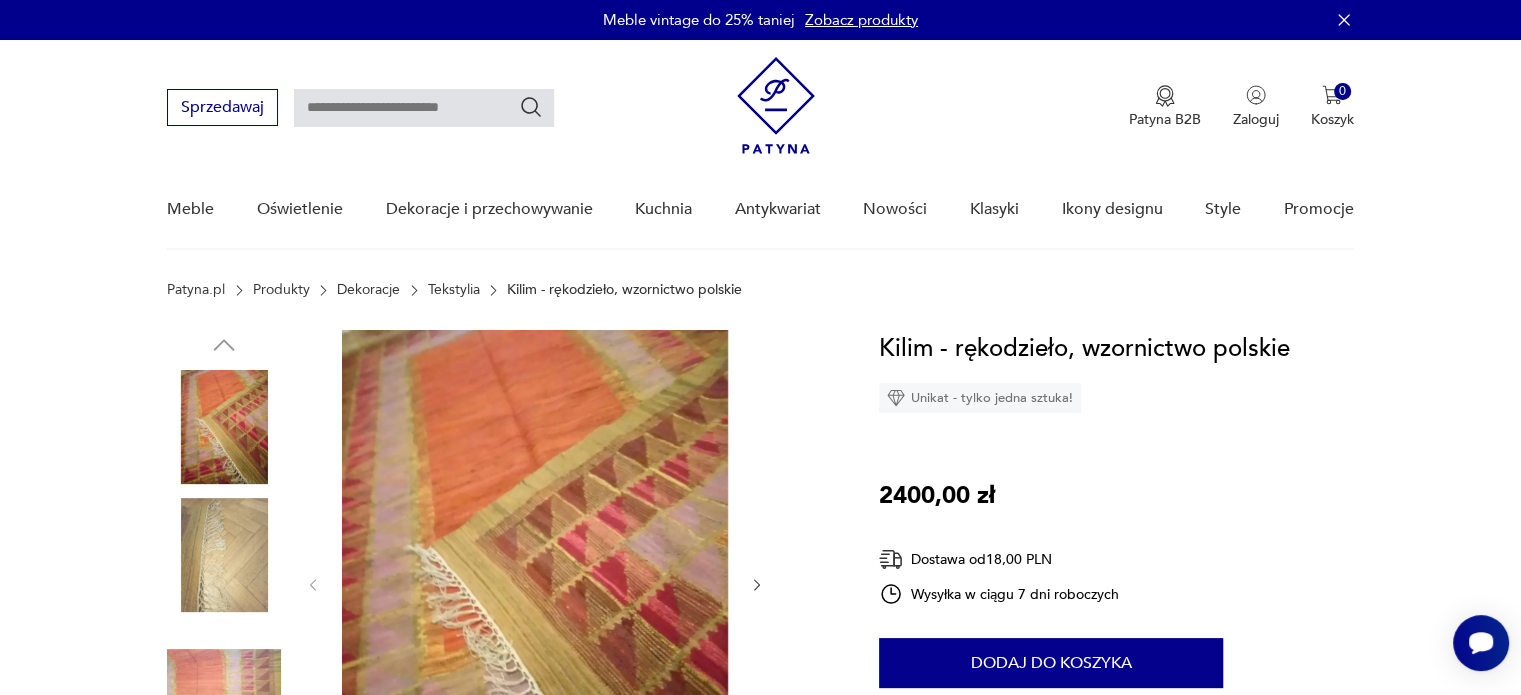 click at bounding box center [224, 427] 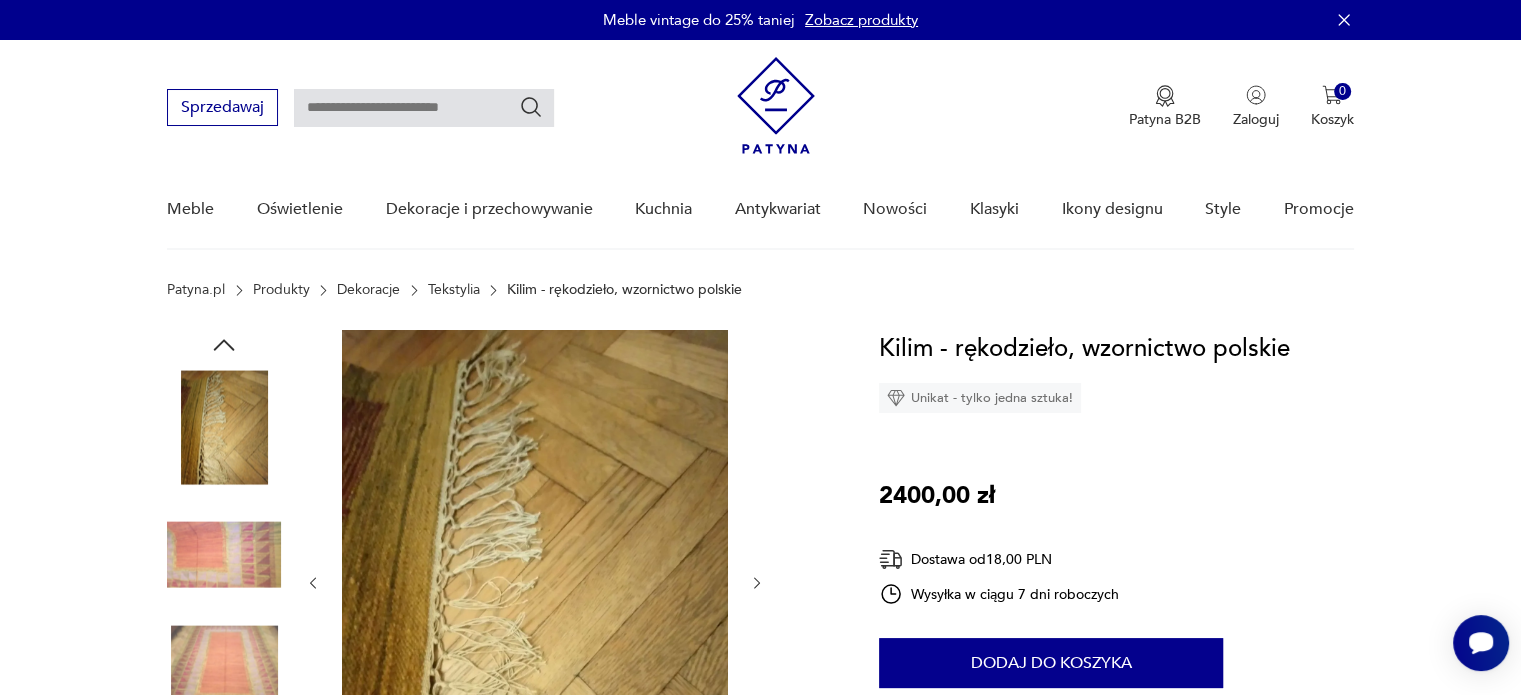click at bounding box center (224, 682) 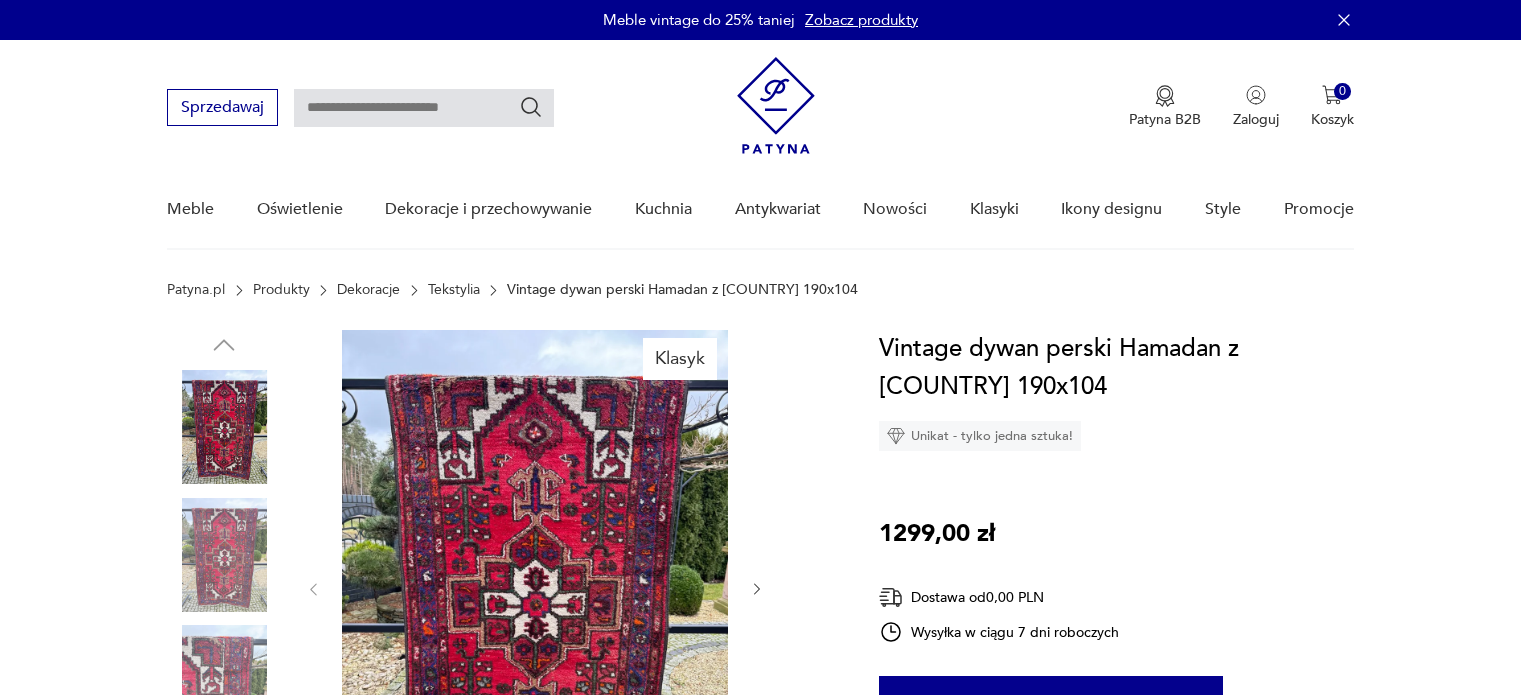 scroll, scrollTop: 0, scrollLeft: 0, axis: both 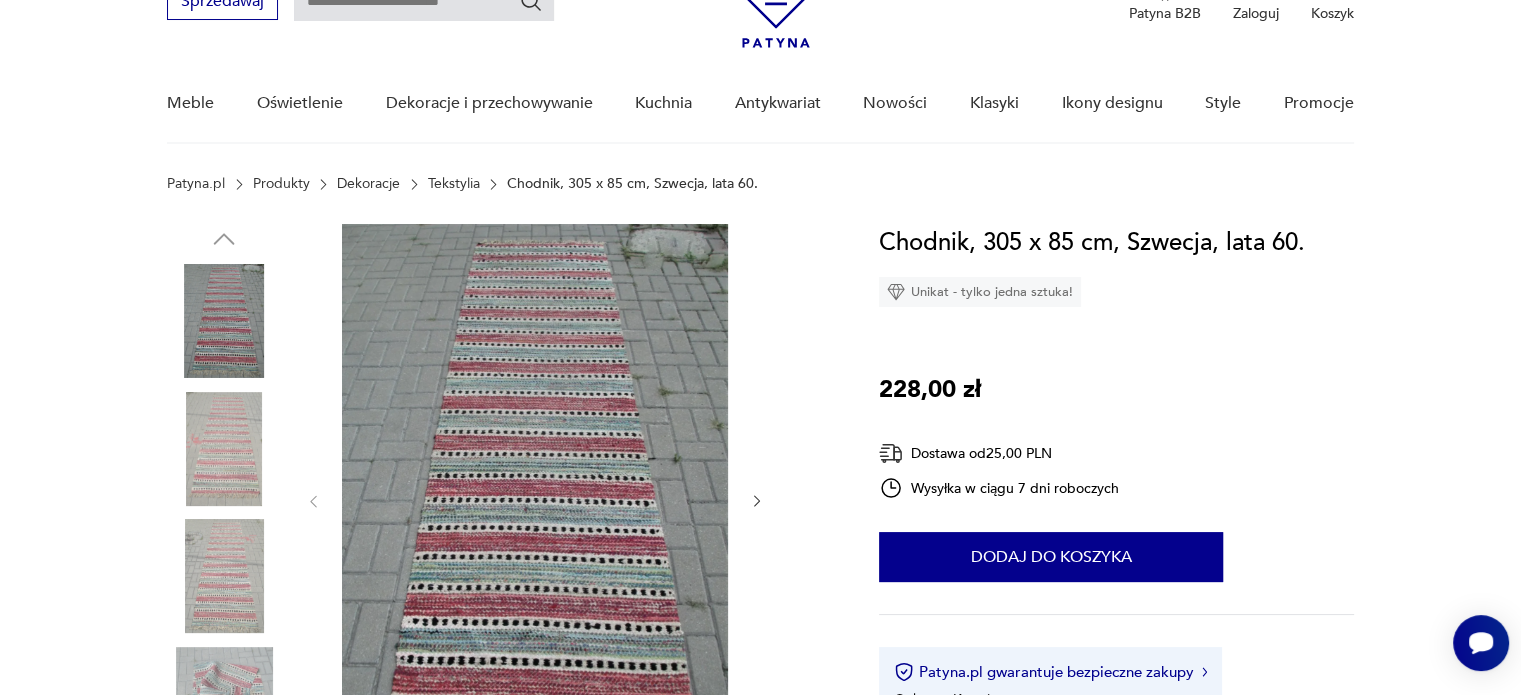 click on "Cenimy prywatność użytkowników Używamy plików cookie, aby poprawić jakość przeglądania, wyświetlać reklamy lub treści dostosowane do indywidualnych potrzeb użytkowników oraz analizować ruch na stronie. Kliknięcie przycisku „Akceptuj wszystkie” oznacza zgodę na wykorzystywanie przez nas plików cookie. Ustawienia    Akceptuję wszystkie Dostosuj preferencje dotyczące zgody   Używamy plików cookie, aby pomóc użytkownikom w sprawnej nawigacji i wykonywaniu określonych funkcji. Szczegółowe informacje na temat wszystkich plików cookie odpowiadających poszczególnym kategoriom zgody znajdują się poniżej. Pliki cookie sklasyfikowane jako „niezbędne” są przechowywane w przeglądarce użytkownika, ponieważ są niezbędne do włączenia podstawowych funkcji witryny....  Pokaż więcej Niezbędne Zawsze aktywne Plik cookie connect.sid Czas trwania 10 godzin Opis This cookie is used for authentication and for secure log-in. It registers the log-in information.  Plik cookie Opis" at bounding box center (760, 1867) 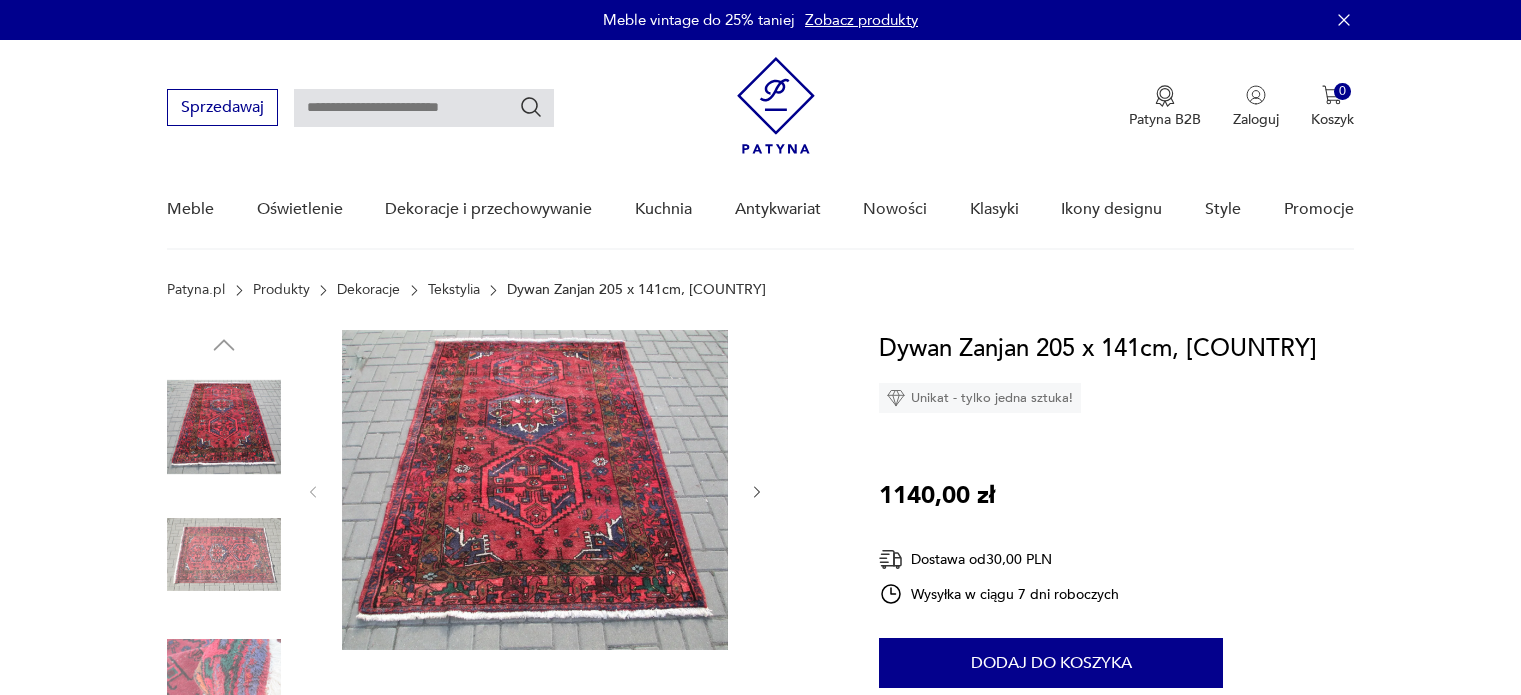 scroll, scrollTop: 0, scrollLeft: 0, axis: both 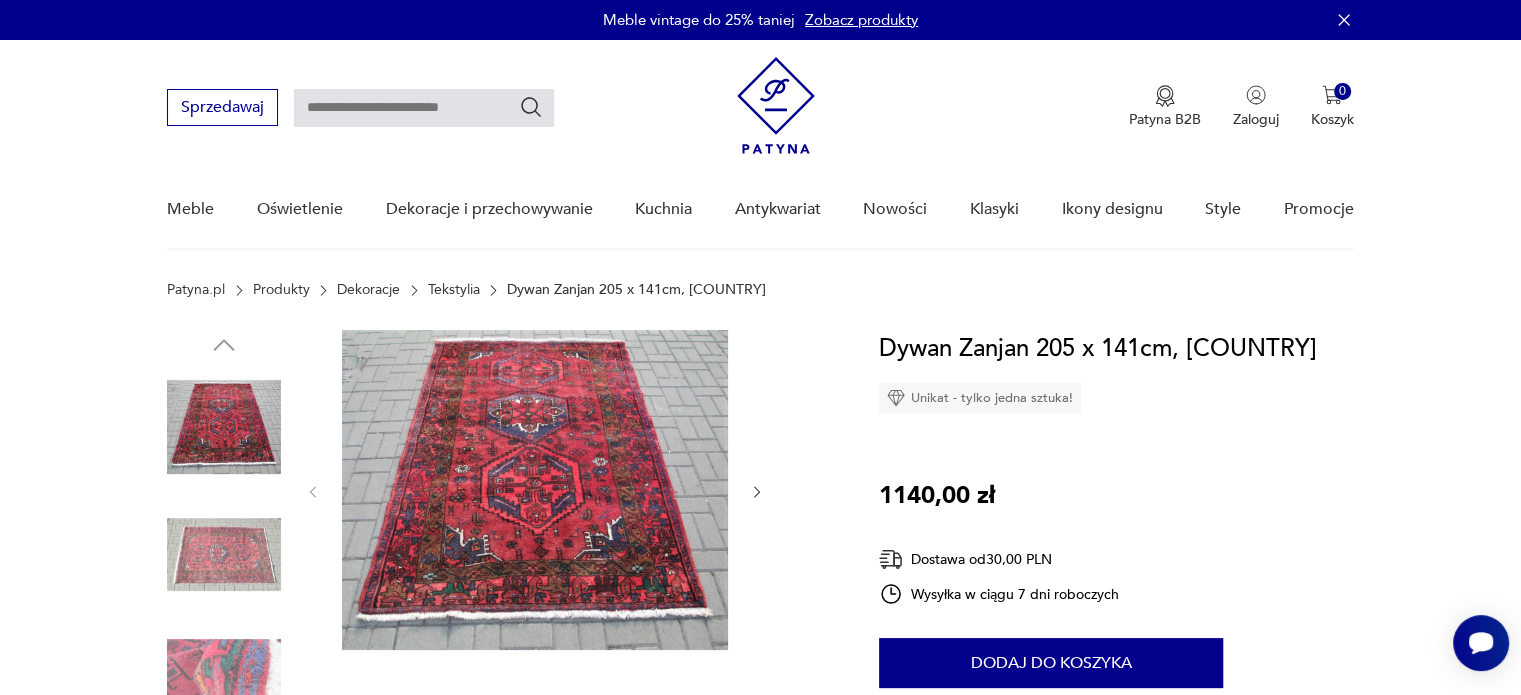 click at bounding box center (224, 555) 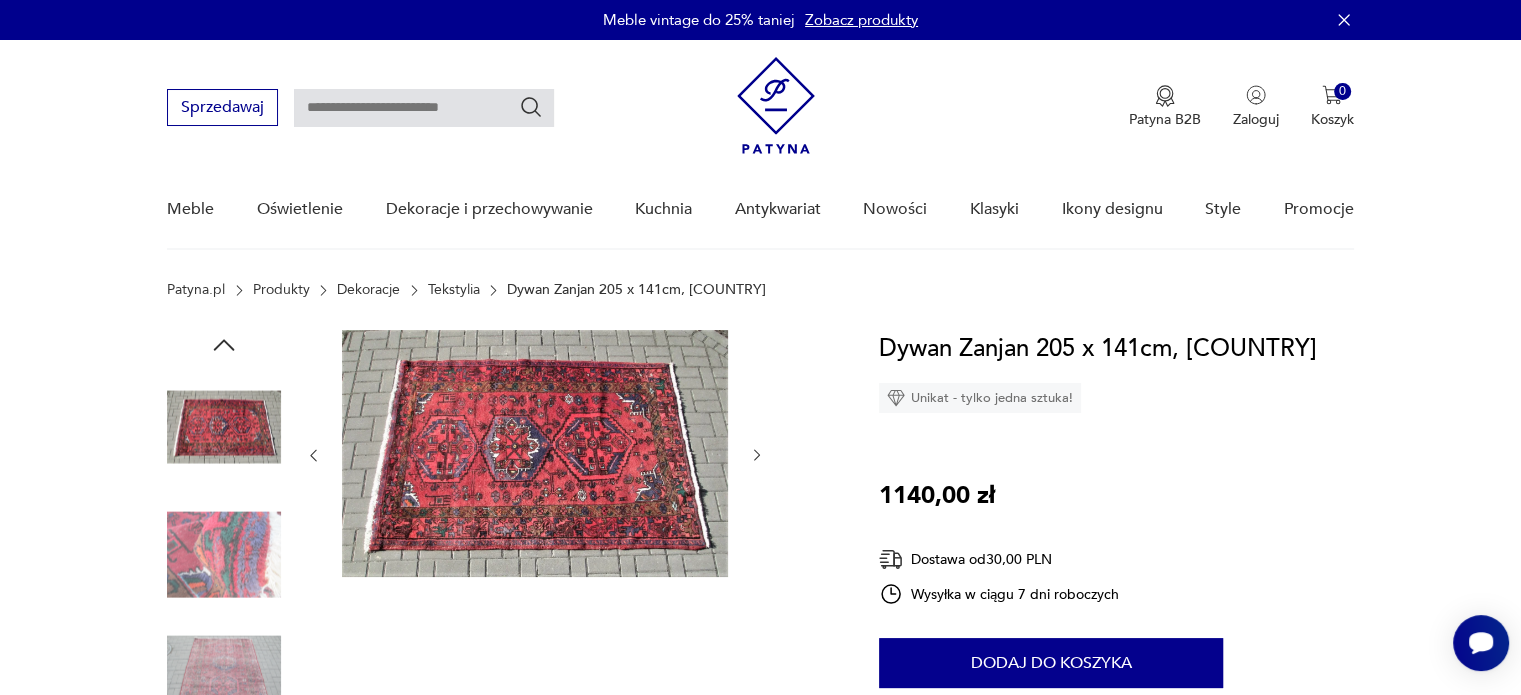 click at bounding box center [224, 682] 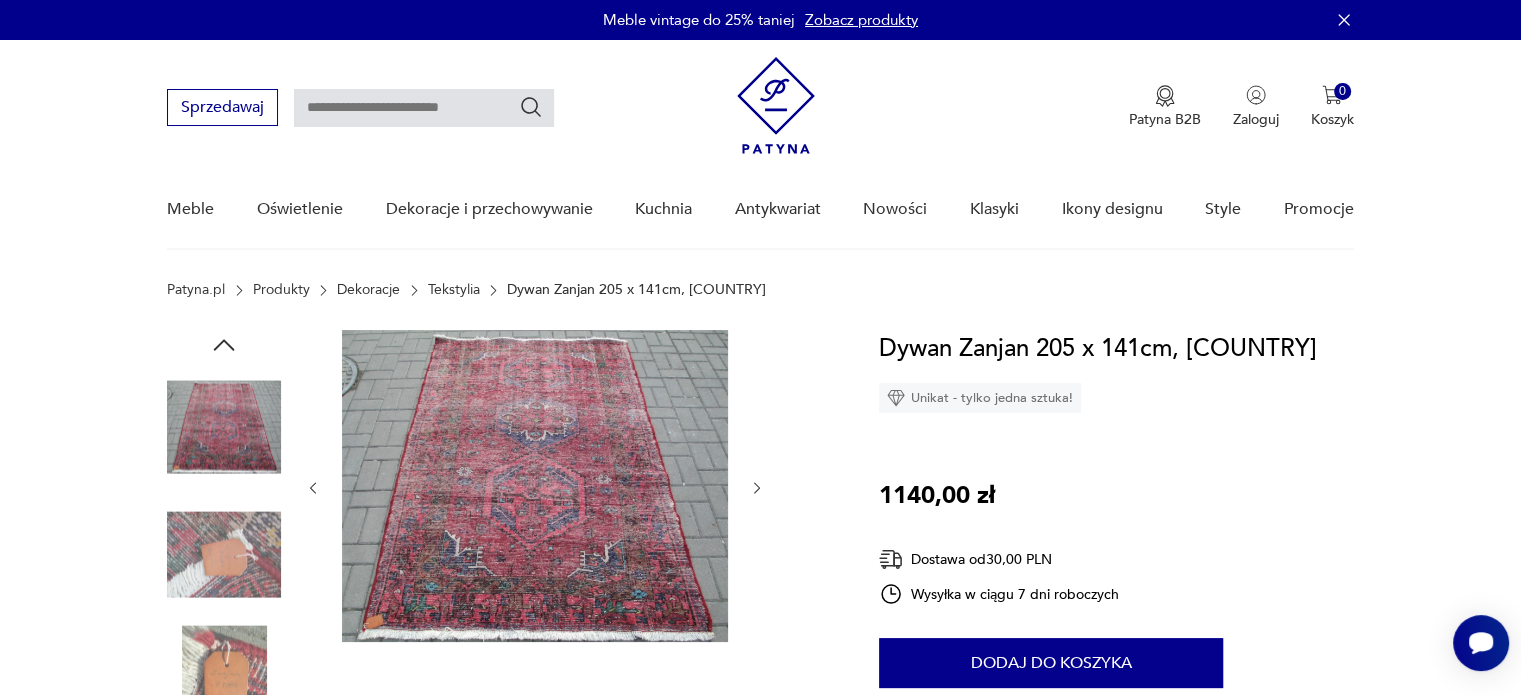 click at bounding box center [535, 486] 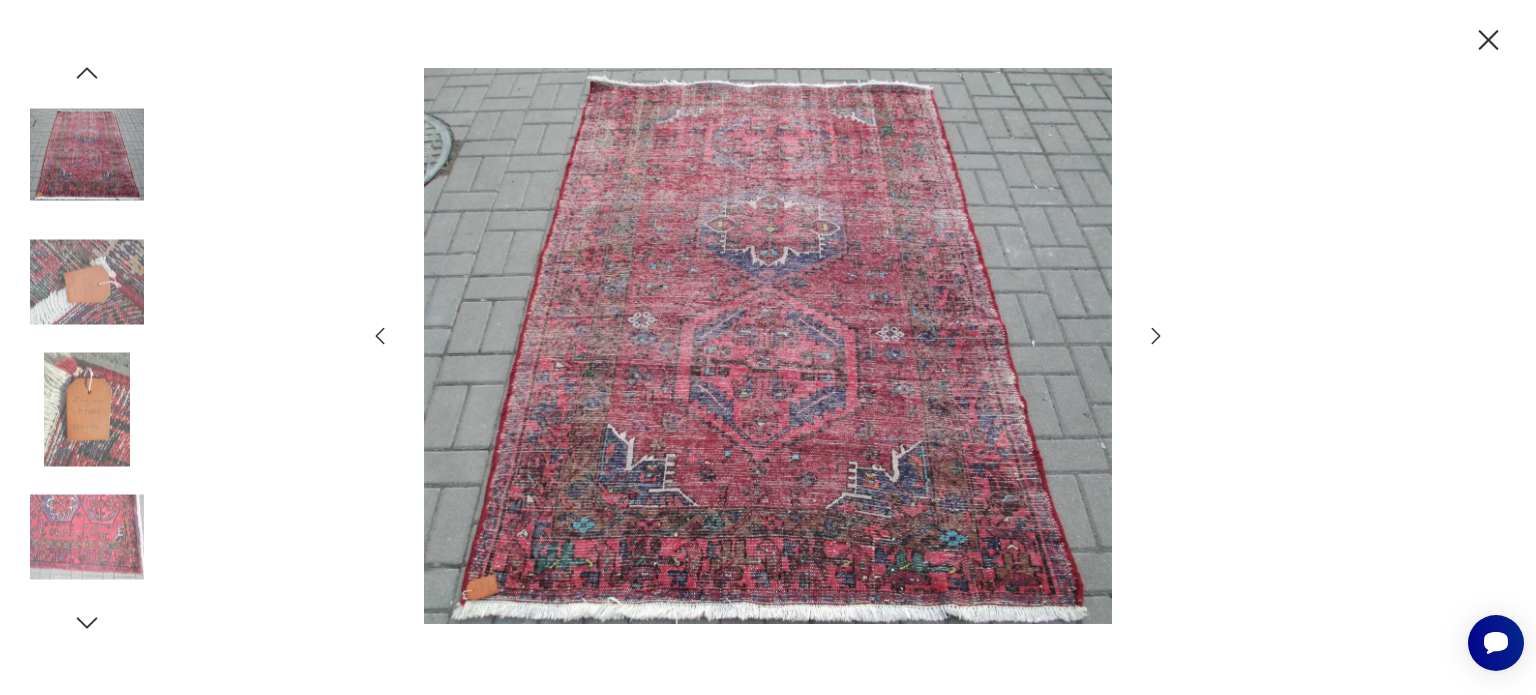 click 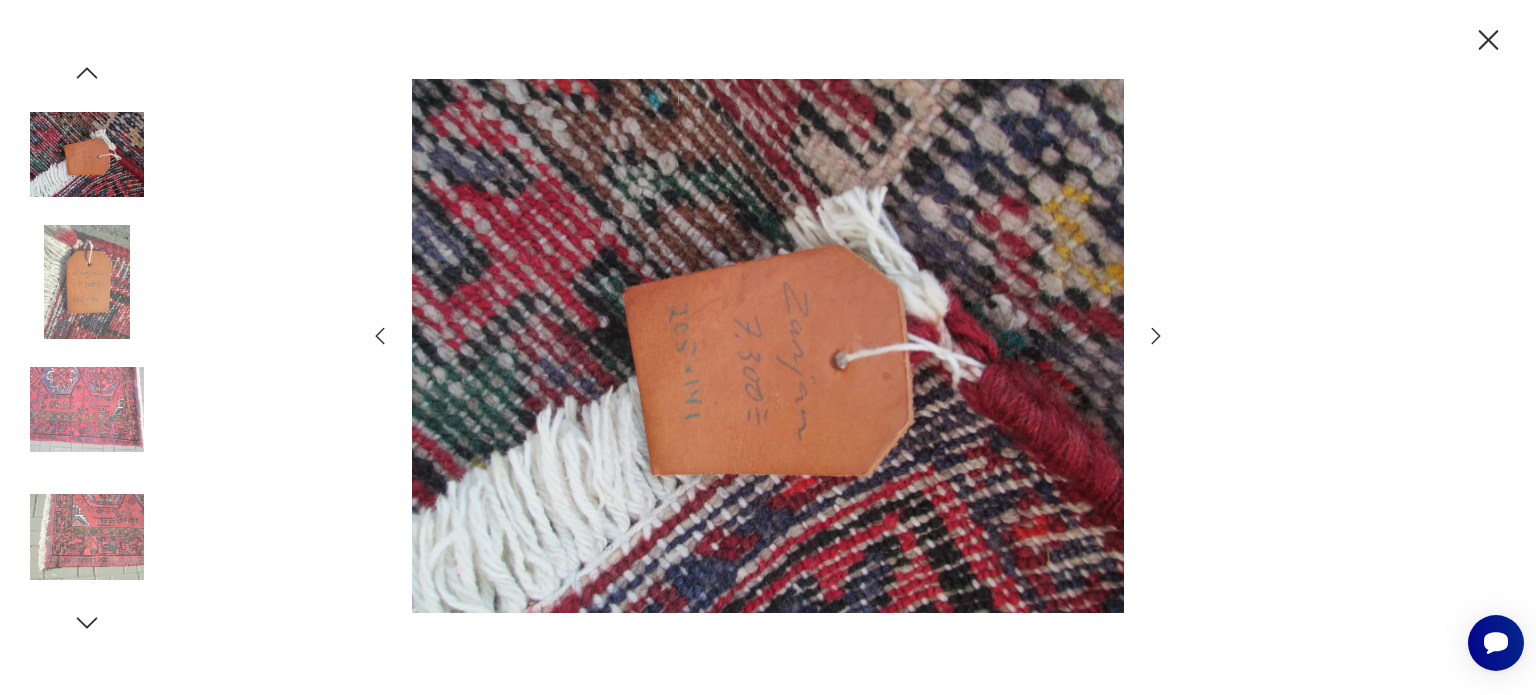 click 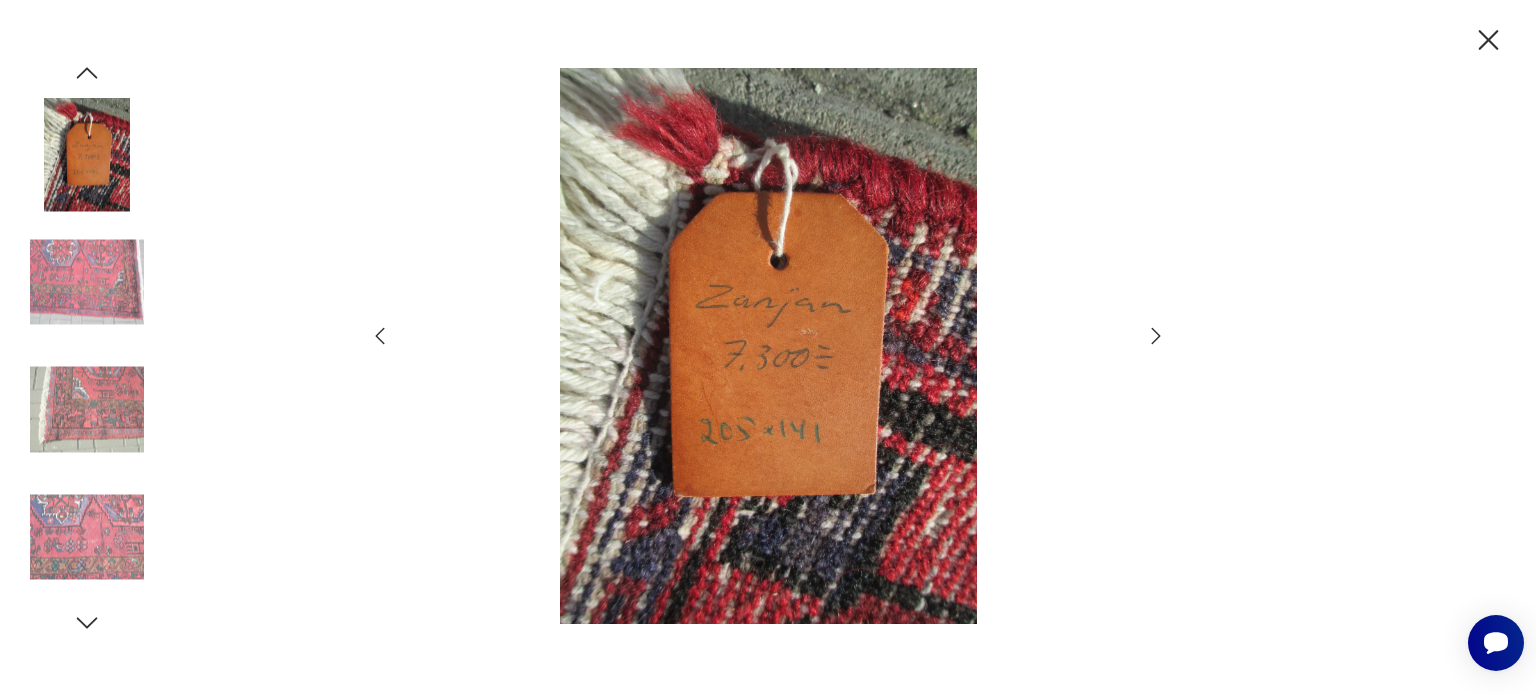 click 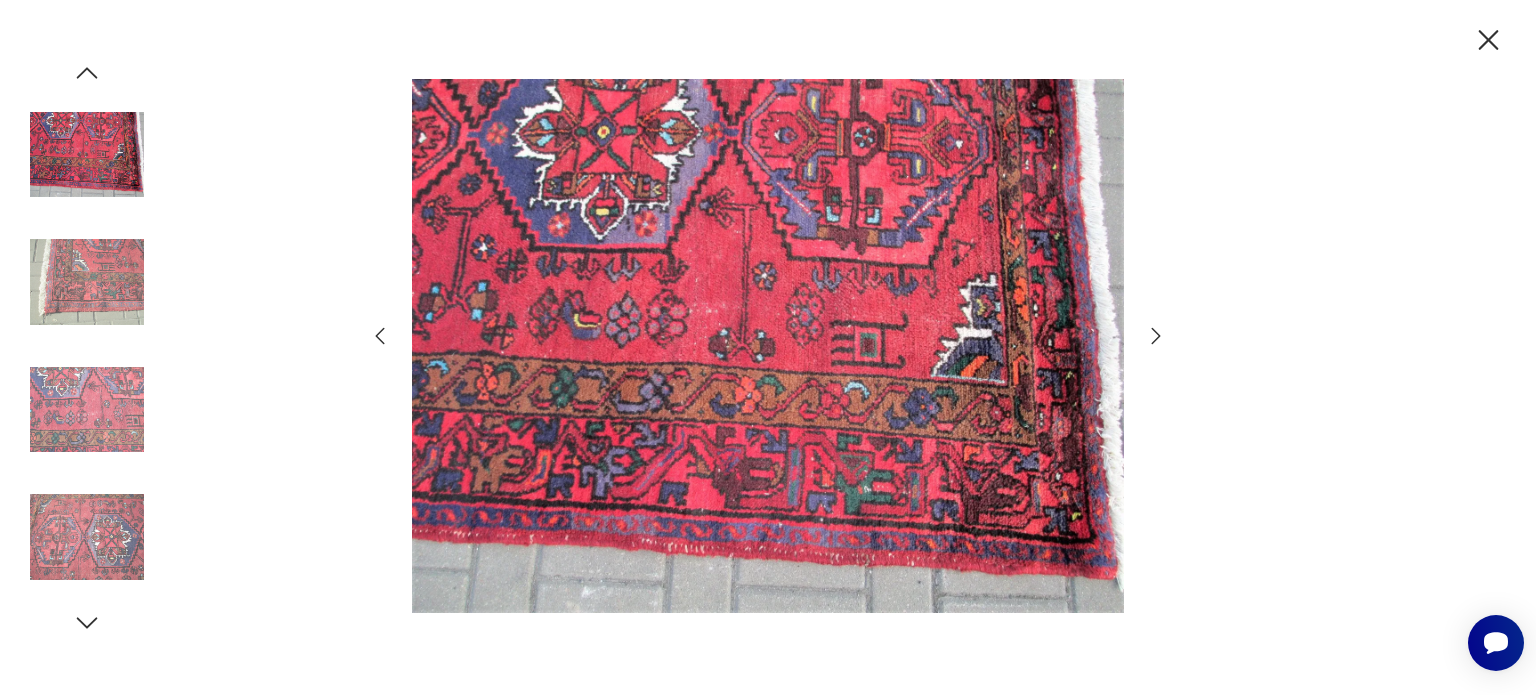 click 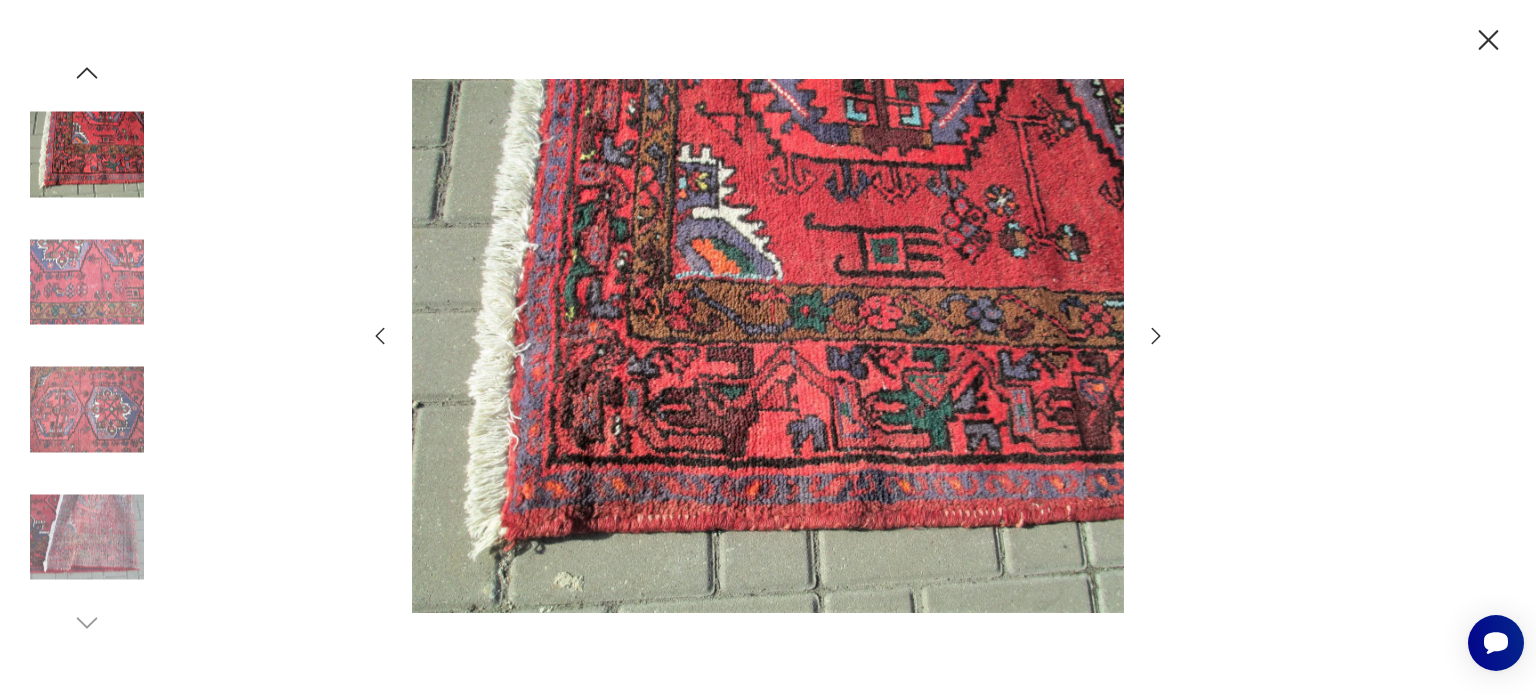 click 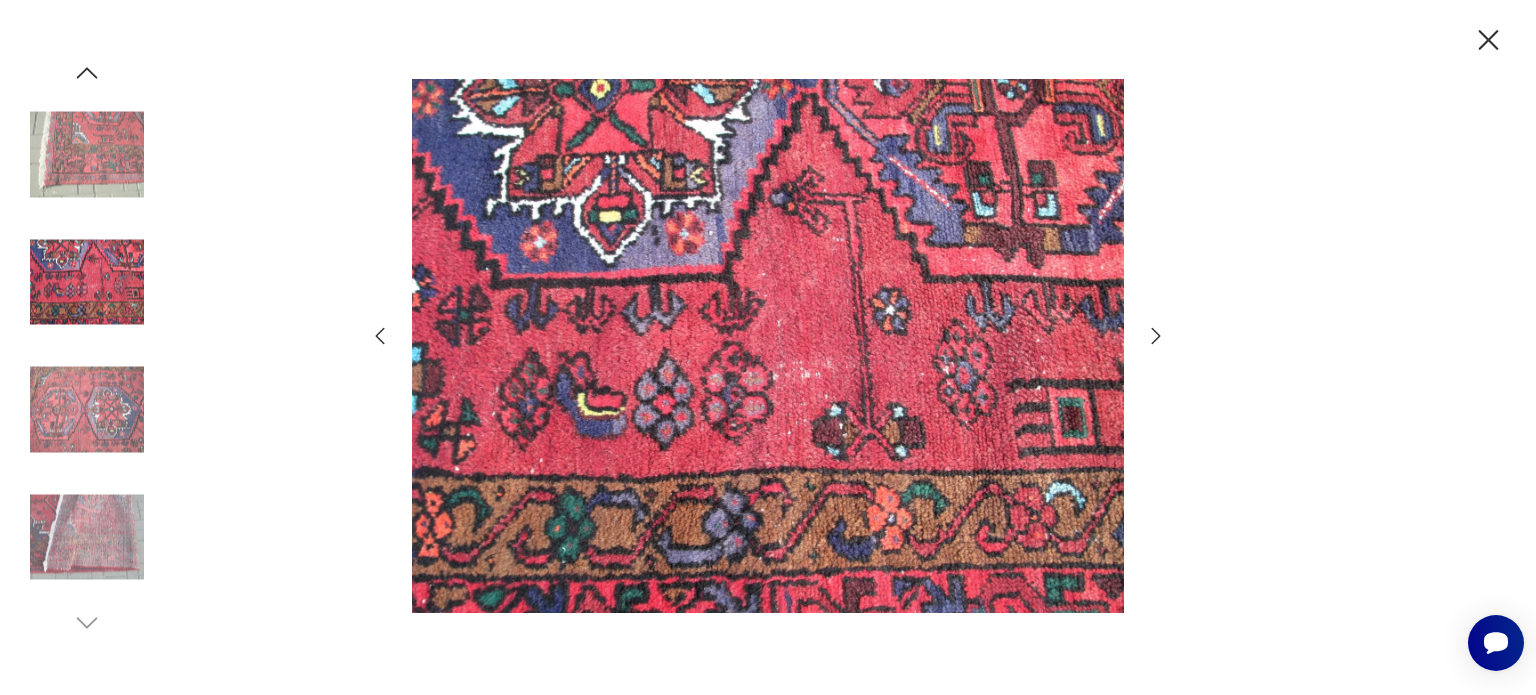 click 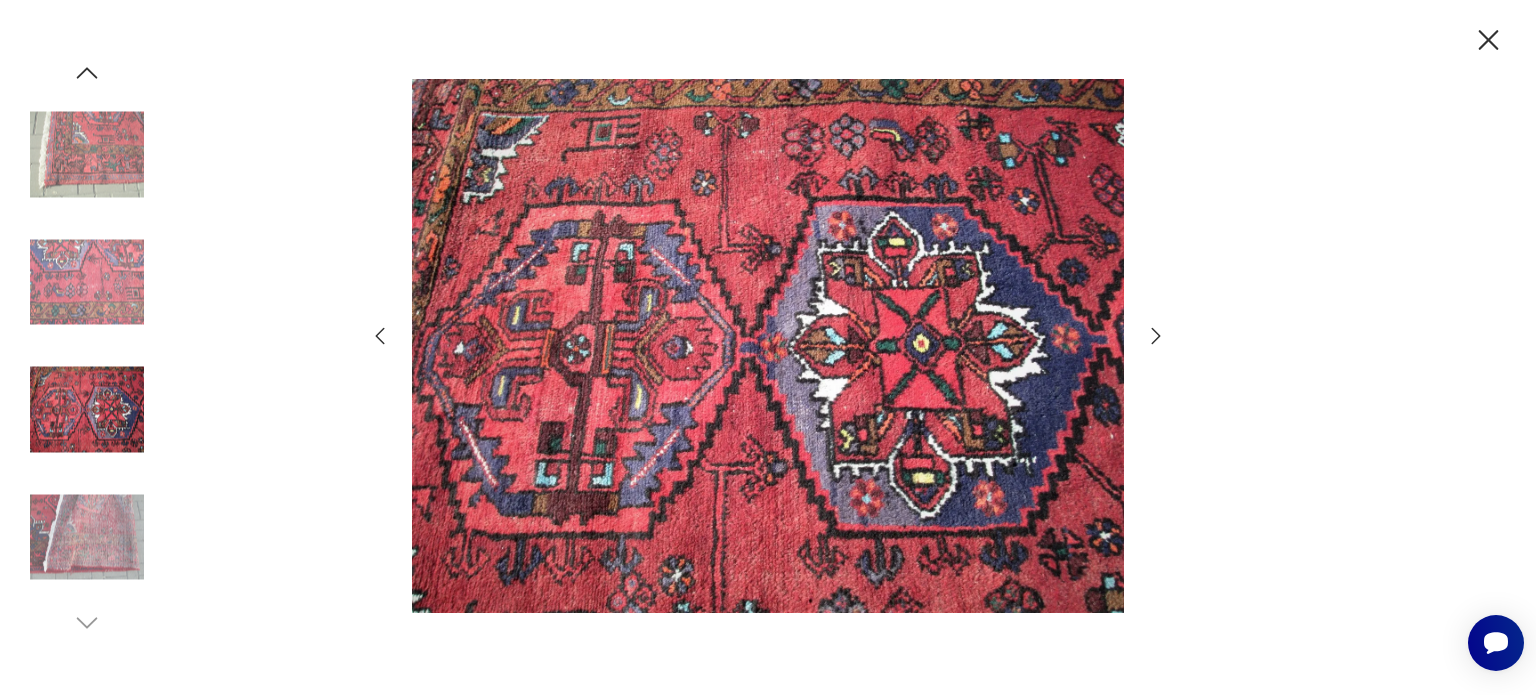 click 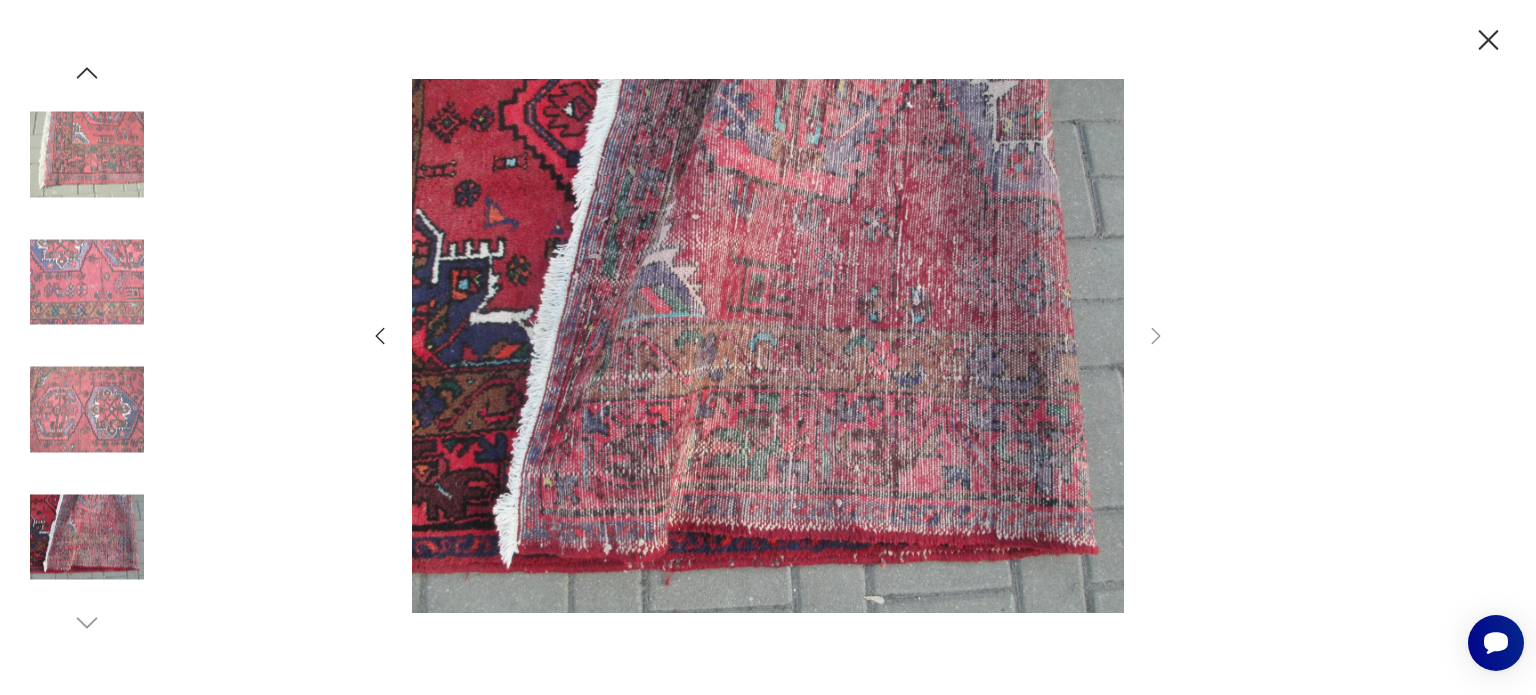 click 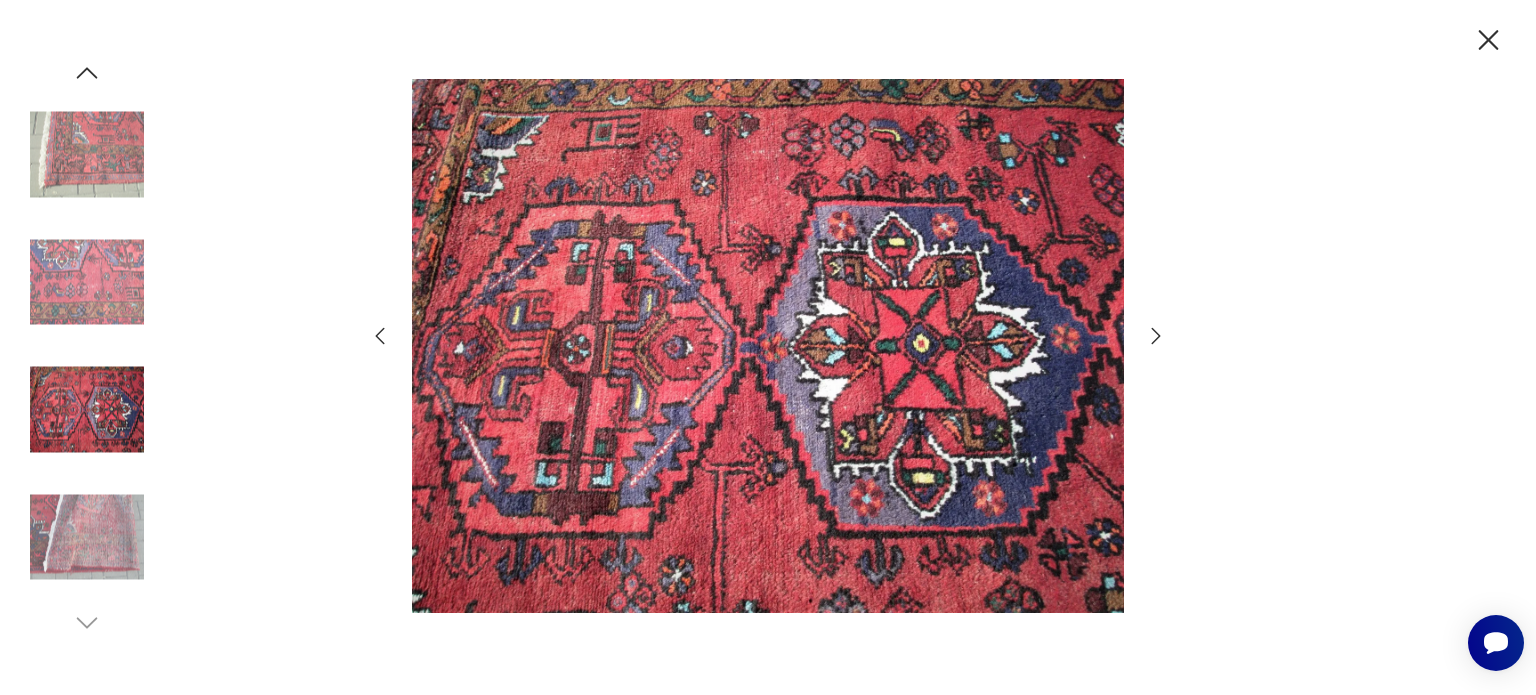 click 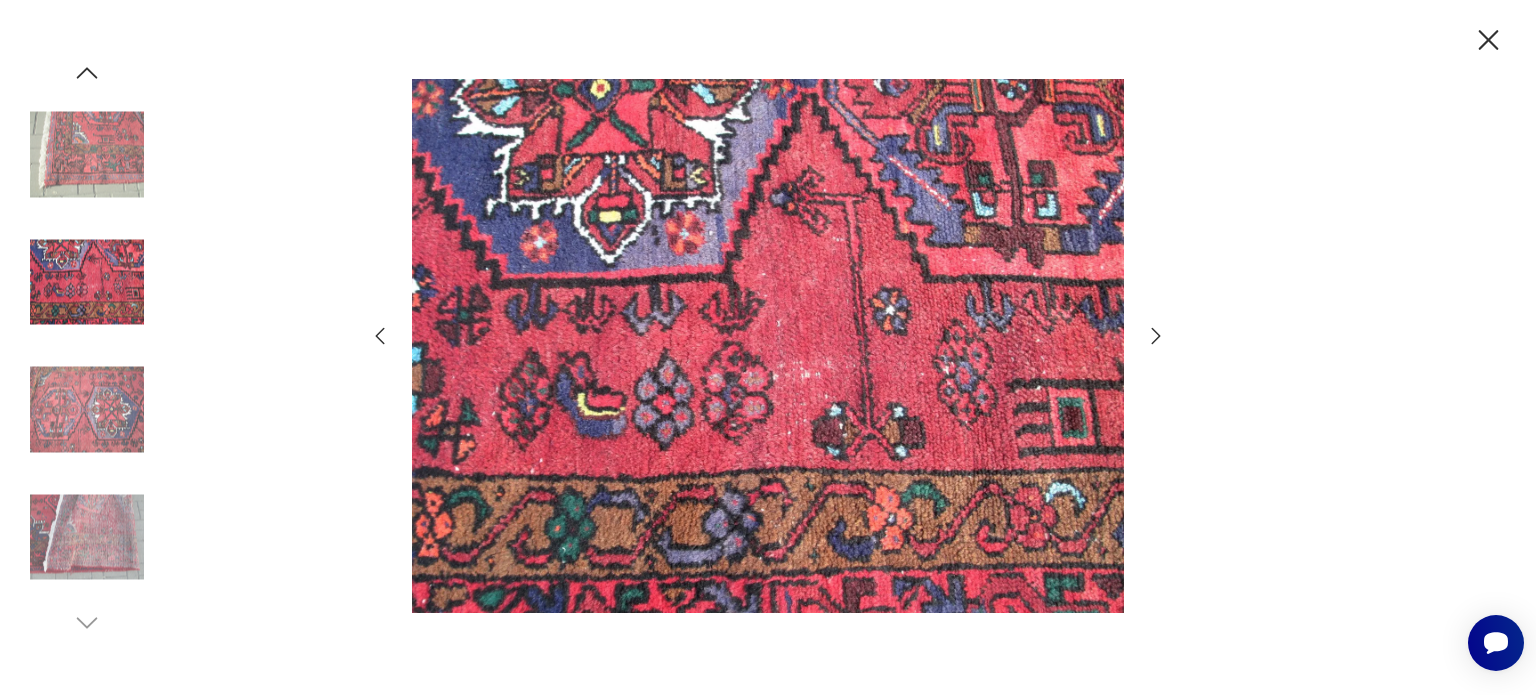 click 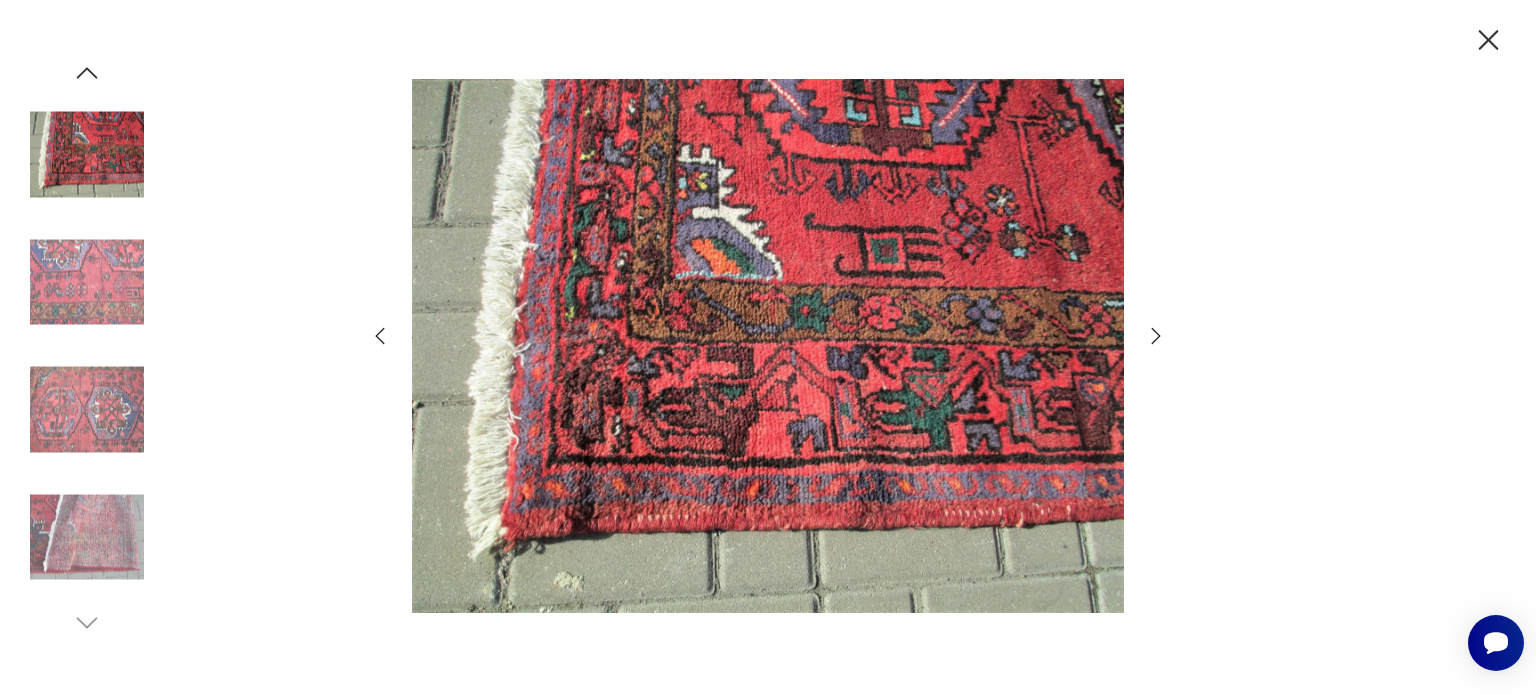 click 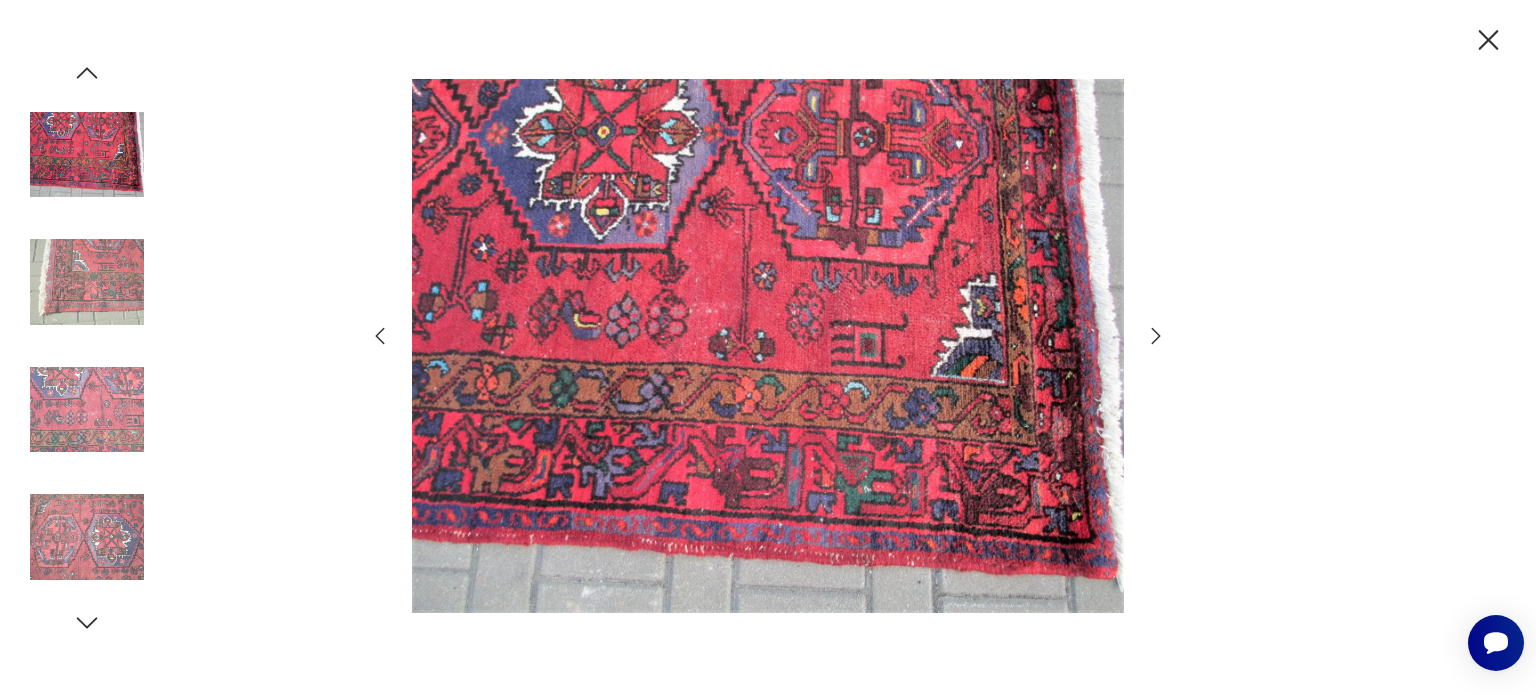 click 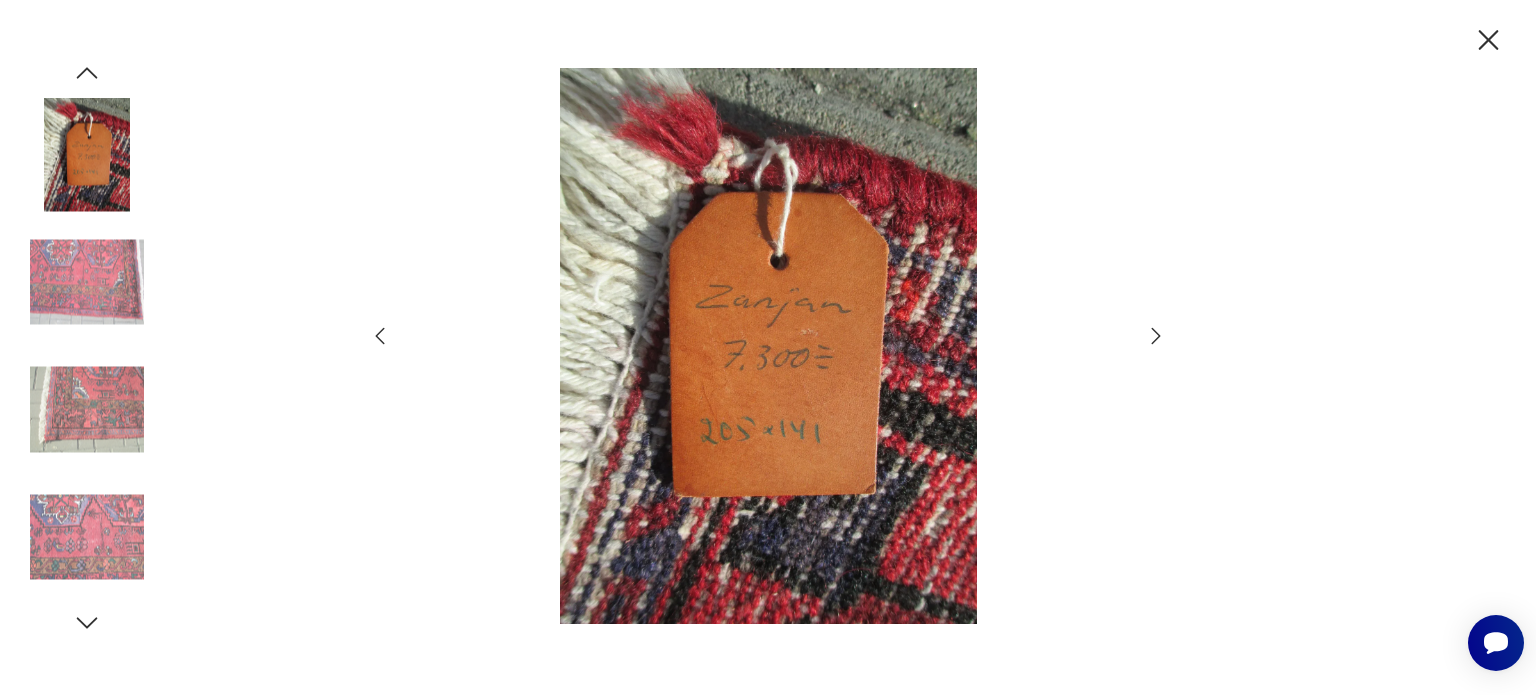 click 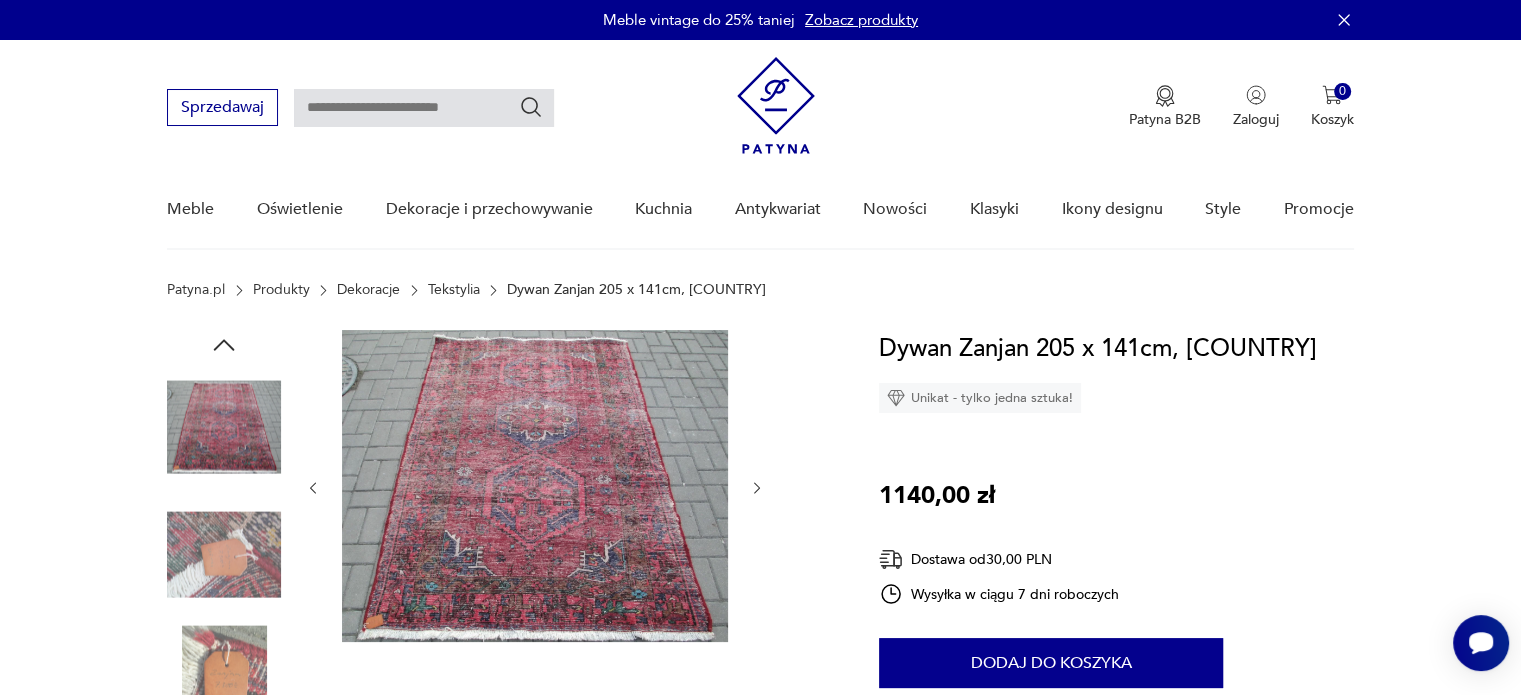 click at bounding box center (224, 427) 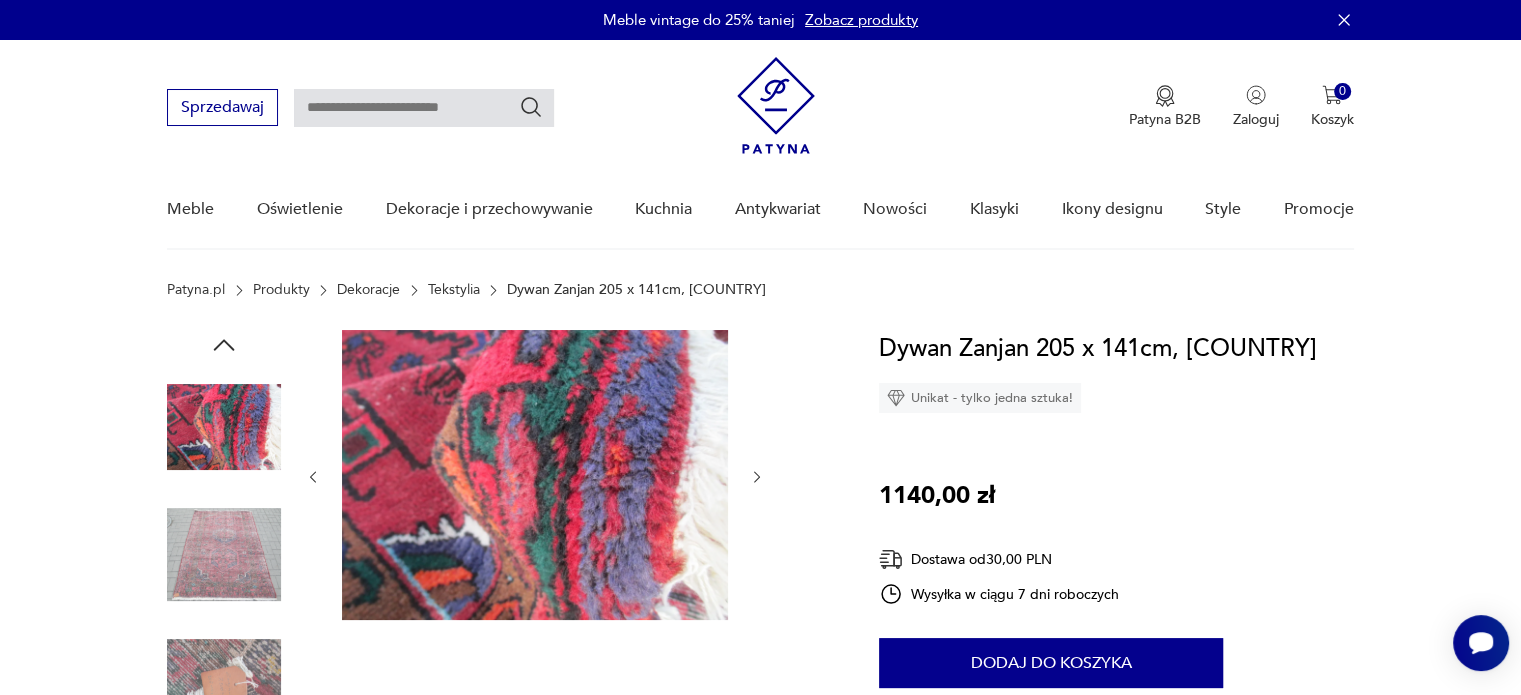 click at bounding box center (224, 427) 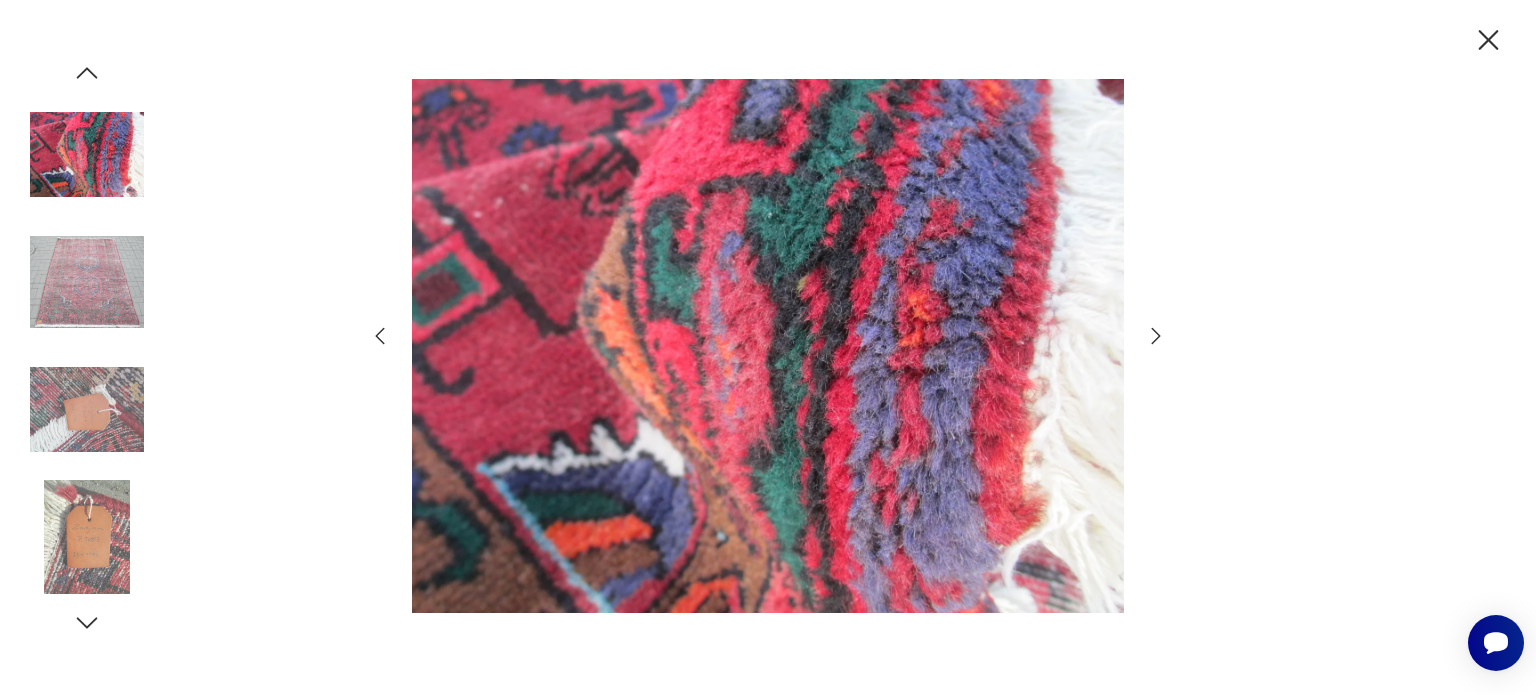 click 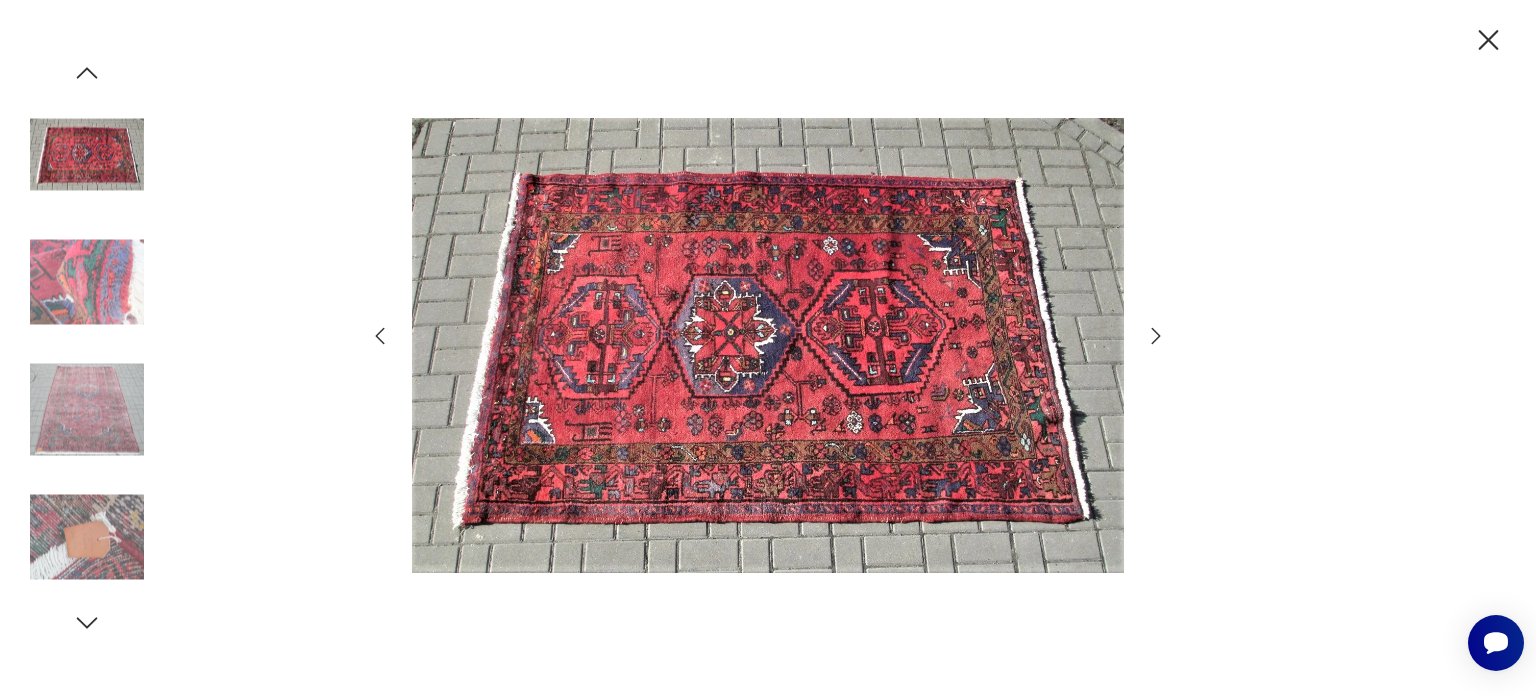 click 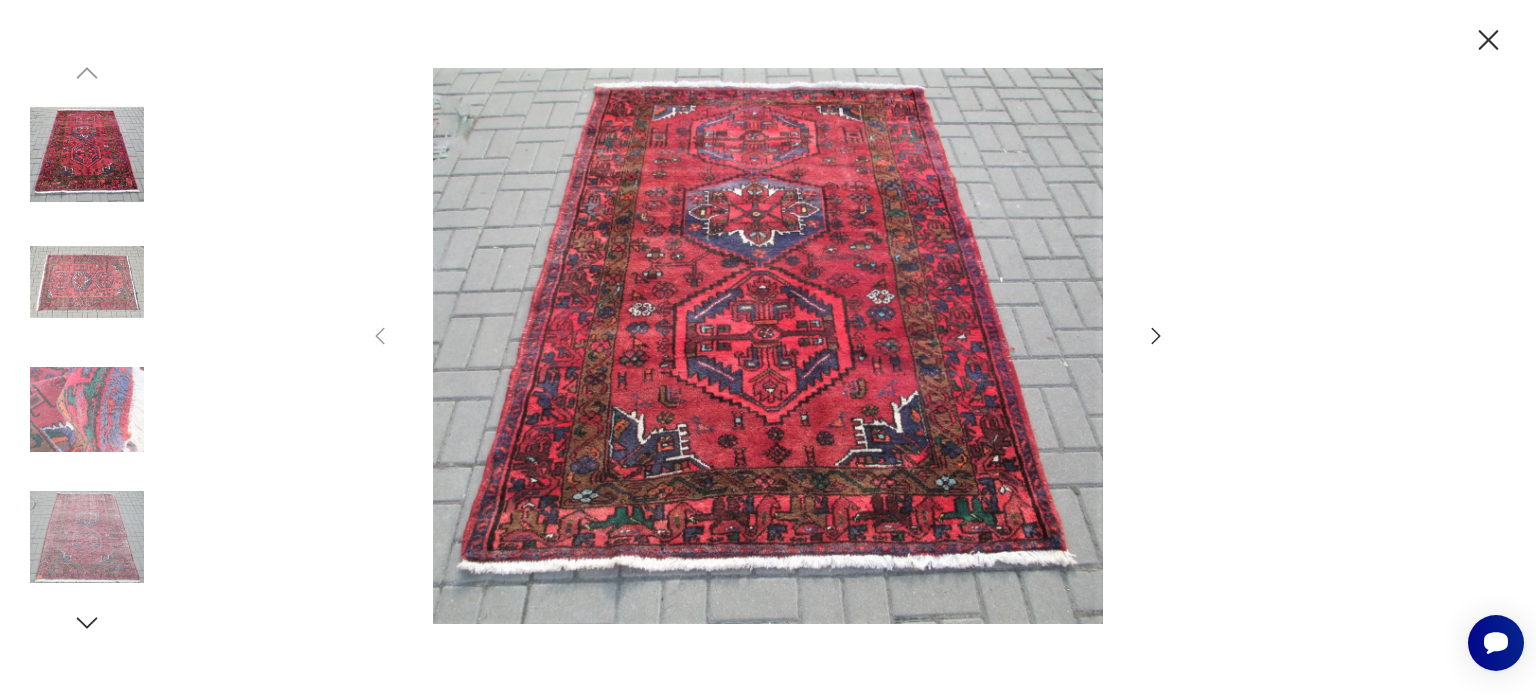 click at bounding box center (768, 346) 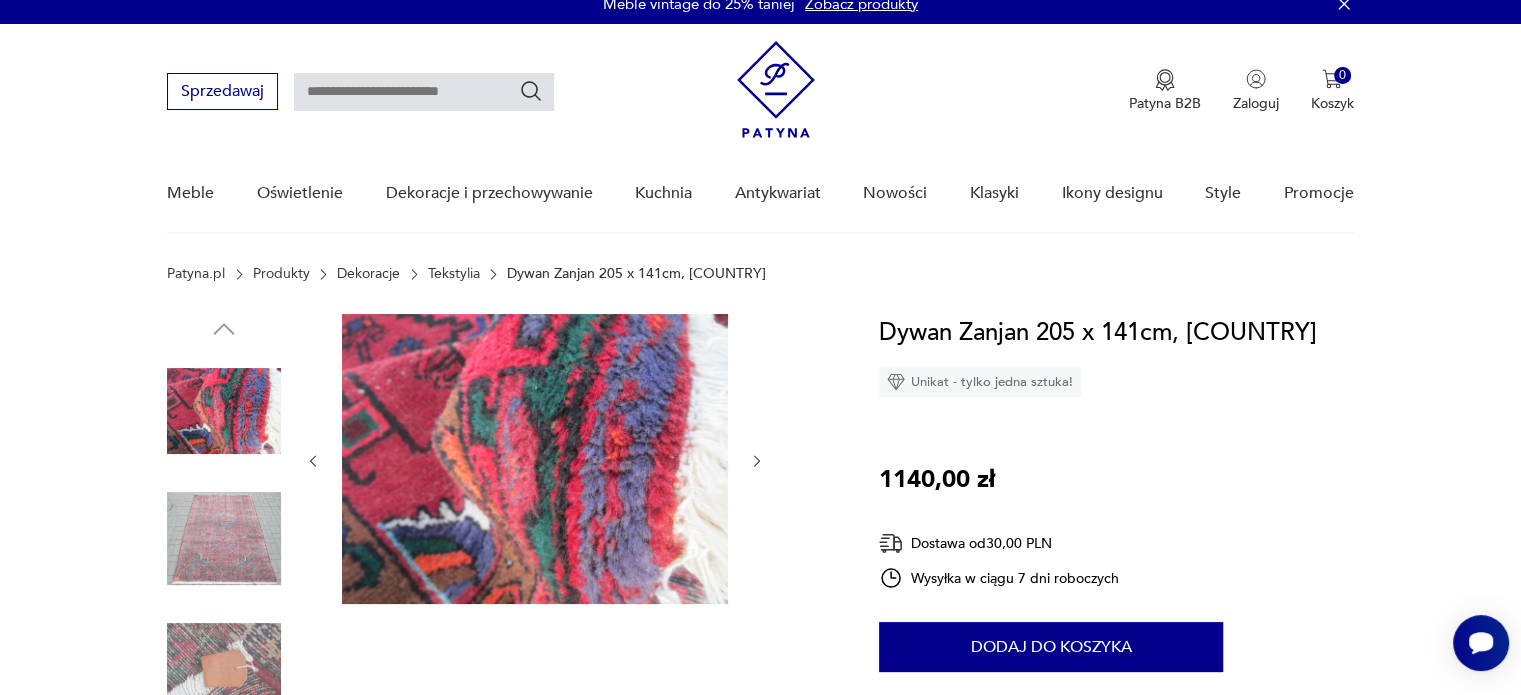 scroll, scrollTop: 21, scrollLeft: 0, axis: vertical 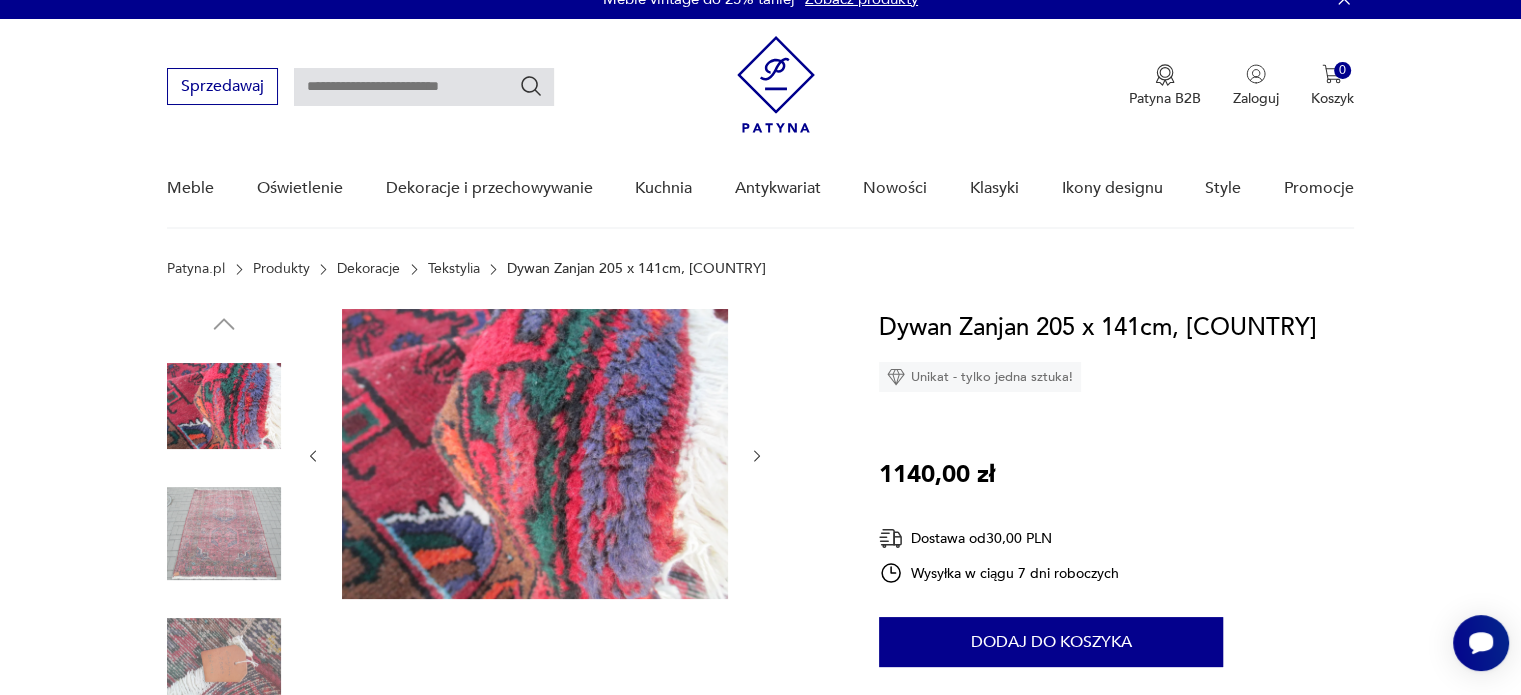 click at bounding box center [224, 534] 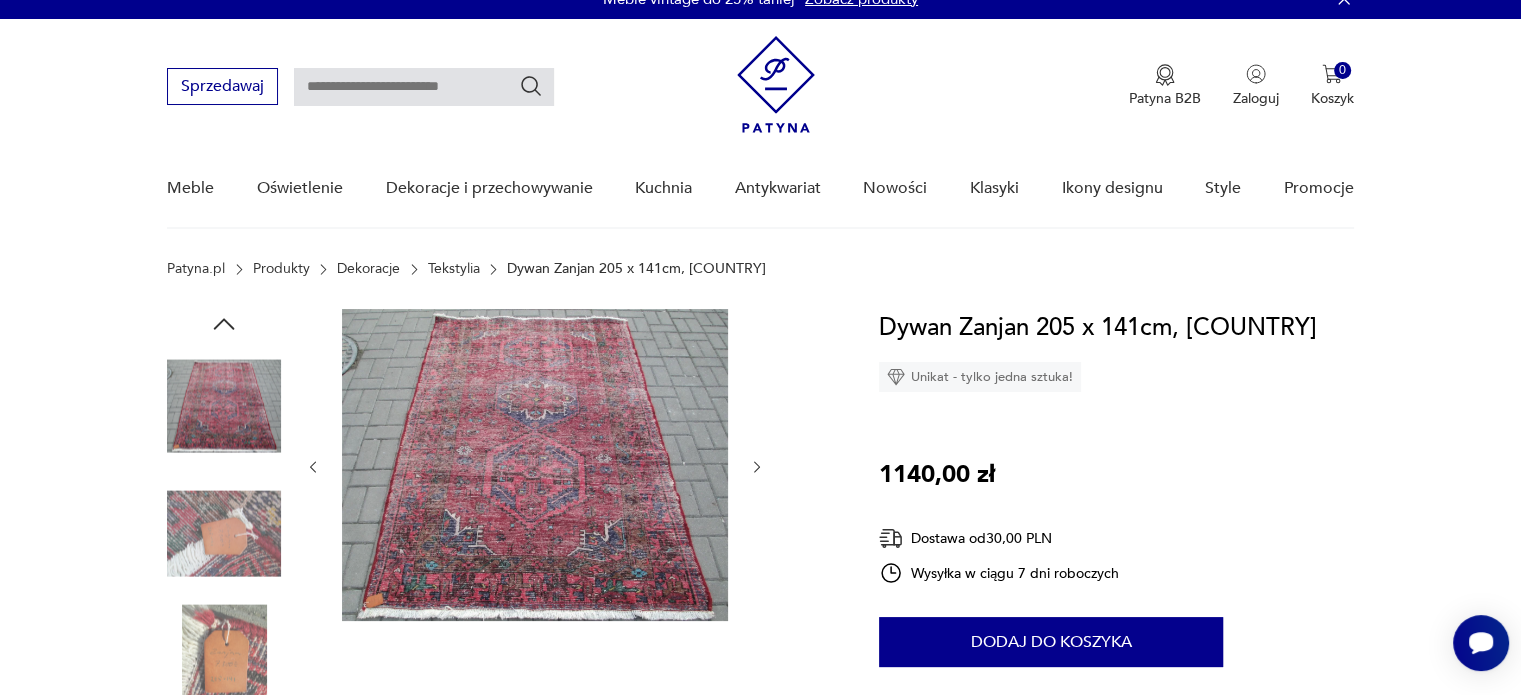 click at bounding box center (224, 661) 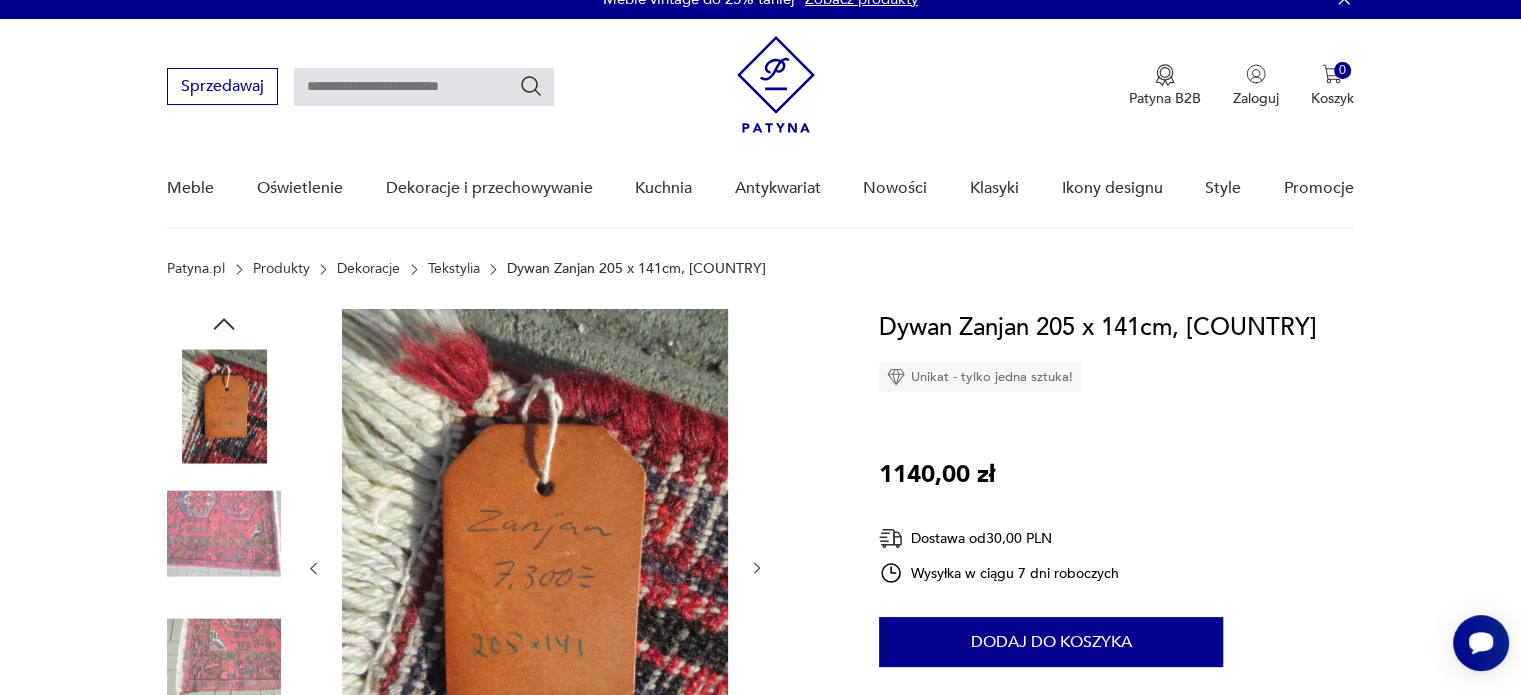 click 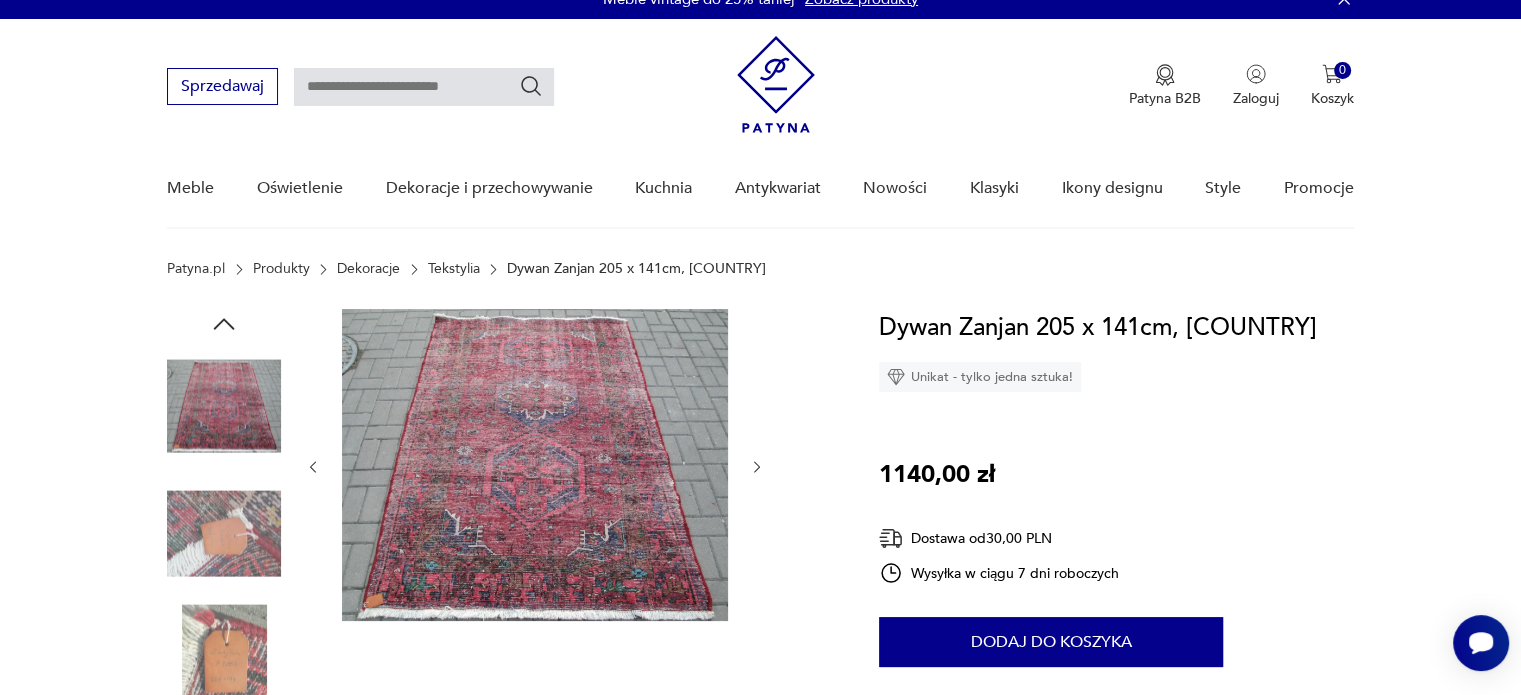 click 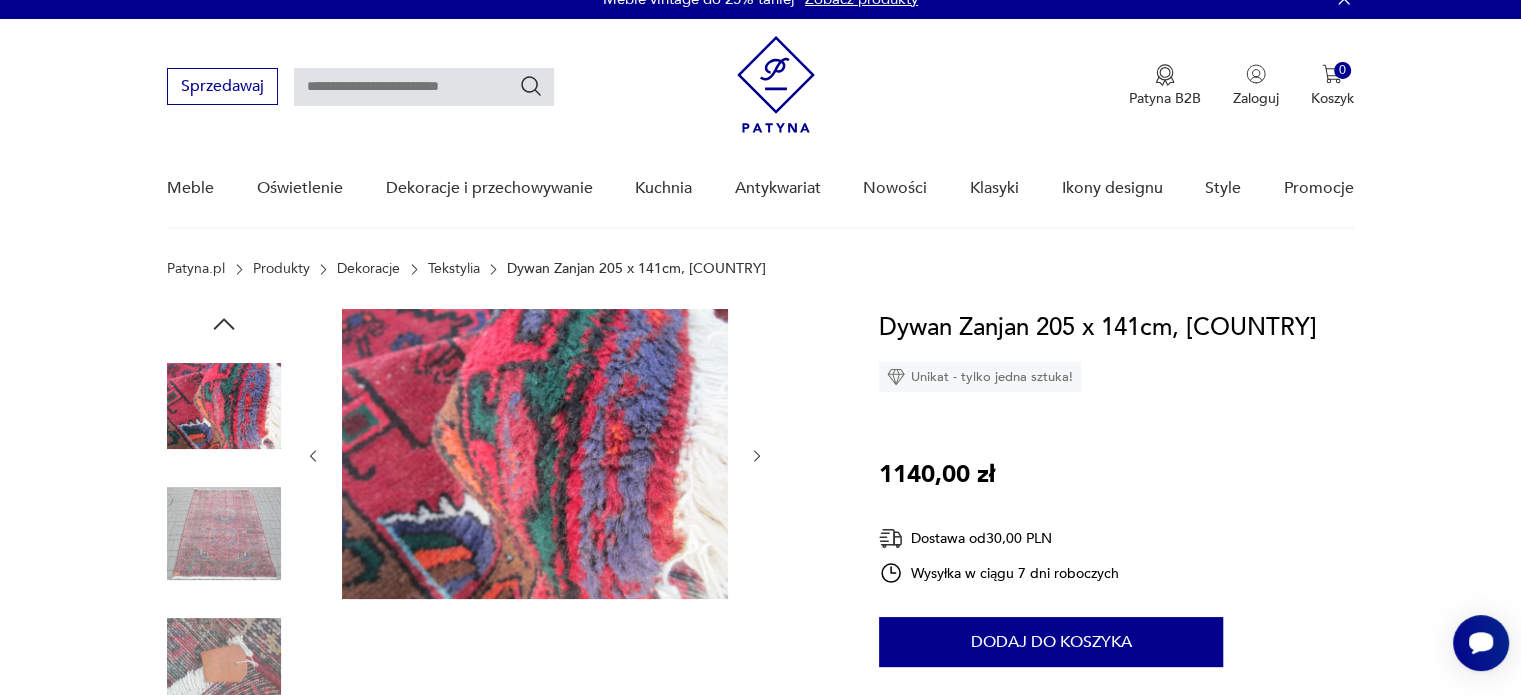 click 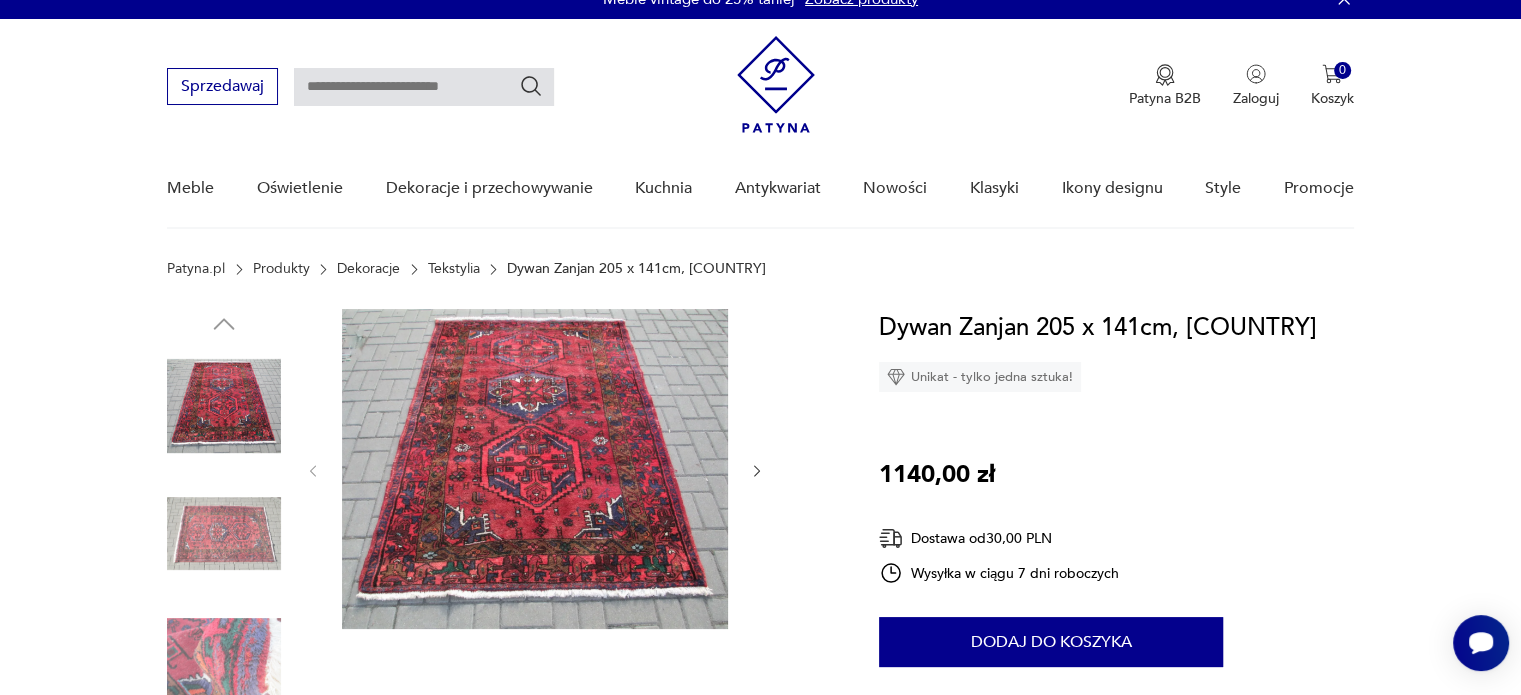 click at bounding box center [535, 469] 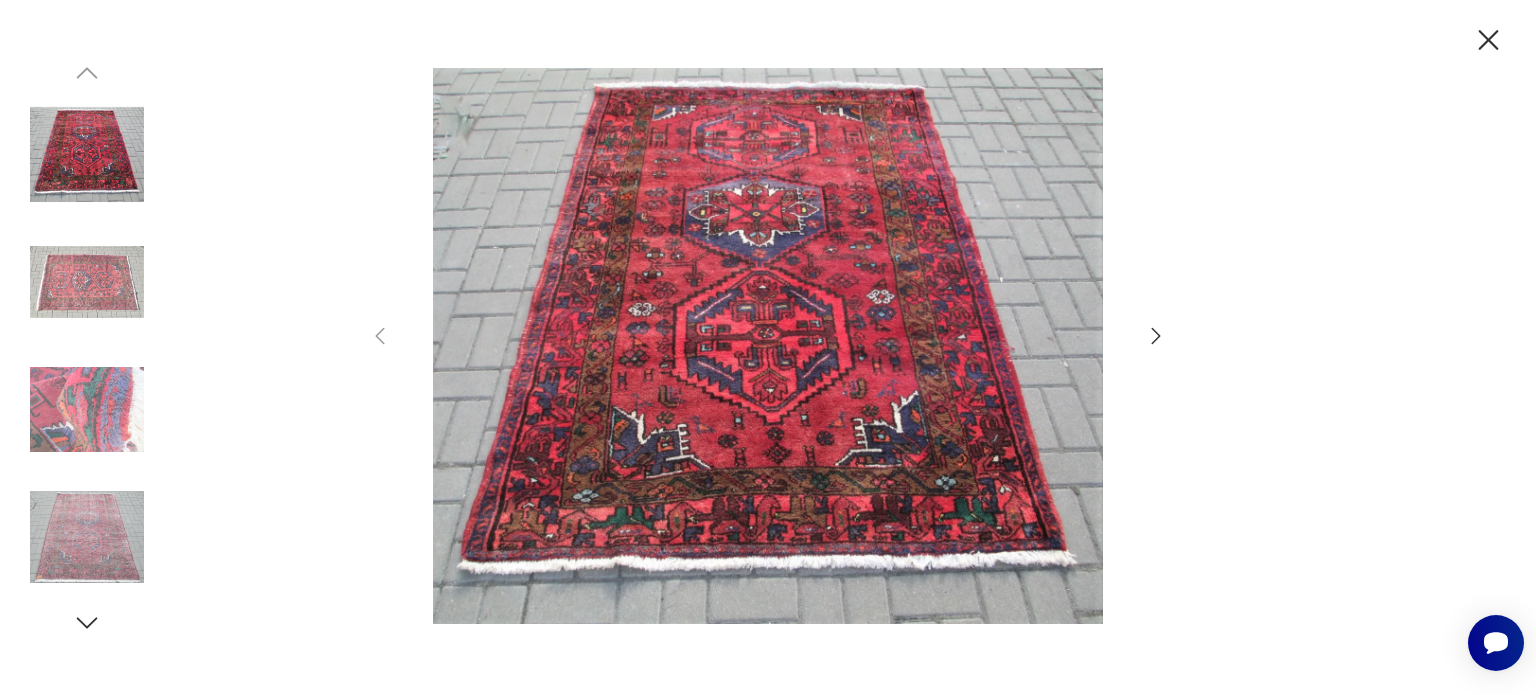 click 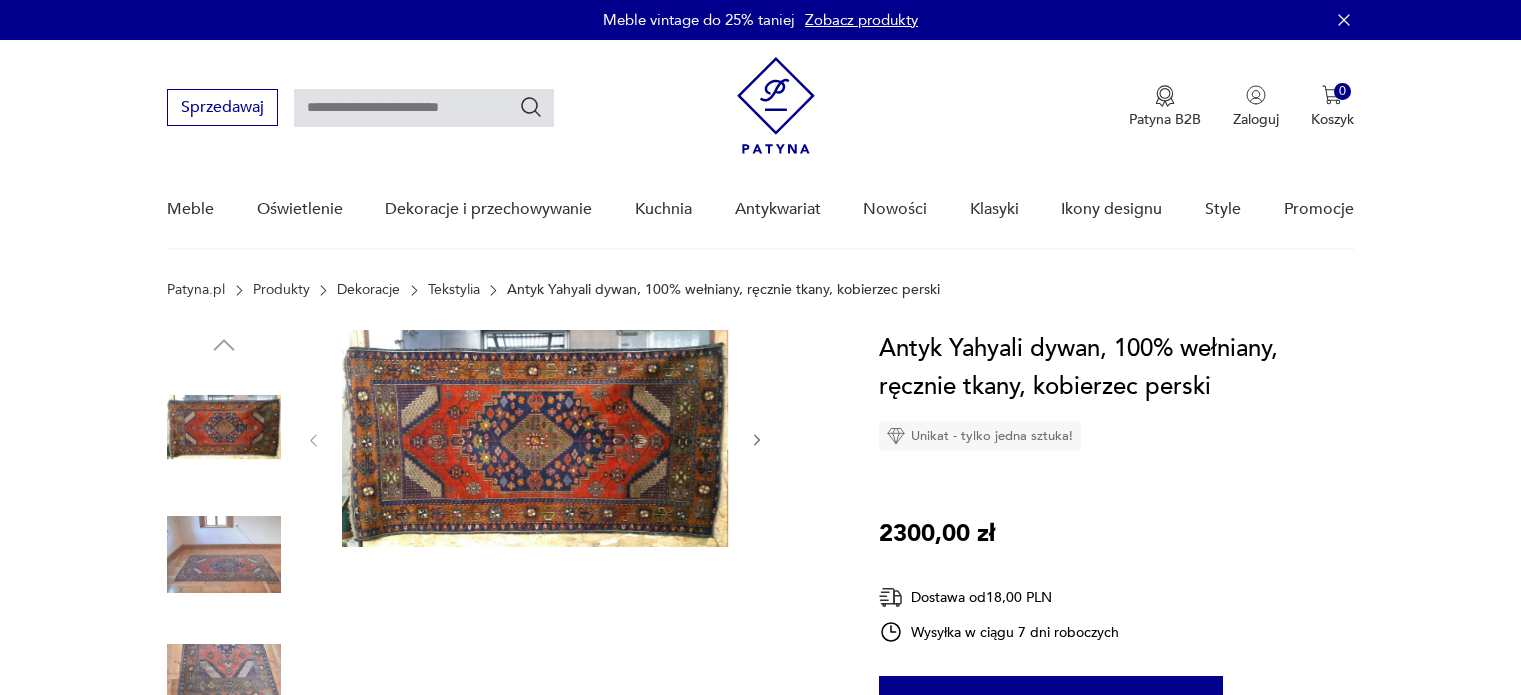 scroll, scrollTop: 0, scrollLeft: 0, axis: both 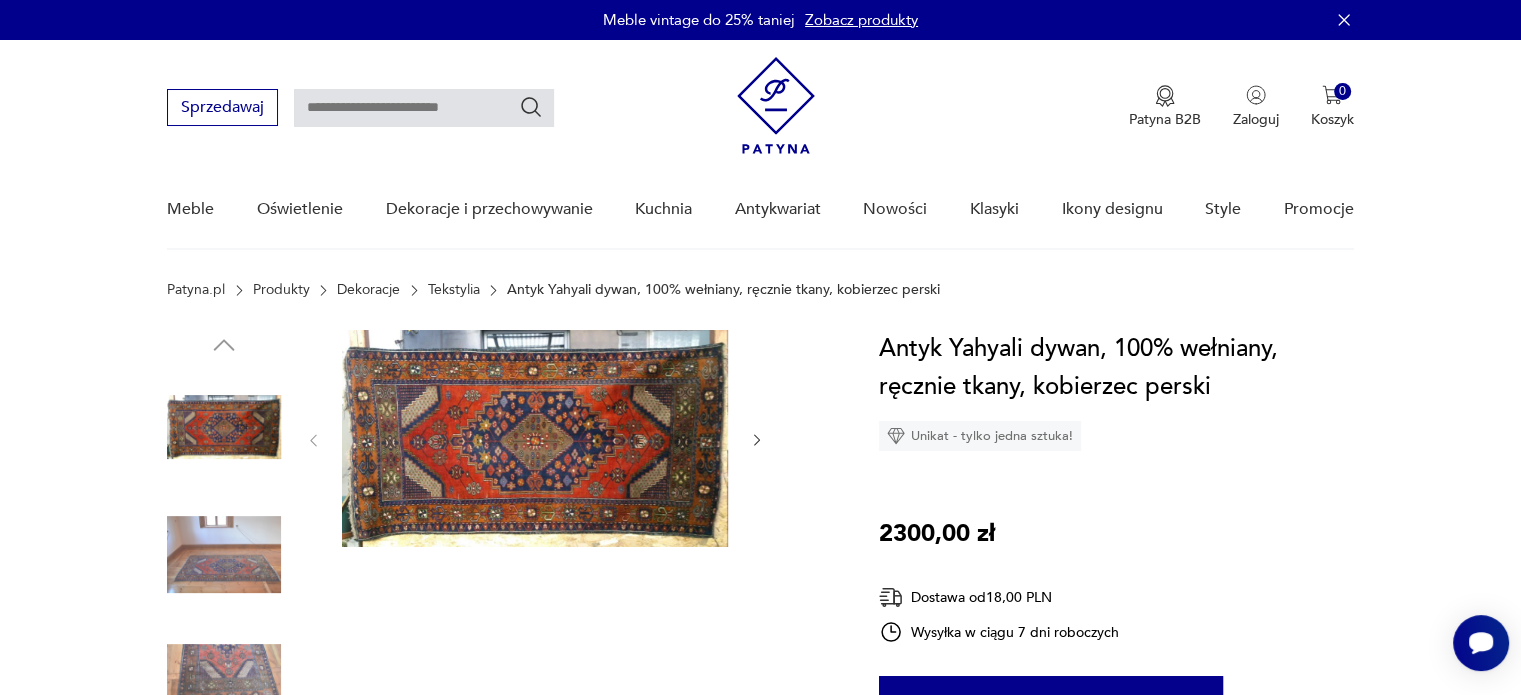 click at bounding box center [224, 555] 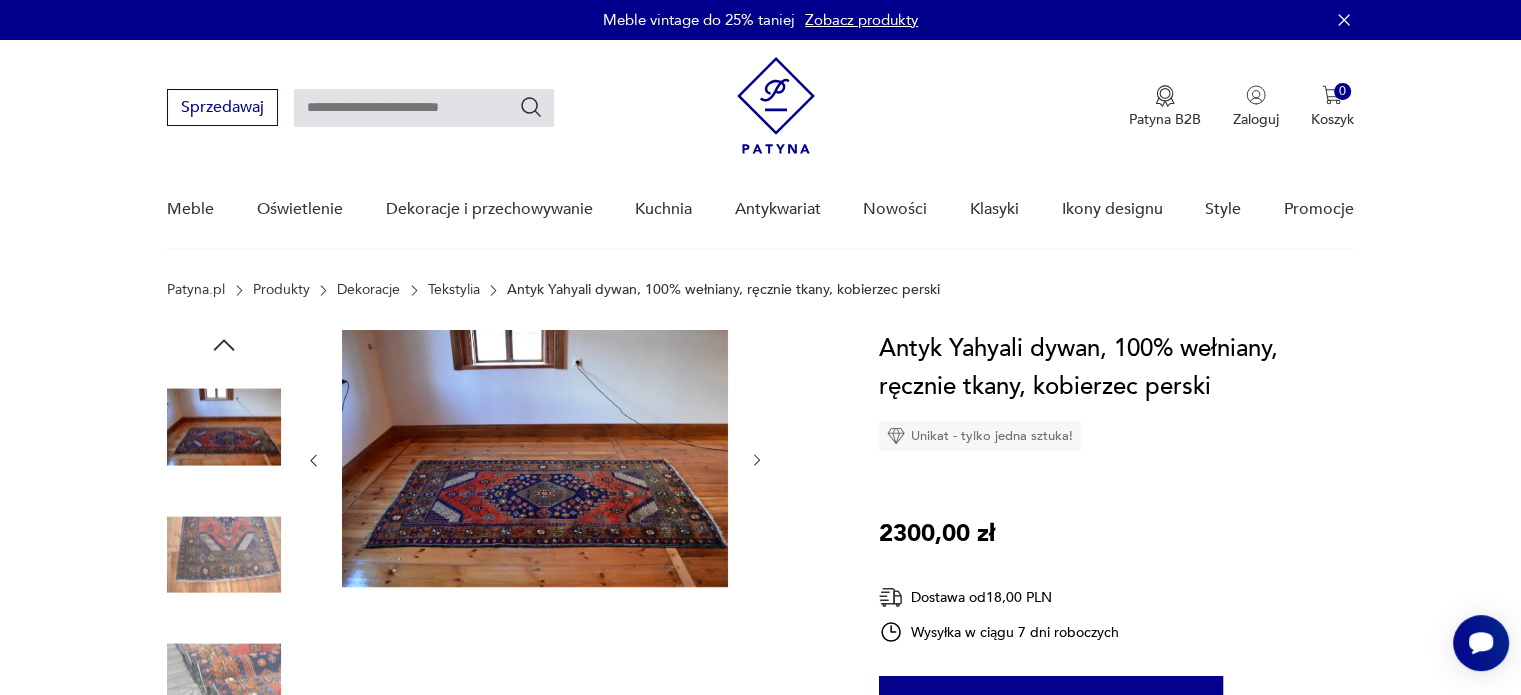 click at bounding box center (224, 682) 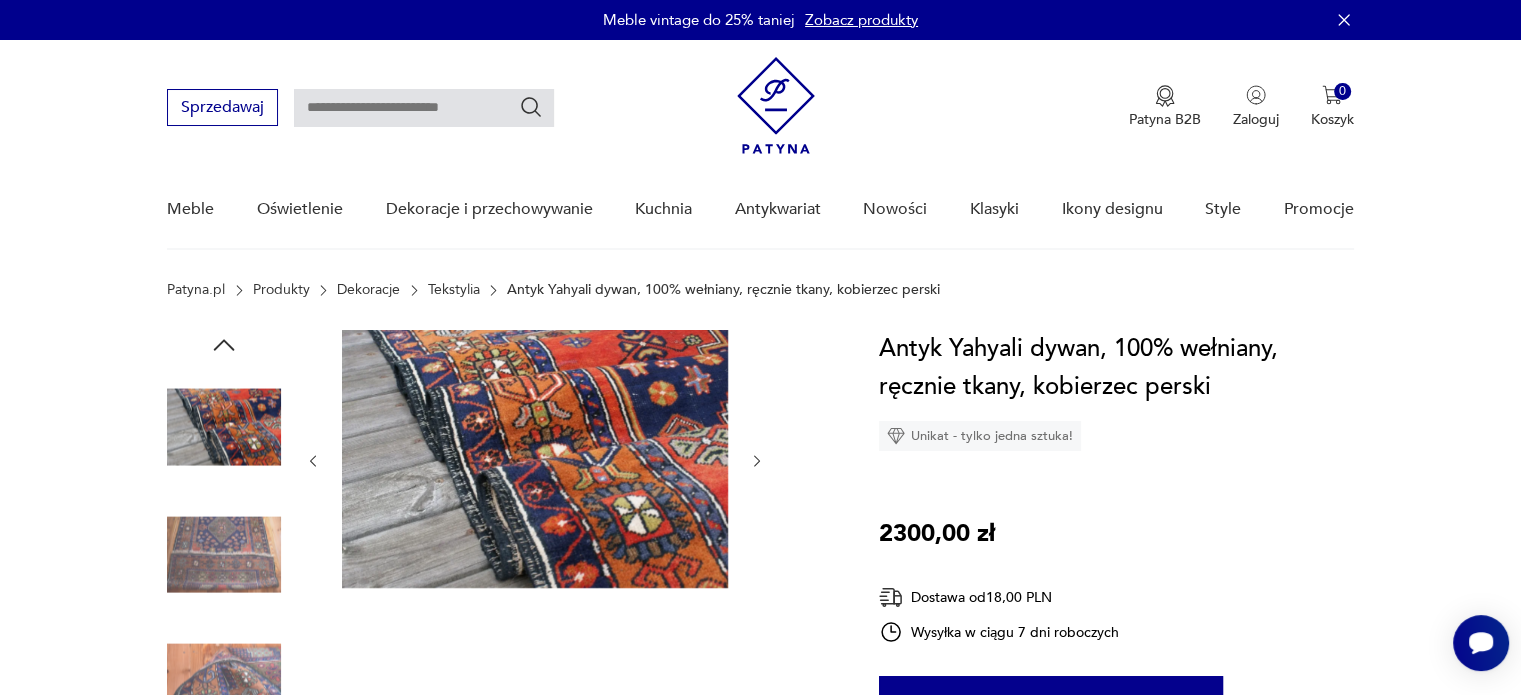 click at bounding box center (224, 682) 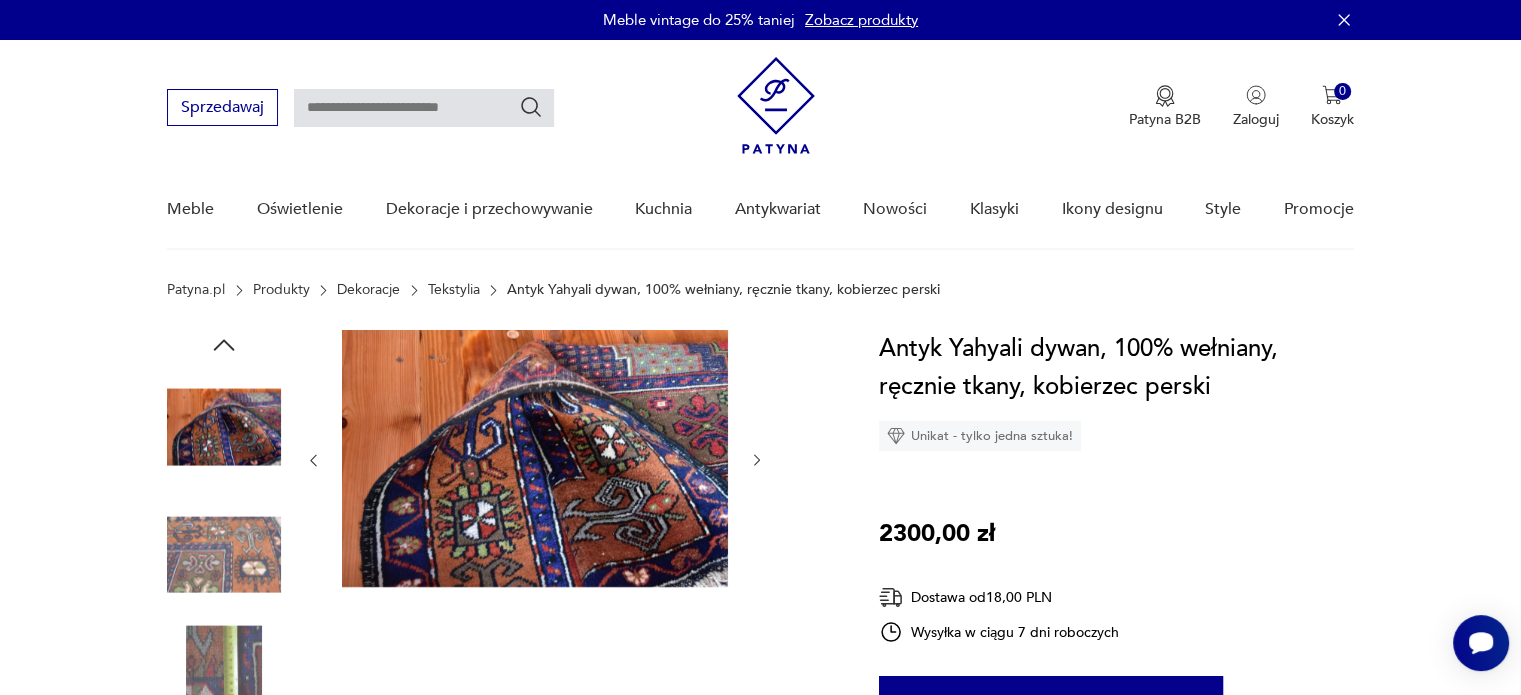 click 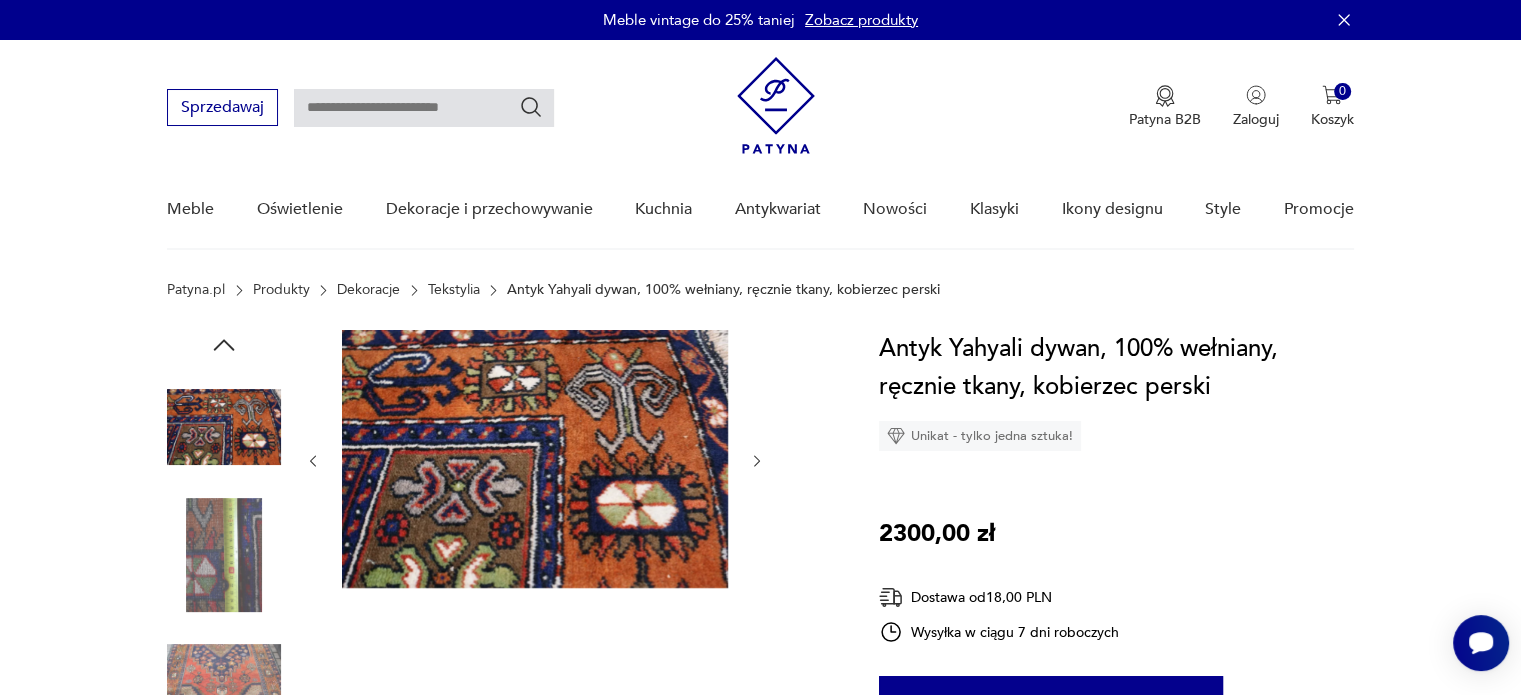 click 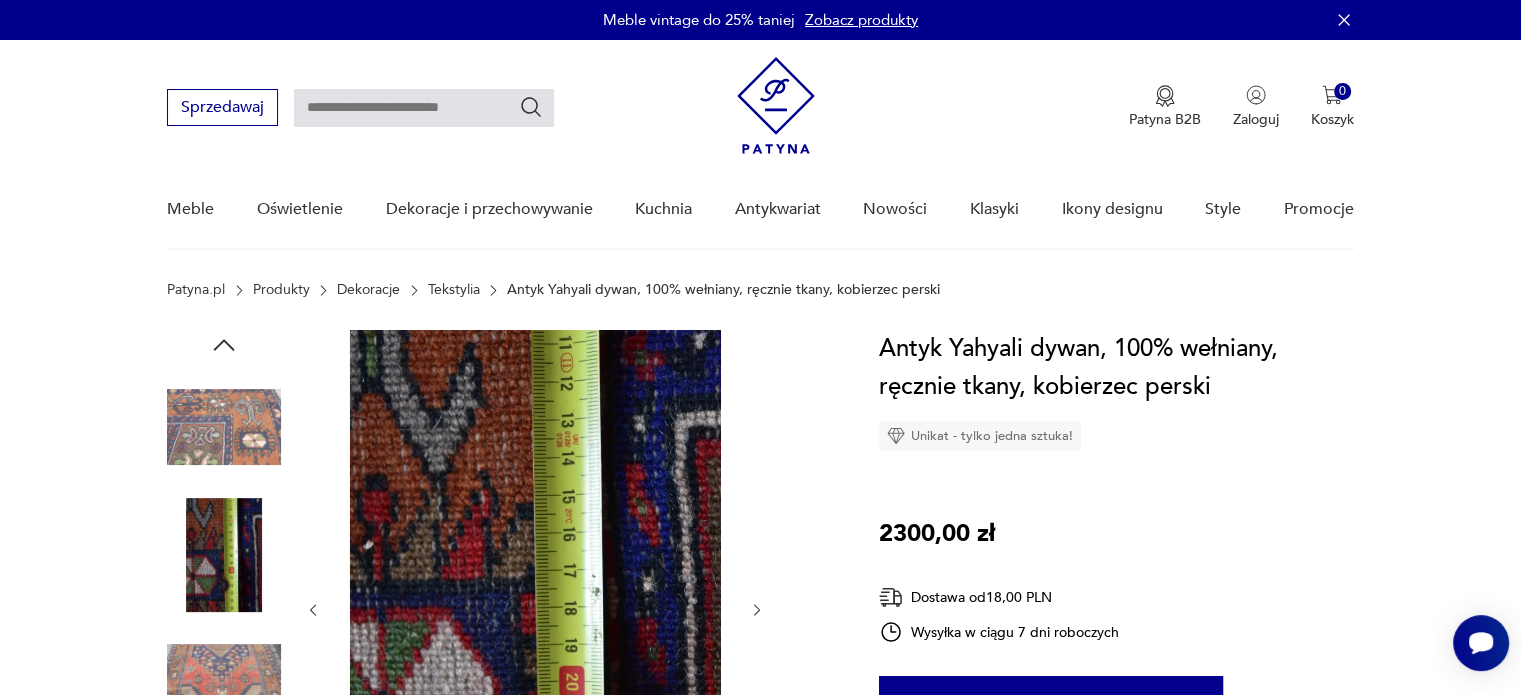 click at bounding box center (535, 610) 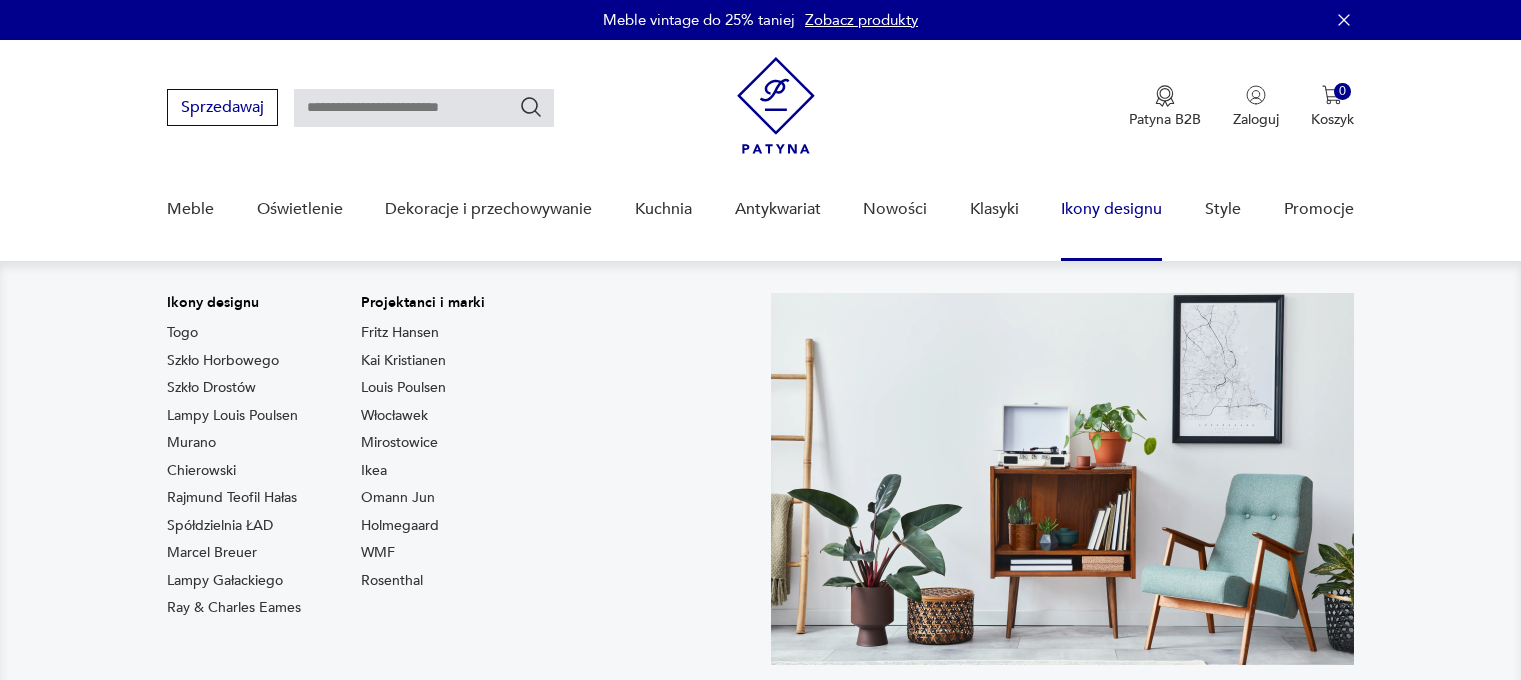 scroll, scrollTop: 0, scrollLeft: 0, axis: both 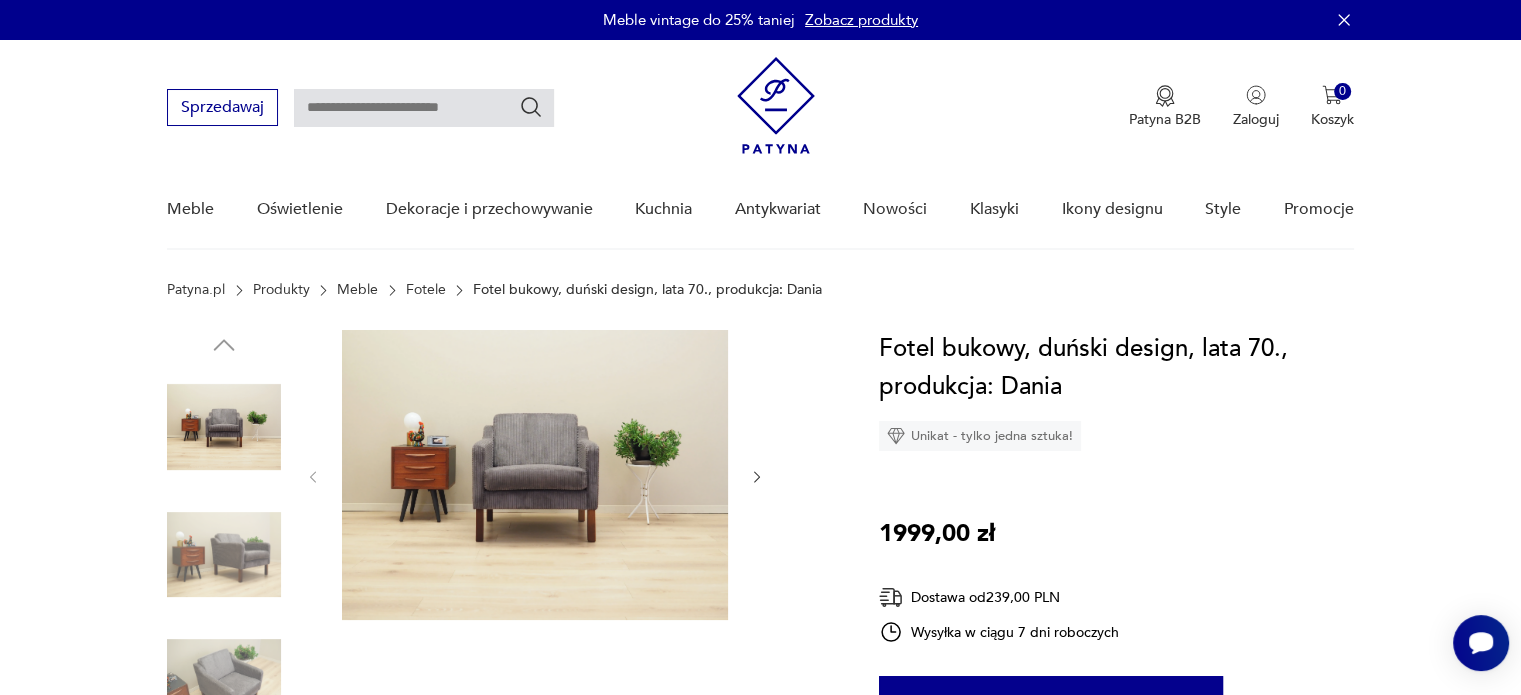 click at bounding box center [224, 555] 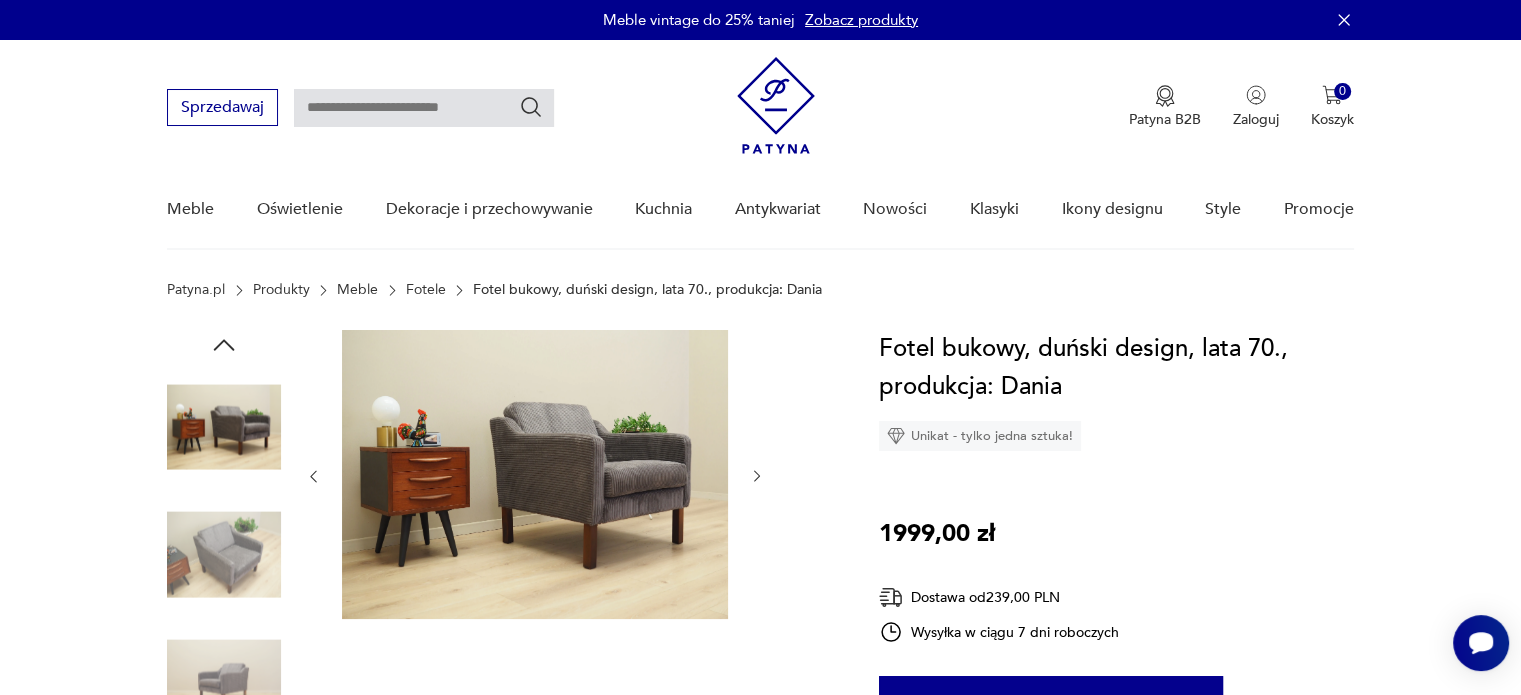 click at bounding box center (224, 682) 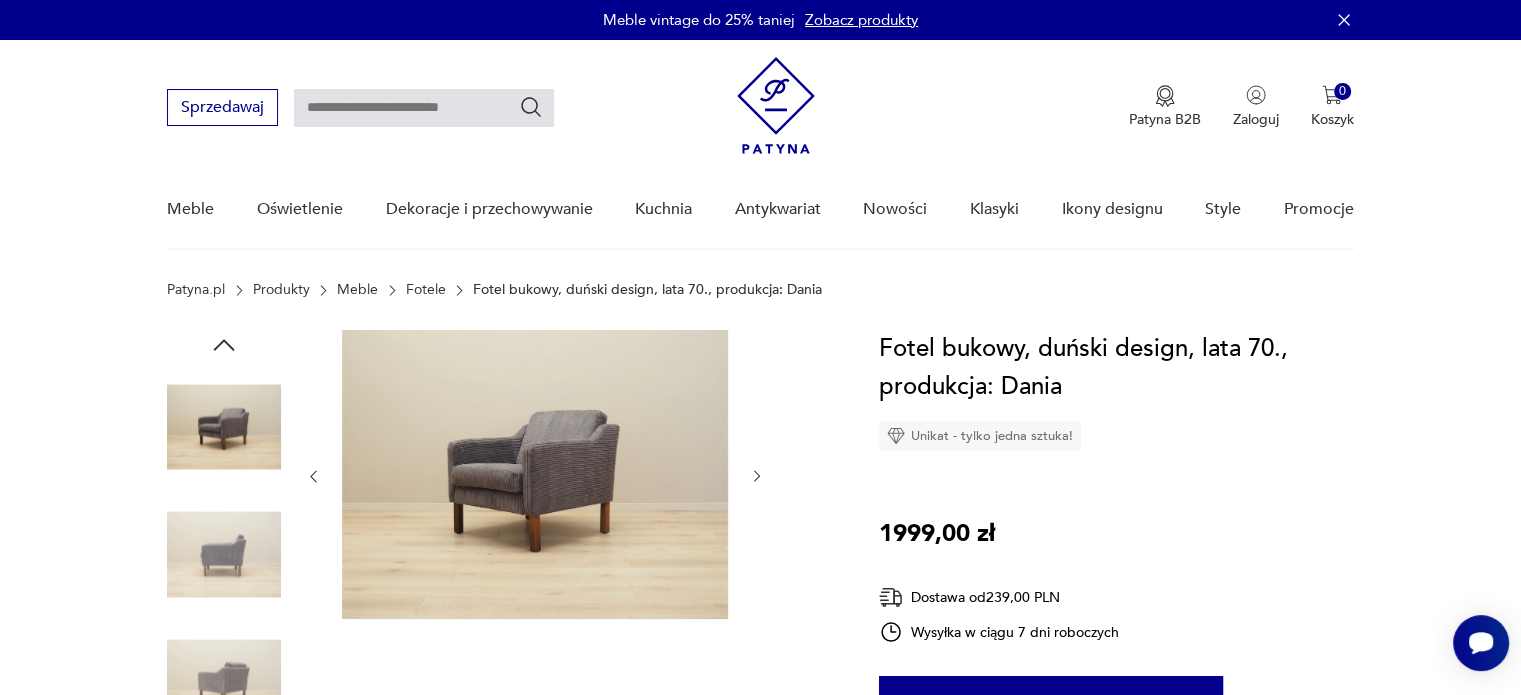 click 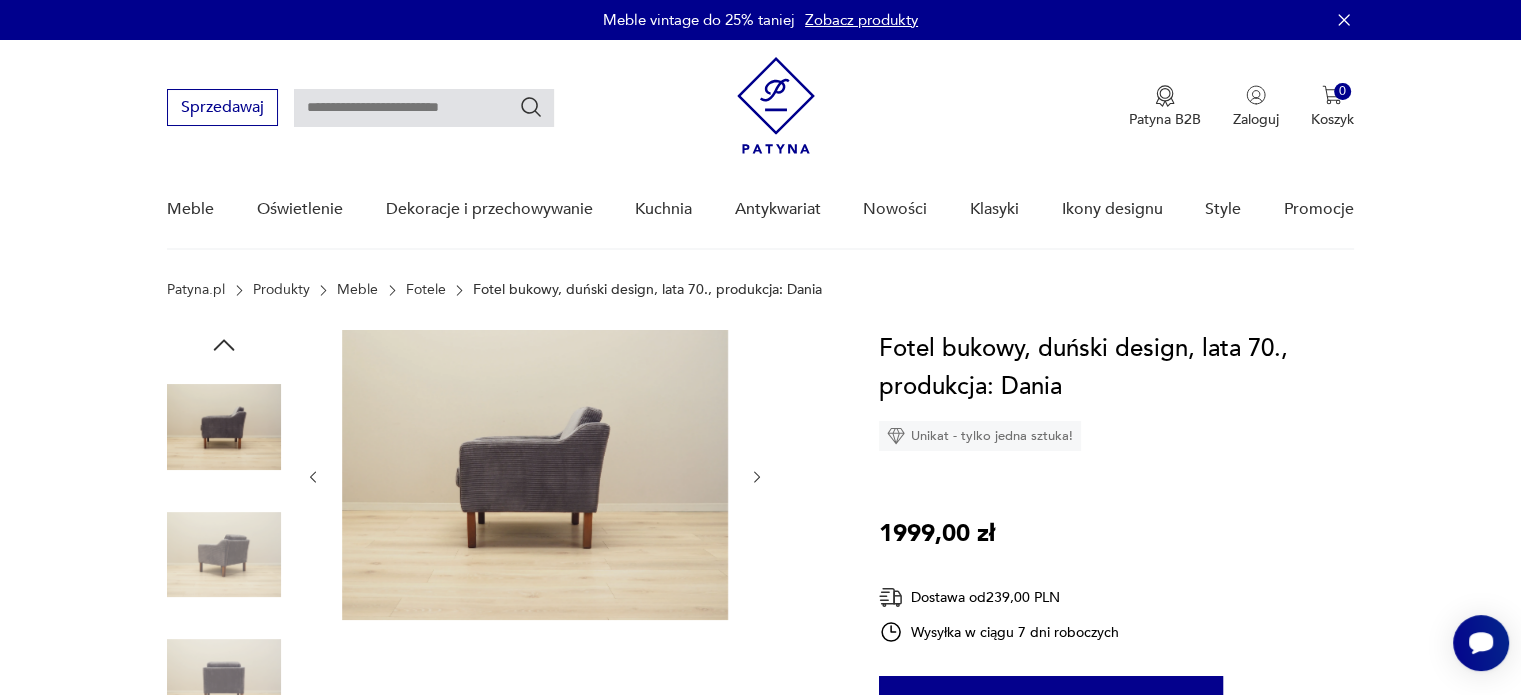 click 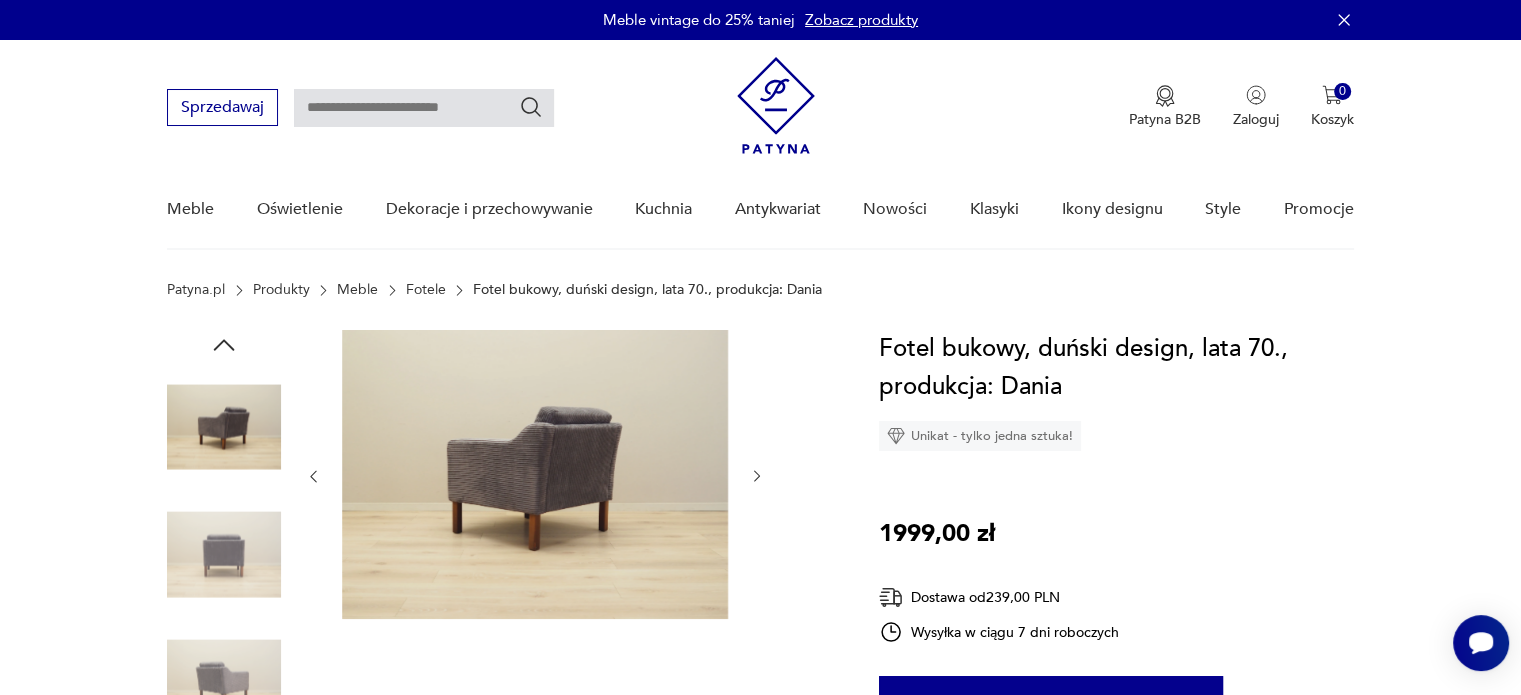 click 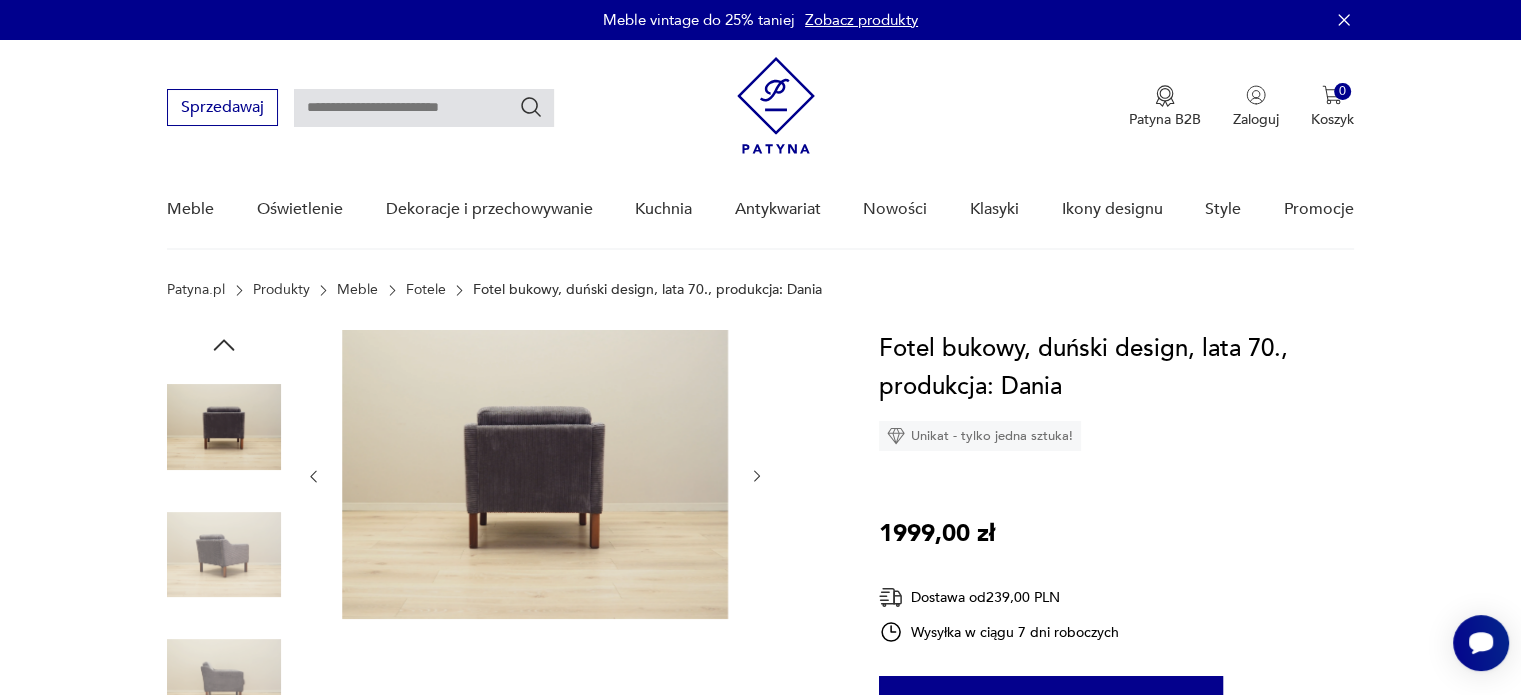 click 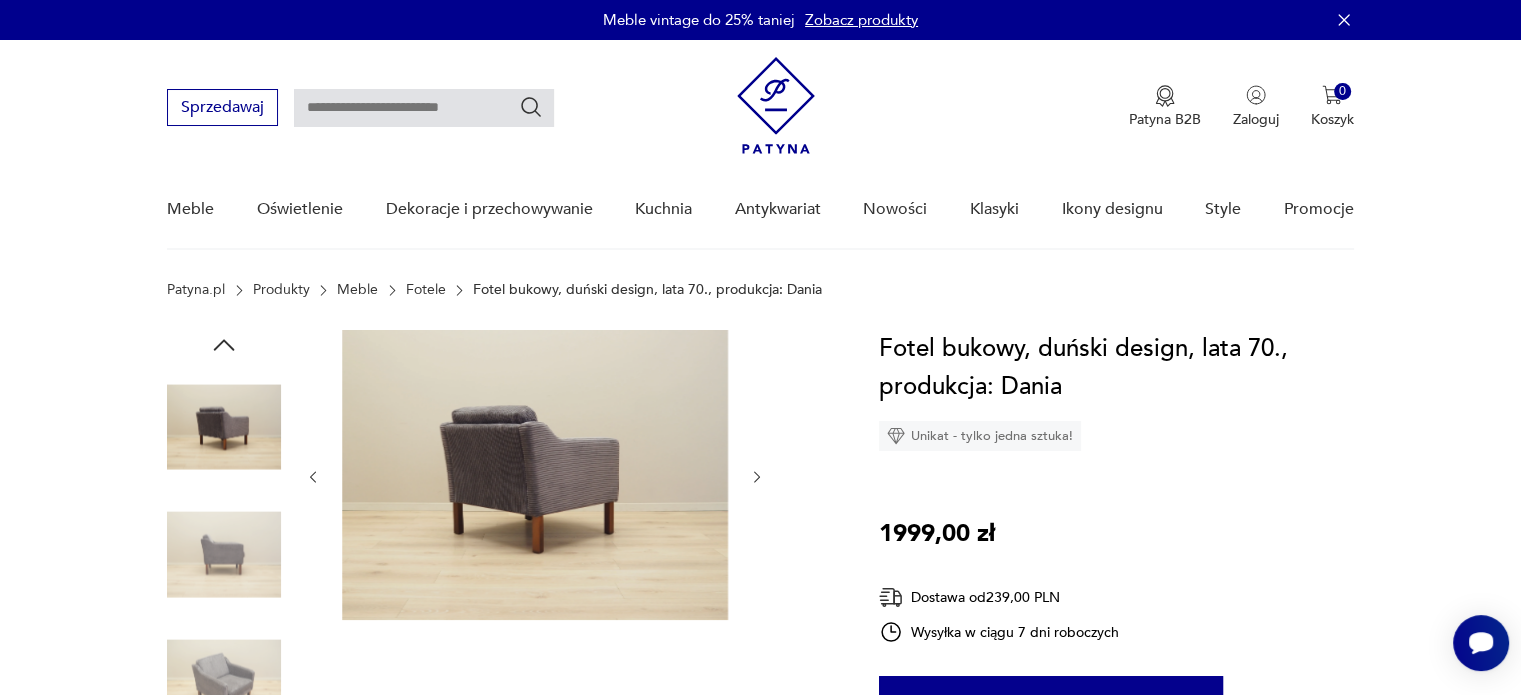 click 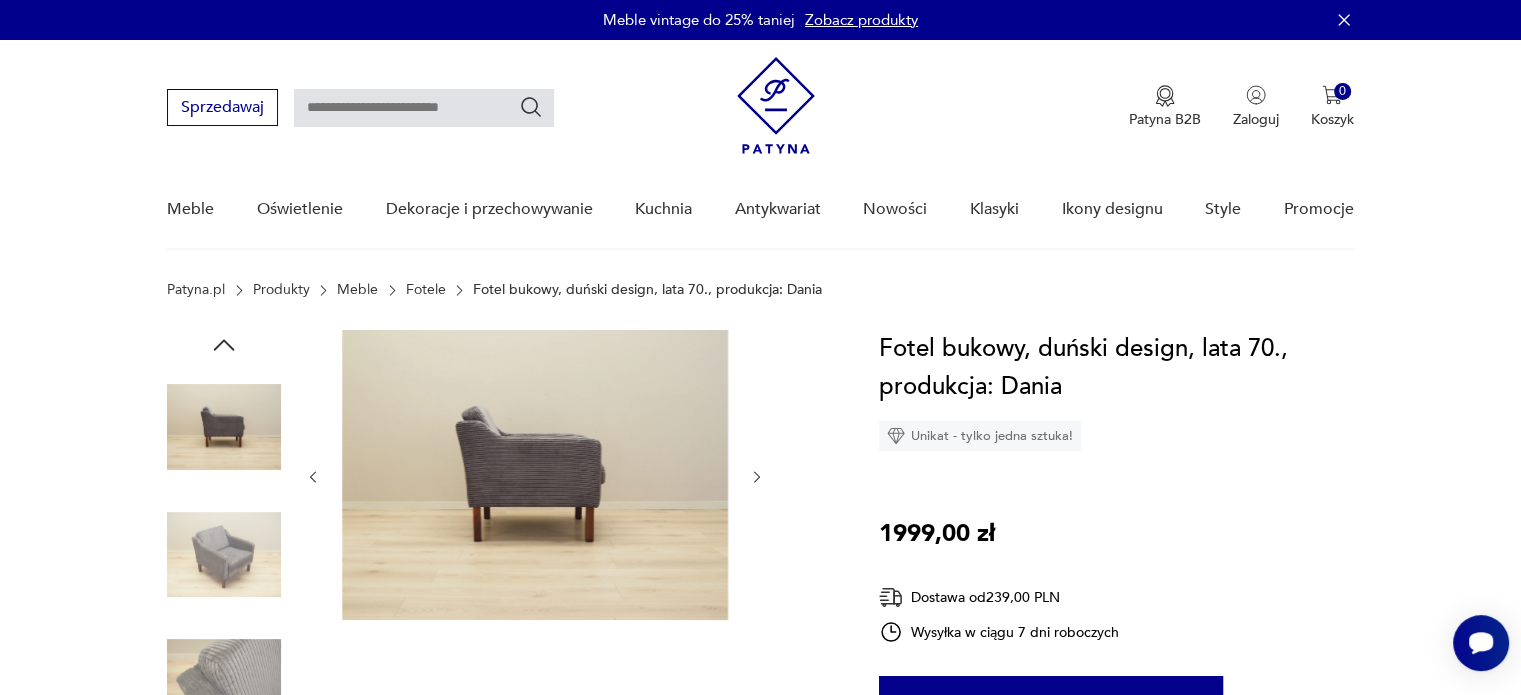 click 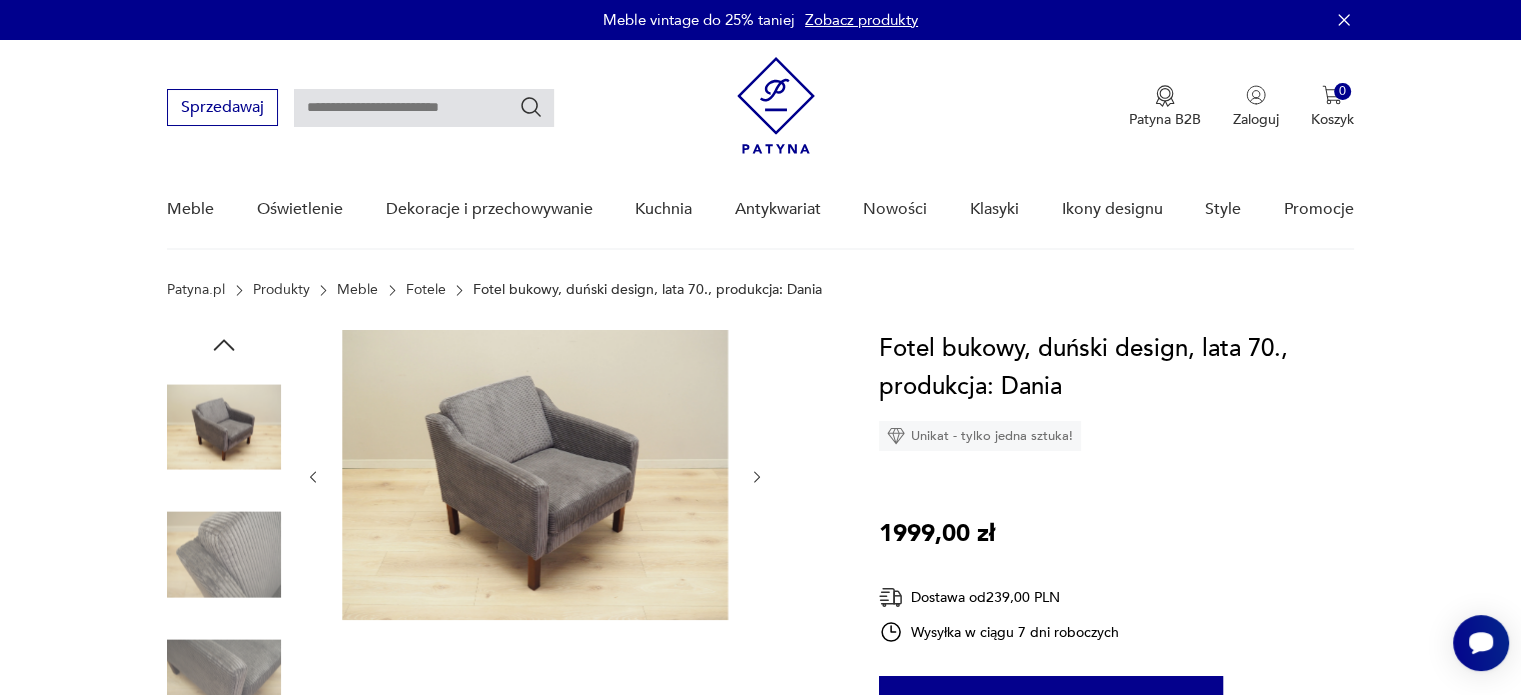 click 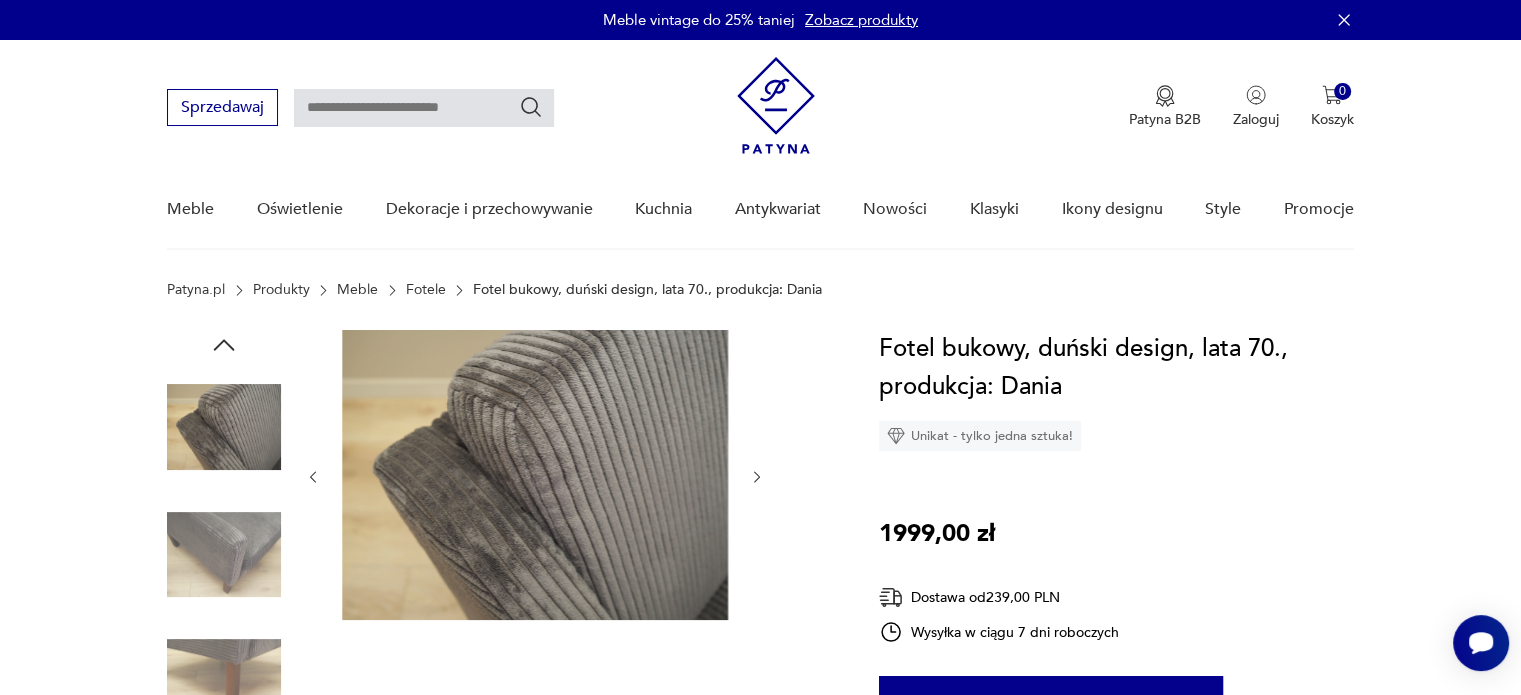 click 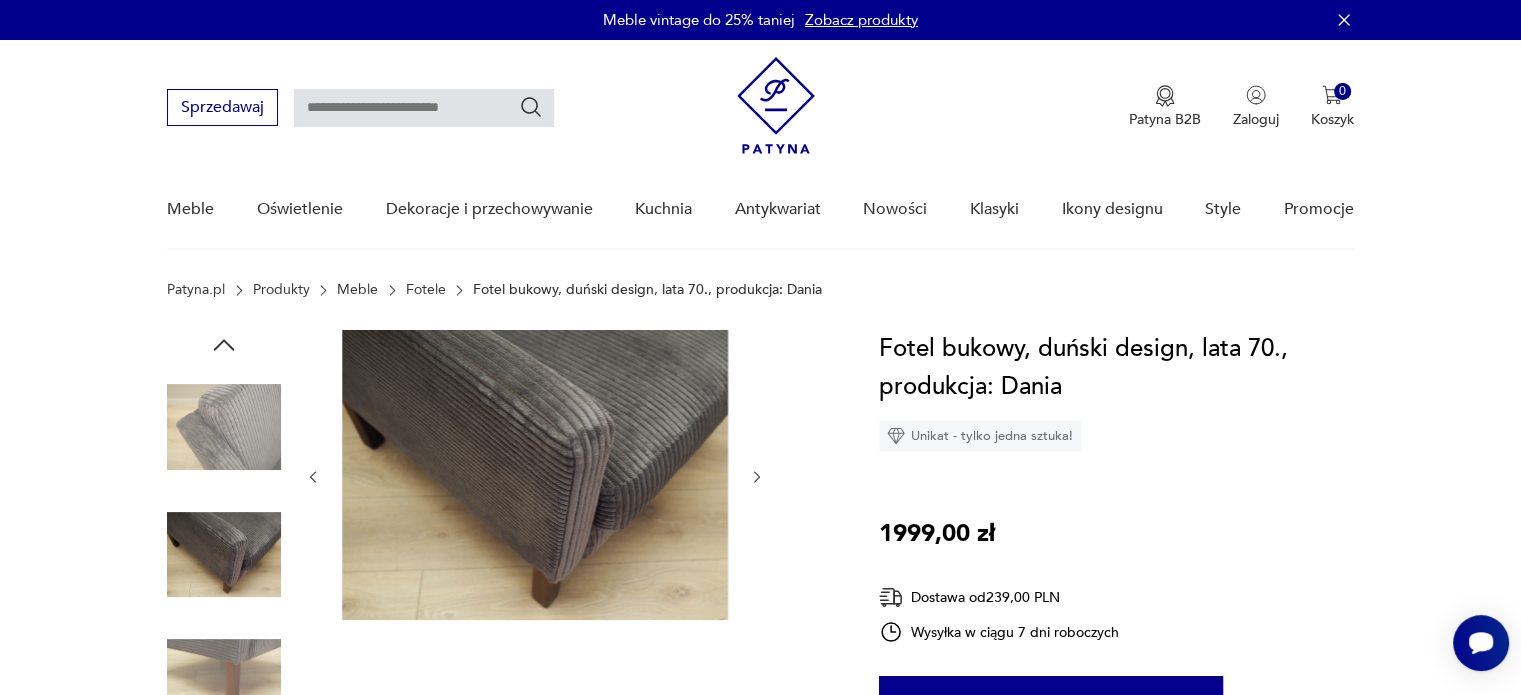 click 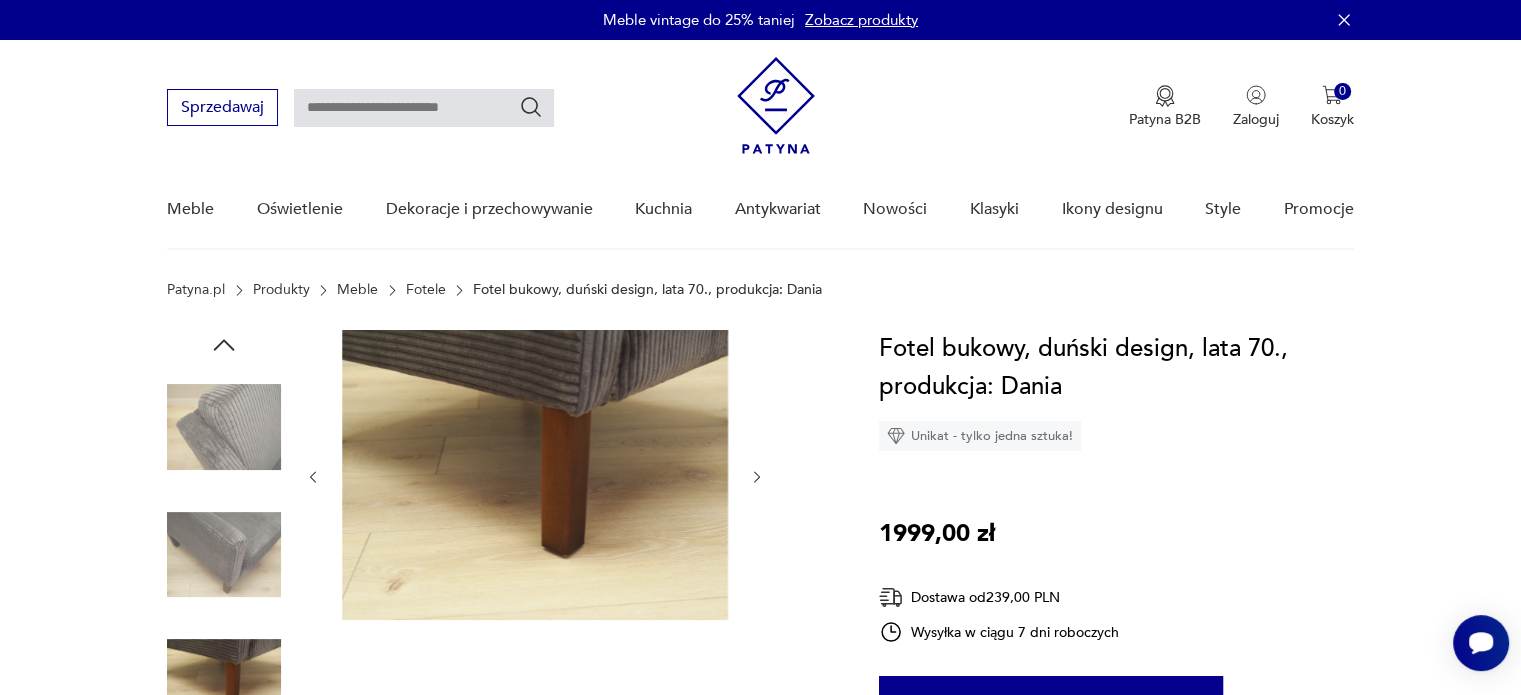 click 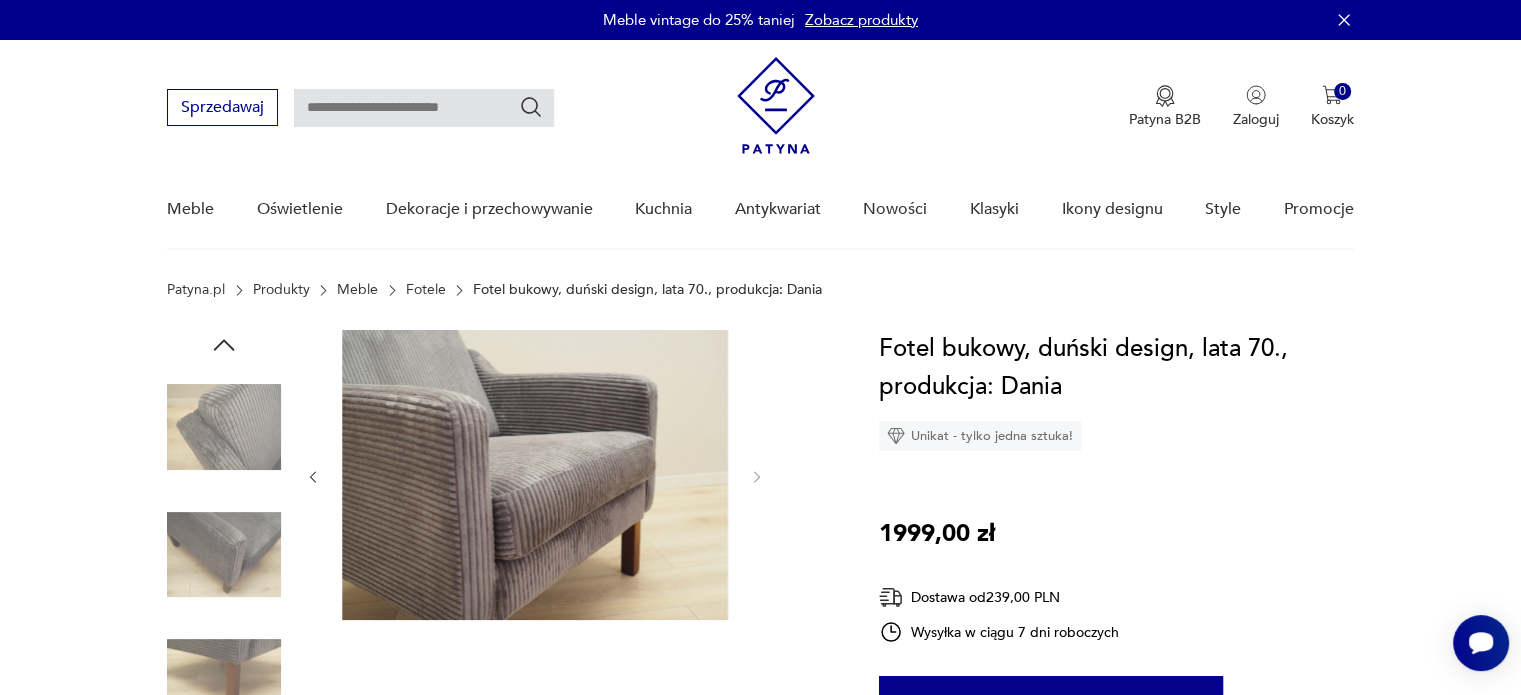 click 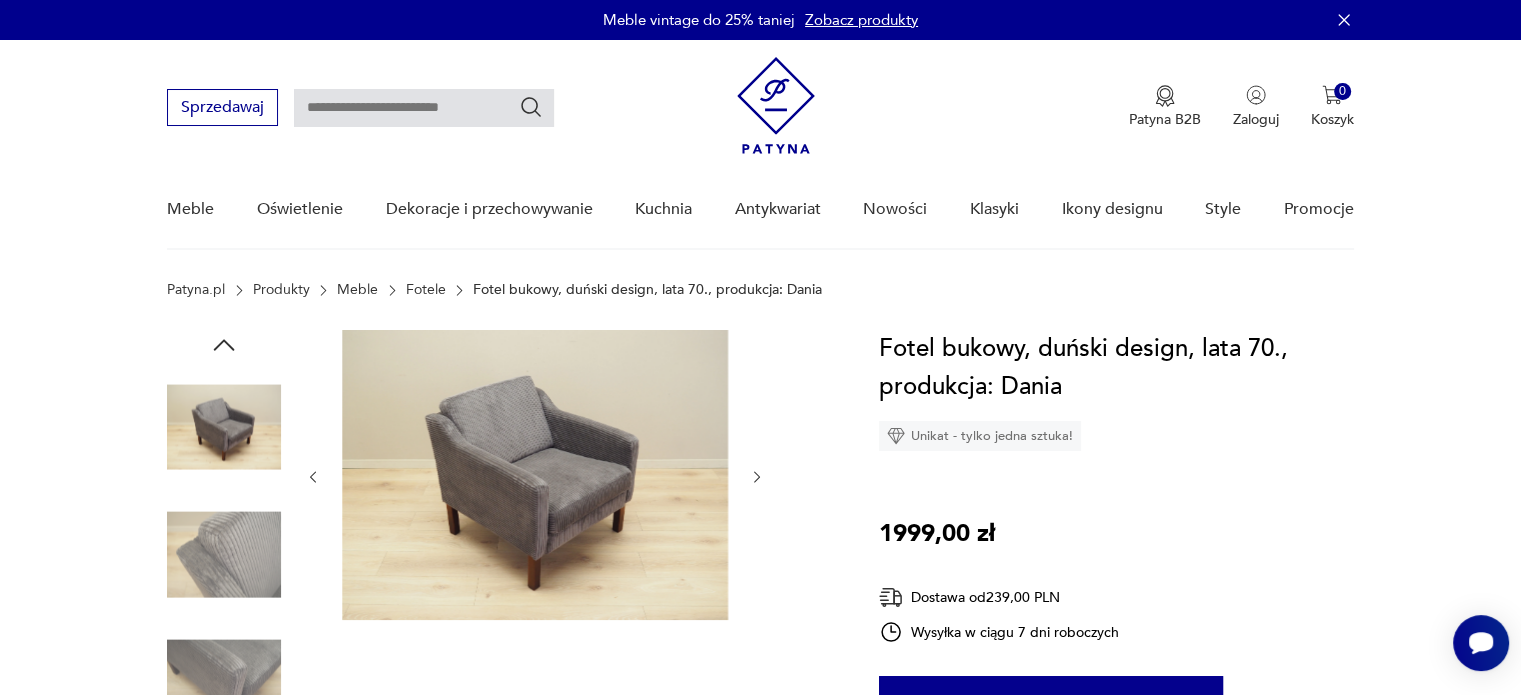 click 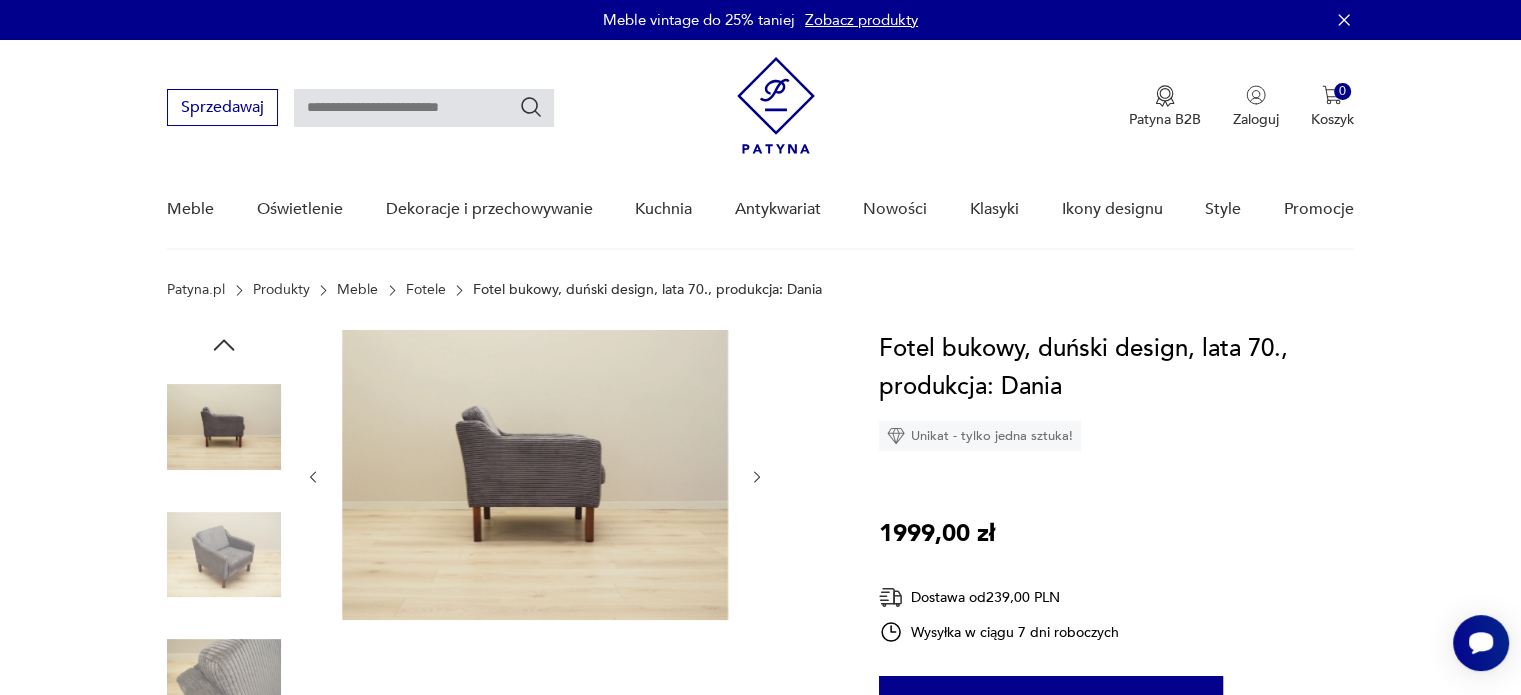 click at bounding box center [224, 427] 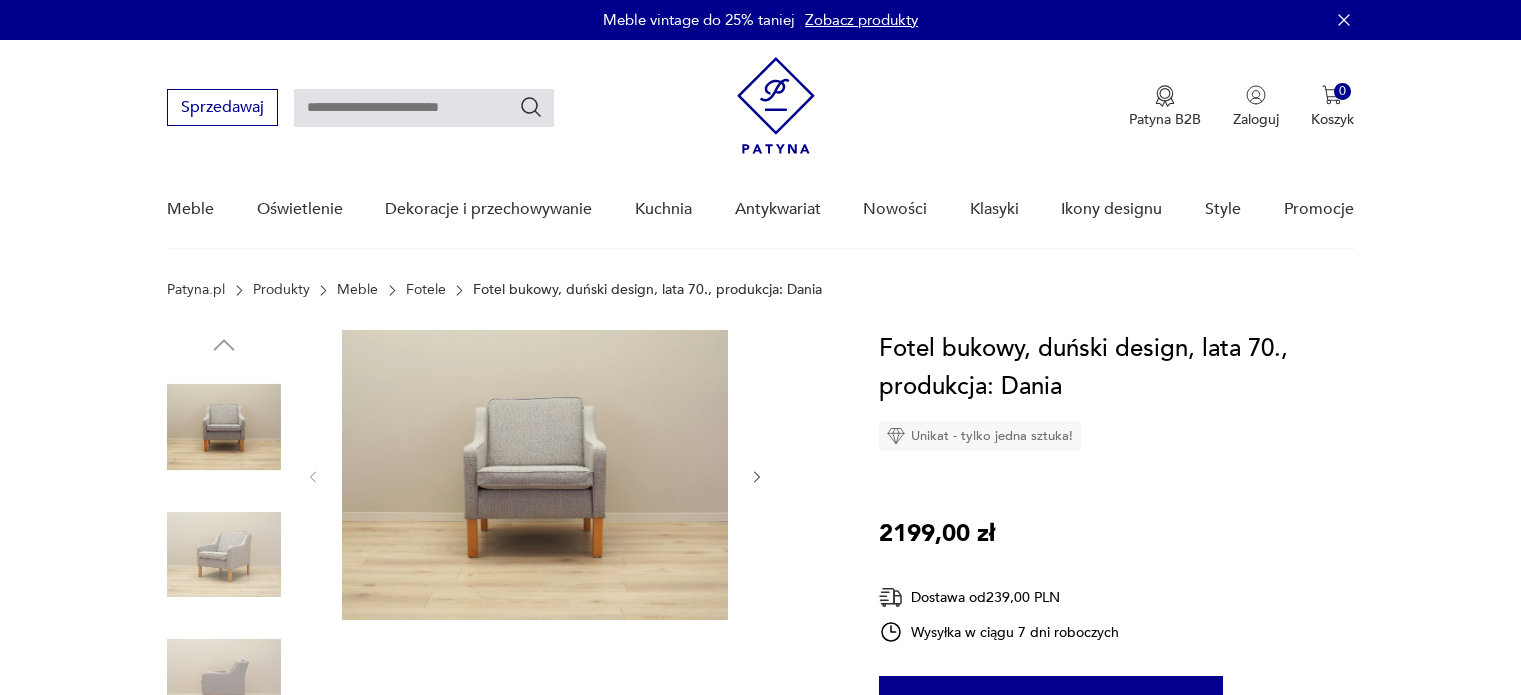 scroll, scrollTop: 0, scrollLeft: 0, axis: both 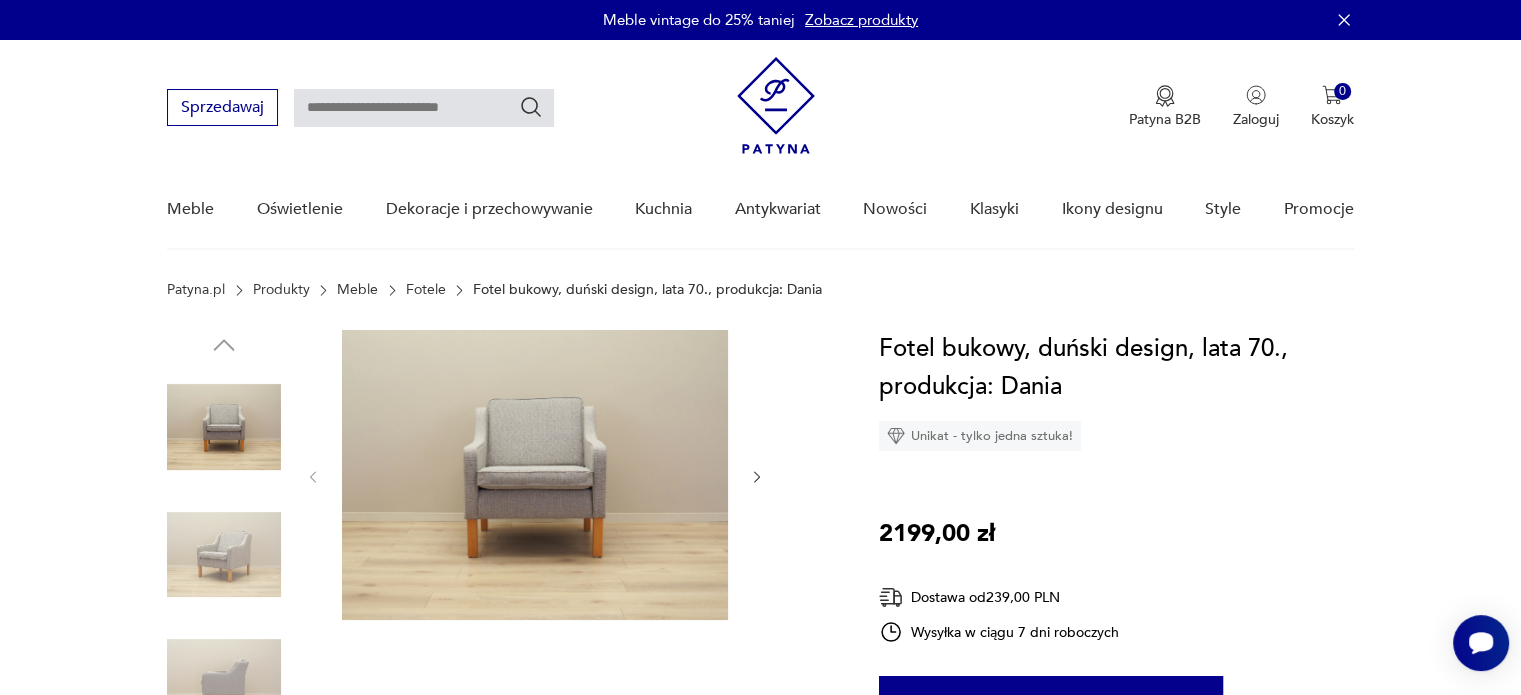 click at bounding box center (224, 555) 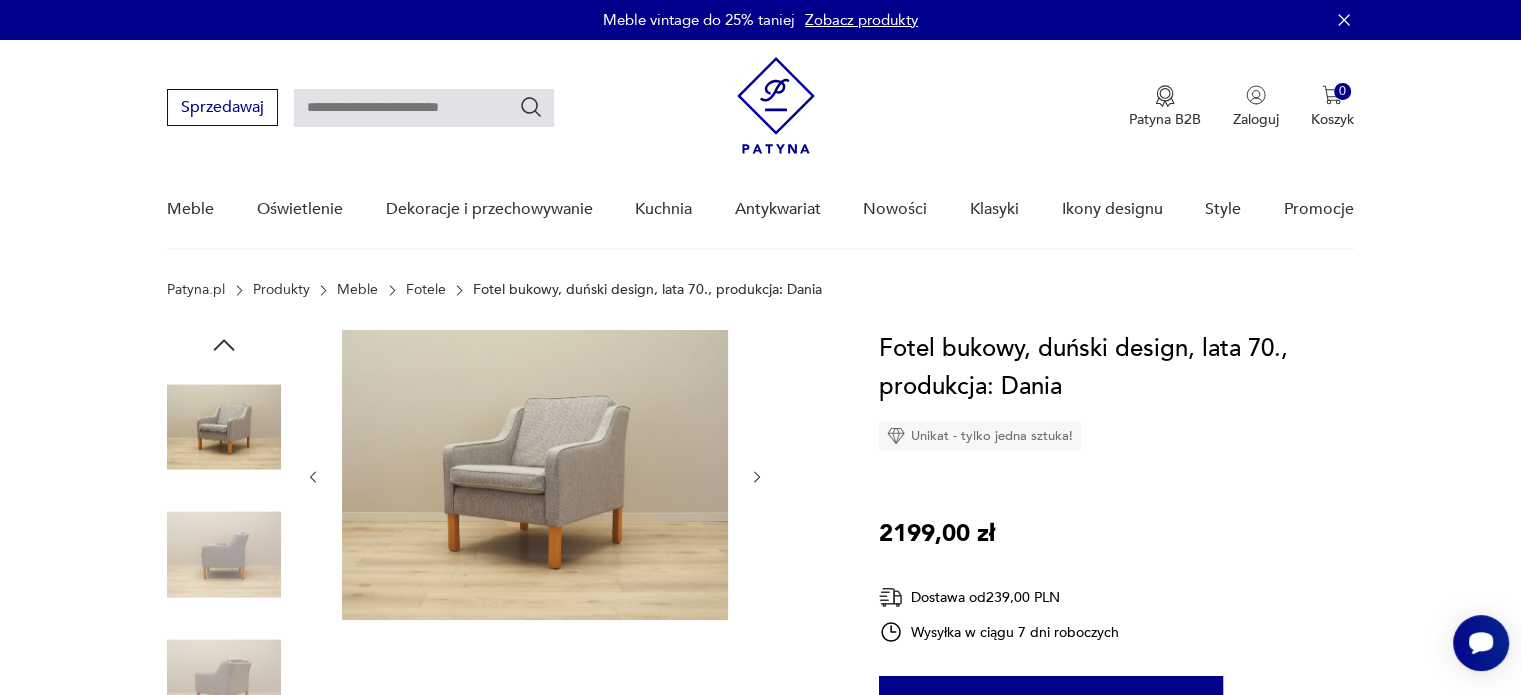 click at bounding box center (224, 555) 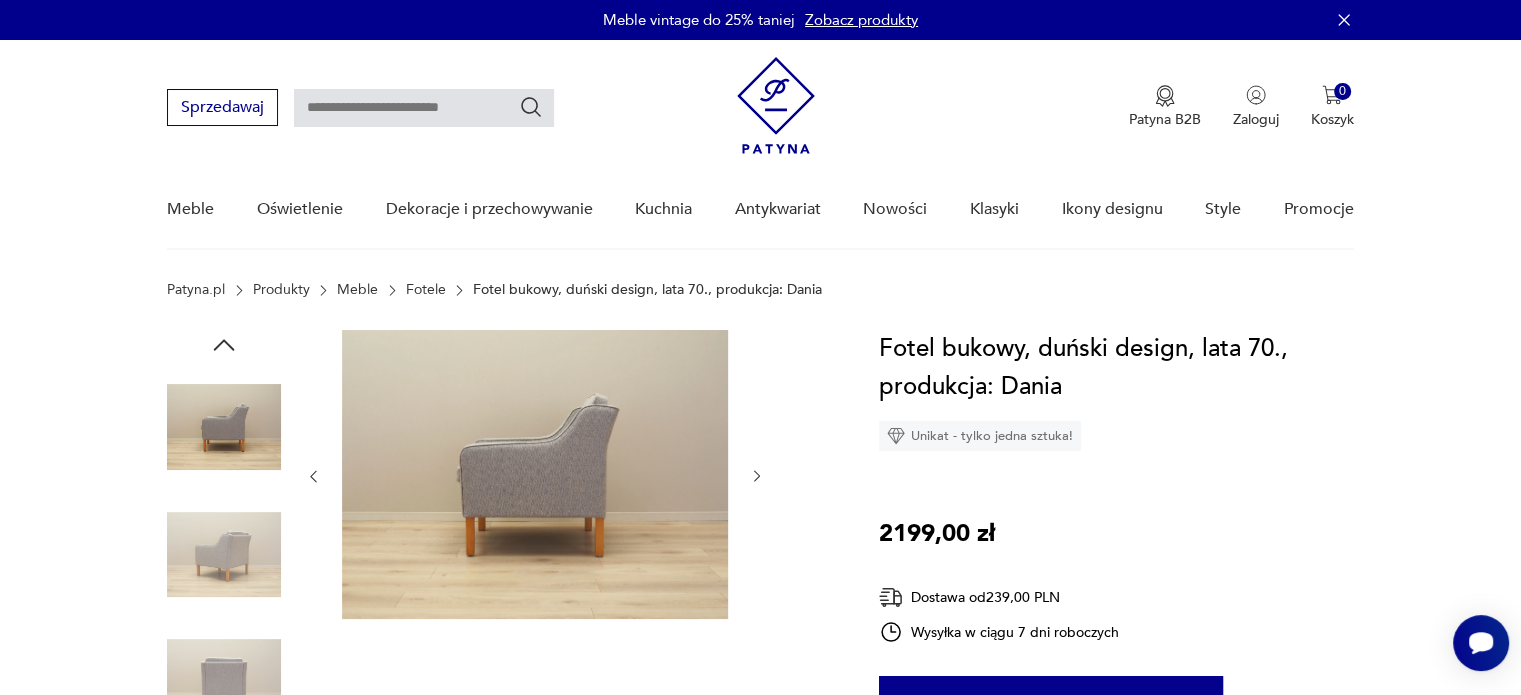 click at bounding box center (224, 682) 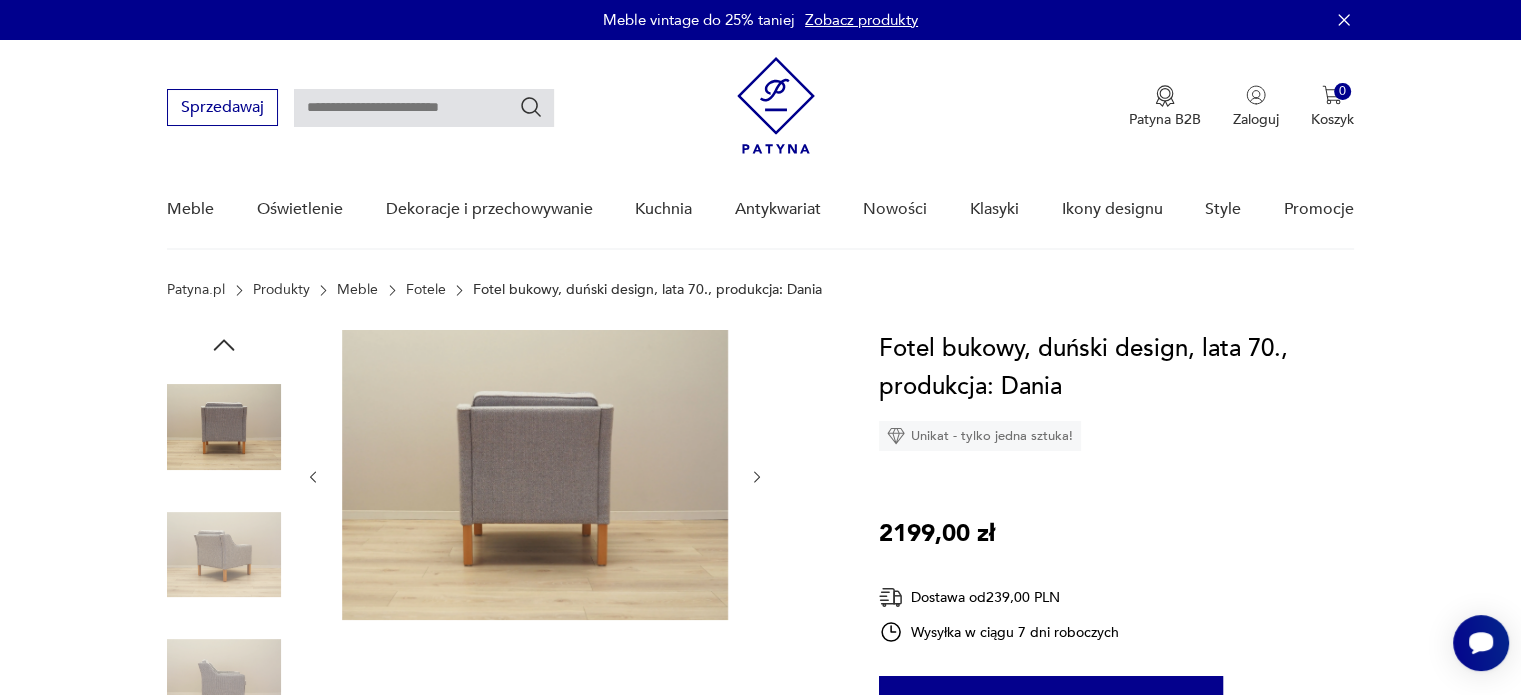 click at bounding box center [224, 682] 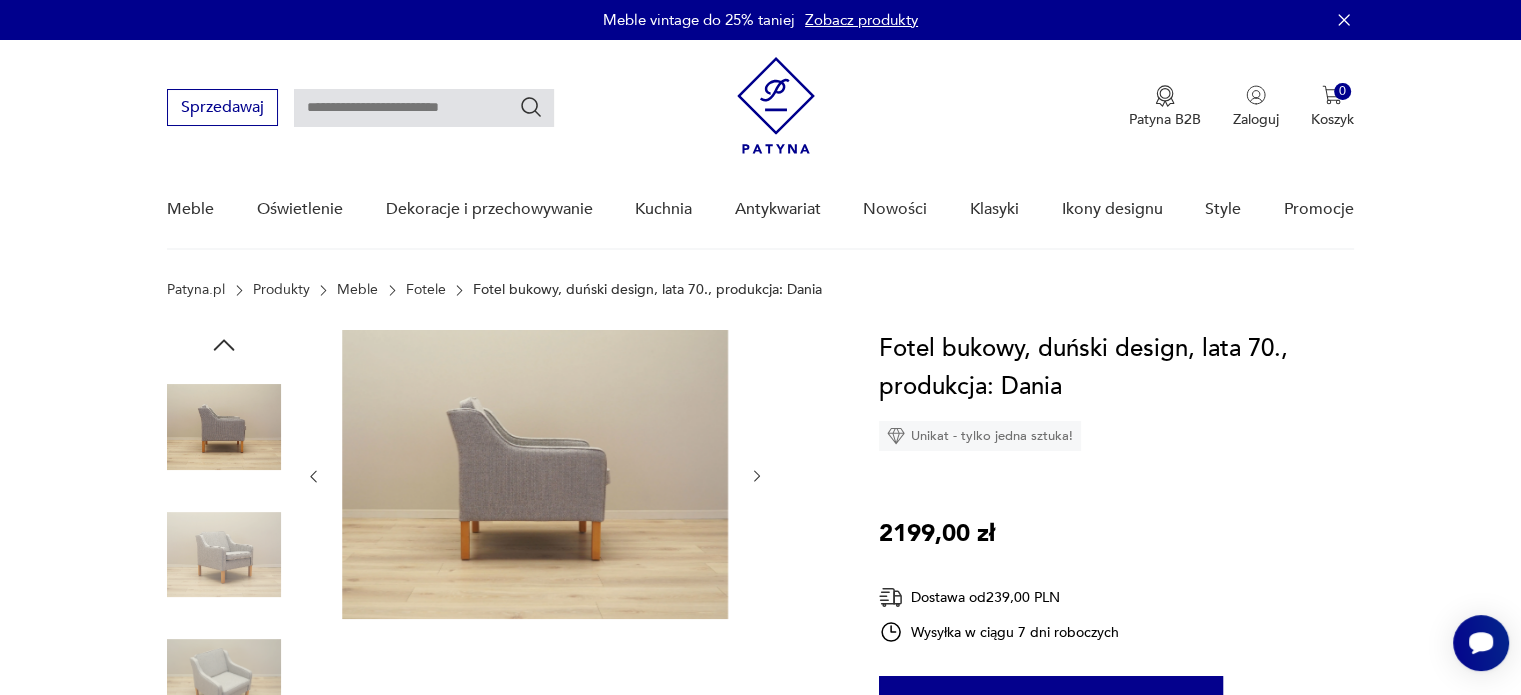click at bounding box center (224, 682) 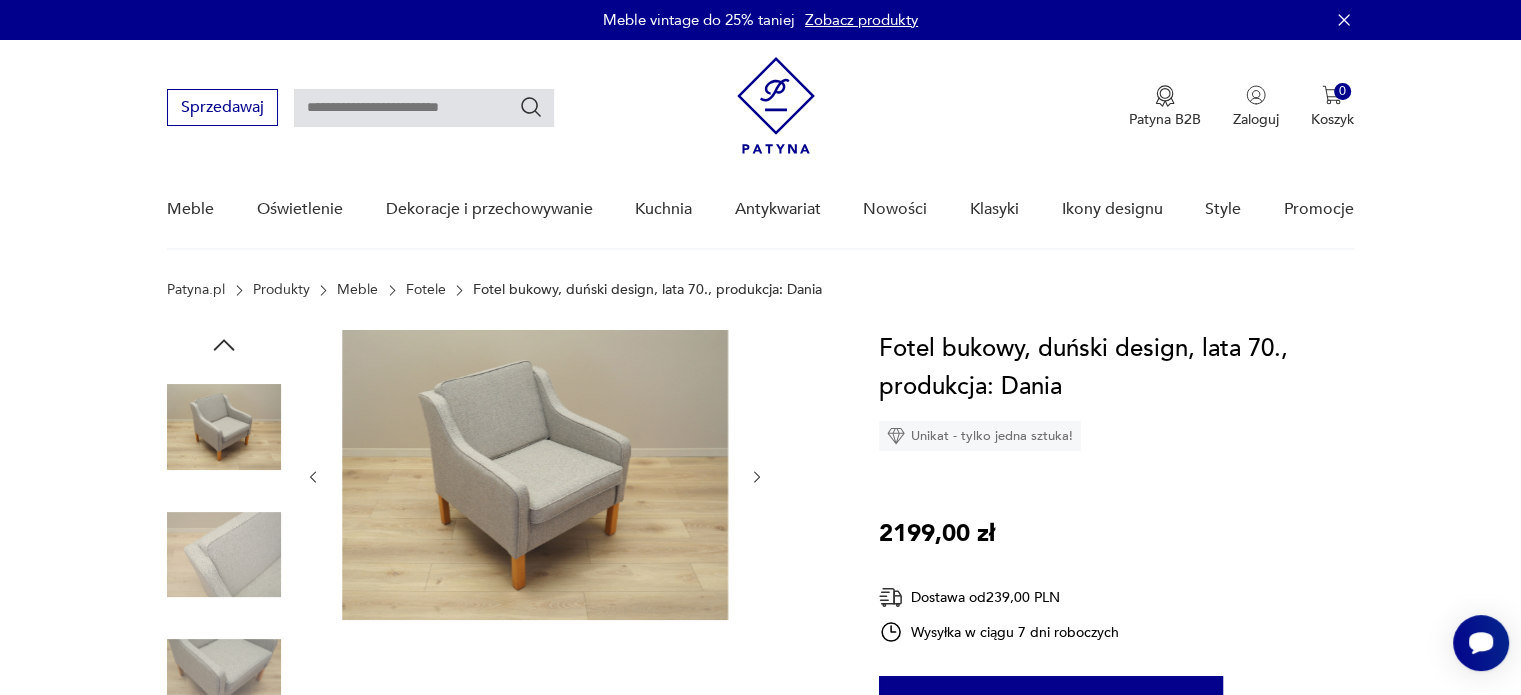 click at bounding box center (224, 555) 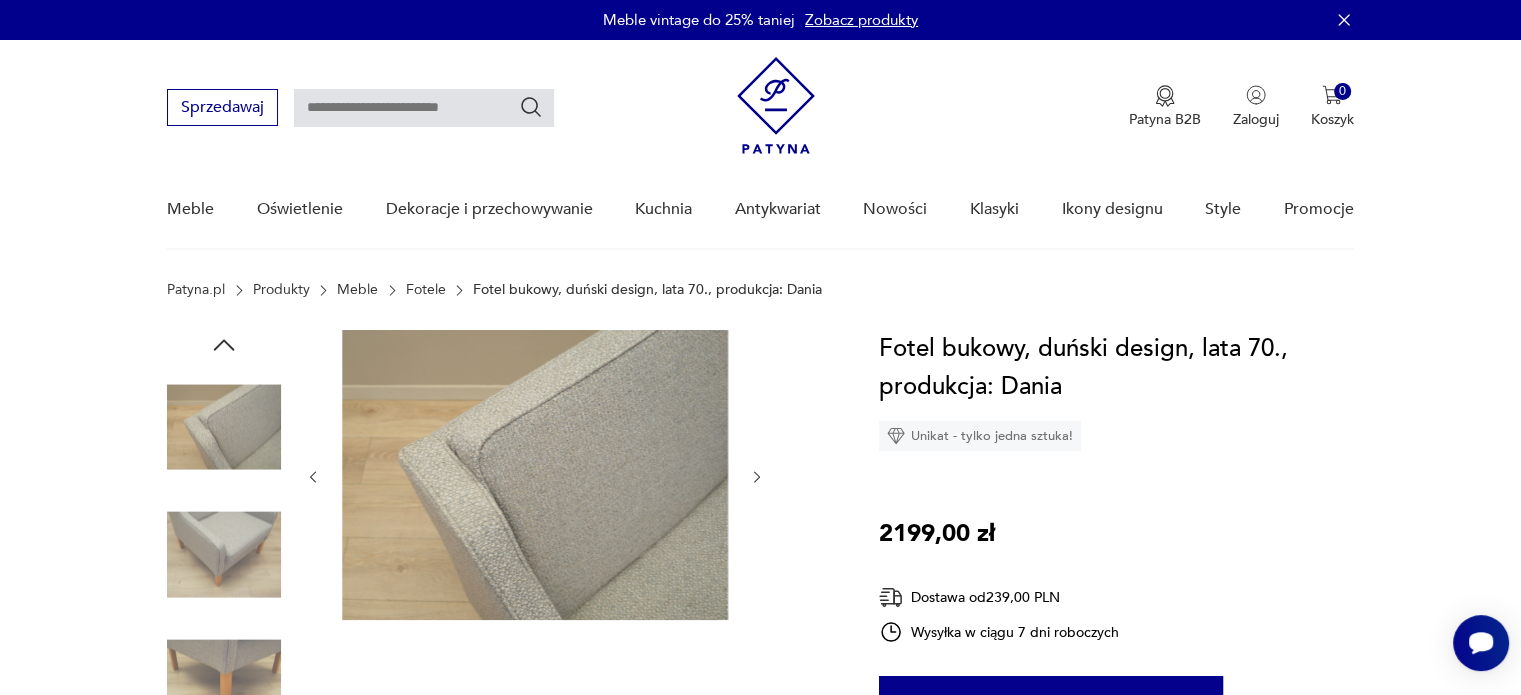 click at bounding box center [224, 427] 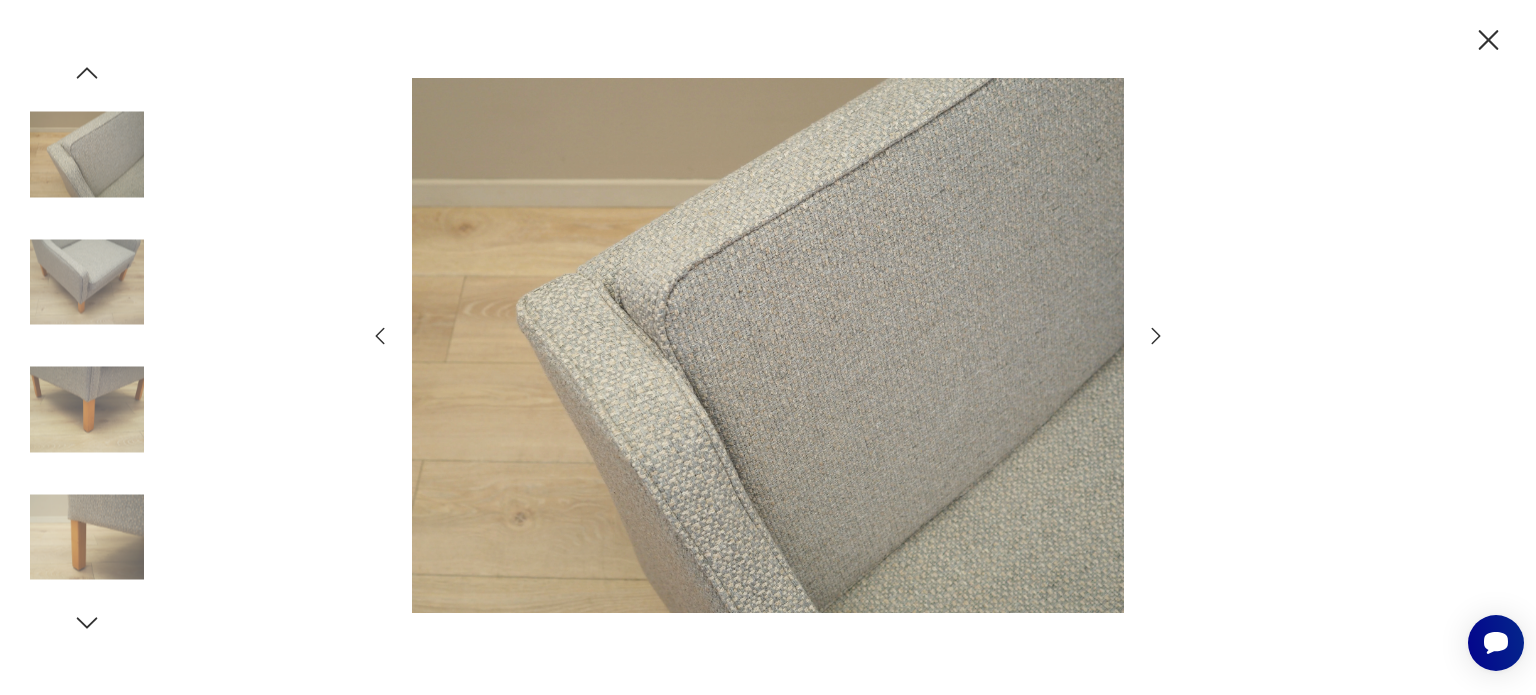 click 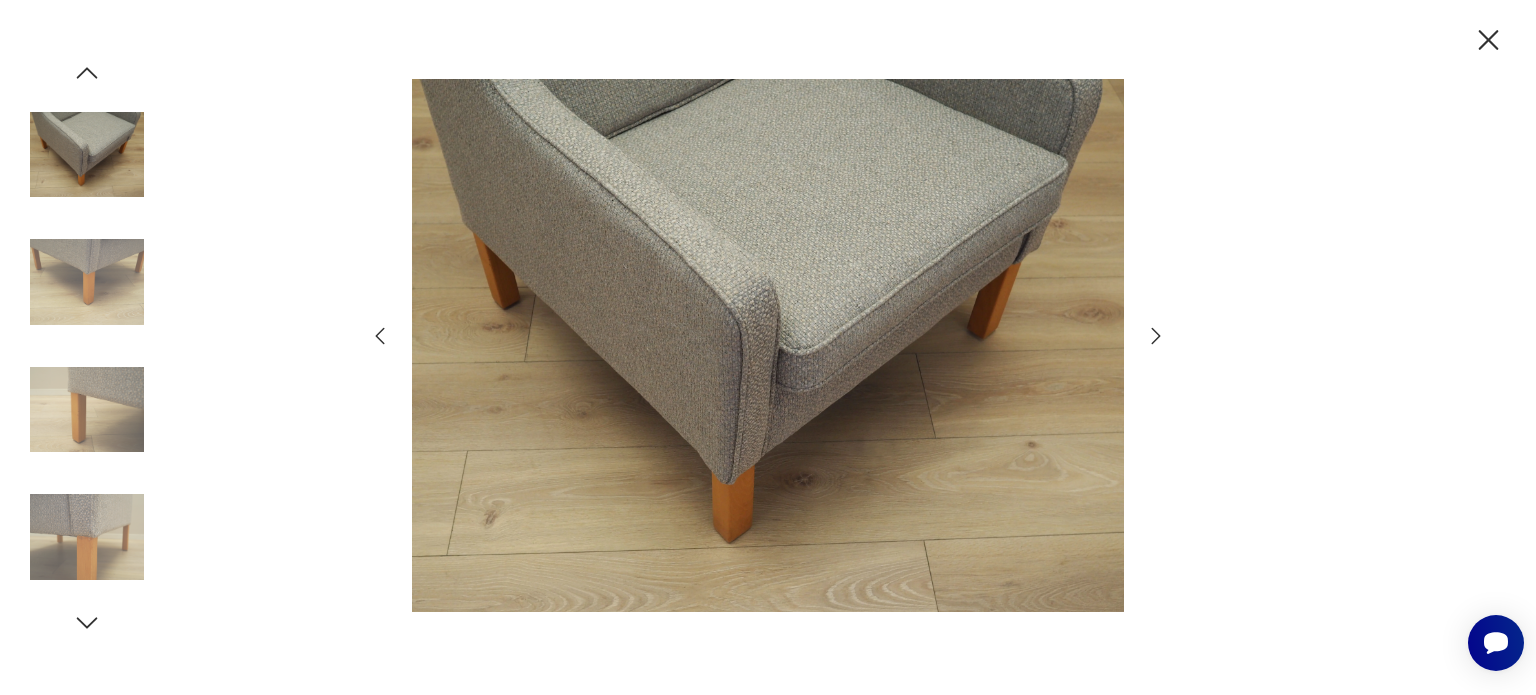 click 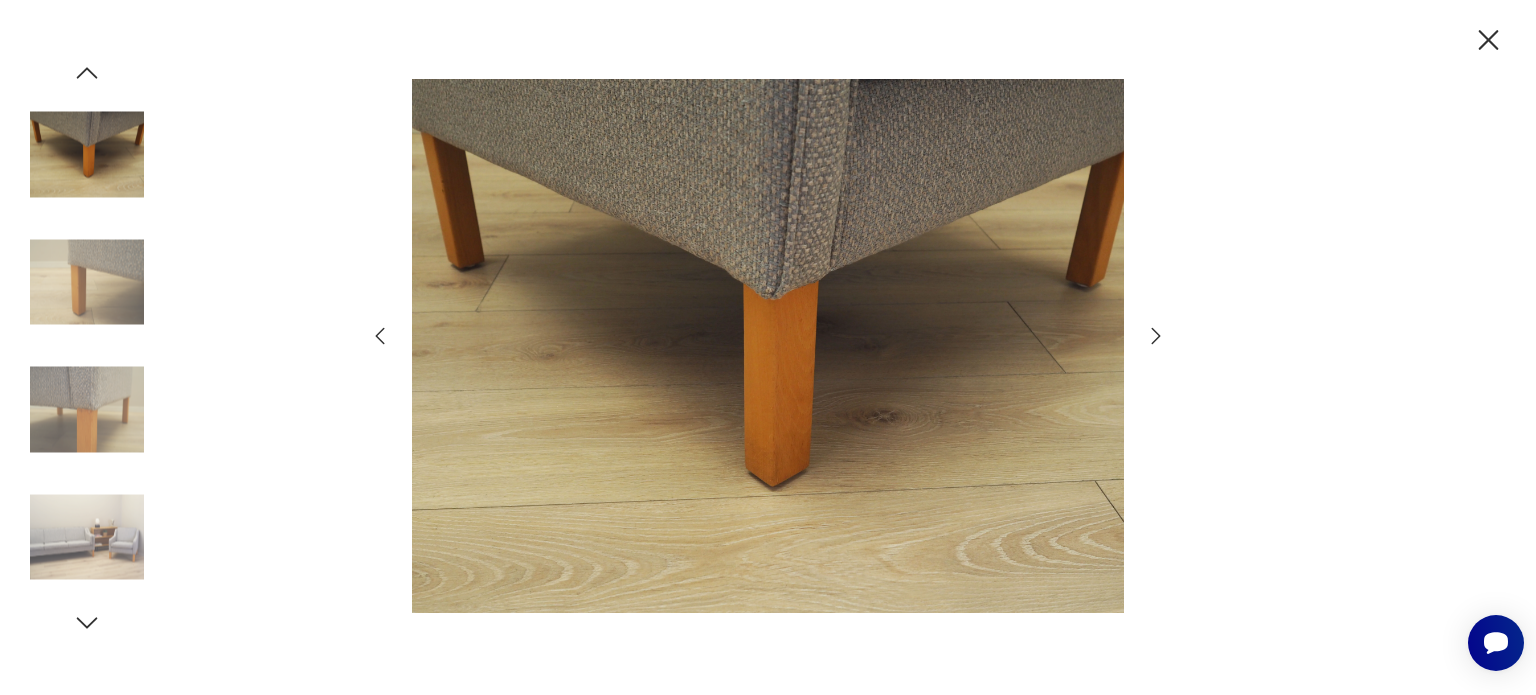 click 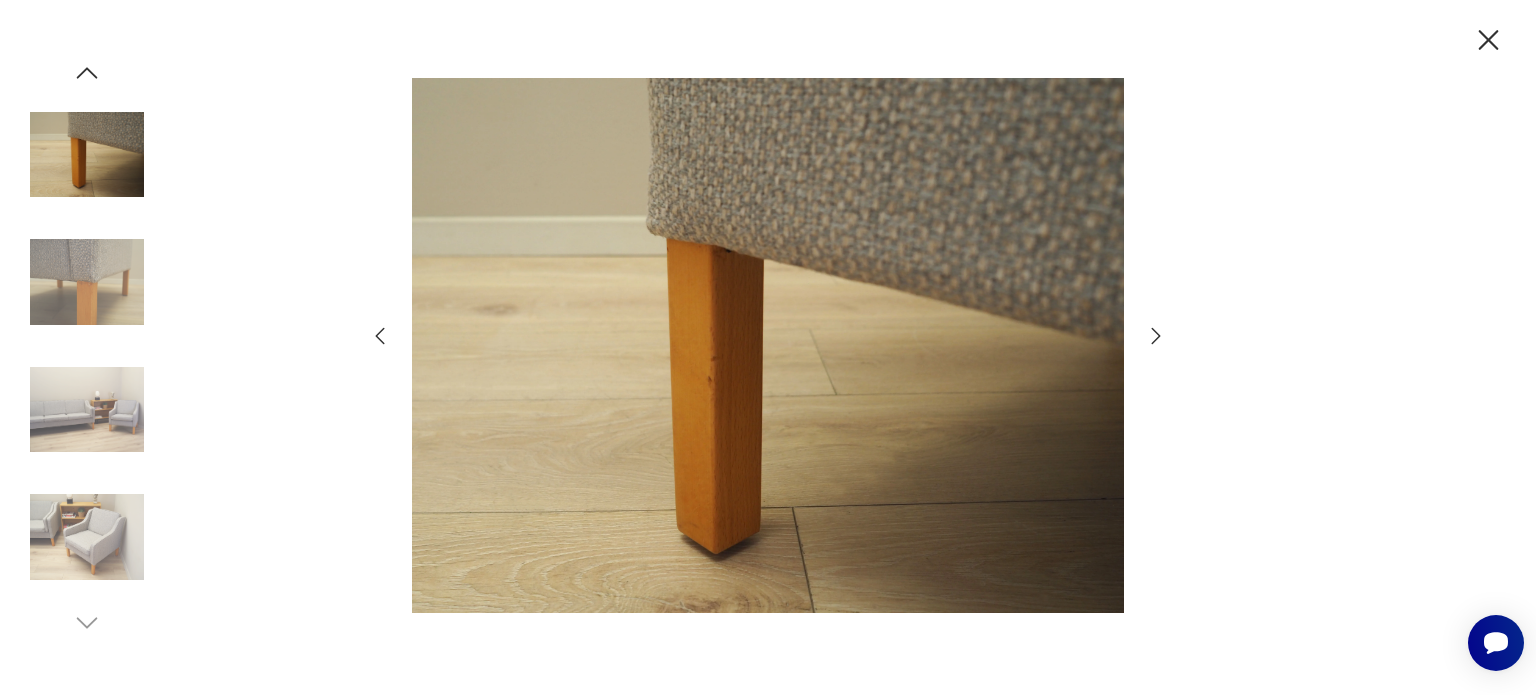 click 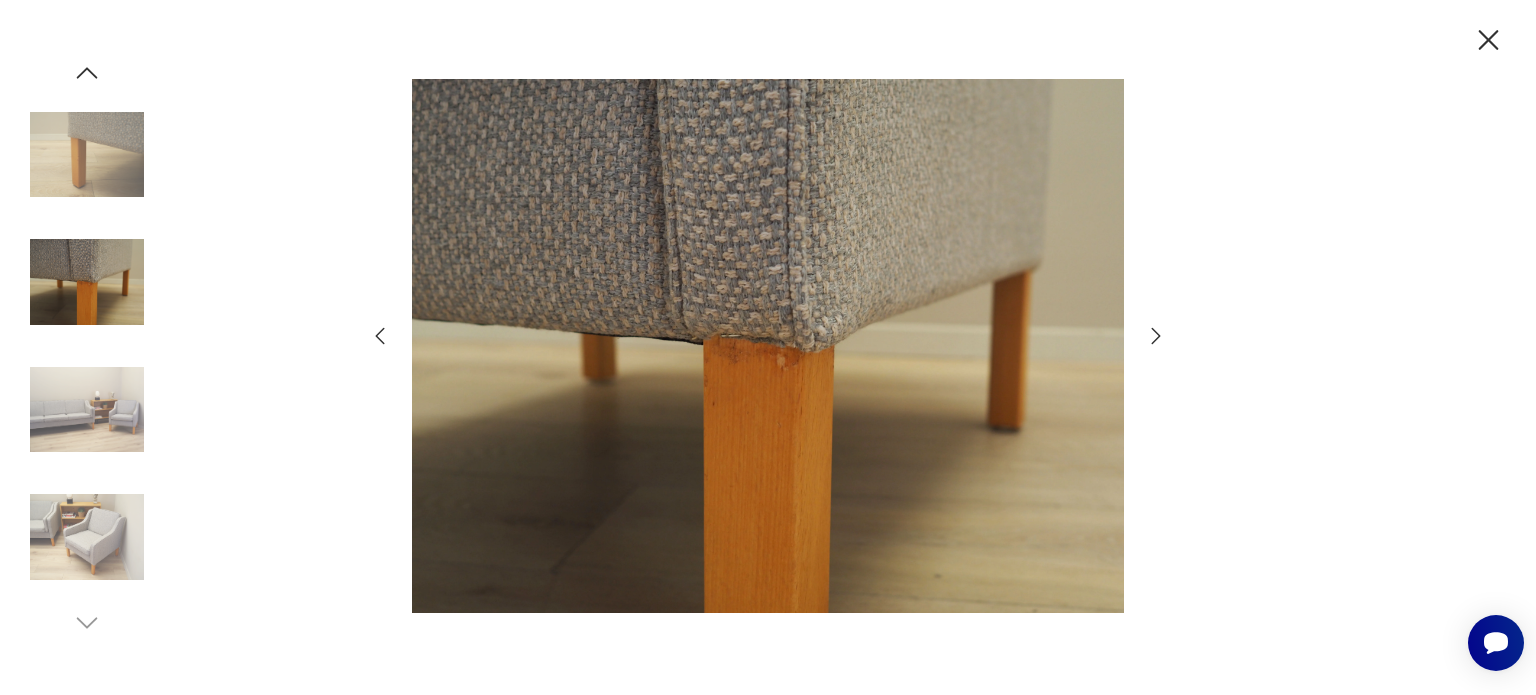 click 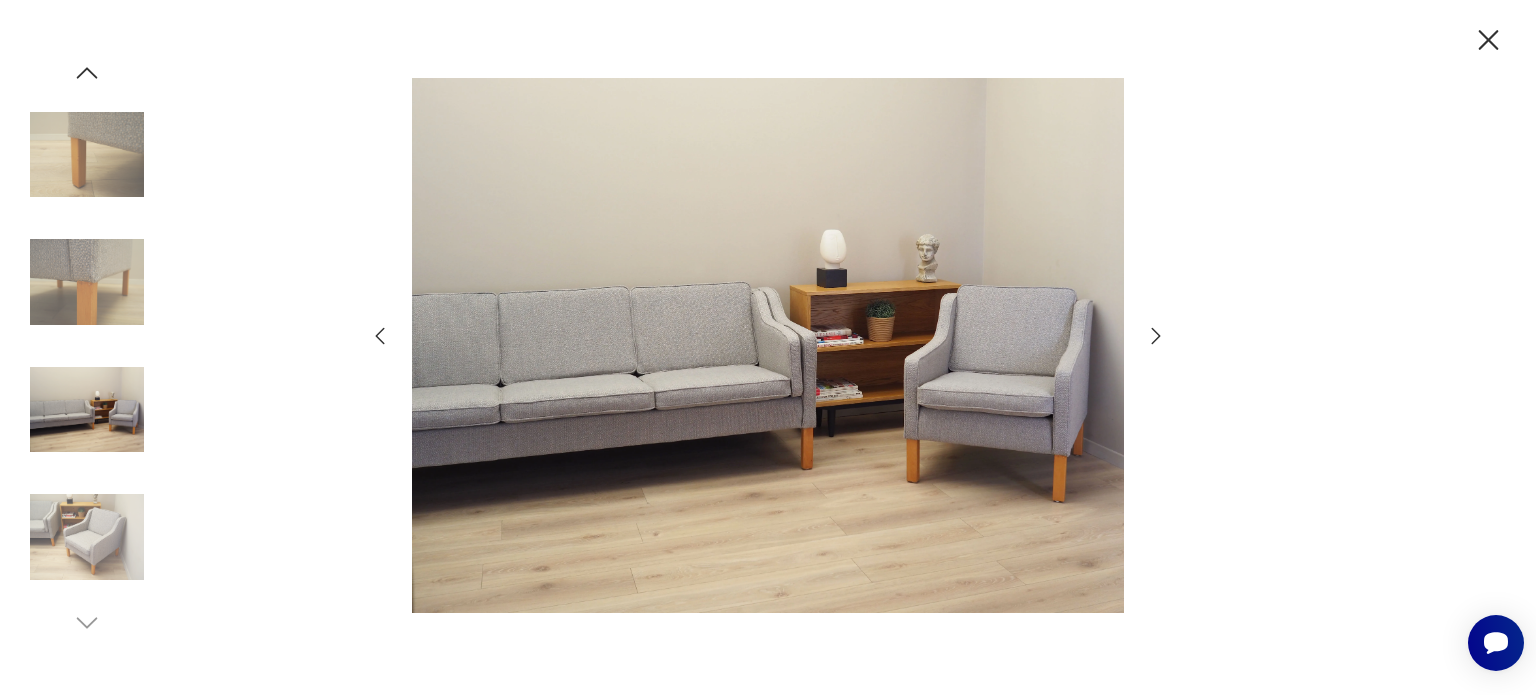 click 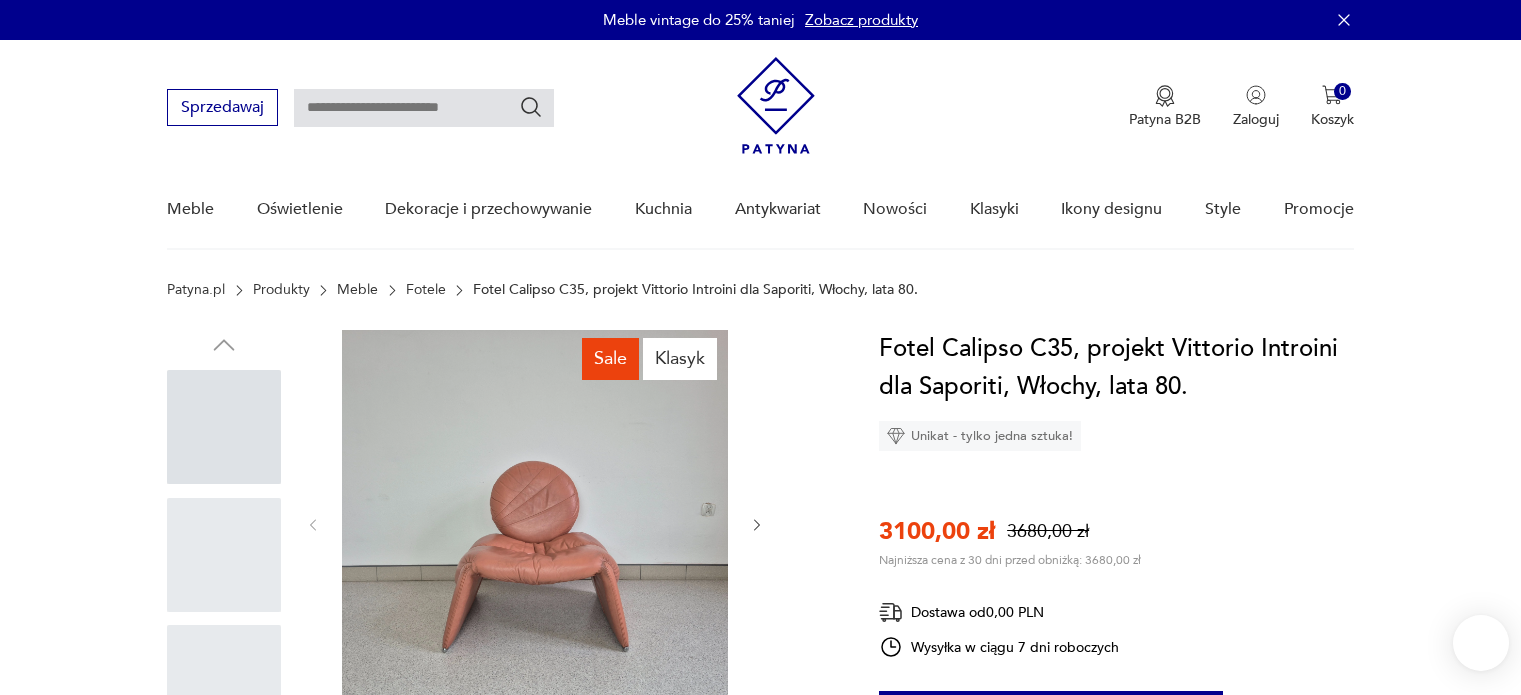 scroll, scrollTop: 0, scrollLeft: 0, axis: both 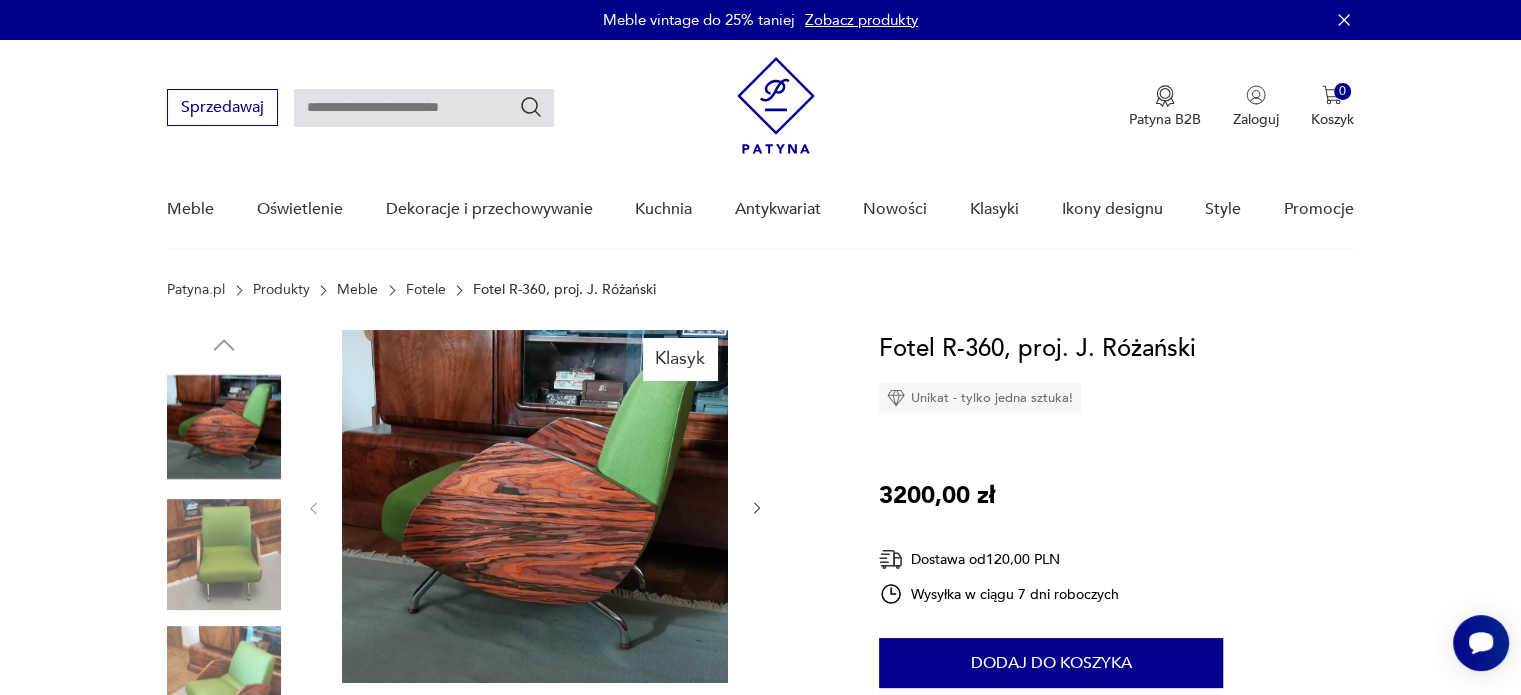 click at bounding box center [224, 555] 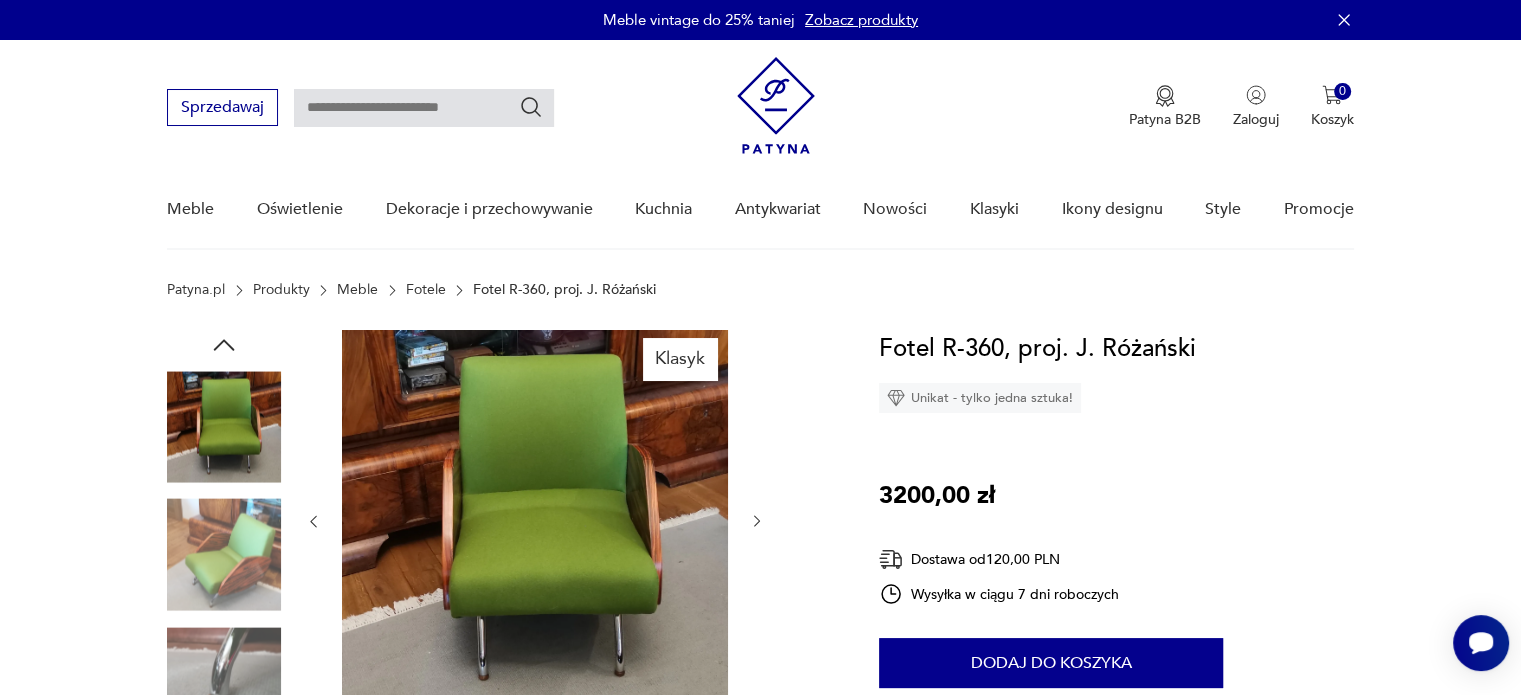 click at bounding box center [224, 682] 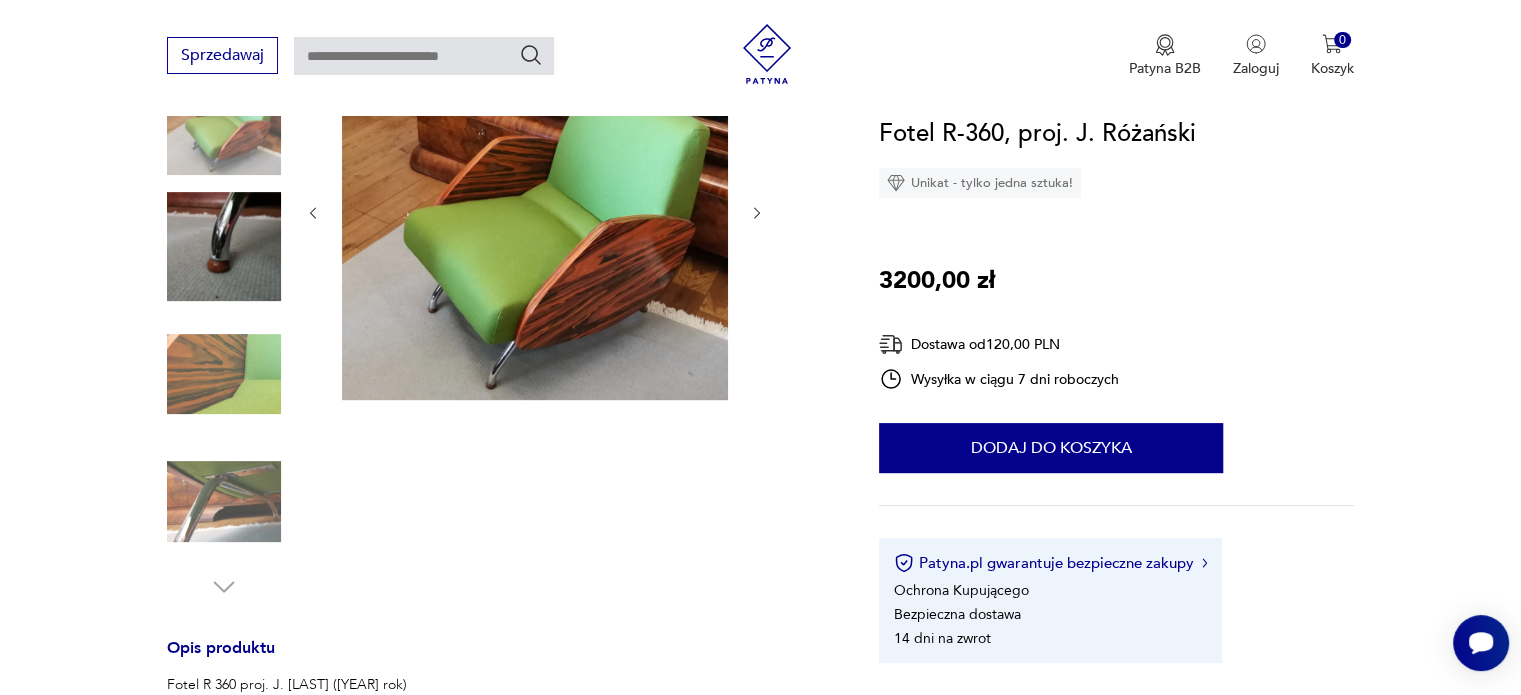 scroll, scrollTop: 336, scrollLeft: 0, axis: vertical 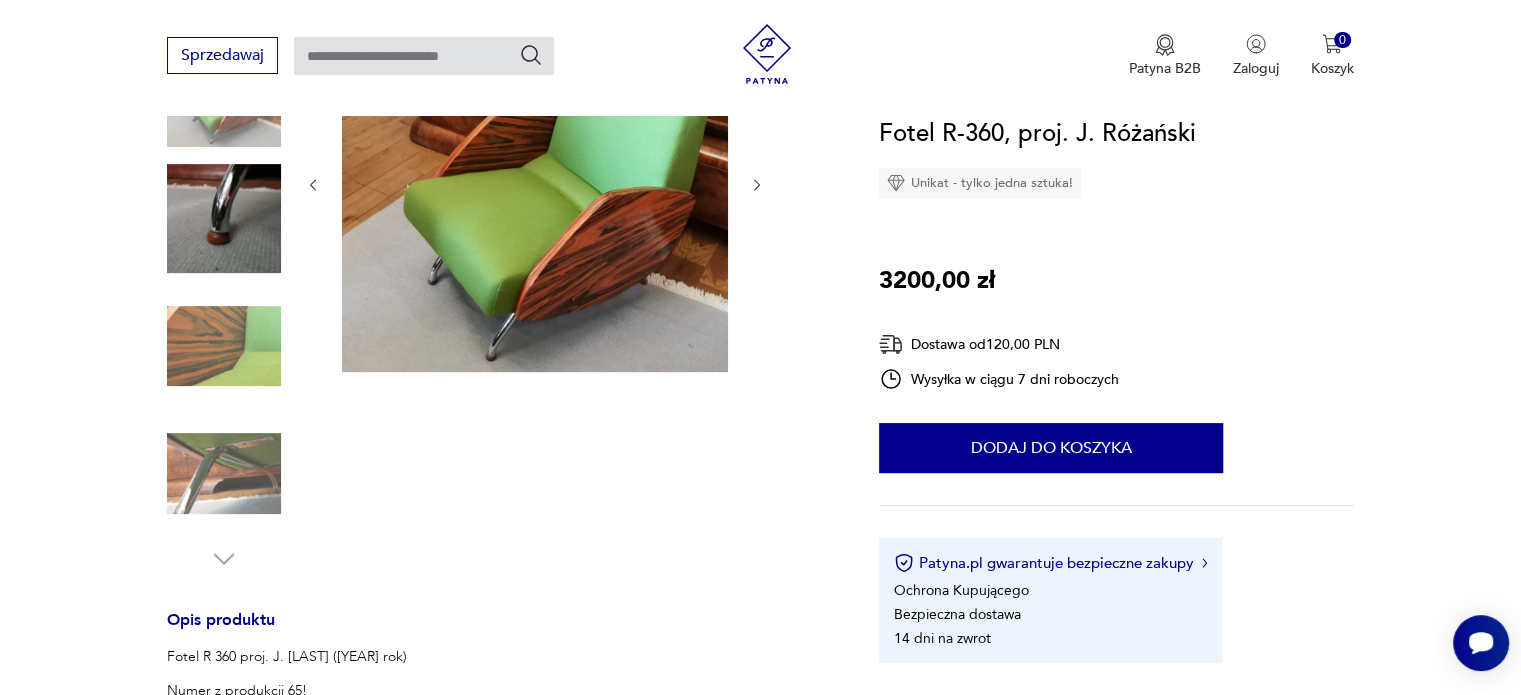 click at bounding box center [224, 346] 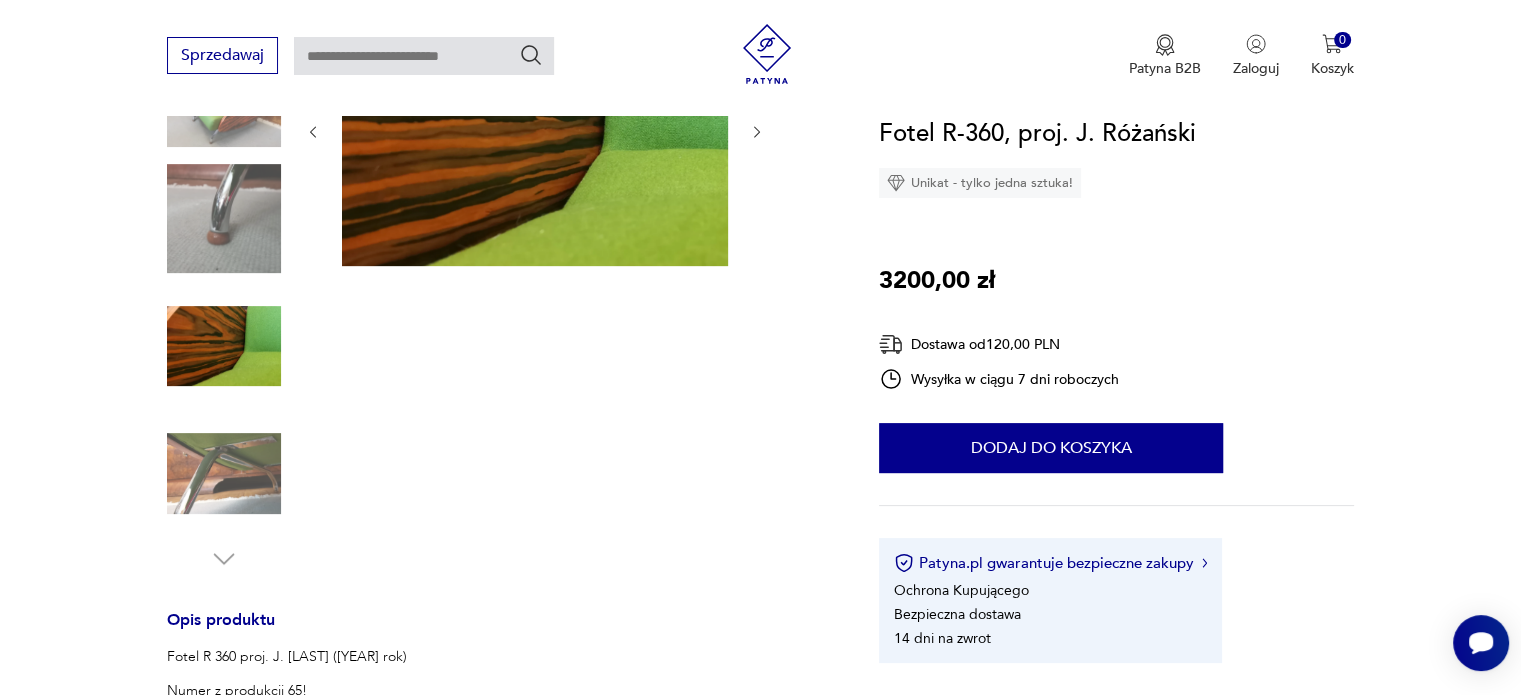 scroll, scrollTop: 0, scrollLeft: 0, axis: both 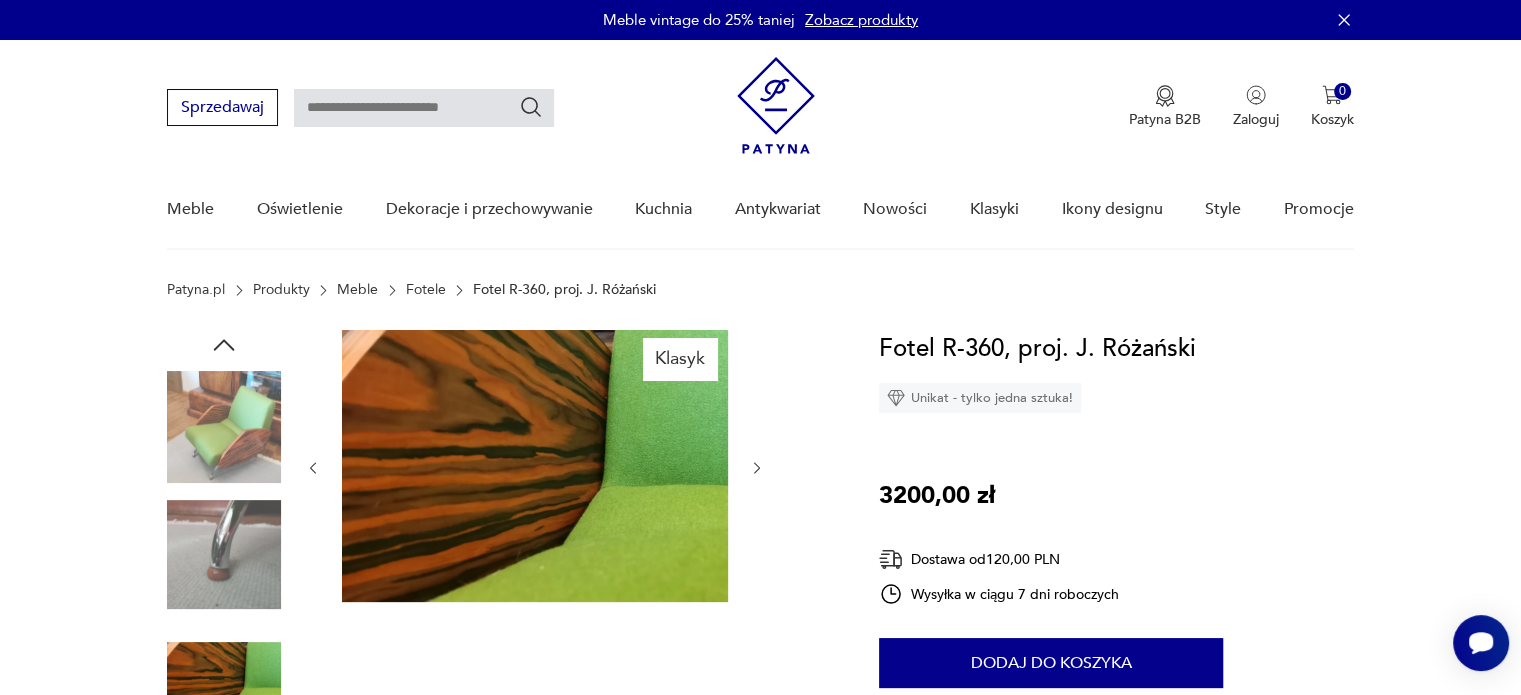 click at bounding box center [224, 427] 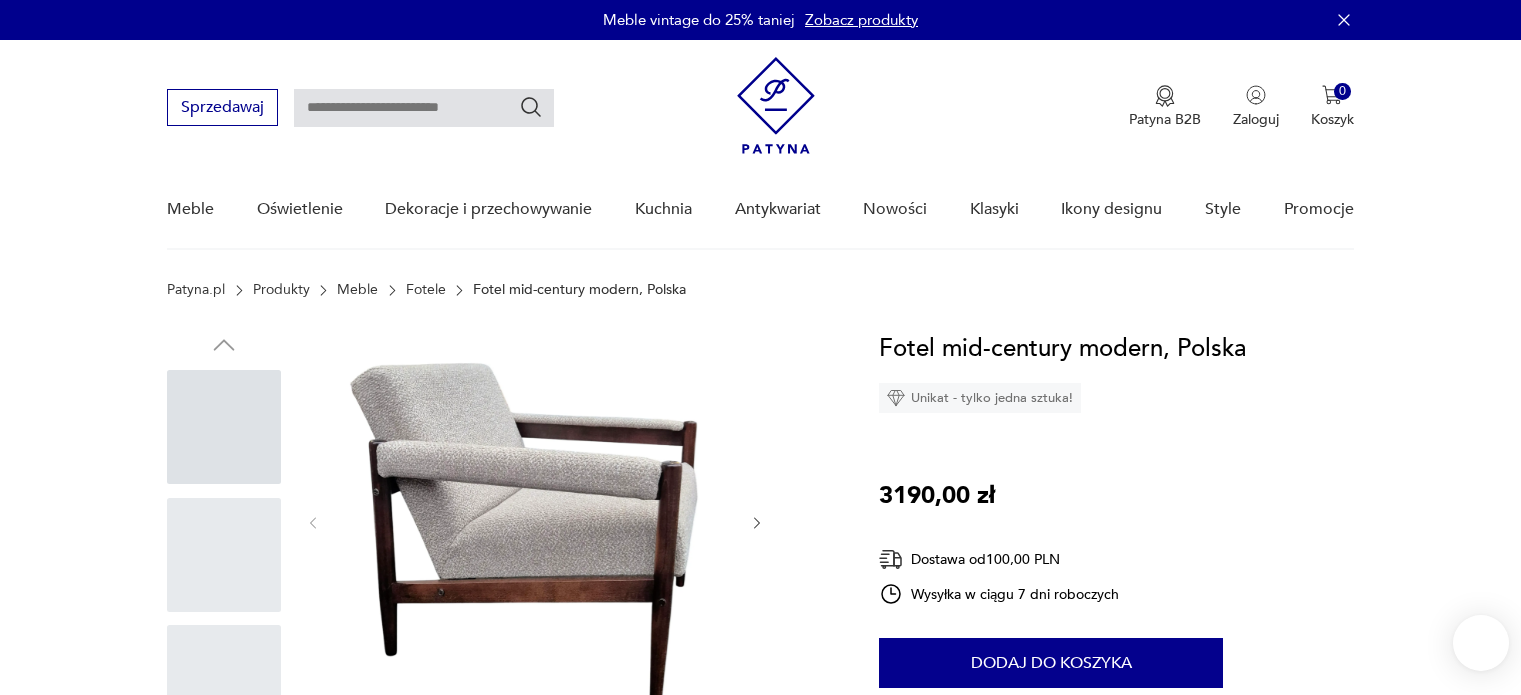 scroll, scrollTop: 0, scrollLeft: 0, axis: both 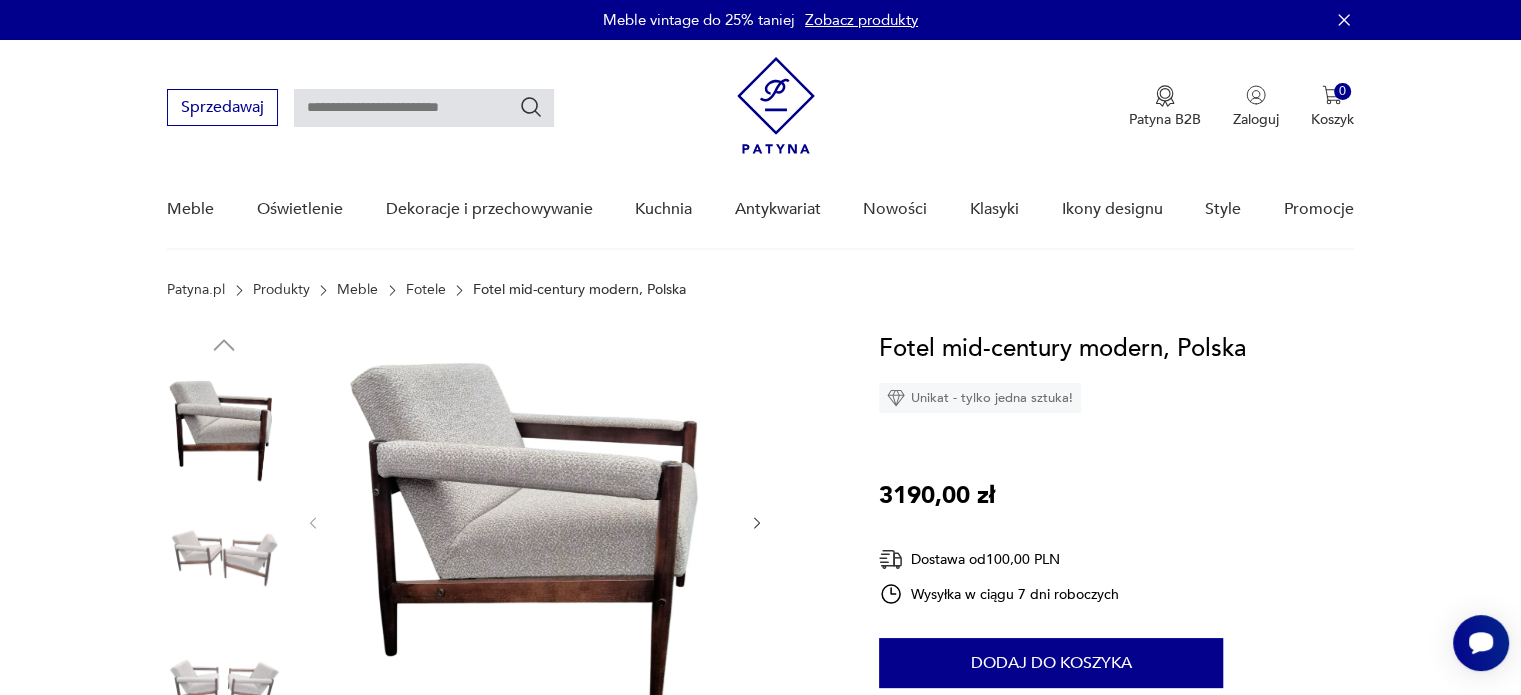 click 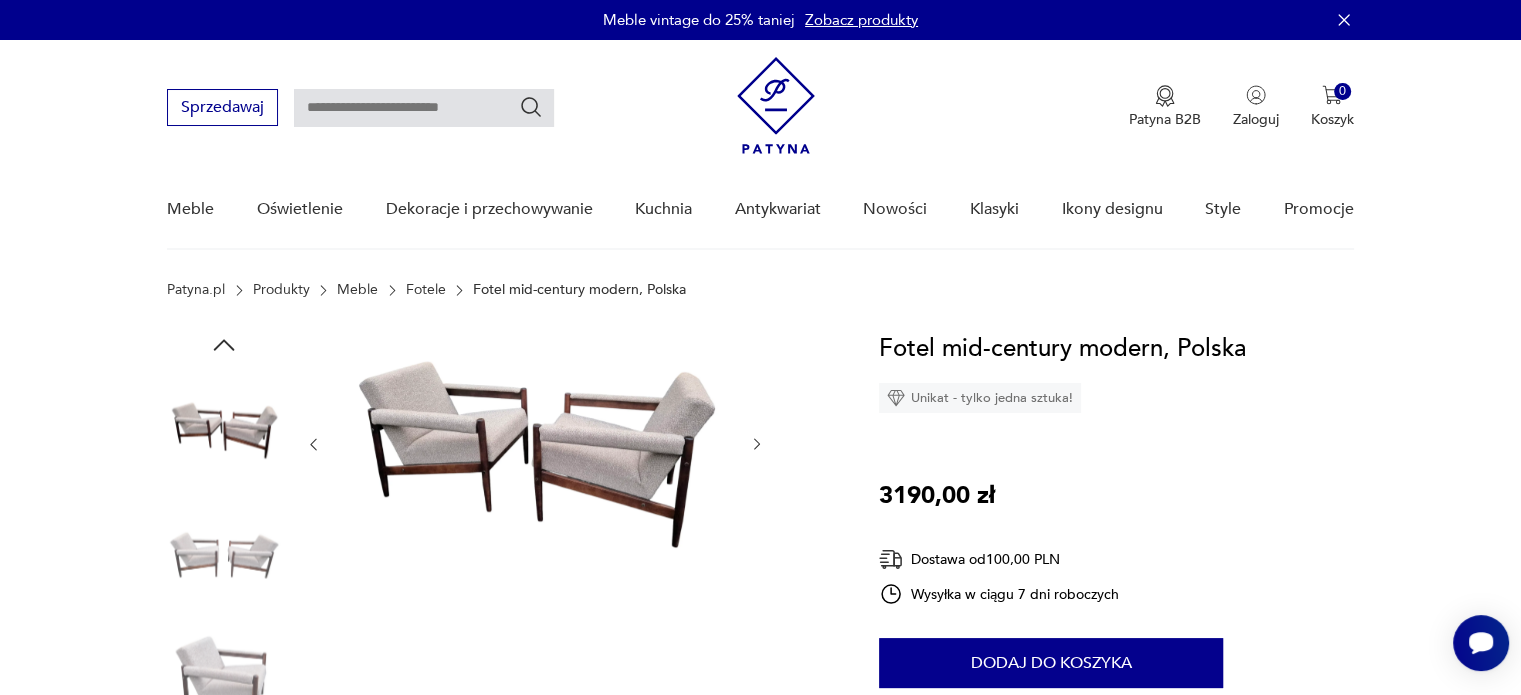 click at bounding box center (535, 444) 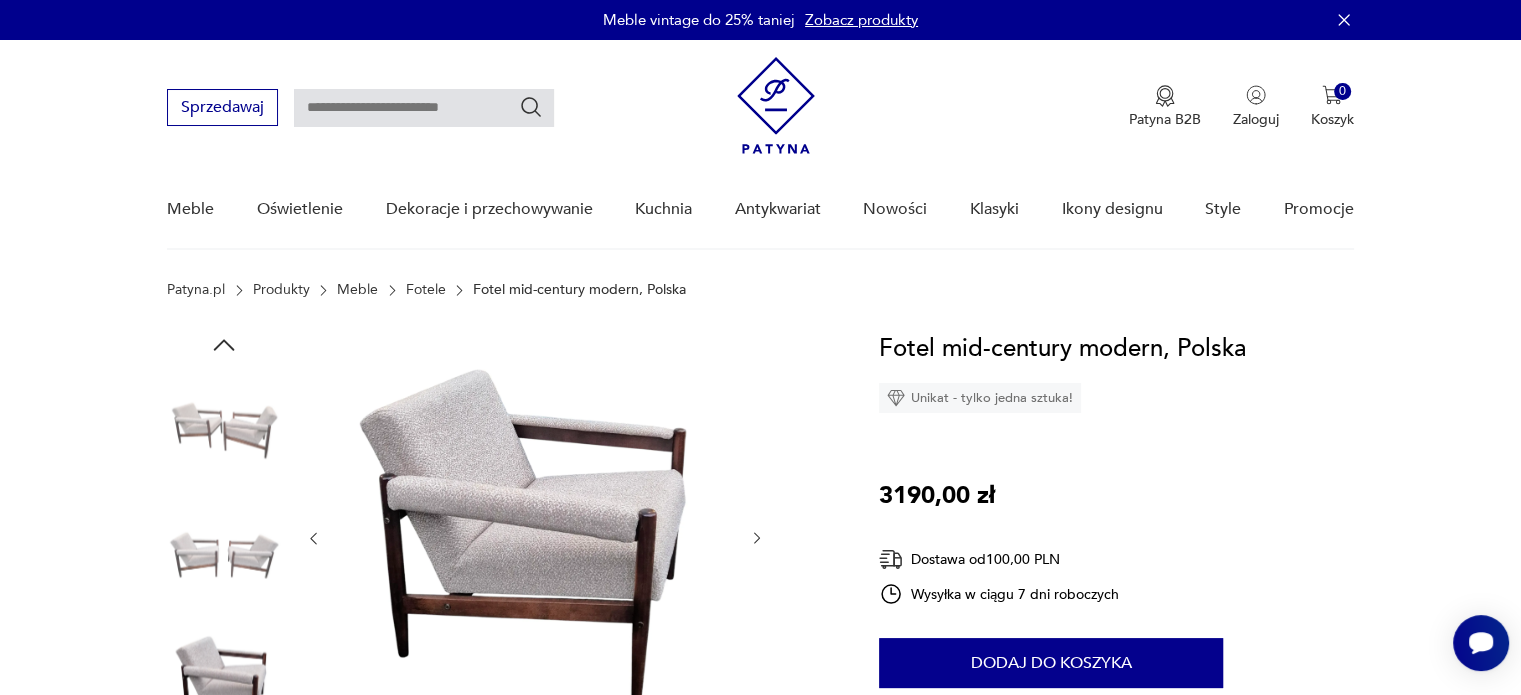click at bounding box center [224, 555] 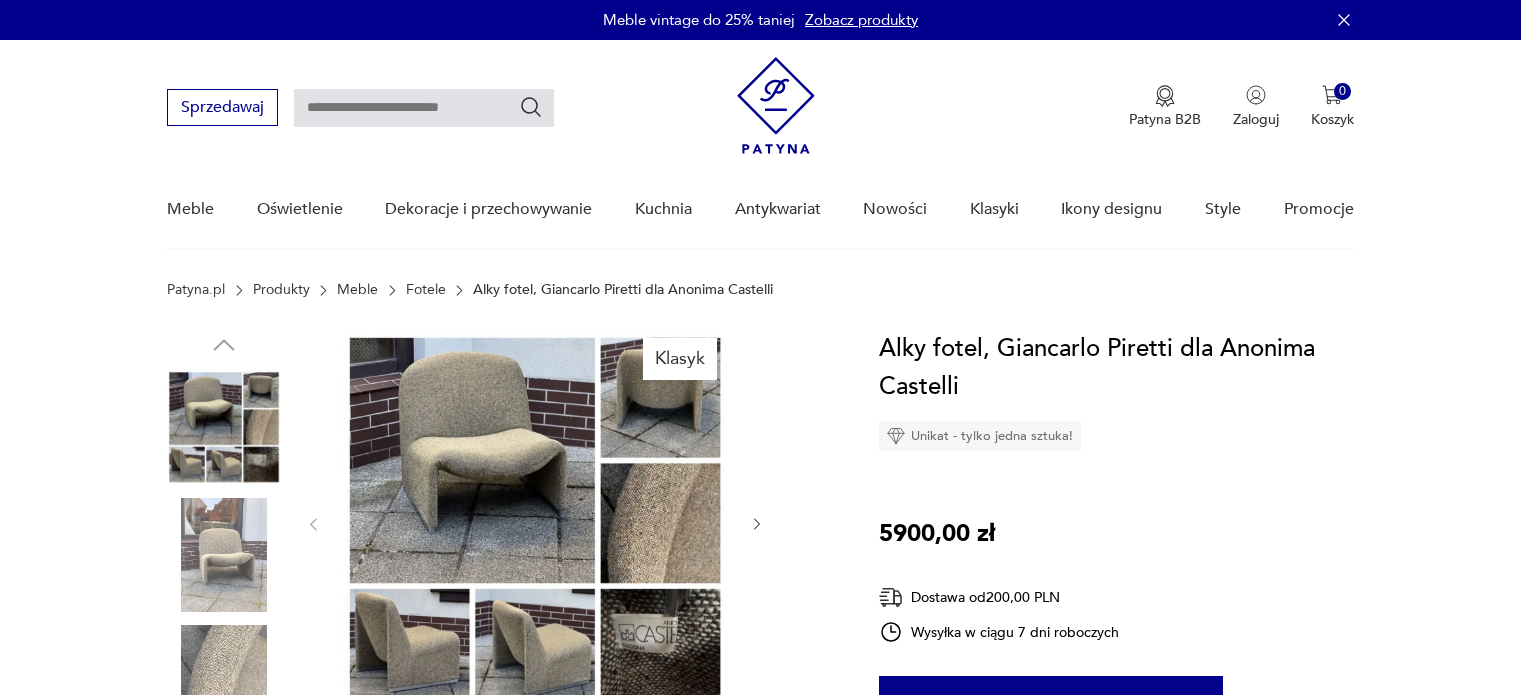 scroll, scrollTop: 0, scrollLeft: 0, axis: both 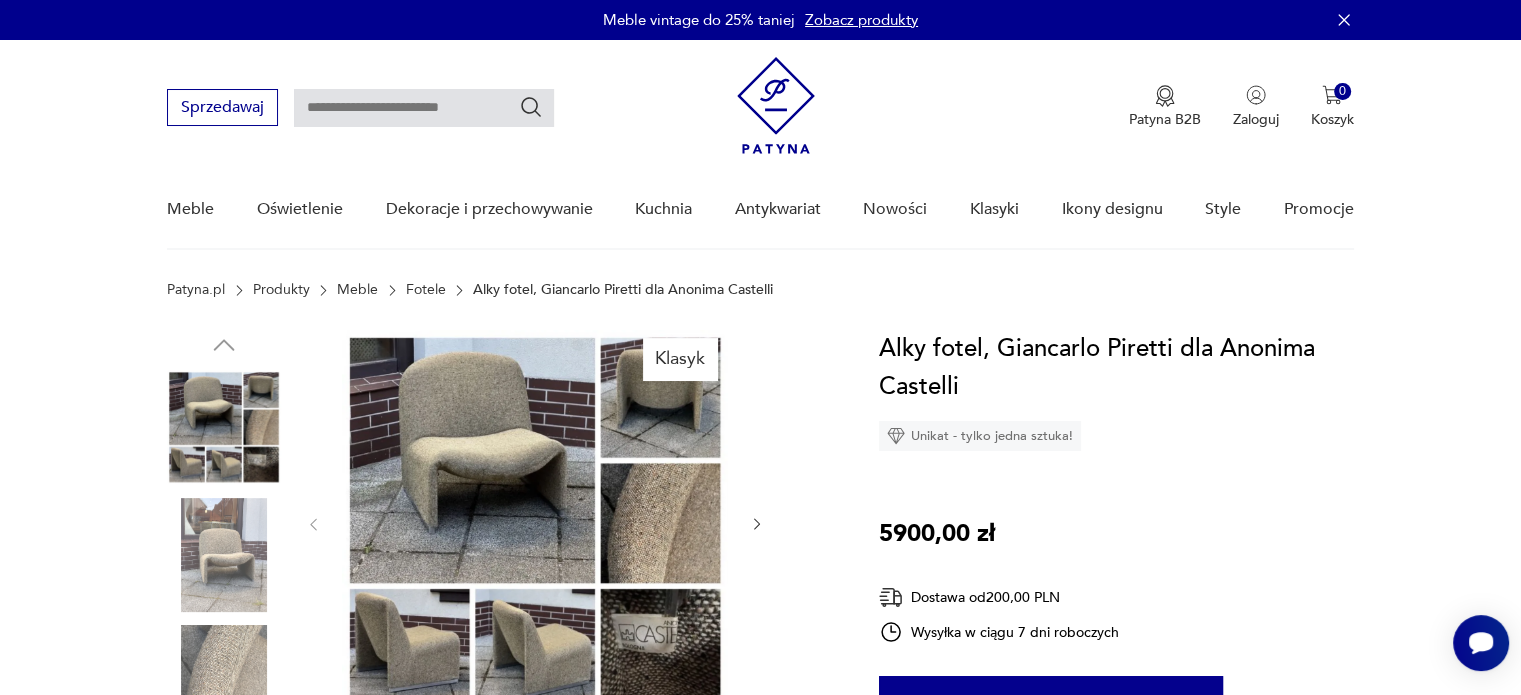 click at bounding box center (224, 555) 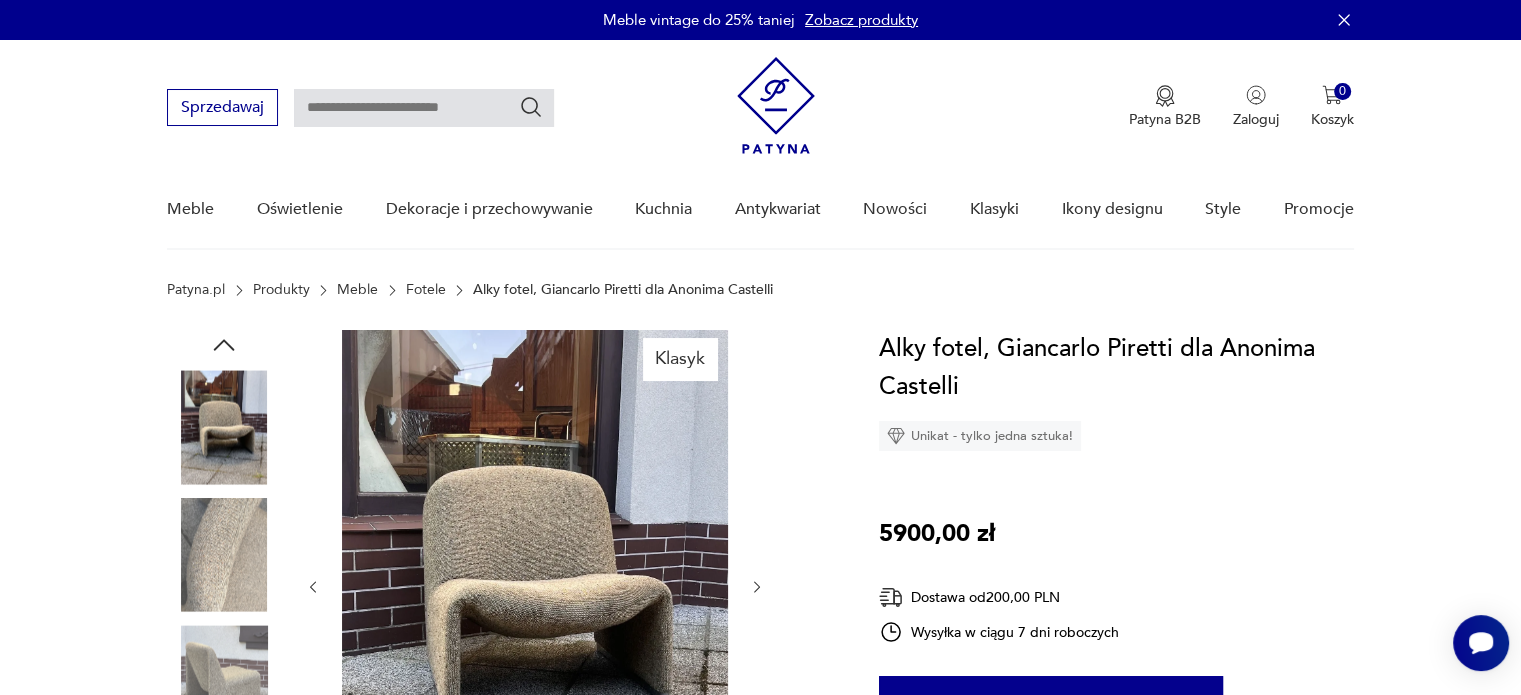 click at bounding box center [224, 682] 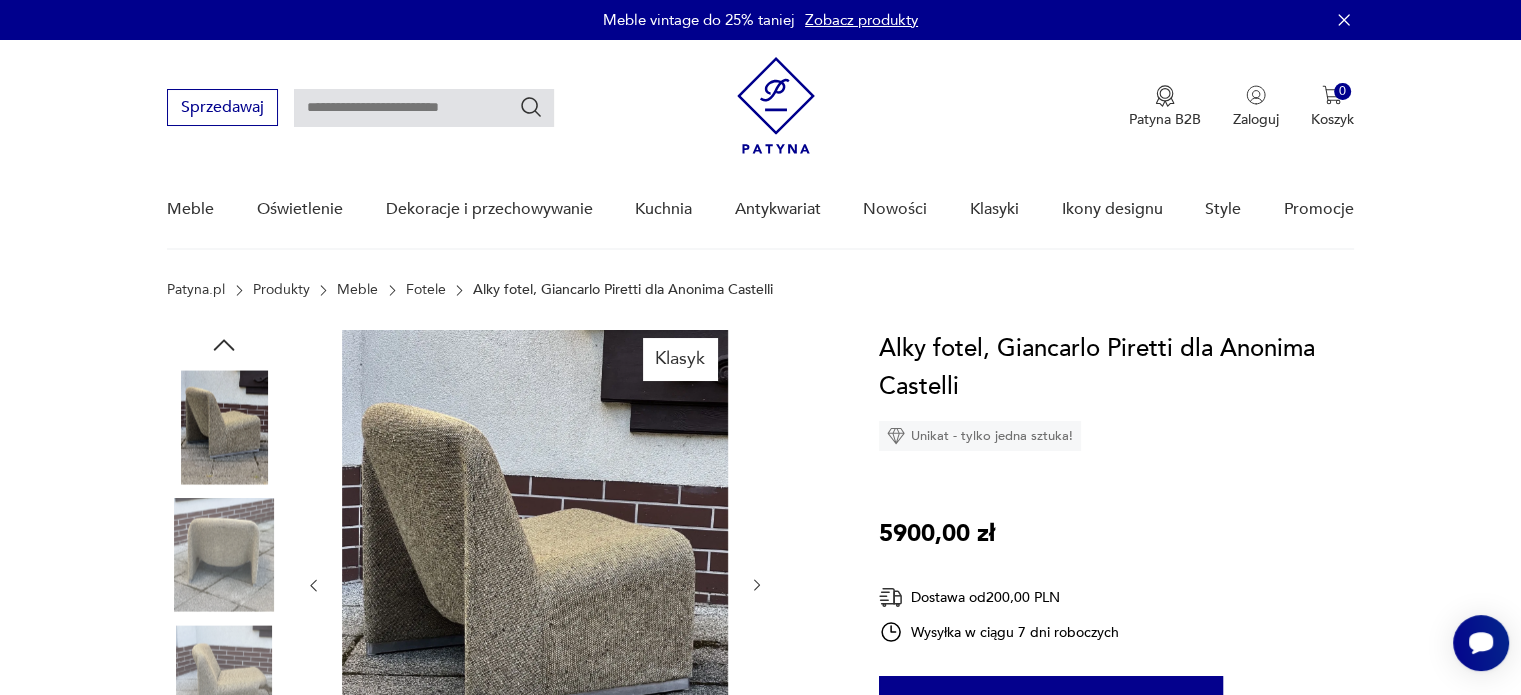 click at bounding box center (224, 555) 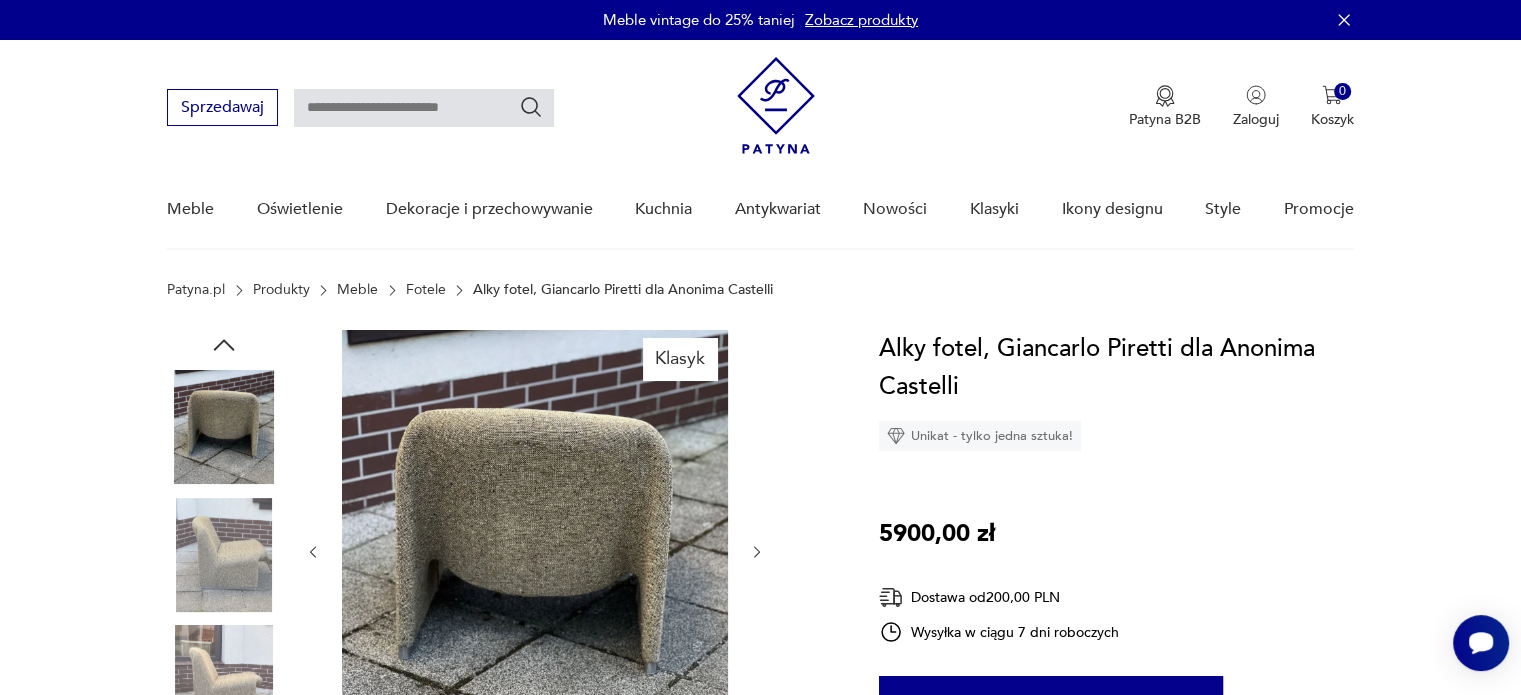 click at bounding box center (224, 682) 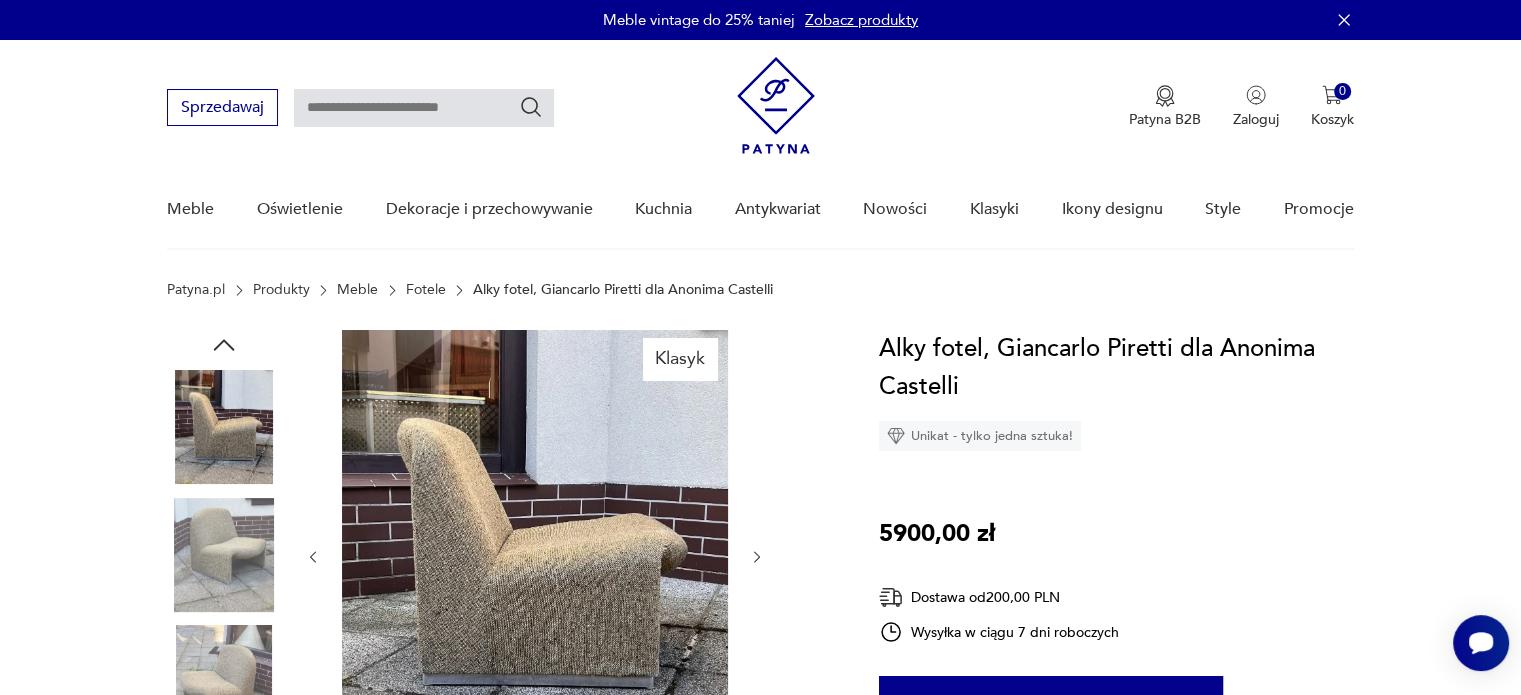 click at bounding box center [224, 555] 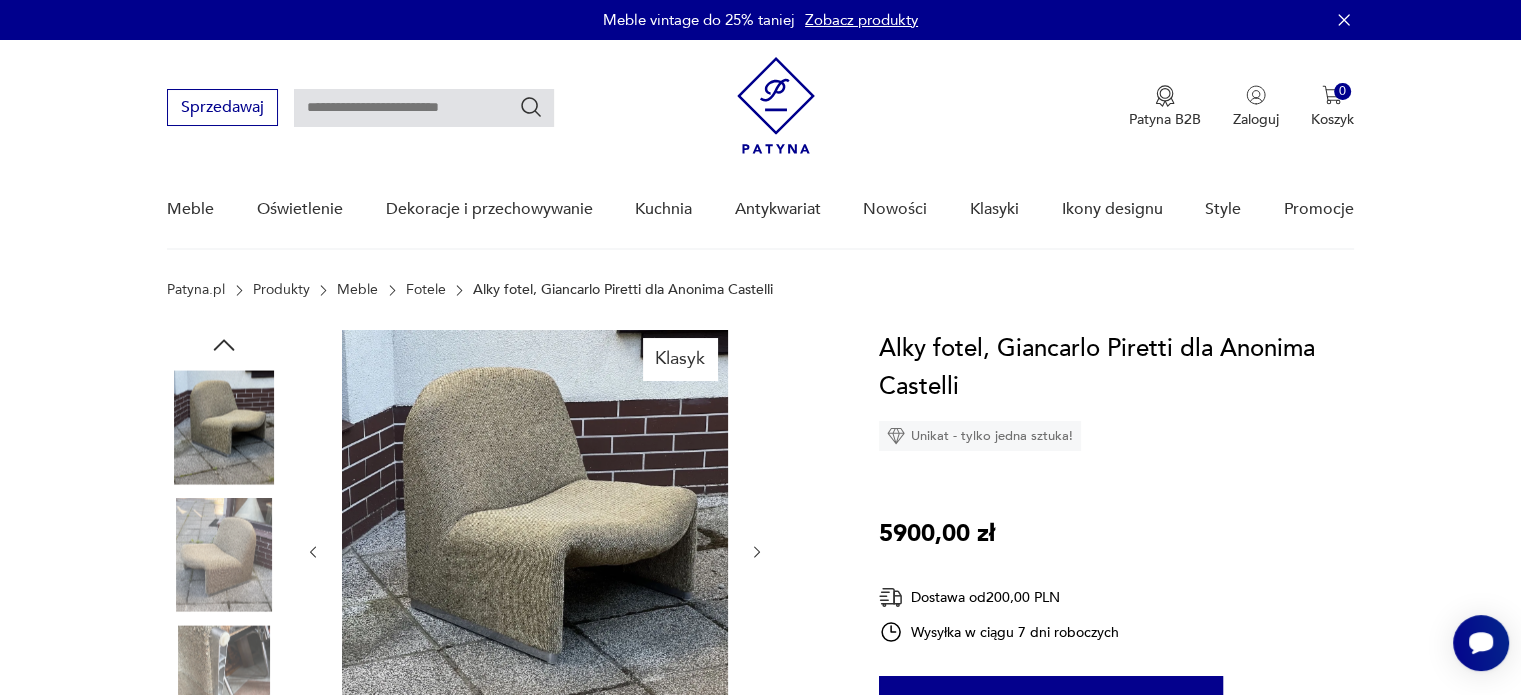 click at bounding box center (224, 427) 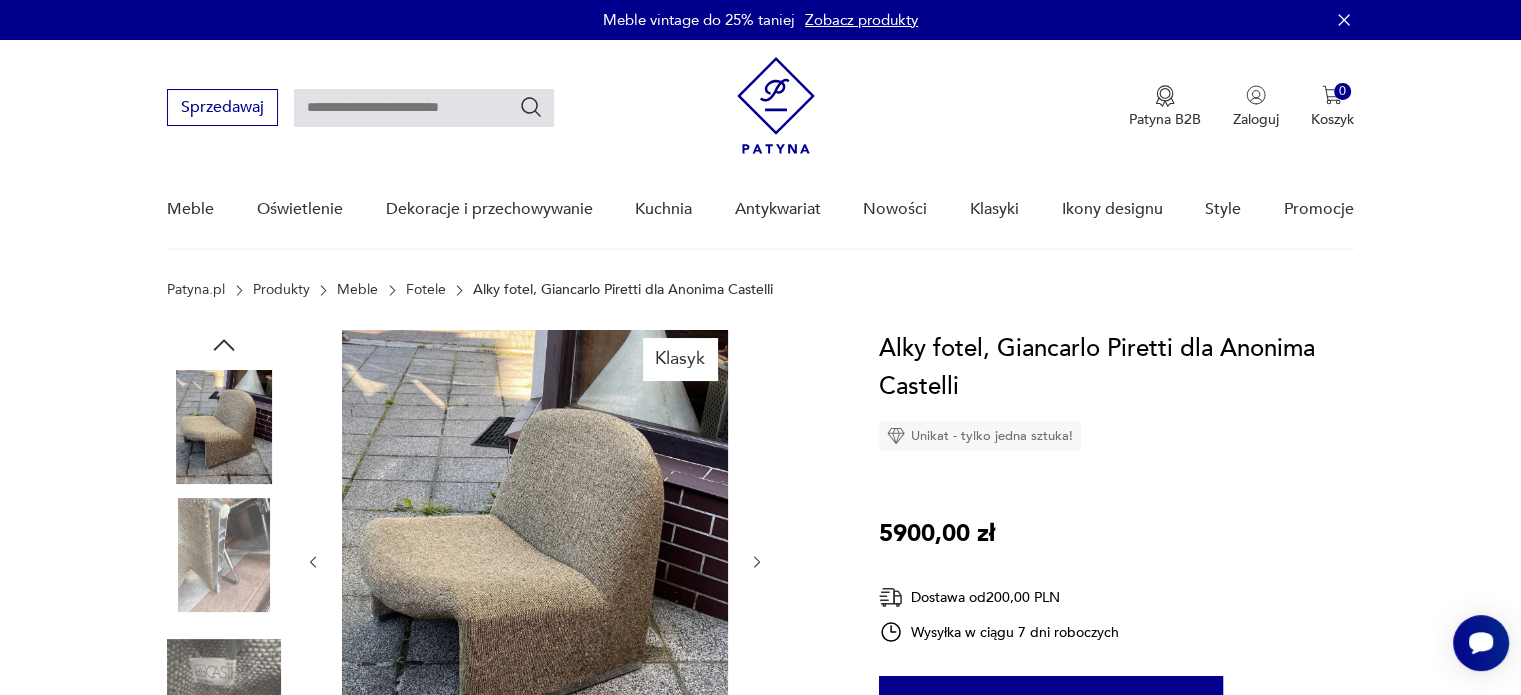 click at bounding box center (224, 682) 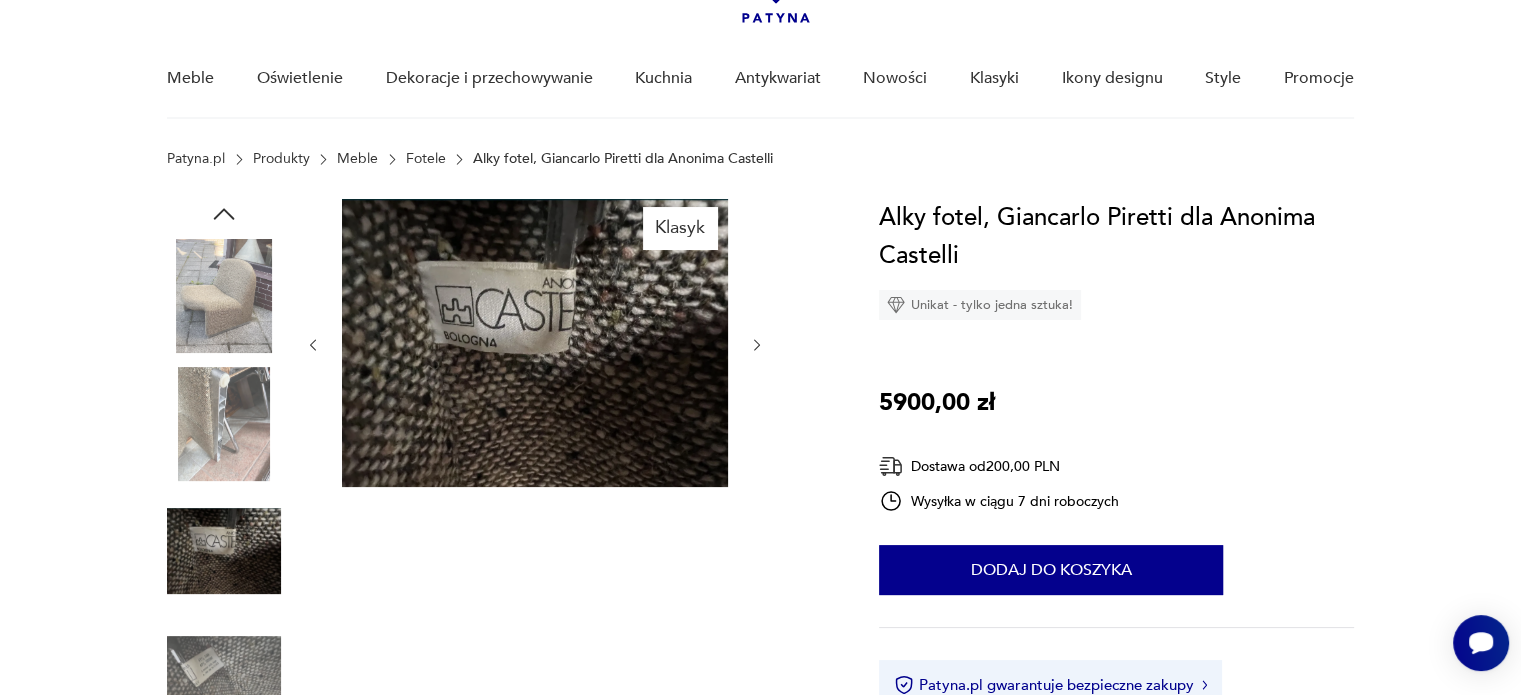 scroll, scrollTop: 136, scrollLeft: 0, axis: vertical 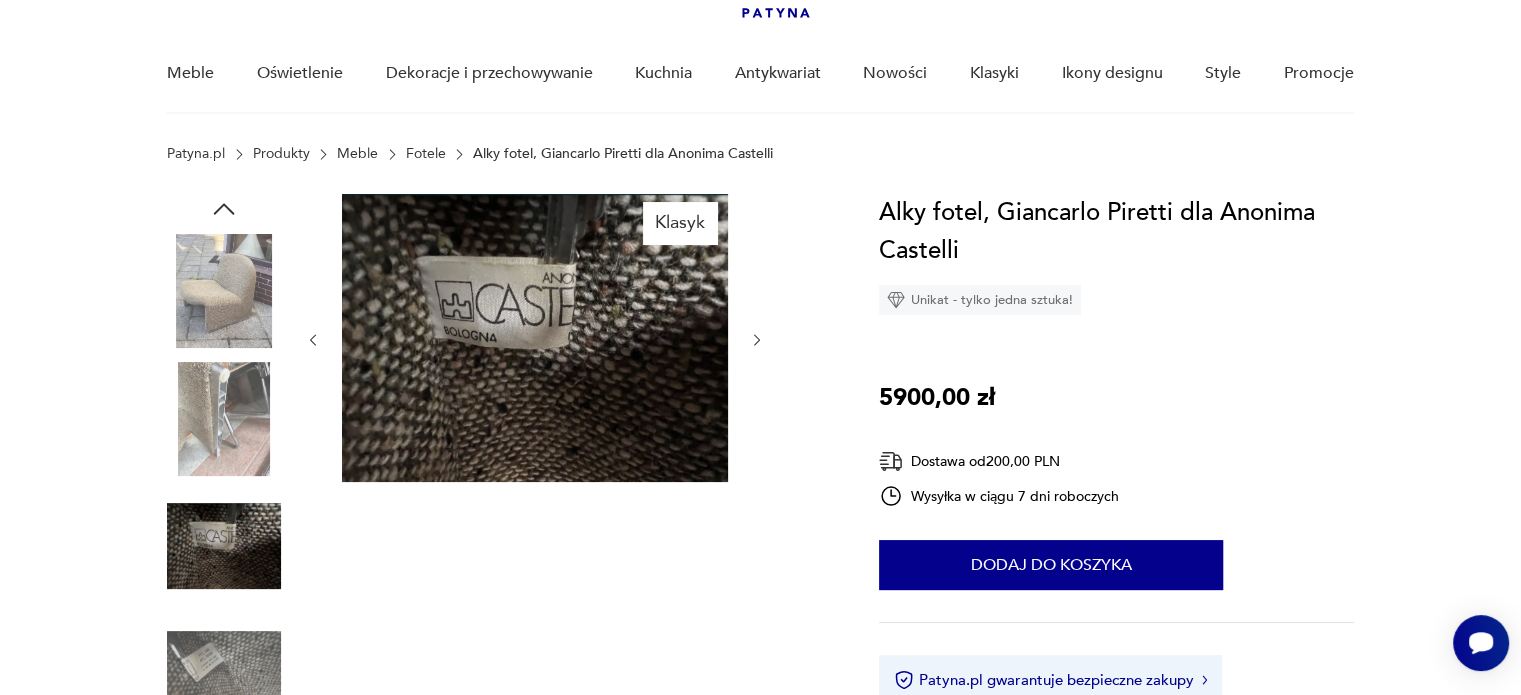 click at bounding box center [224, 674] 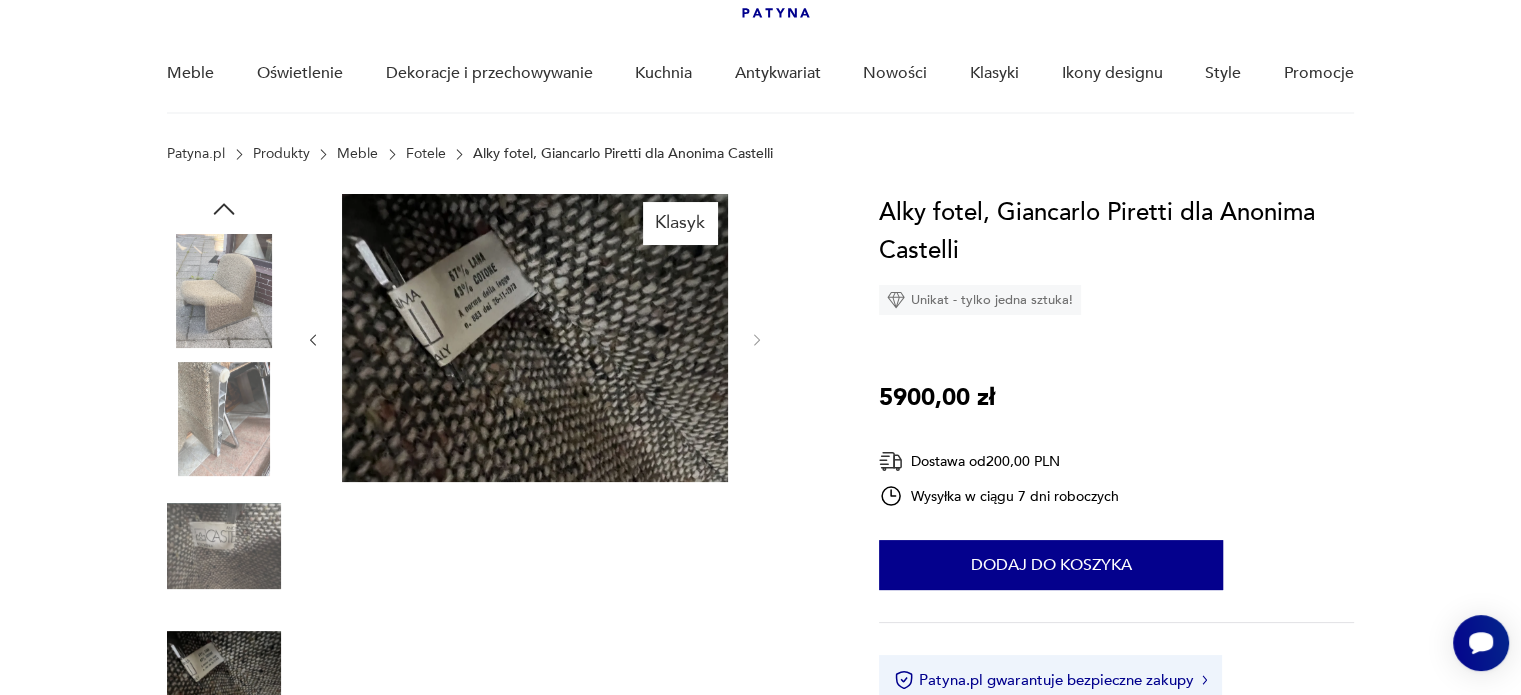 click at bounding box center [224, 546] 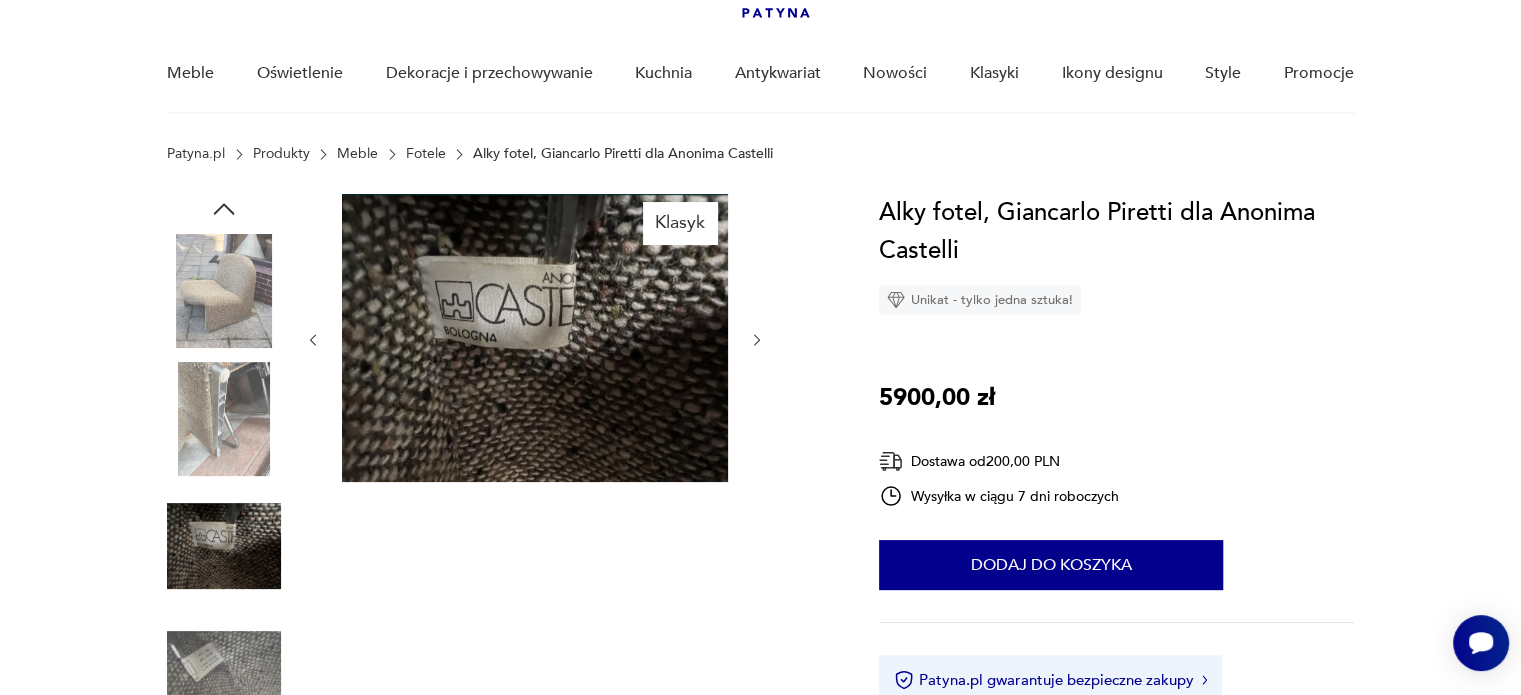 click at bounding box center (224, 419) 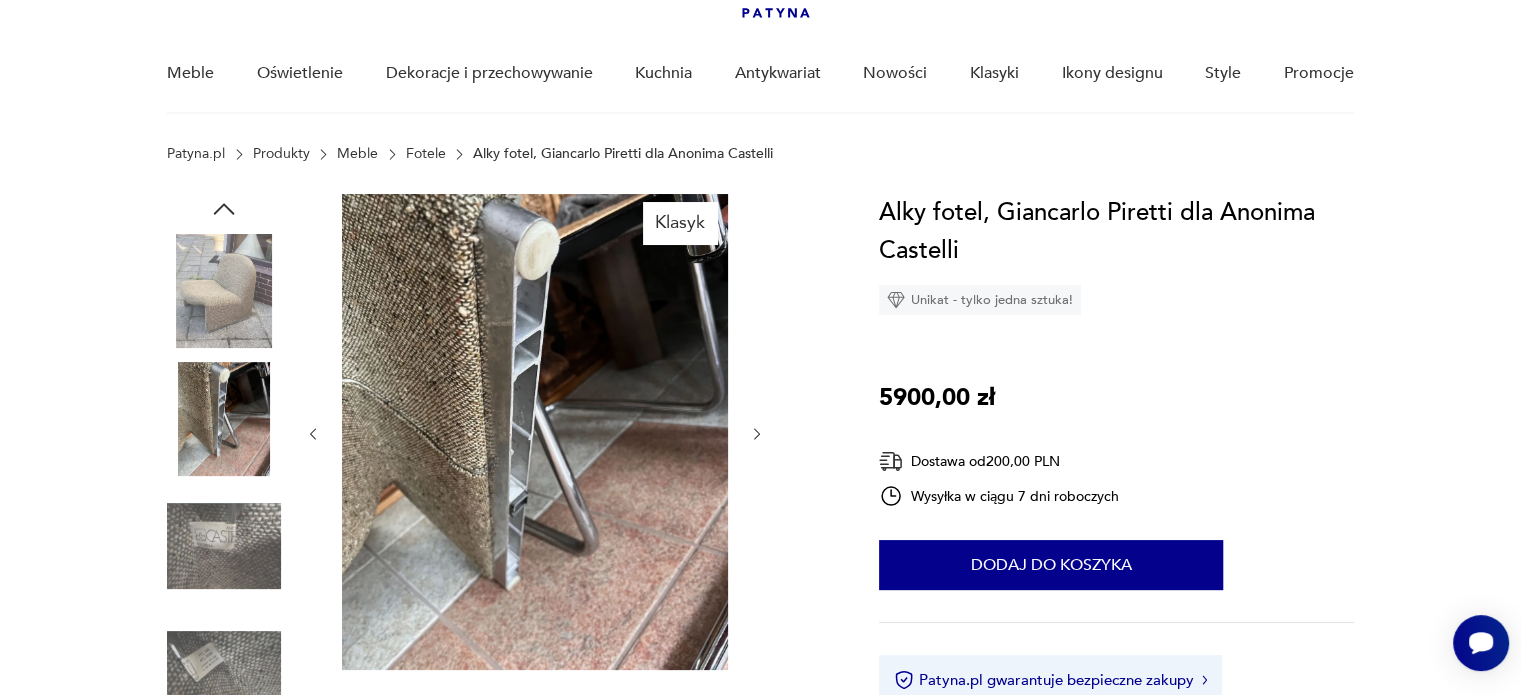 click at bounding box center [224, 291] 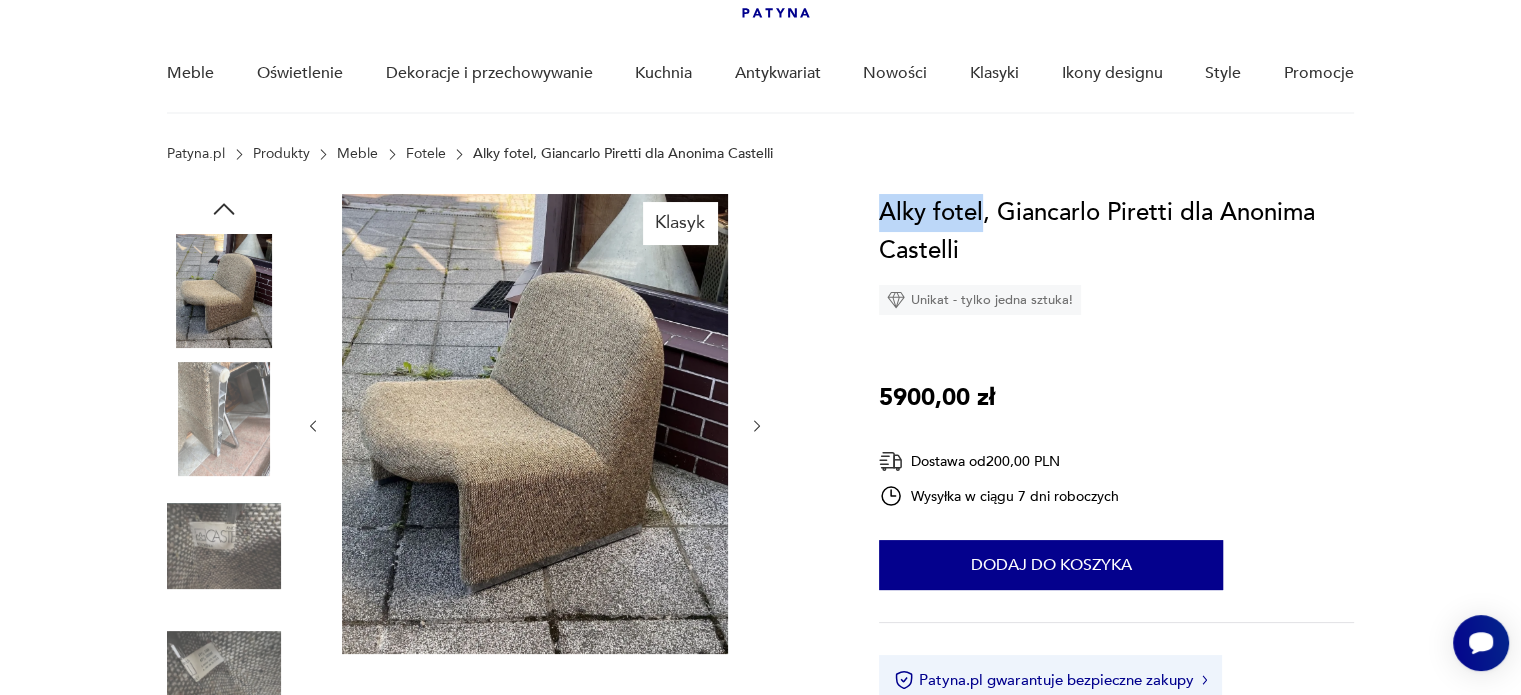 drag, startPoint x: 880, startPoint y: 212, endPoint x: 984, endPoint y: 215, distance: 104.04326 